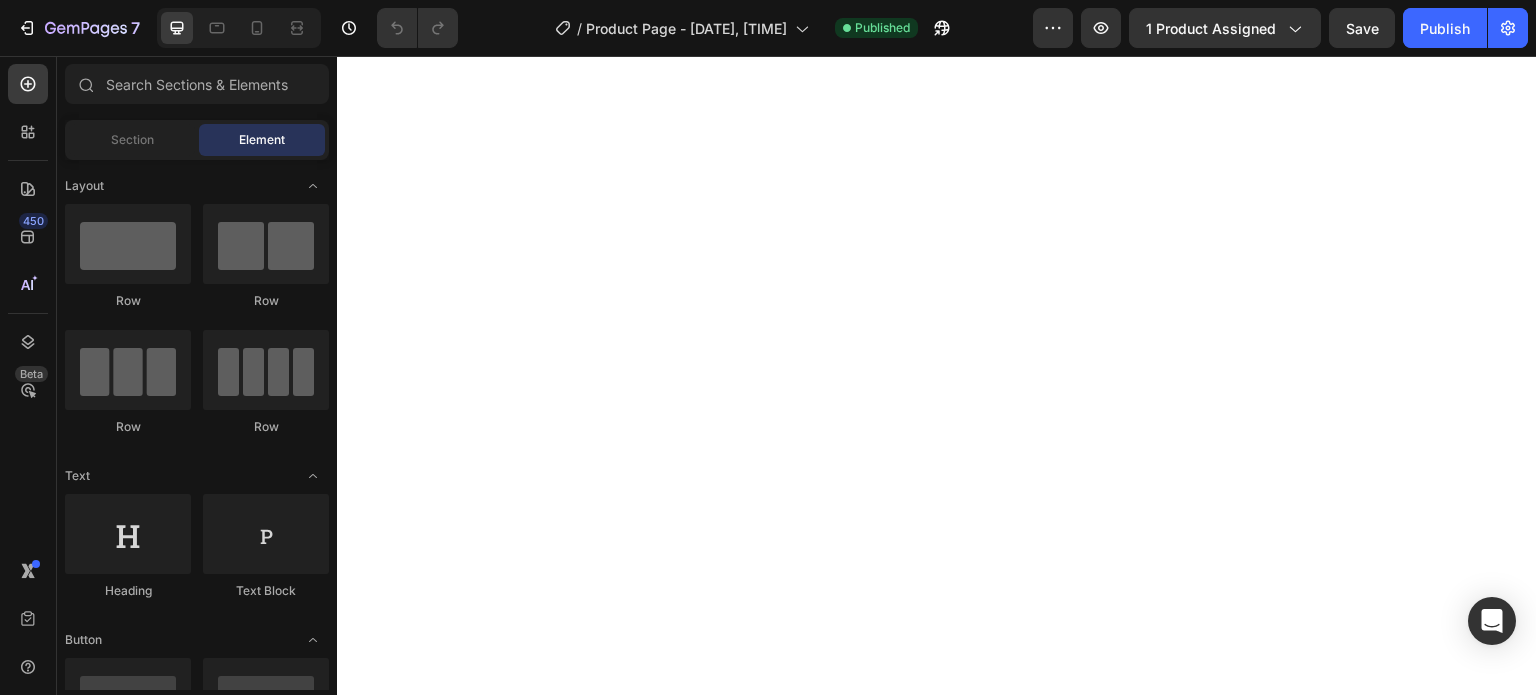 scroll, scrollTop: 0, scrollLeft: 0, axis: both 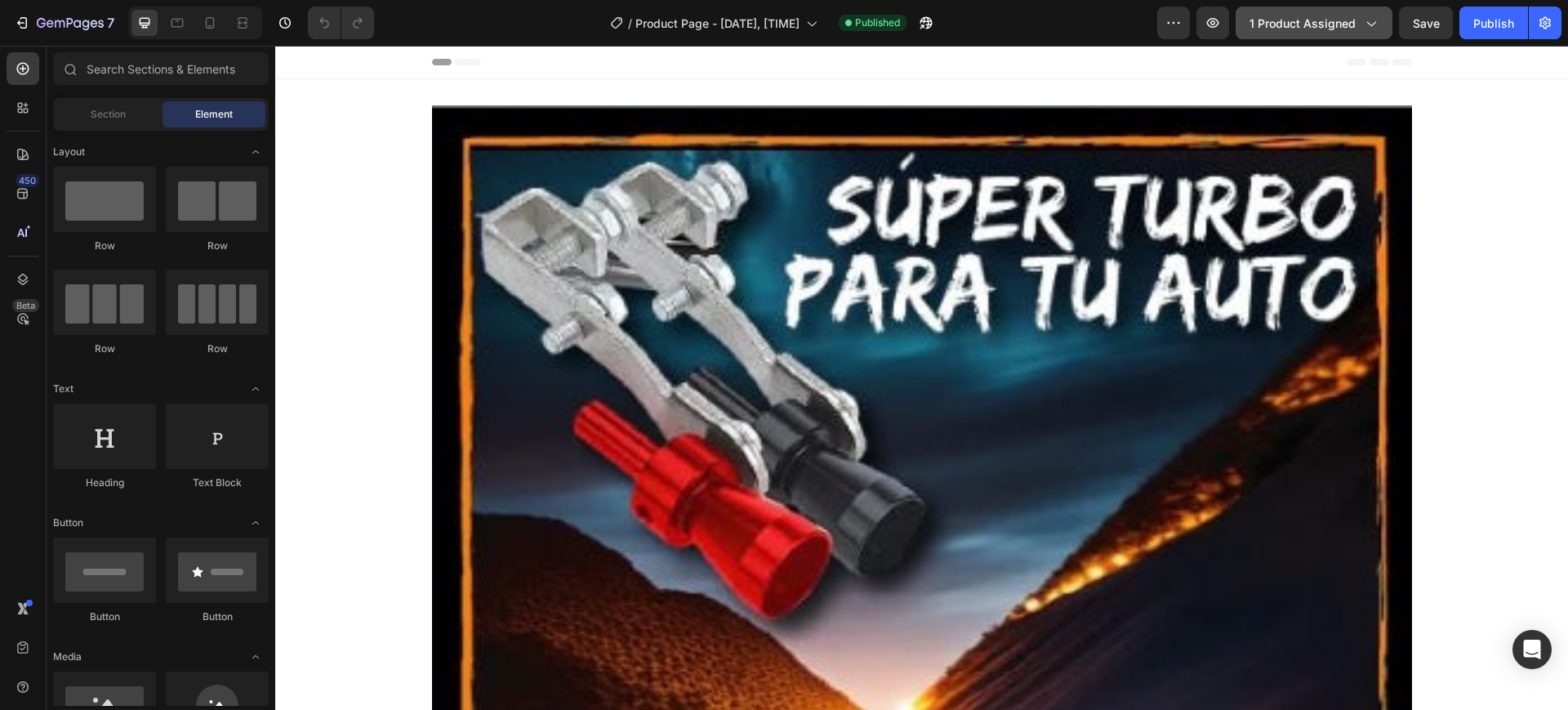 click on "1 product assigned" 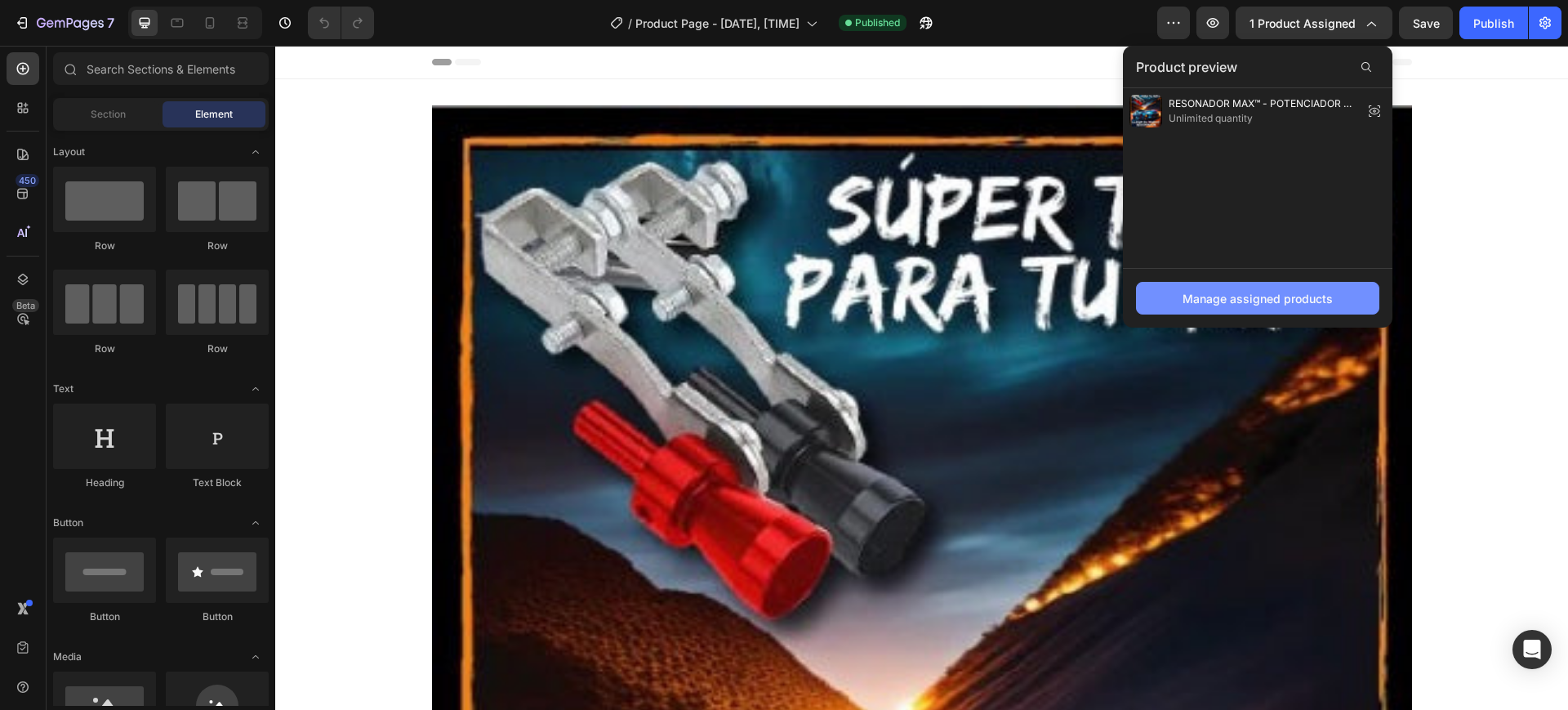 click on "Manage assigned products" at bounding box center [1258, 298] 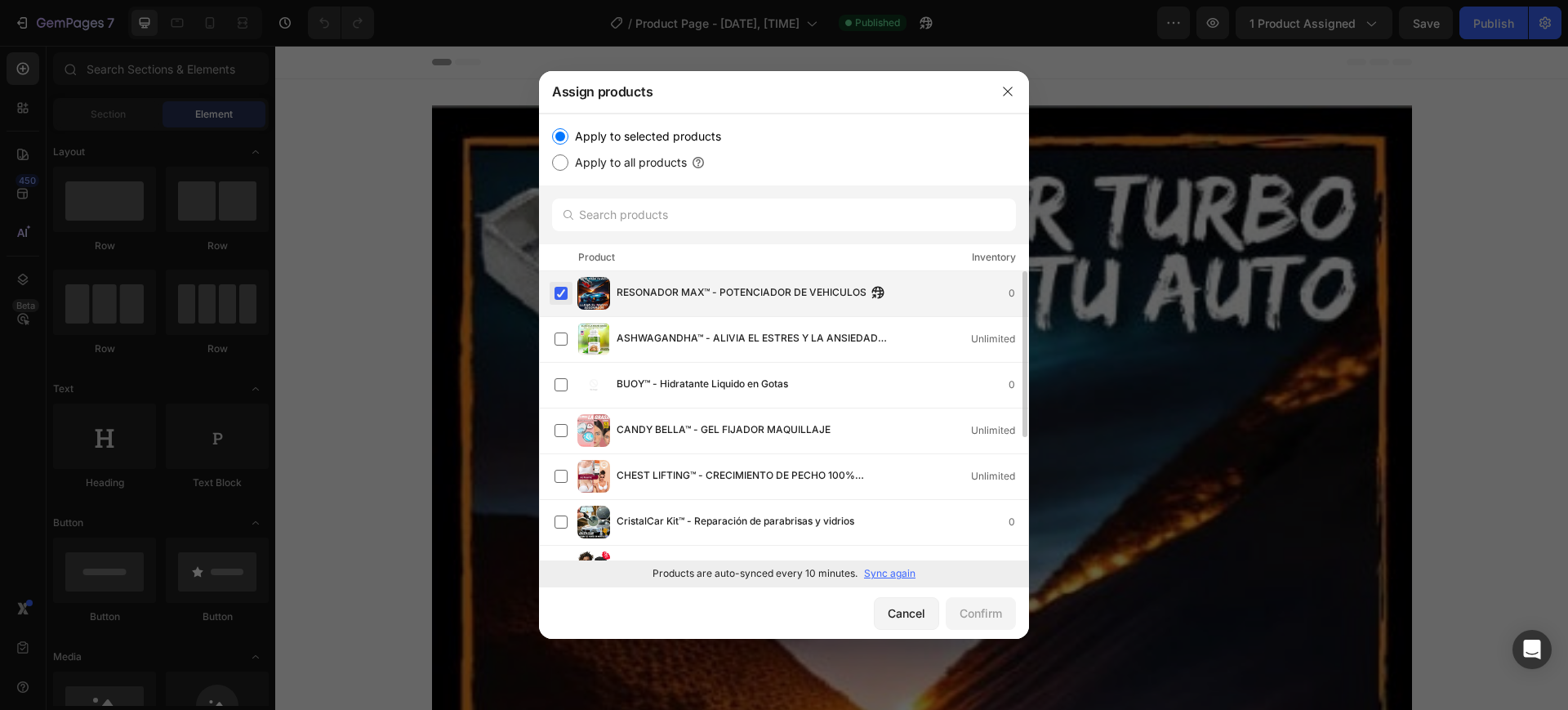 click at bounding box center (561, 293) 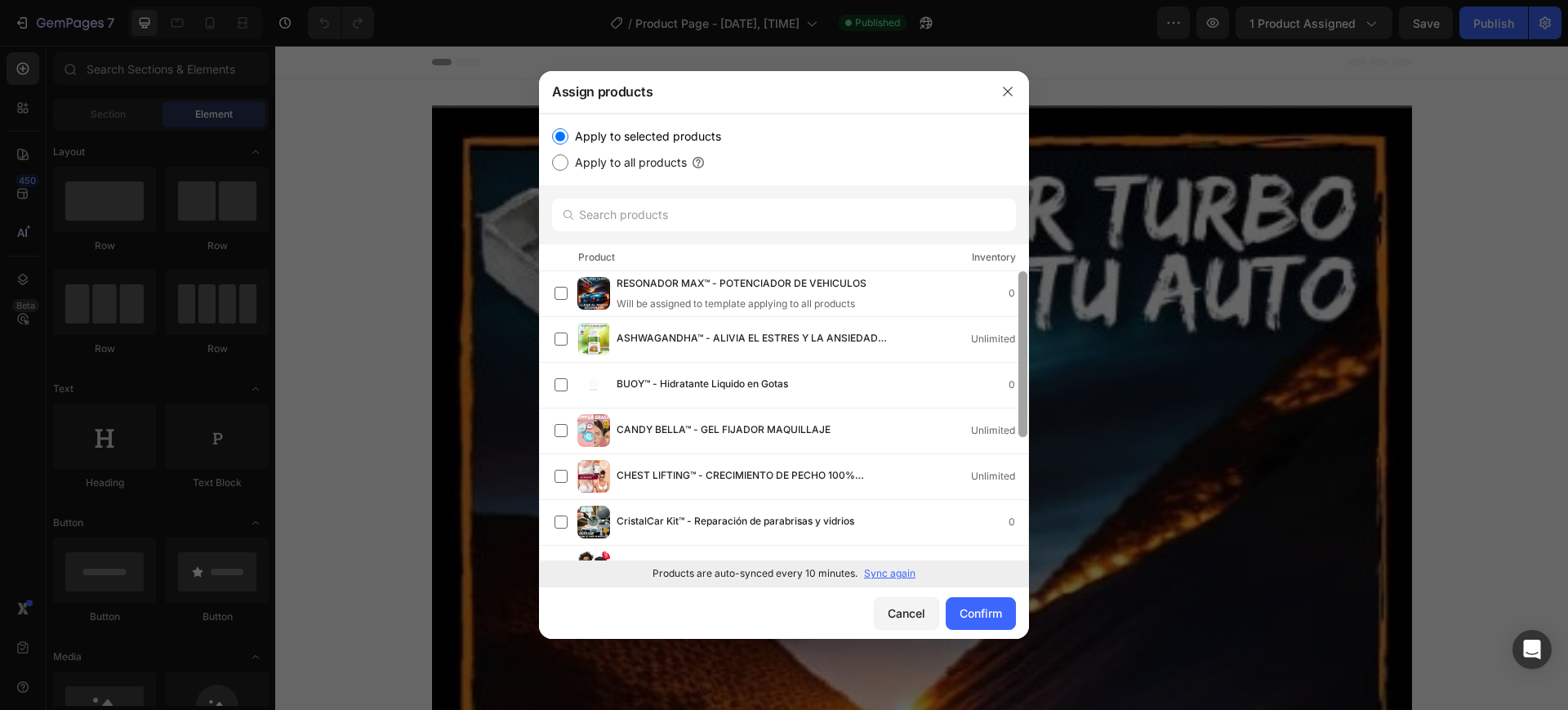 scroll, scrollTop: 0, scrollLeft: 0, axis: both 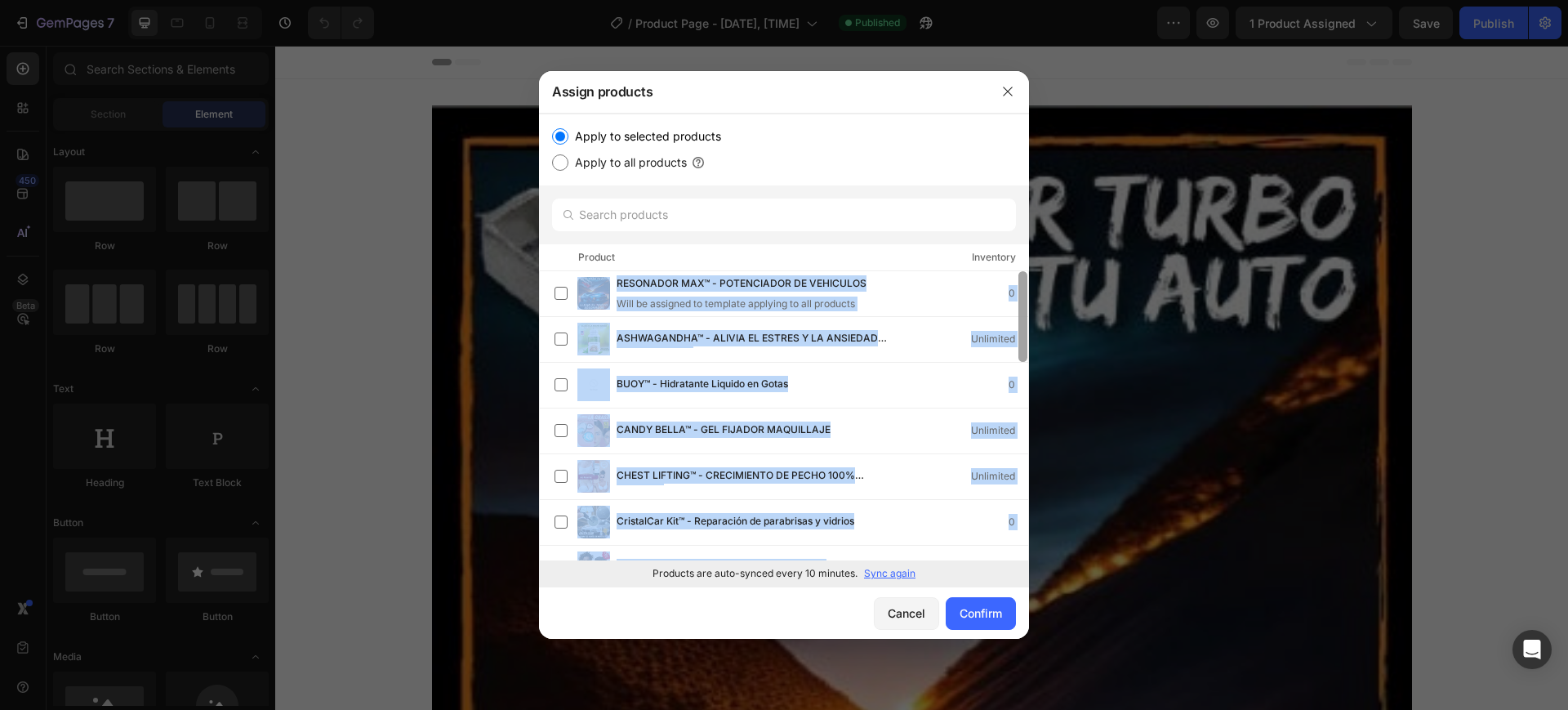 drag, startPoint x: 1027, startPoint y: 292, endPoint x: 1023, endPoint y: 389, distance: 97.082439 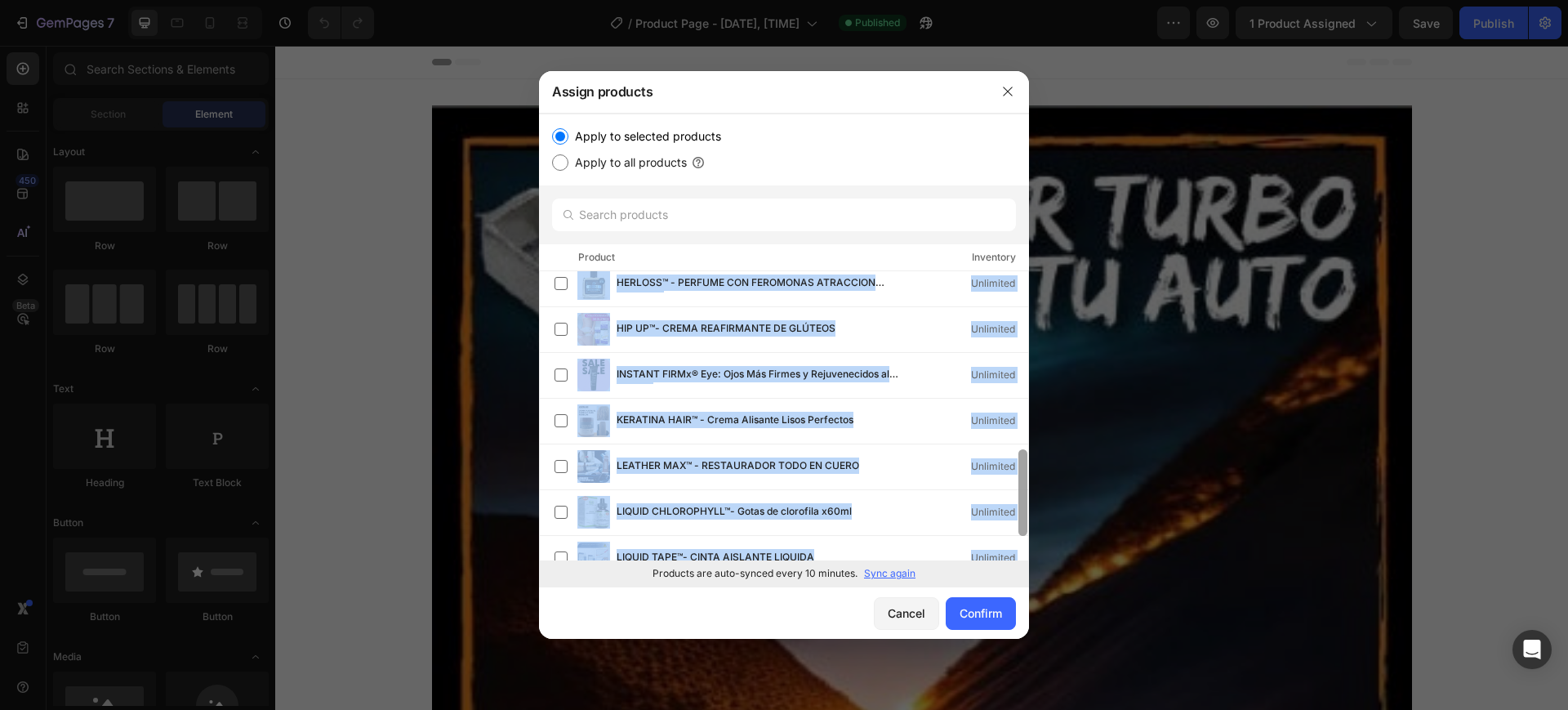 scroll, scrollTop: 579, scrollLeft: 0, axis: vertical 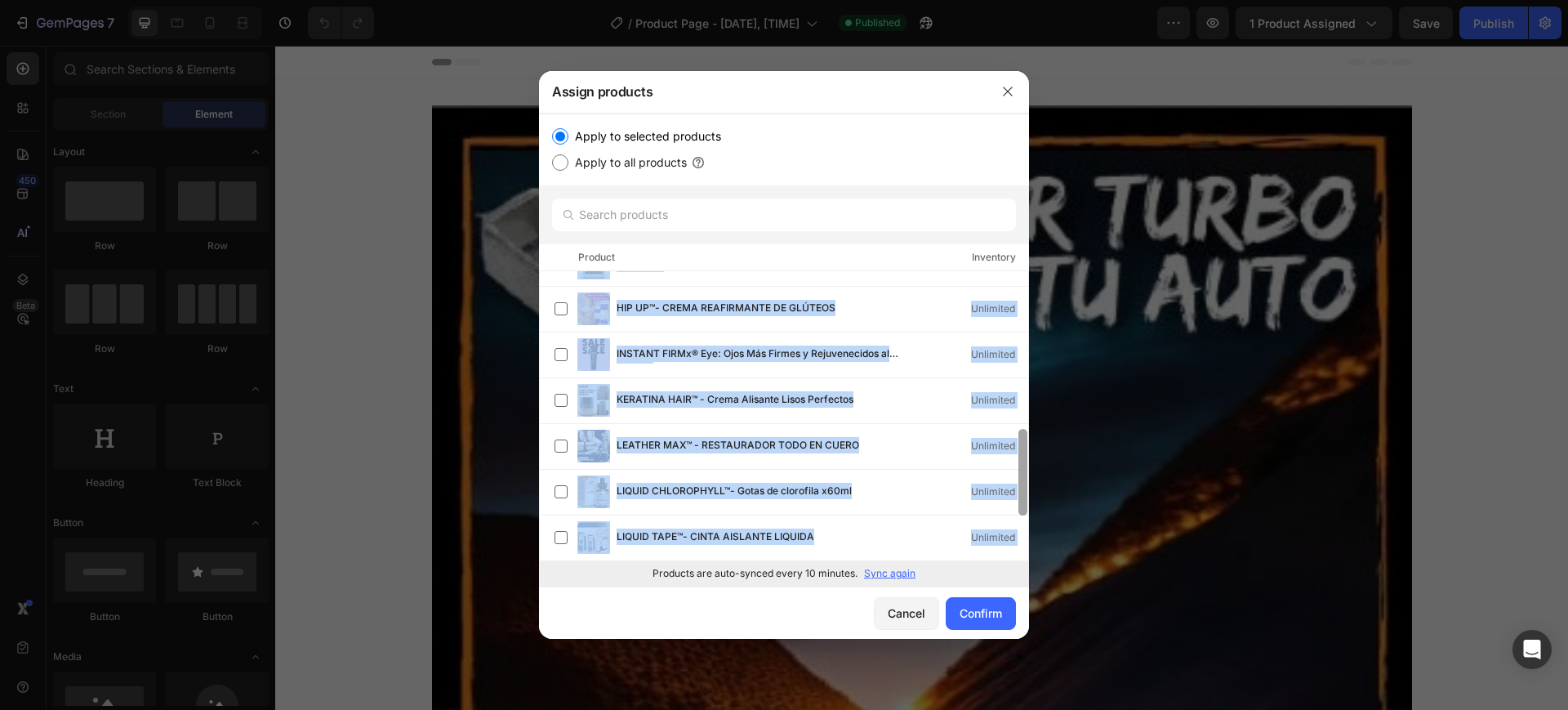 drag, startPoint x: 1020, startPoint y: 314, endPoint x: 1028, endPoint y: 498, distance: 184.1738 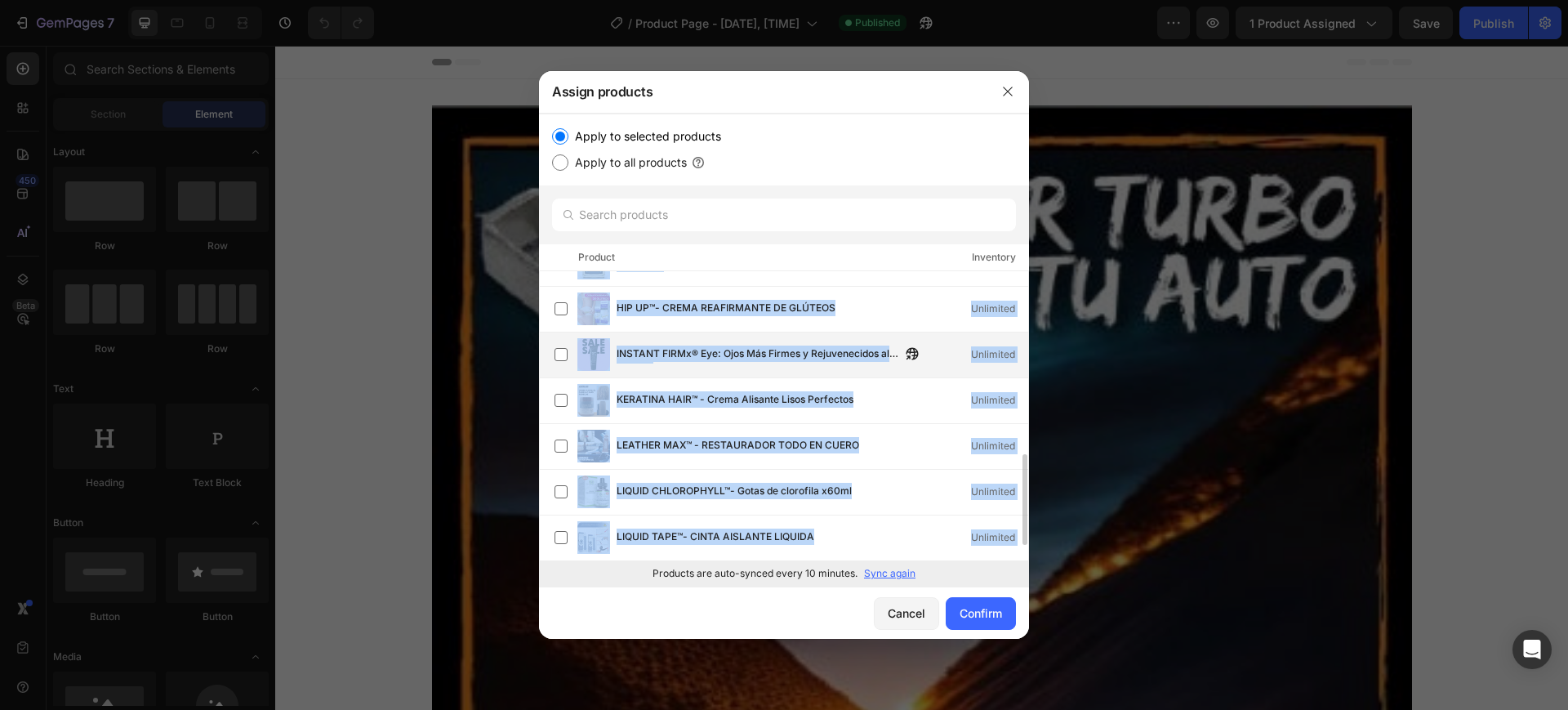 click on "INSTANT FIRMx® Eye: Ojos Más Firmes y Rejuvenecidos al Instante" at bounding box center (759, 355) 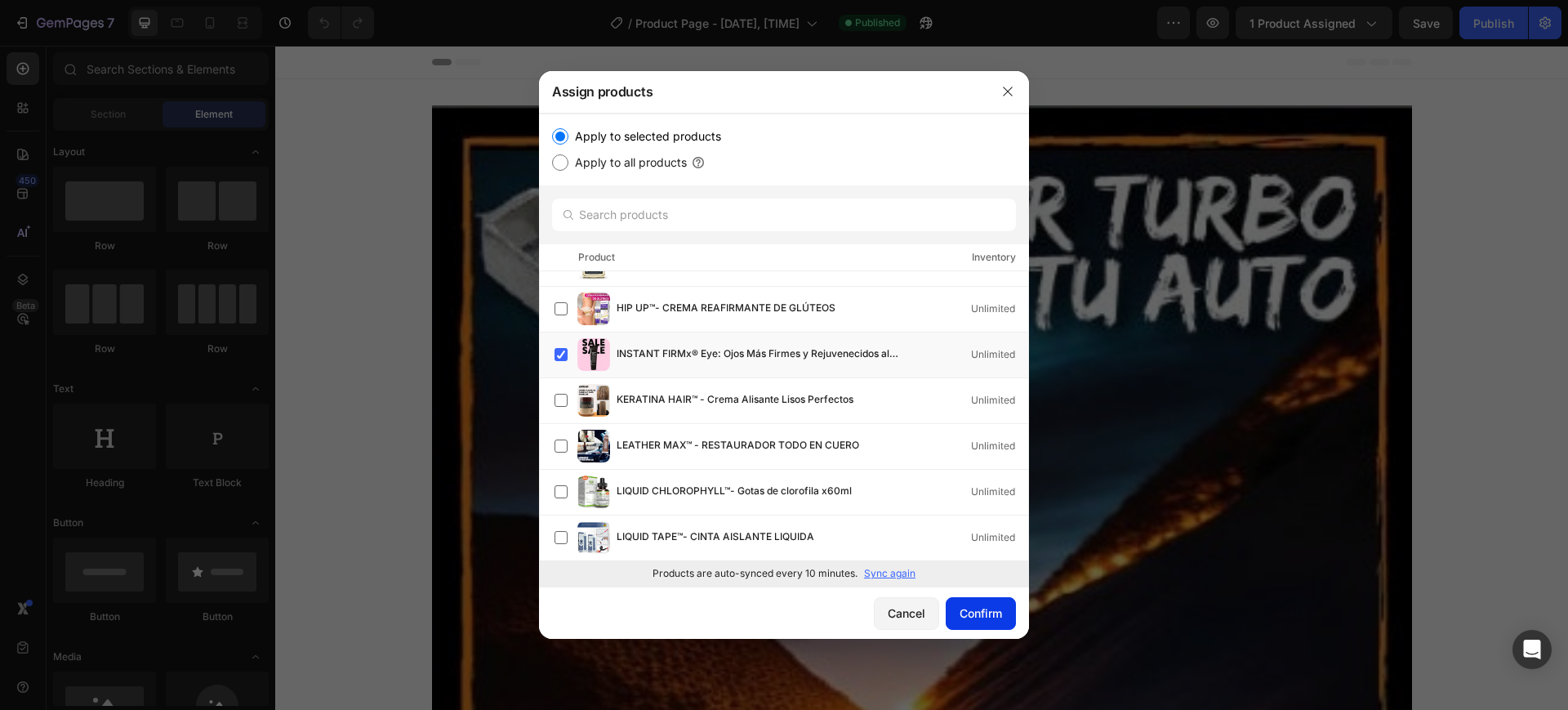 click on "Confirm" at bounding box center [981, 613] 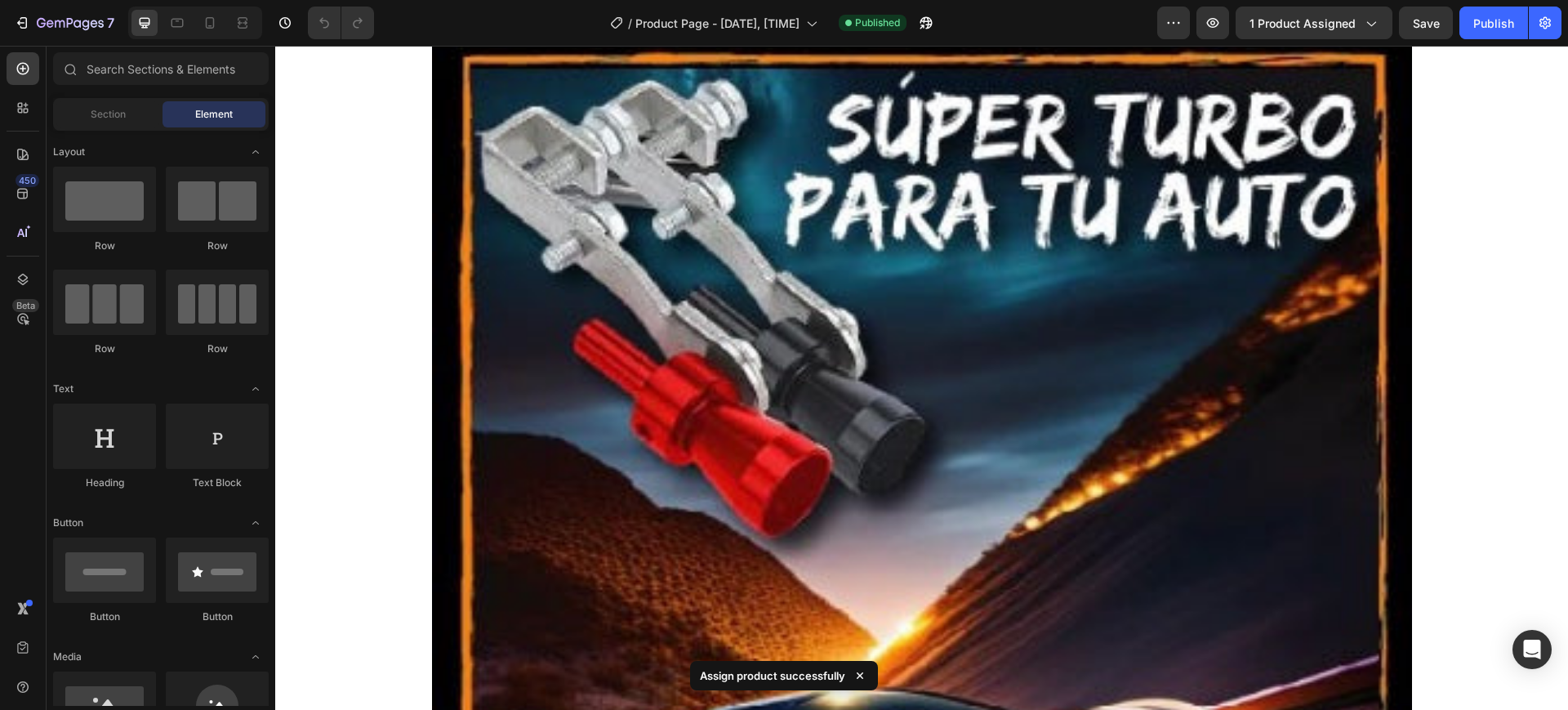 scroll, scrollTop: 0, scrollLeft: 0, axis: both 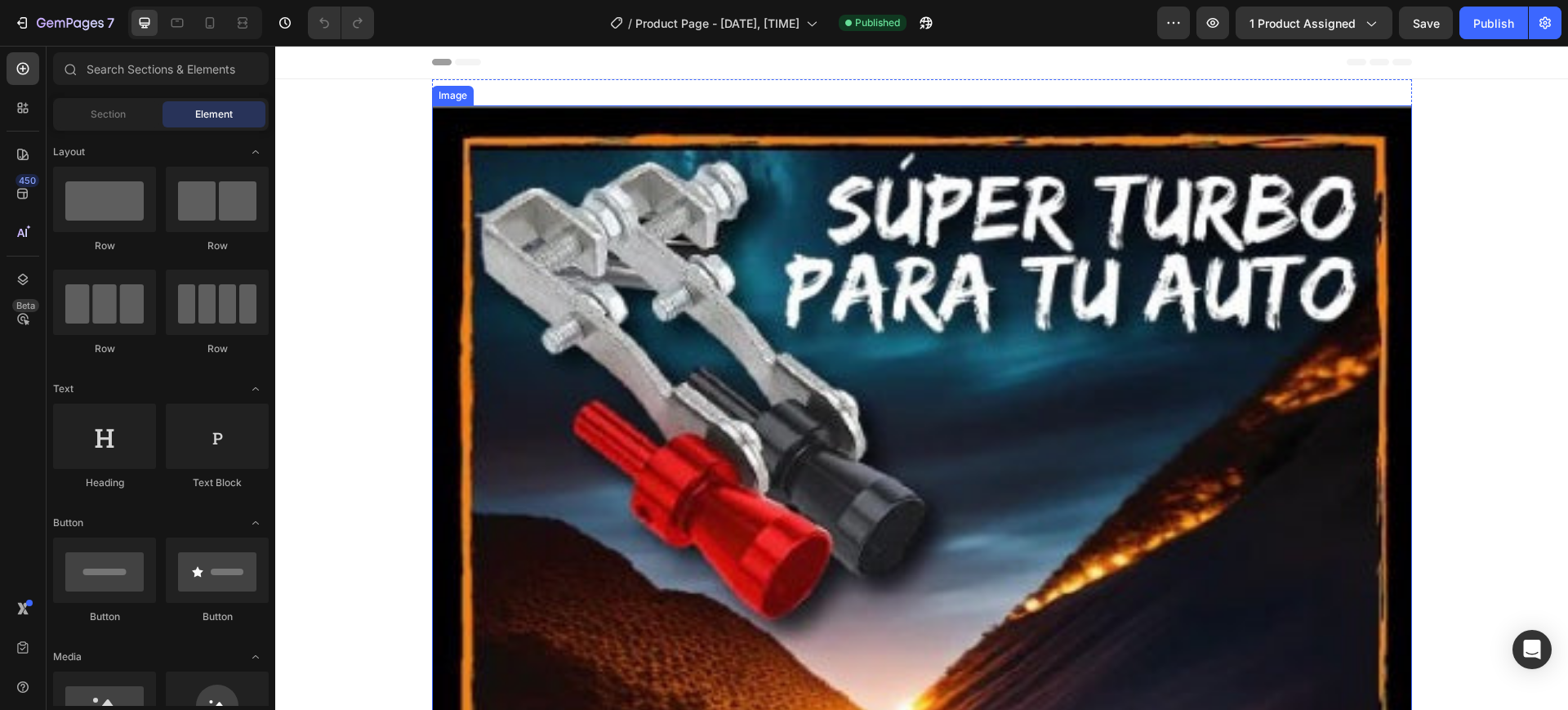 click at bounding box center [922, 831] 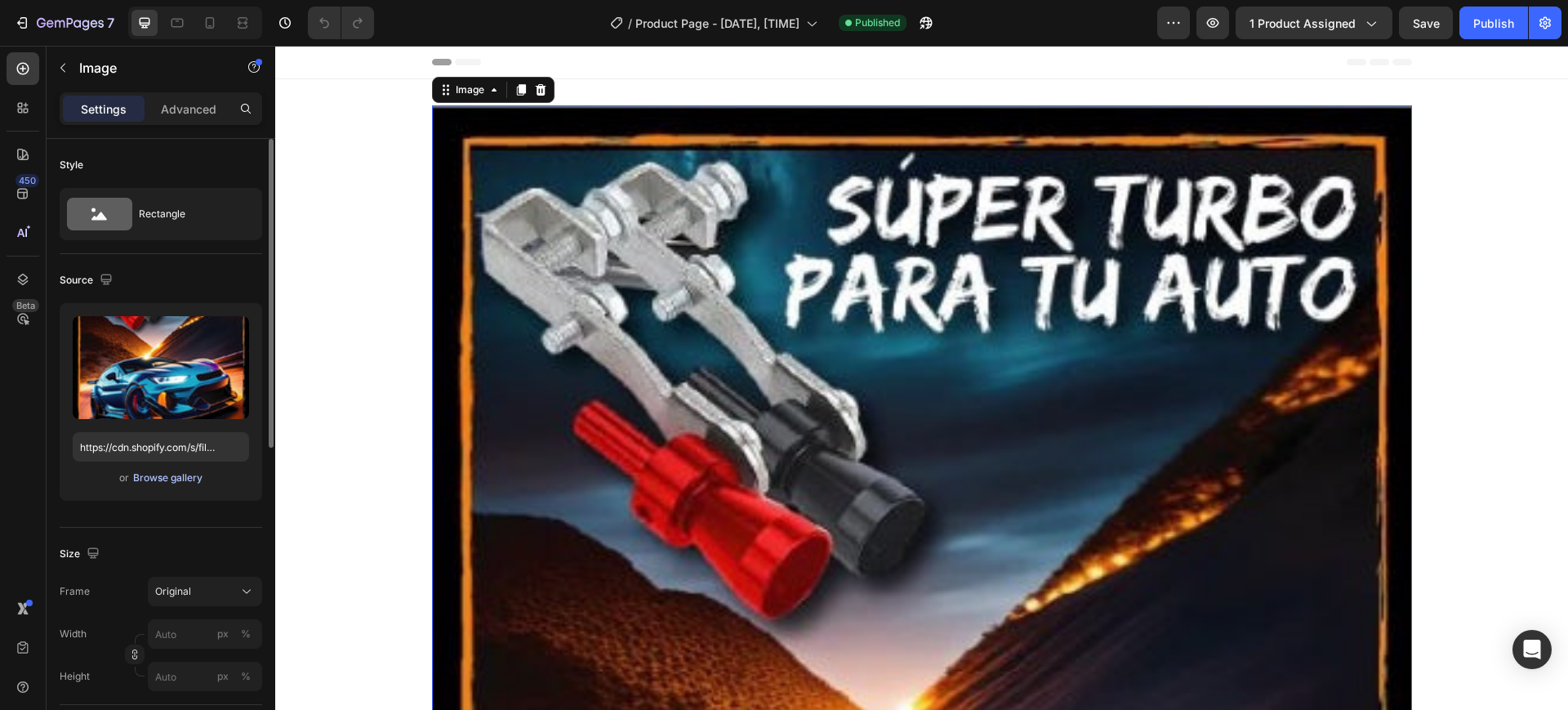 click on "Browse gallery" at bounding box center [167, 478] 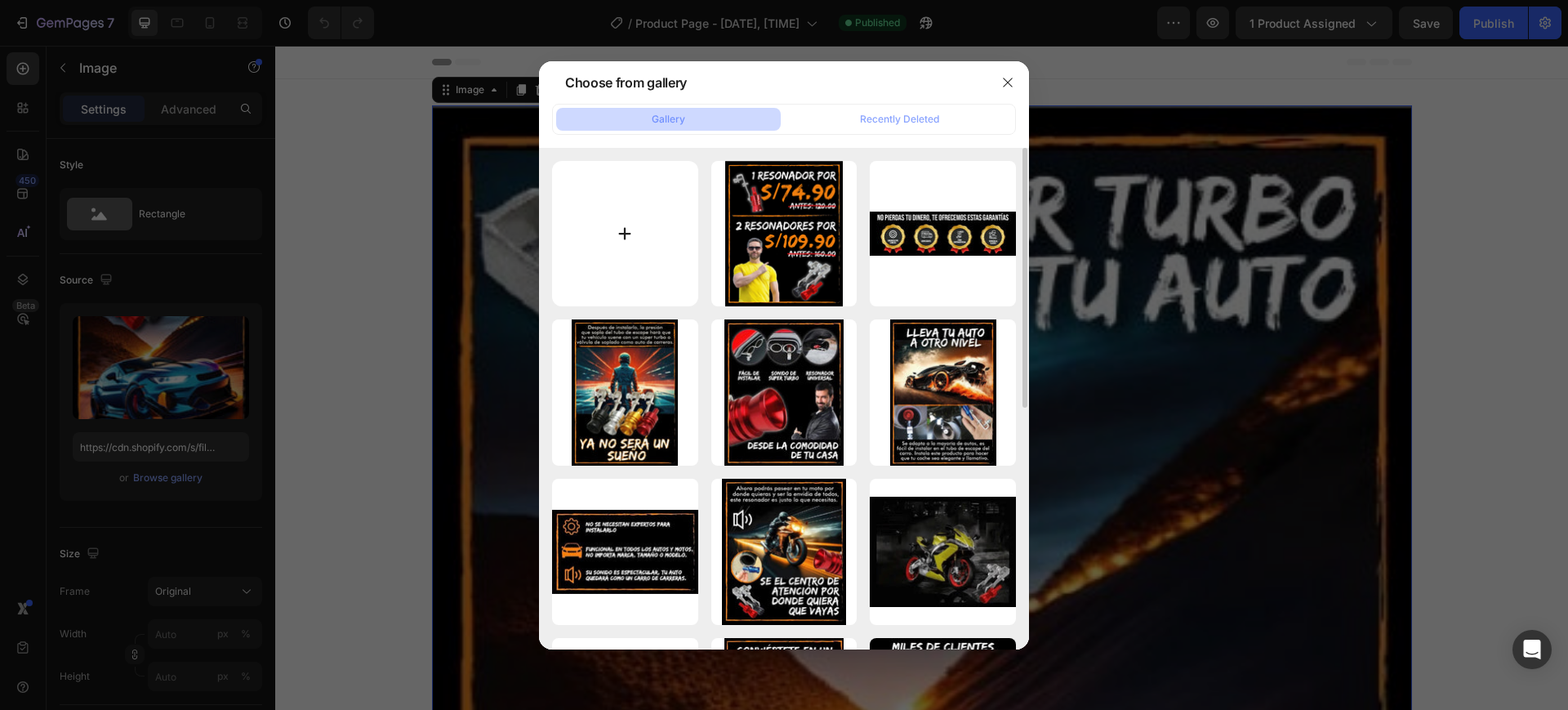 click at bounding box center [625, 234] 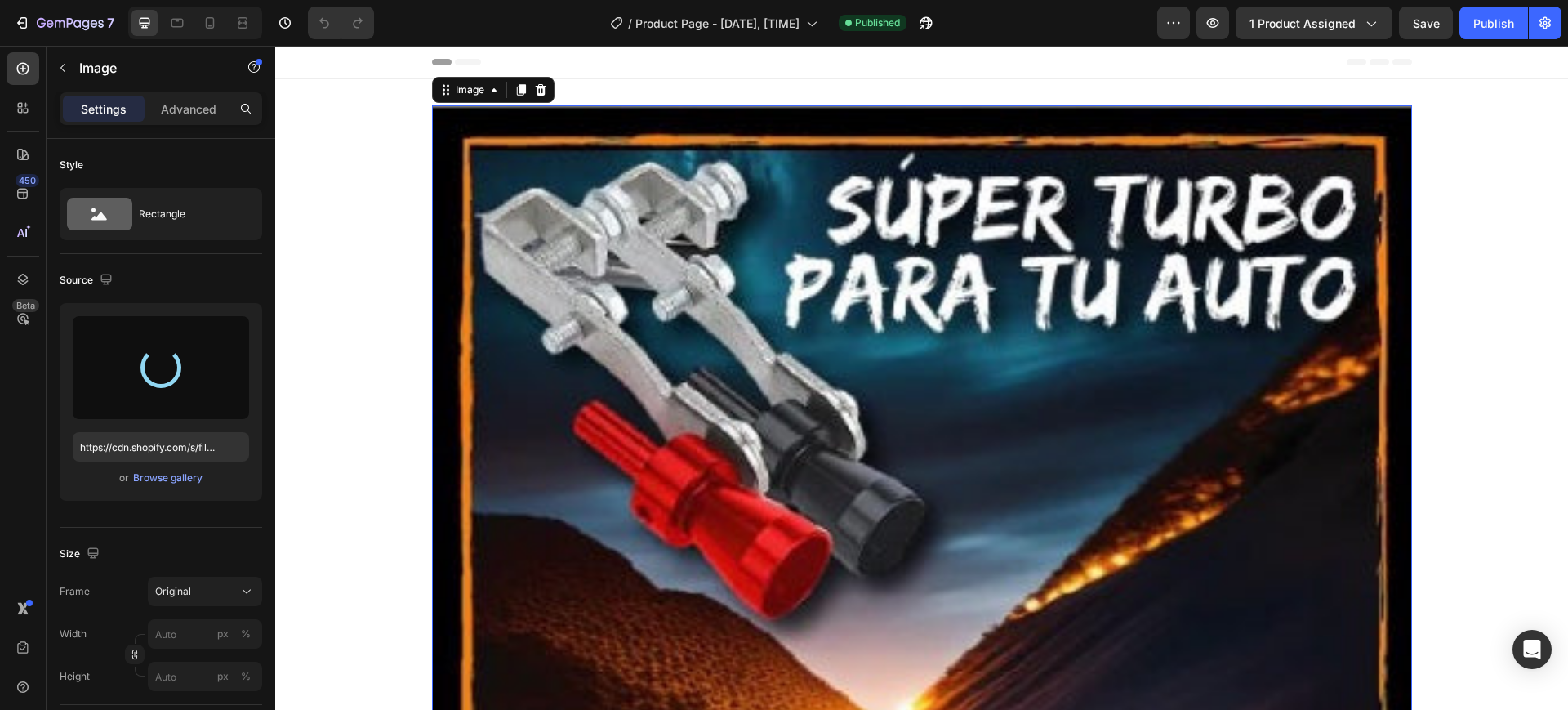 type on "https://cdn.shopify.com/s/files/1/0567/0522/0707/files/gempages_[ID].jpg" 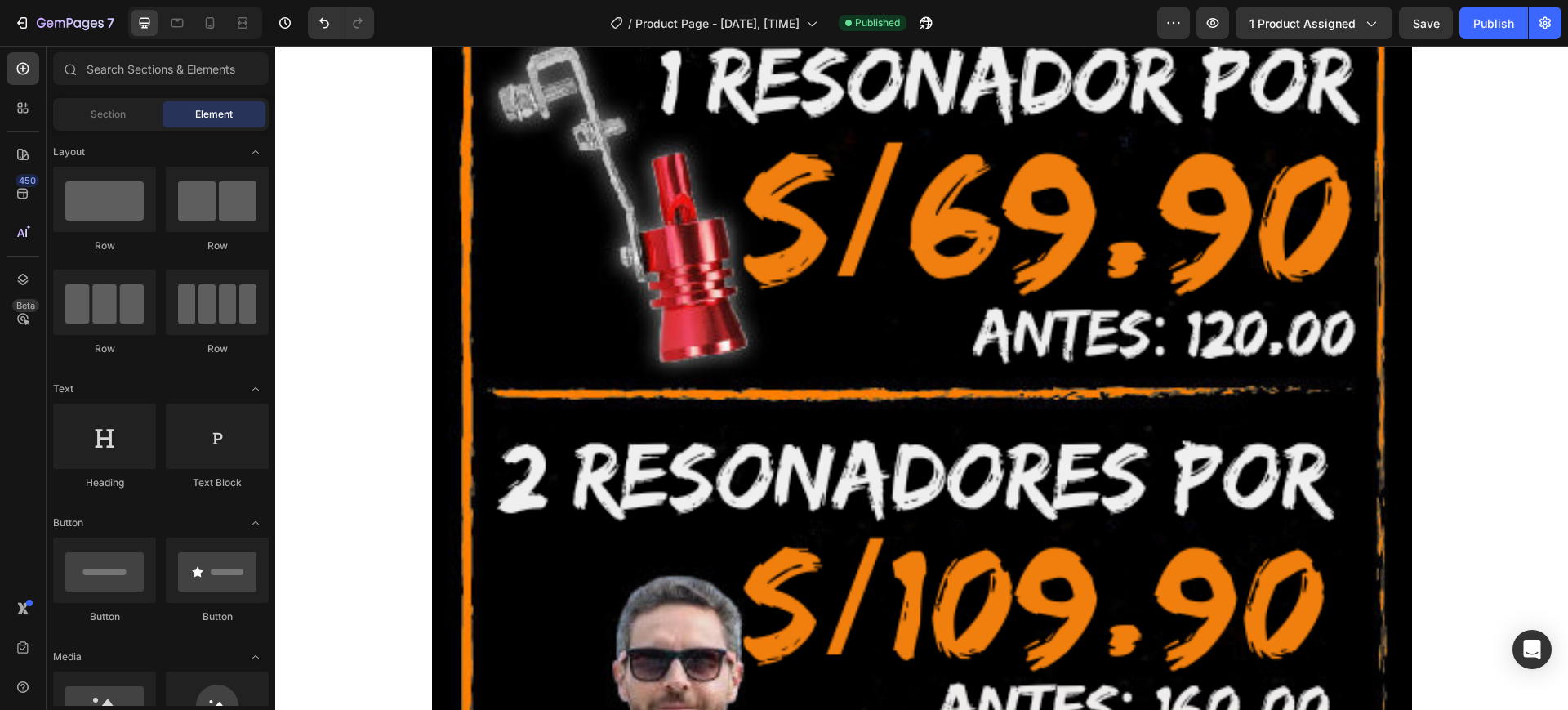 scroll, scrollTop: 1942, scrollLeft: 0, axis: vertical 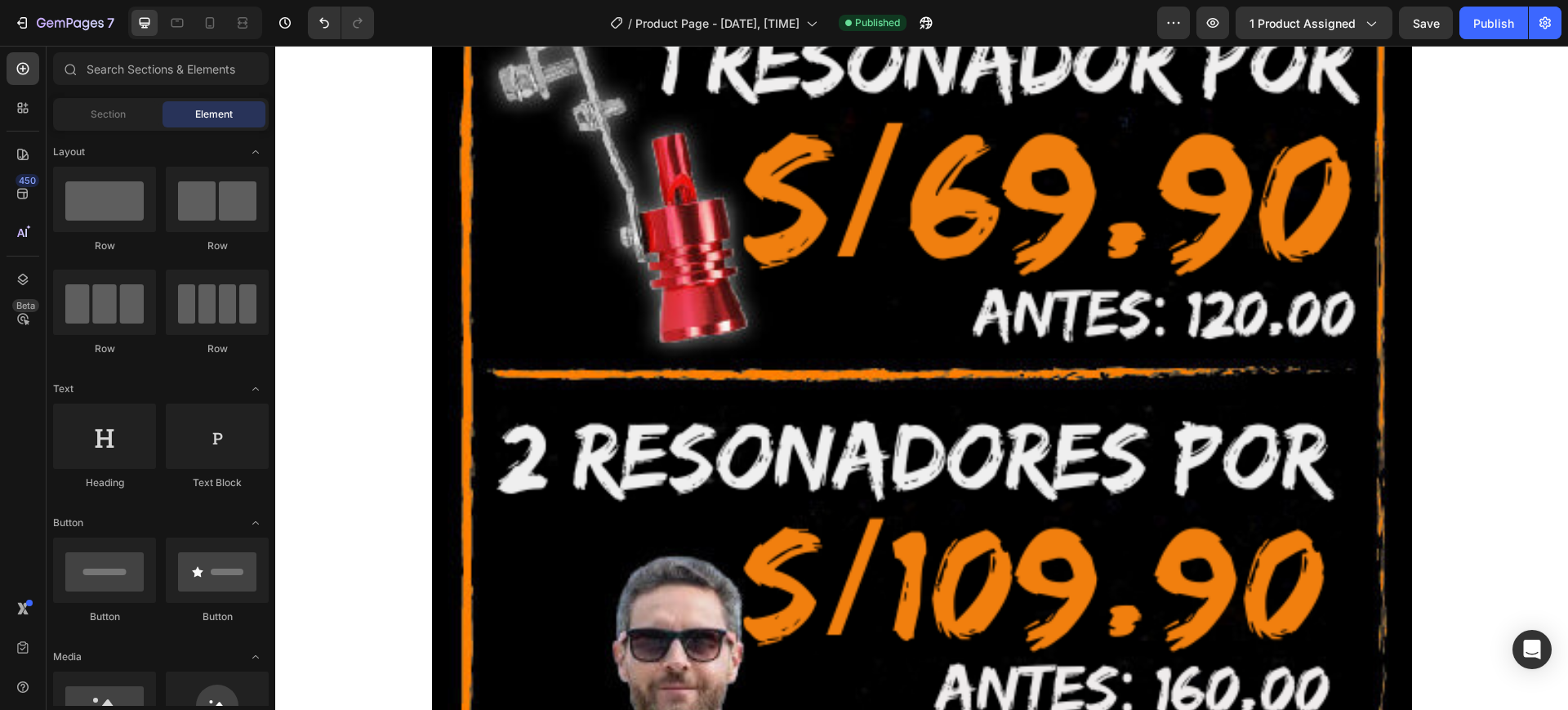 click at bounding box center (922, 522) 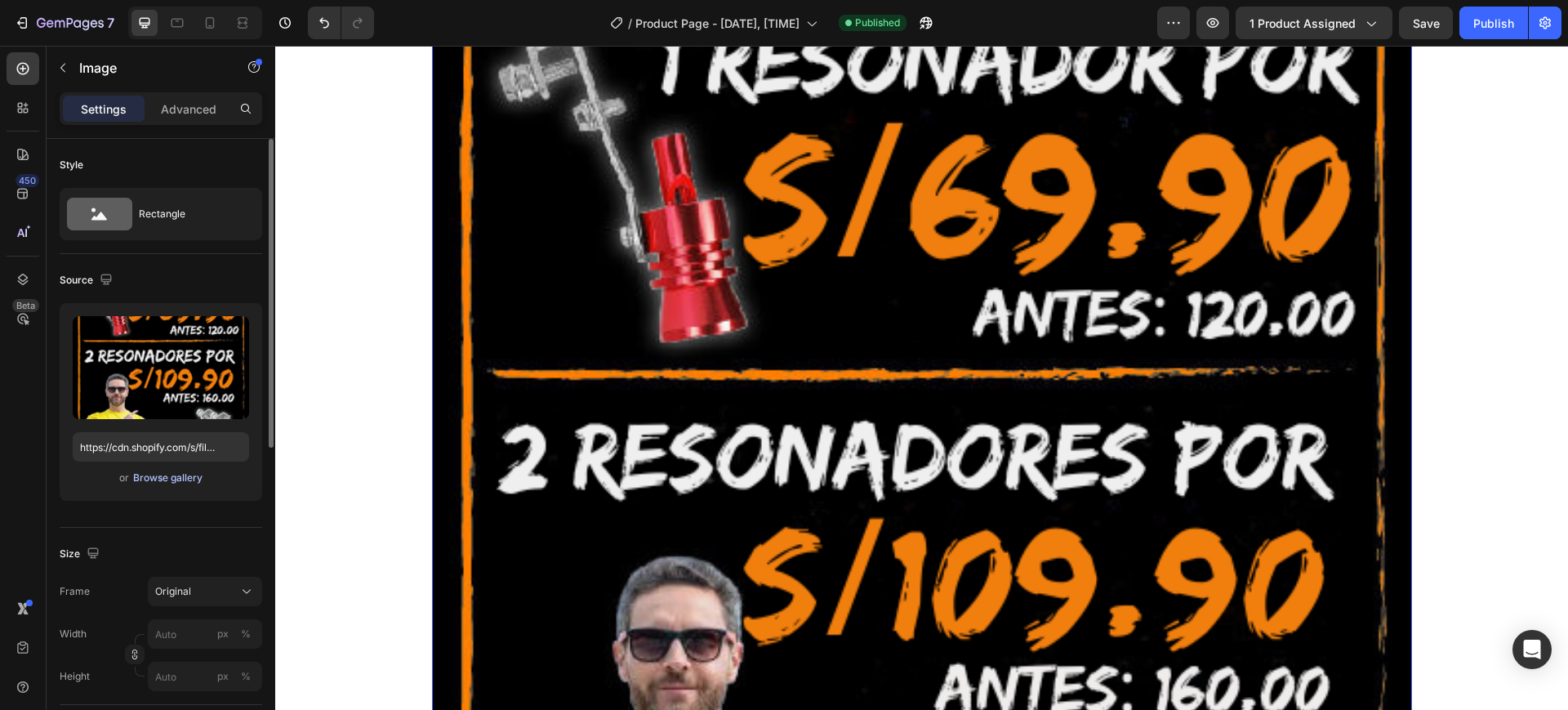 click on "Browse gallery" at bounding box center (167, 478) 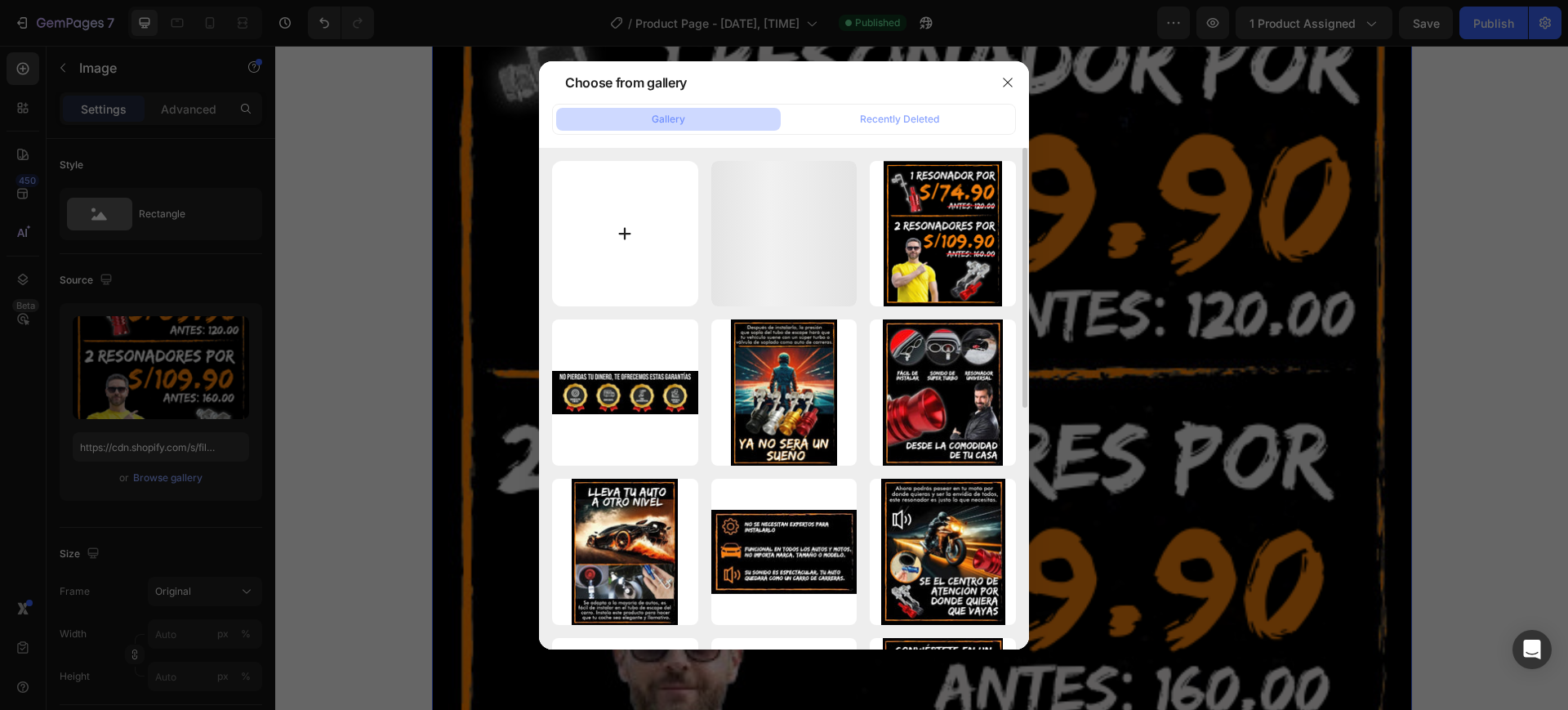 click at bounding box center (625, 234) 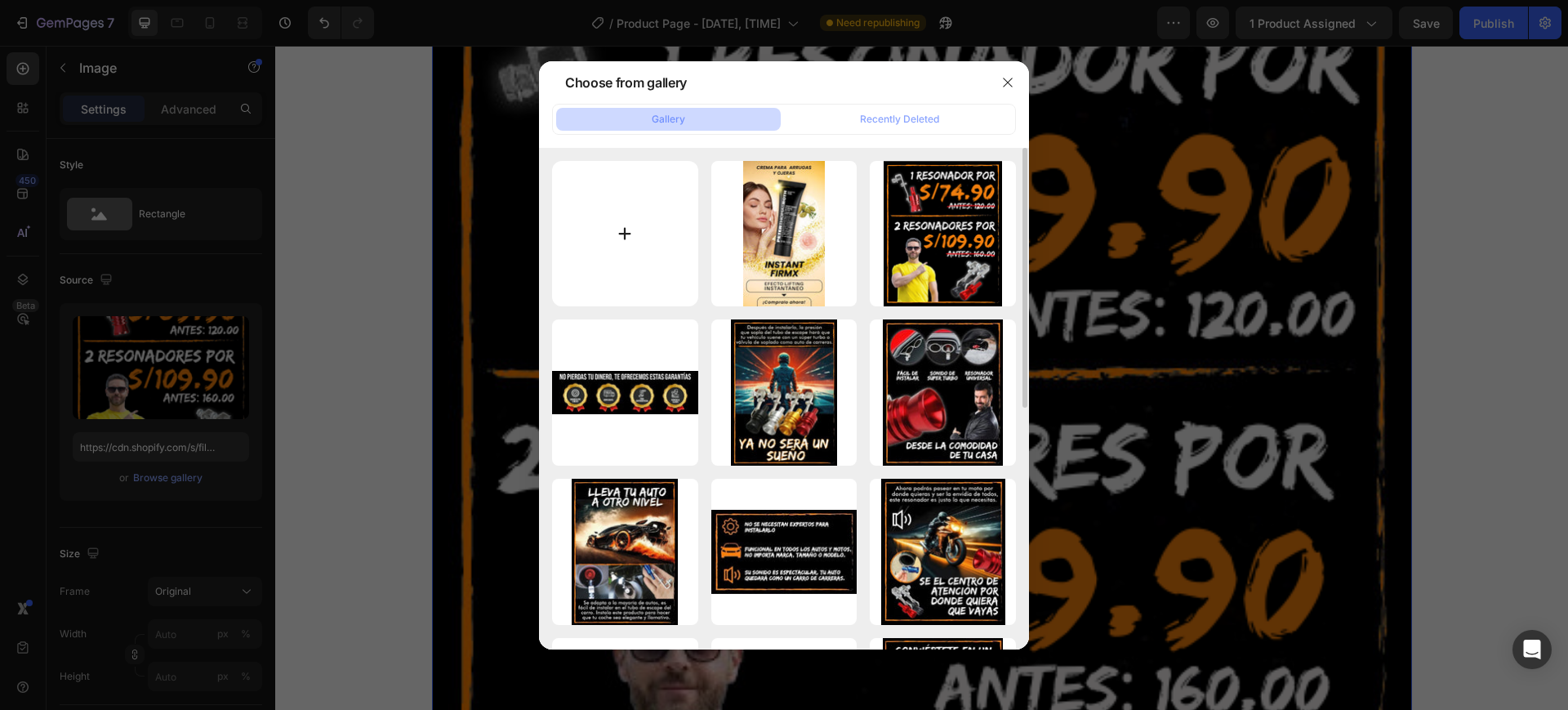 type on "C:\fakepath\gempages_[ID].jpg" 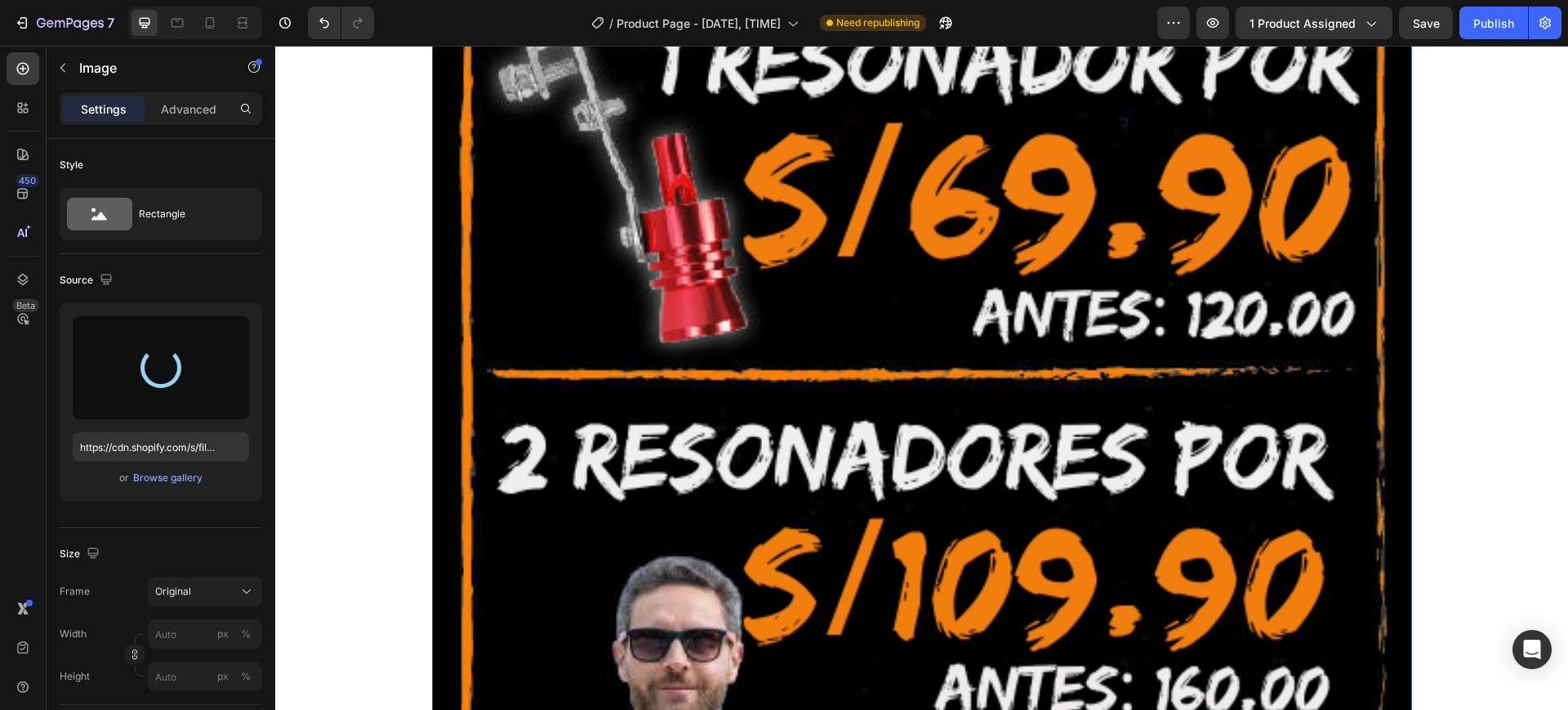 type on "https://cdn.shopify.com/s/files/1/0567/0522/0707/files/gempages_[ID].jpg" 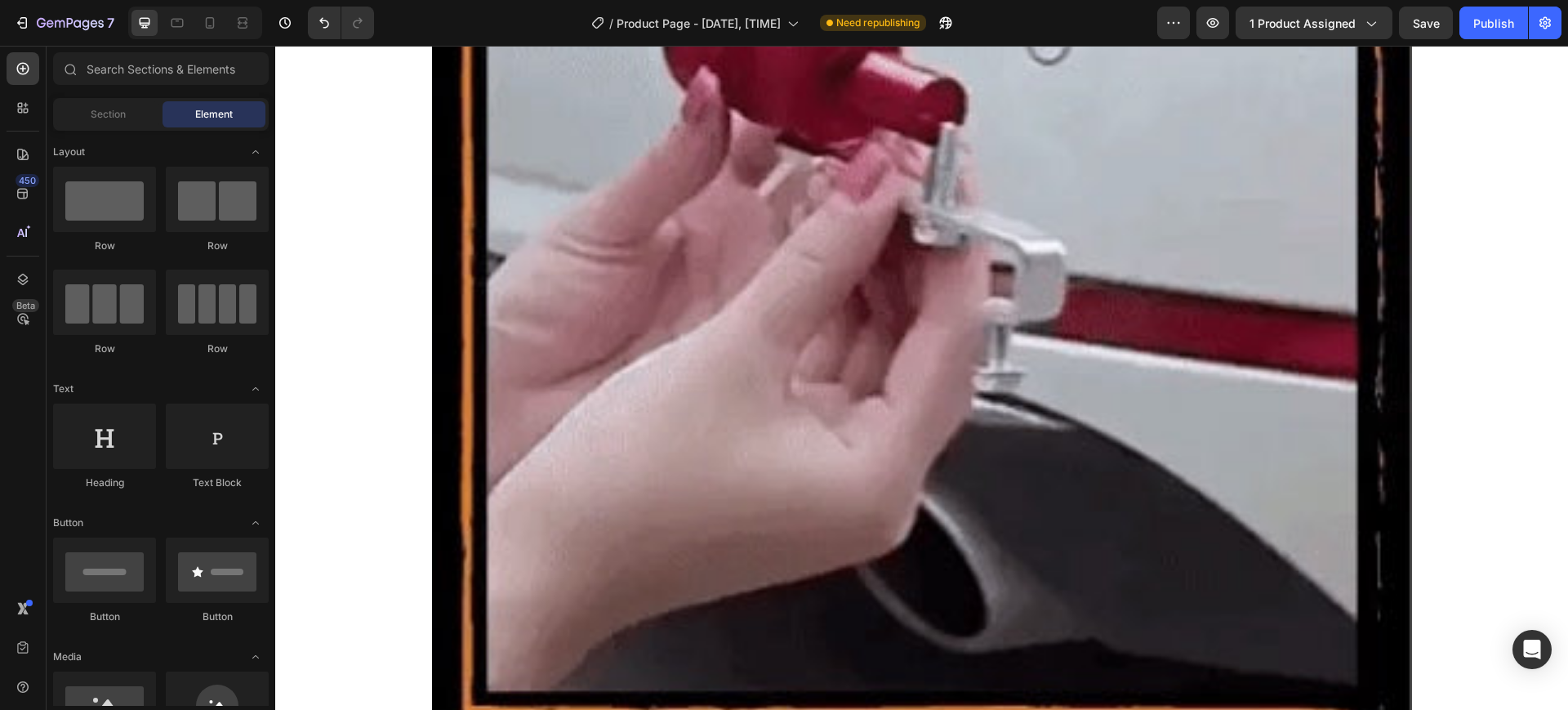 scroll, scrollTop: 3995, scrollLeft: 0, axis: vertical 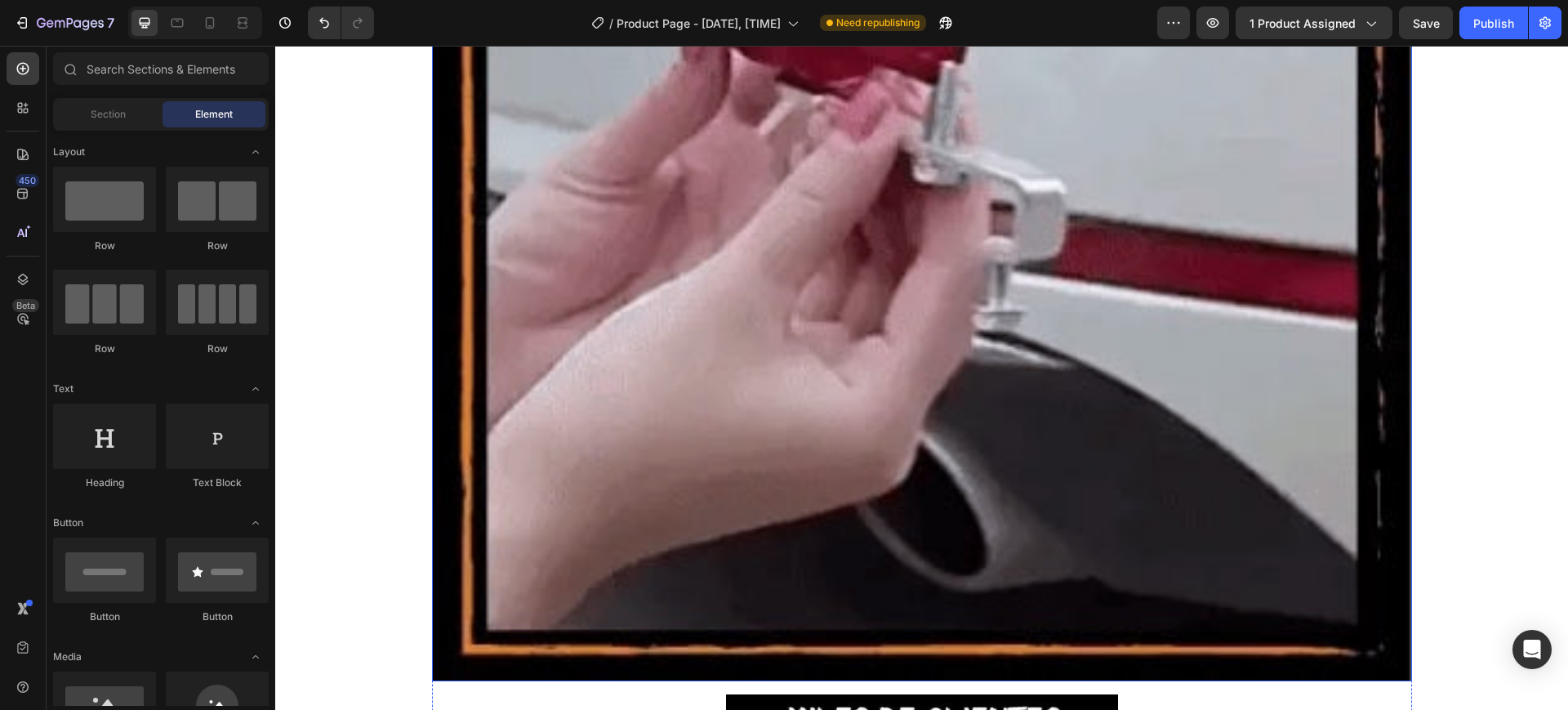 click at bounding box center (922, 191) 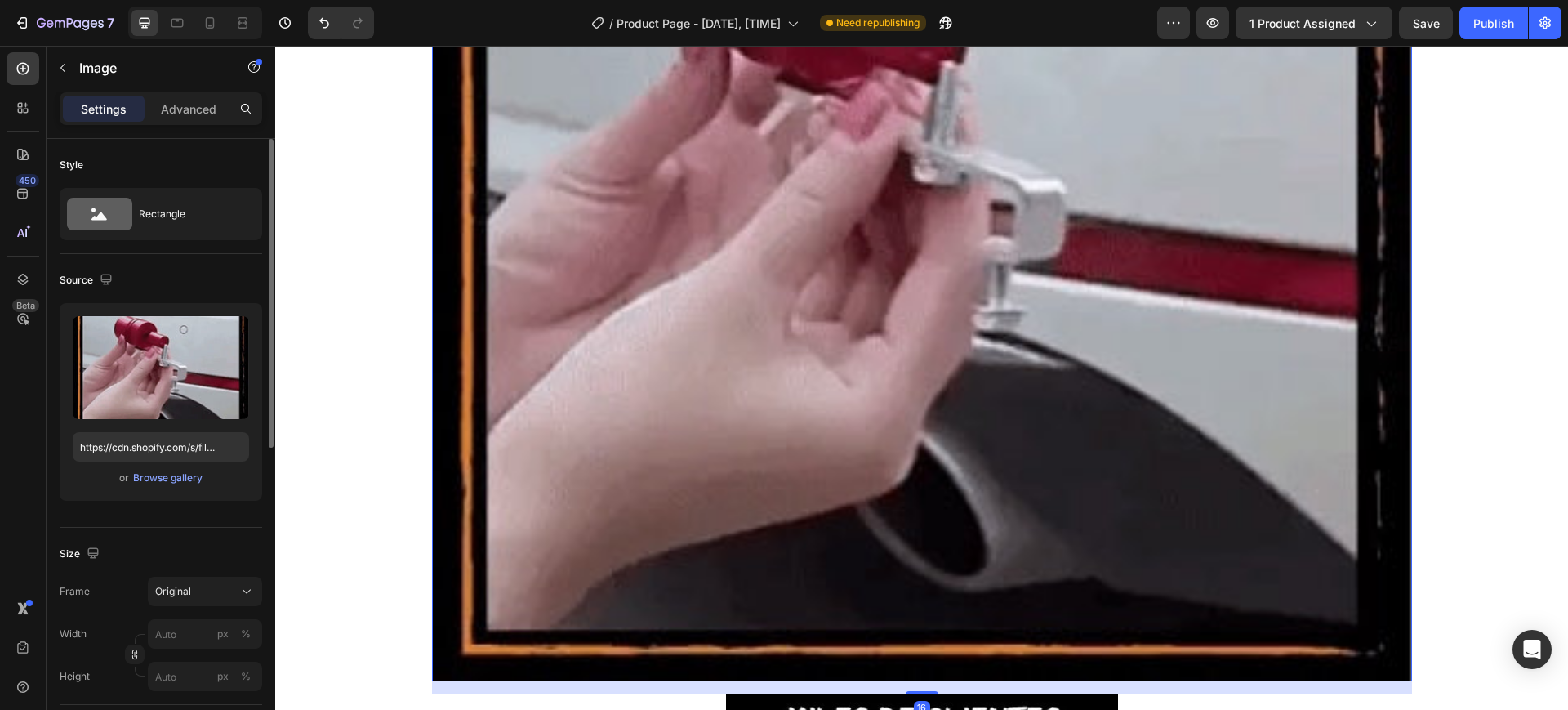 click on "Upload Image https://cdn.shopify.com/s/files/1/0567/0522/0707/files/gempages_[ID].jpg?v=[ID] or Browse gallery" at bounding box center (161, 402) 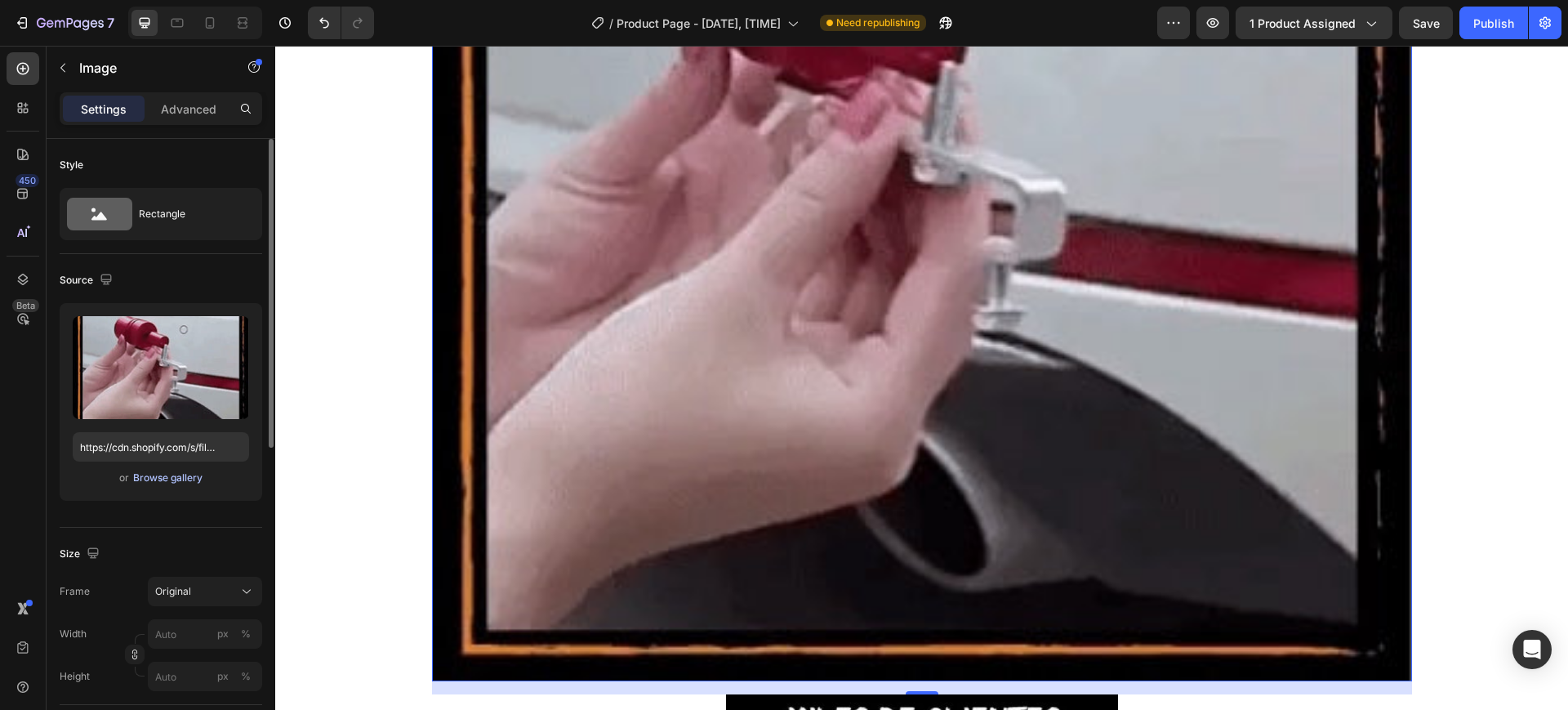 click on "Browse gallery" at bounding box center (167, 478) 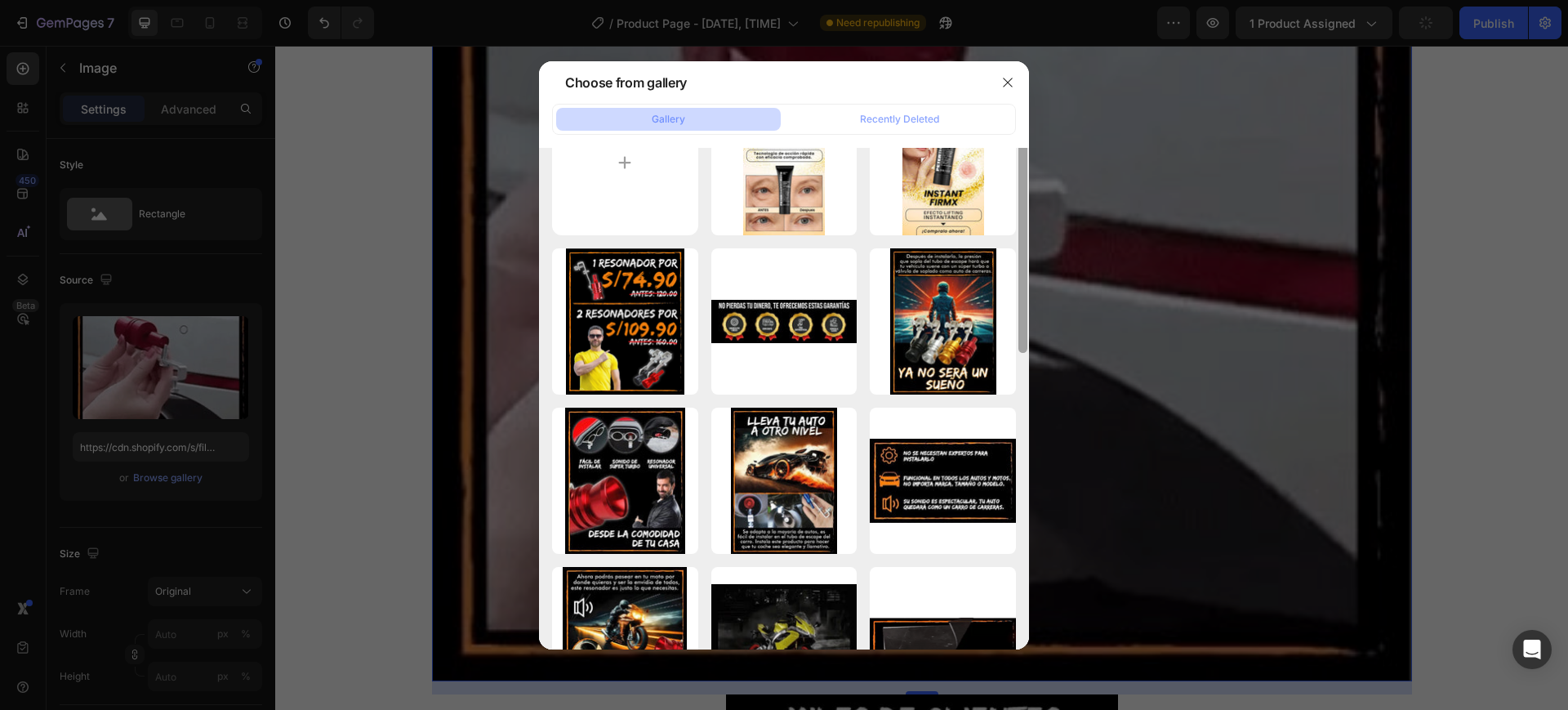 scroll, scrollTop: 6, scrollLeft: 0, axis: vertical 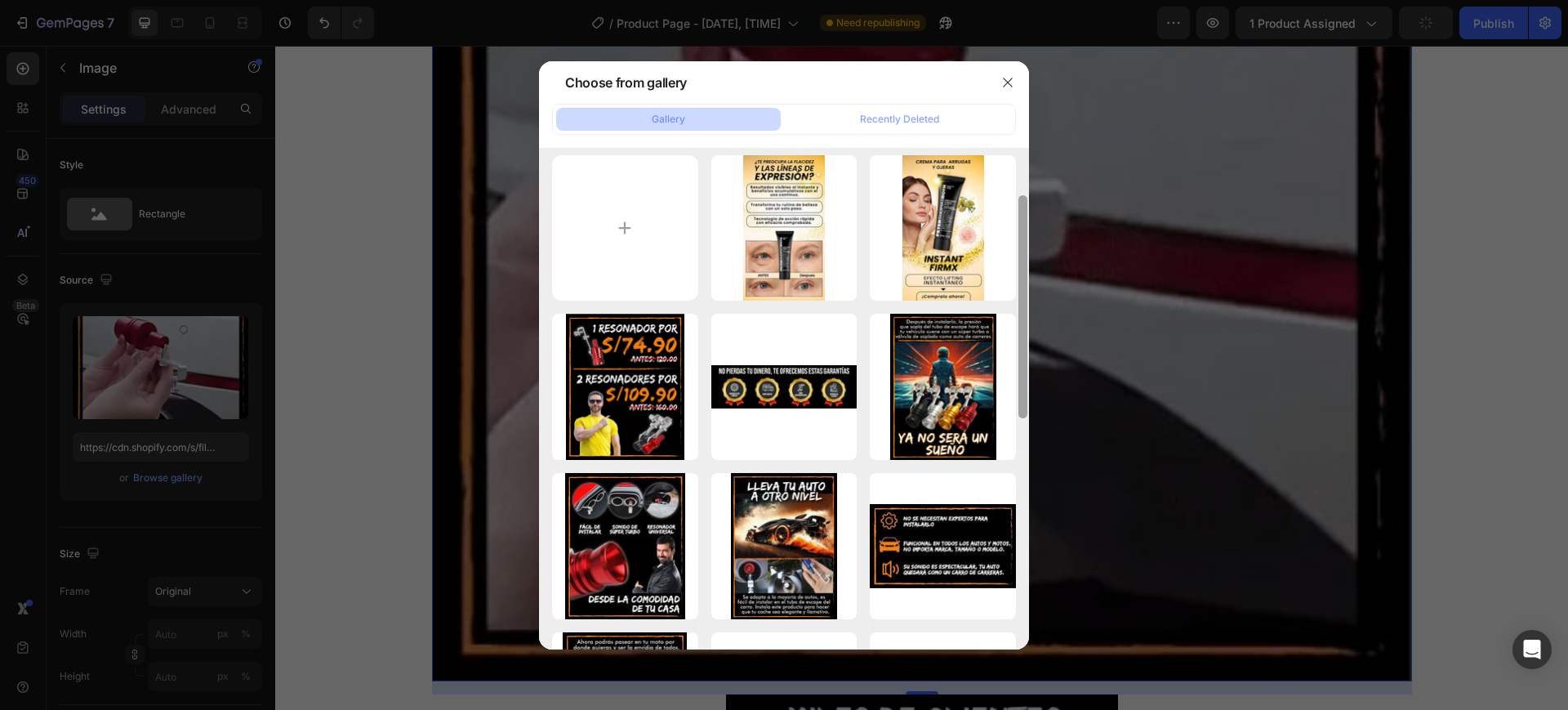 click on "Choose from gallery Gallery Recently Deleted gempages_[ID] [SIZE] gempages_[ID] [SIZE] 1 RESONADOR POR [PRICE]...png [SIZE] gempages_[ID] [SIZE] gempages_[ID] [SIZE] gempages_[ID] [SIZE] gempages_[ID] [SIZE] gempages_[ID] [SIZE] gempages_[ID] [SIZE] gempages_[ID] [SIZE] gempages_[ID] [SIZE] gempages_[ID] [SIZE] gempages_[ID] [SIZE] gempages_[ID] [SIZE] 1_RESONADOR_POR_[PRICE]...png [SIZE] gempages_[ID] [SIZE] uso.jpg [SIZE] landin.png [SIZE]" 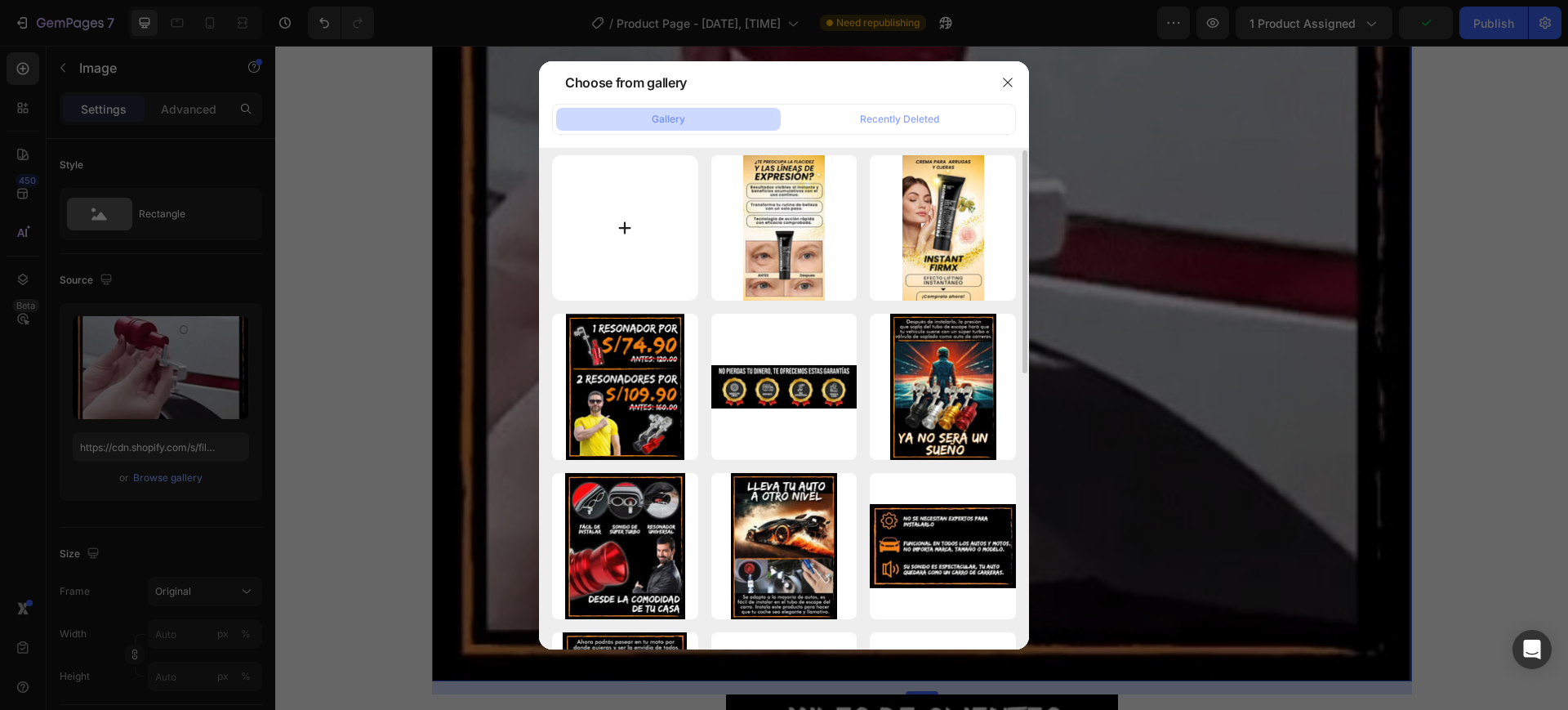 click at bounding box center [625, 228] 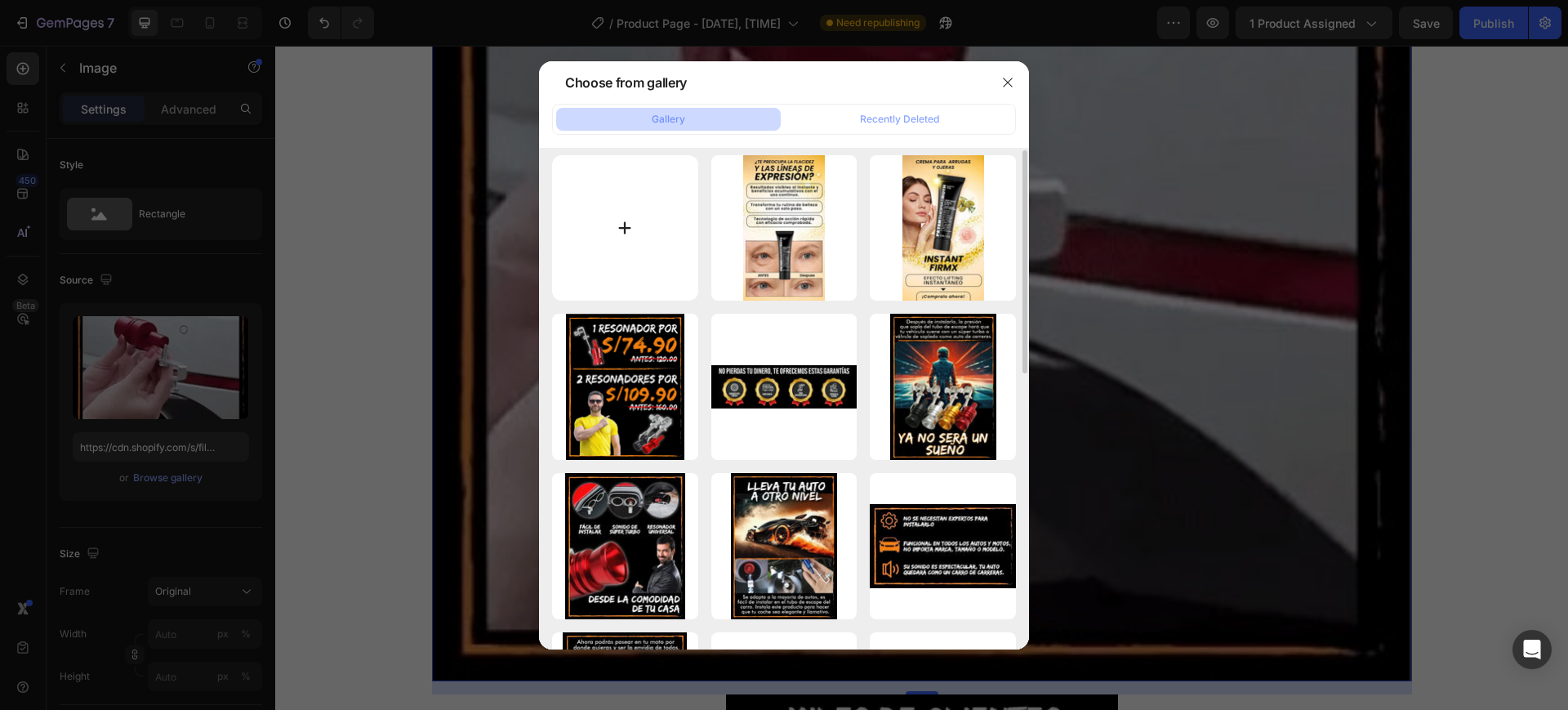 type on "C:\fakepath\gempages_[ID].jpg" 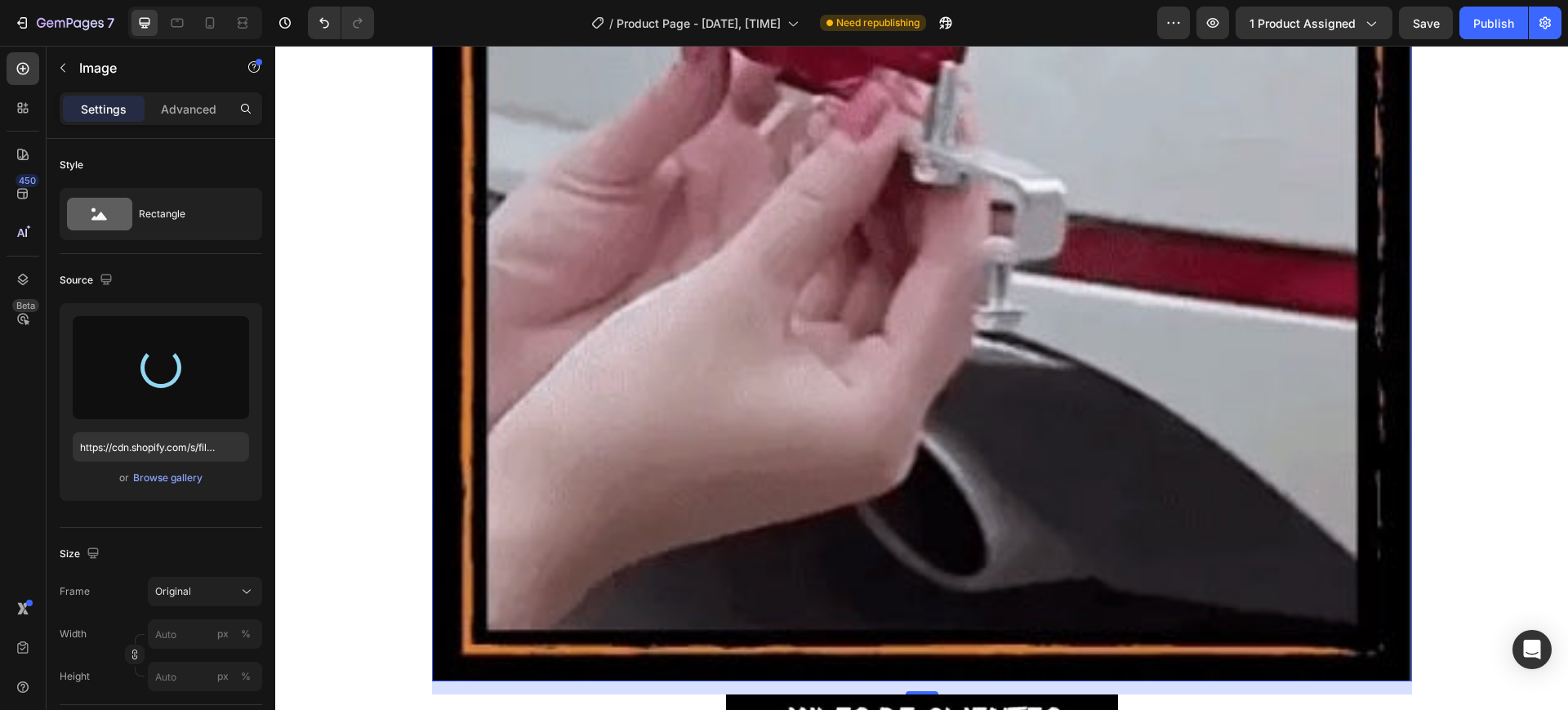 type on "https://cdn.shopify.com/s/files/1/0567/0522/0707/files/gempages_[ID].jpg" 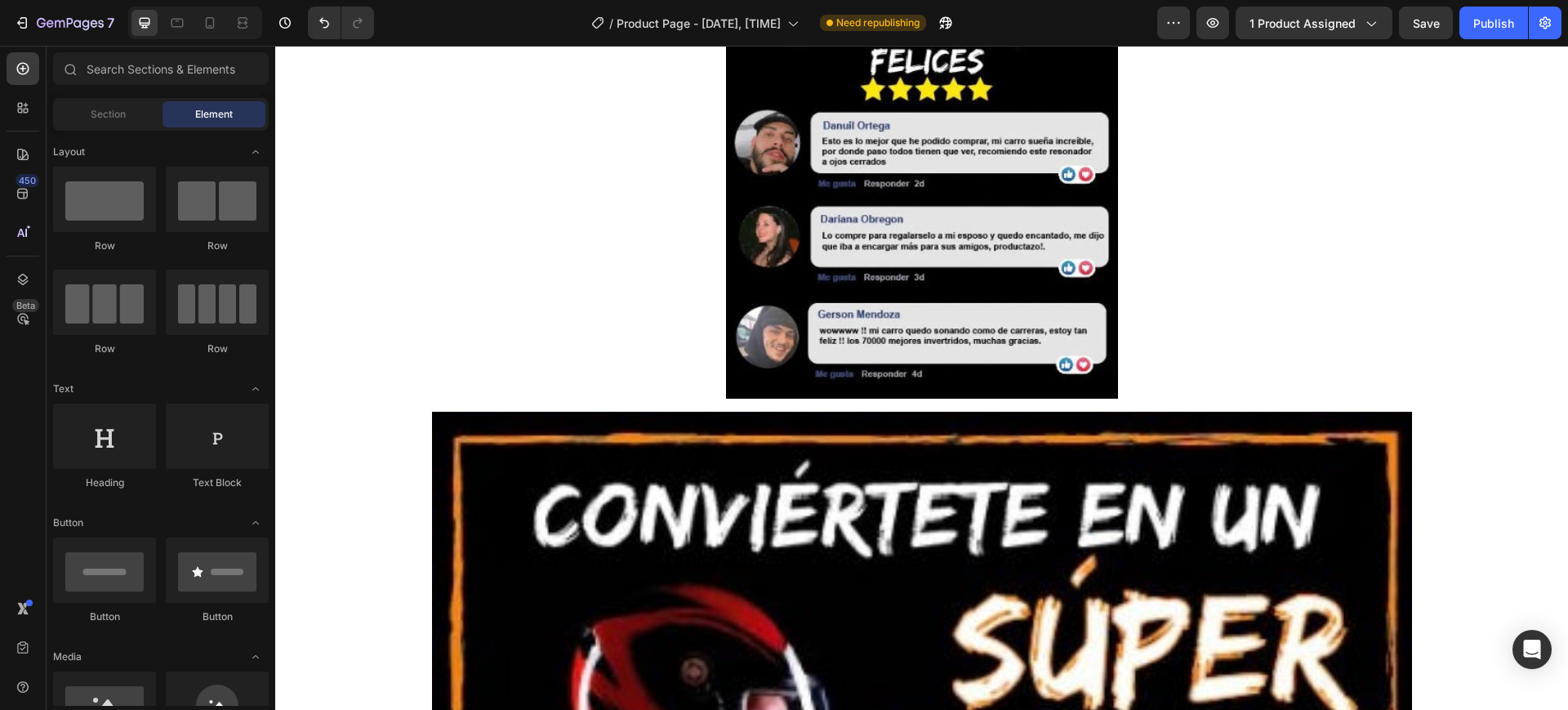 scroll, scrollTop: 5467, scrollLeft: 0, axis: vertical 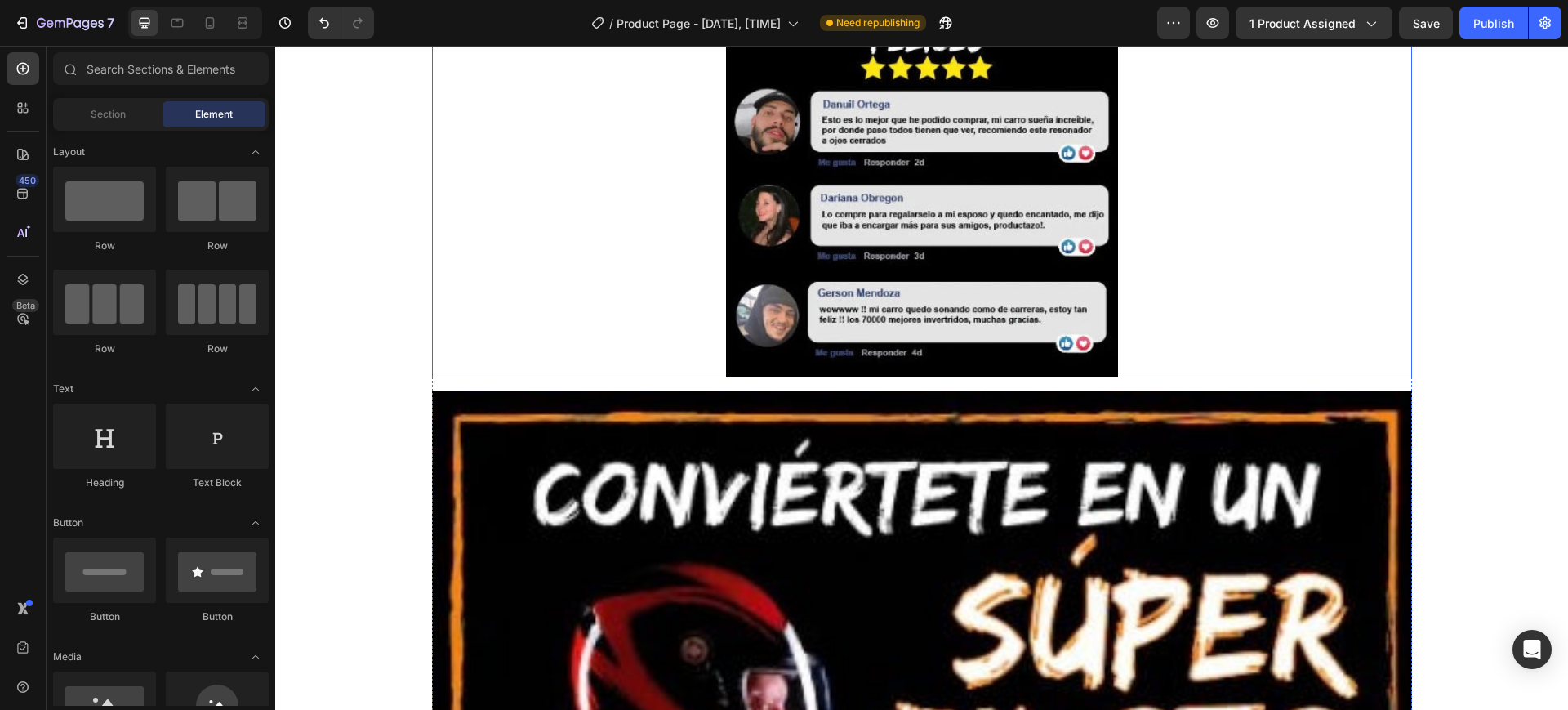 click at bounding box center [922, 181] 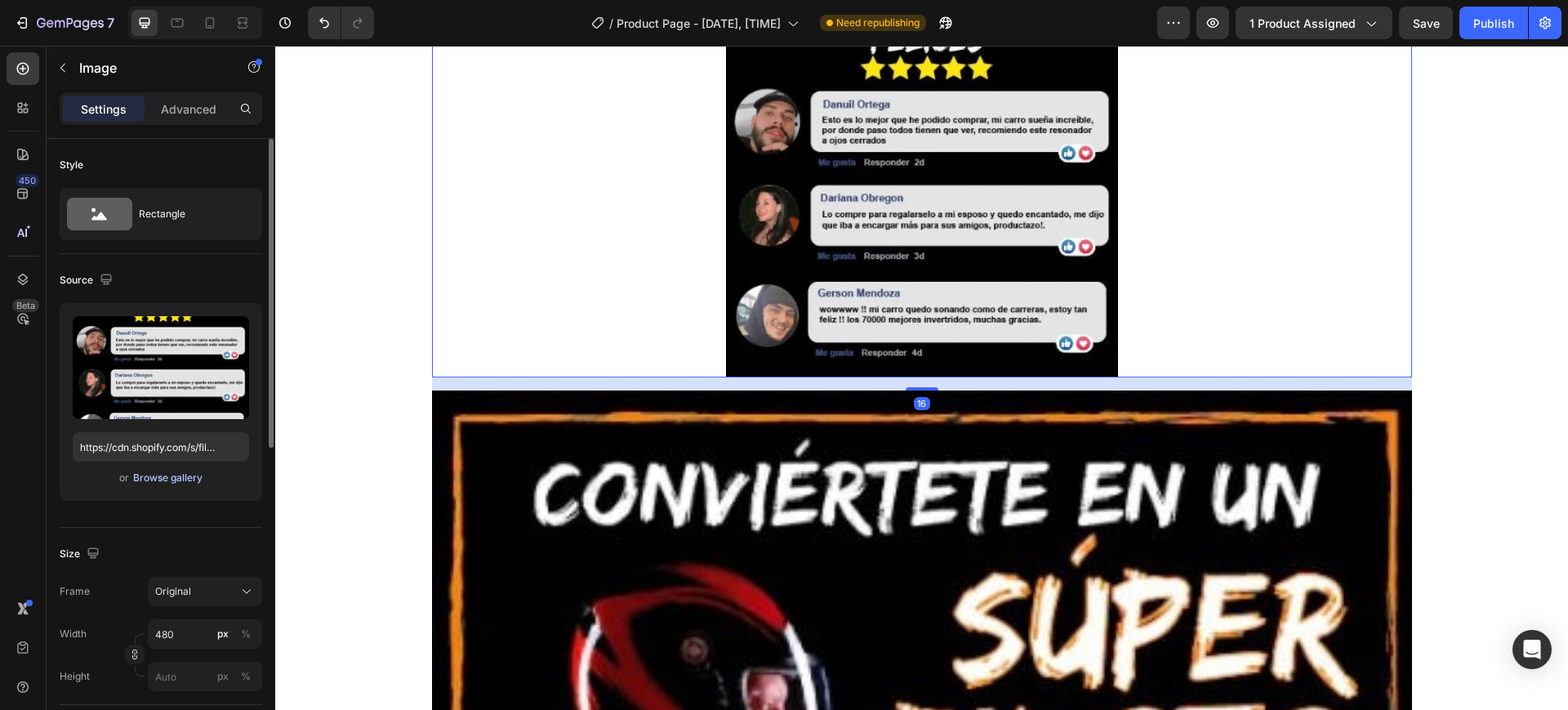 click on "Browse gallery" at bounding box center (167, 478) 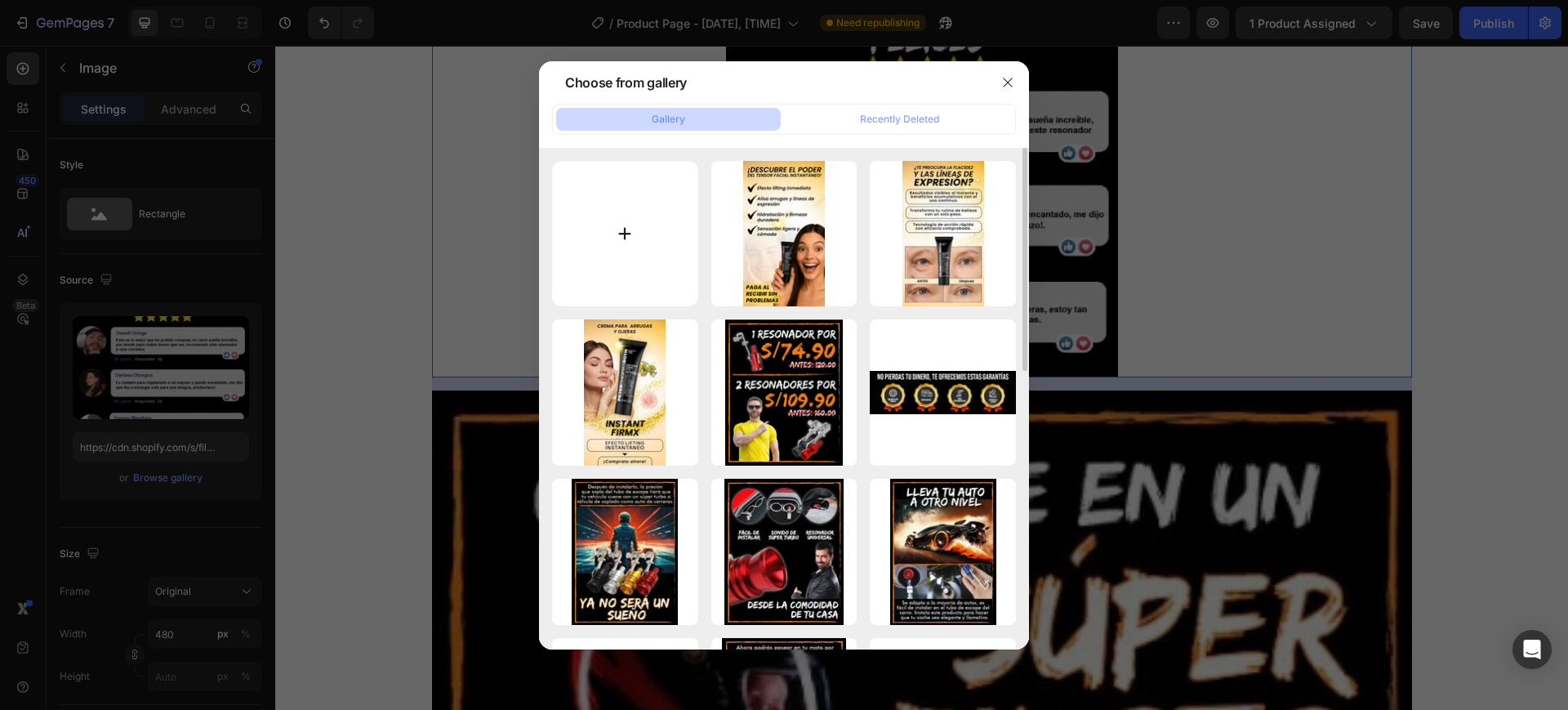 click at bounding box center [625, 234] 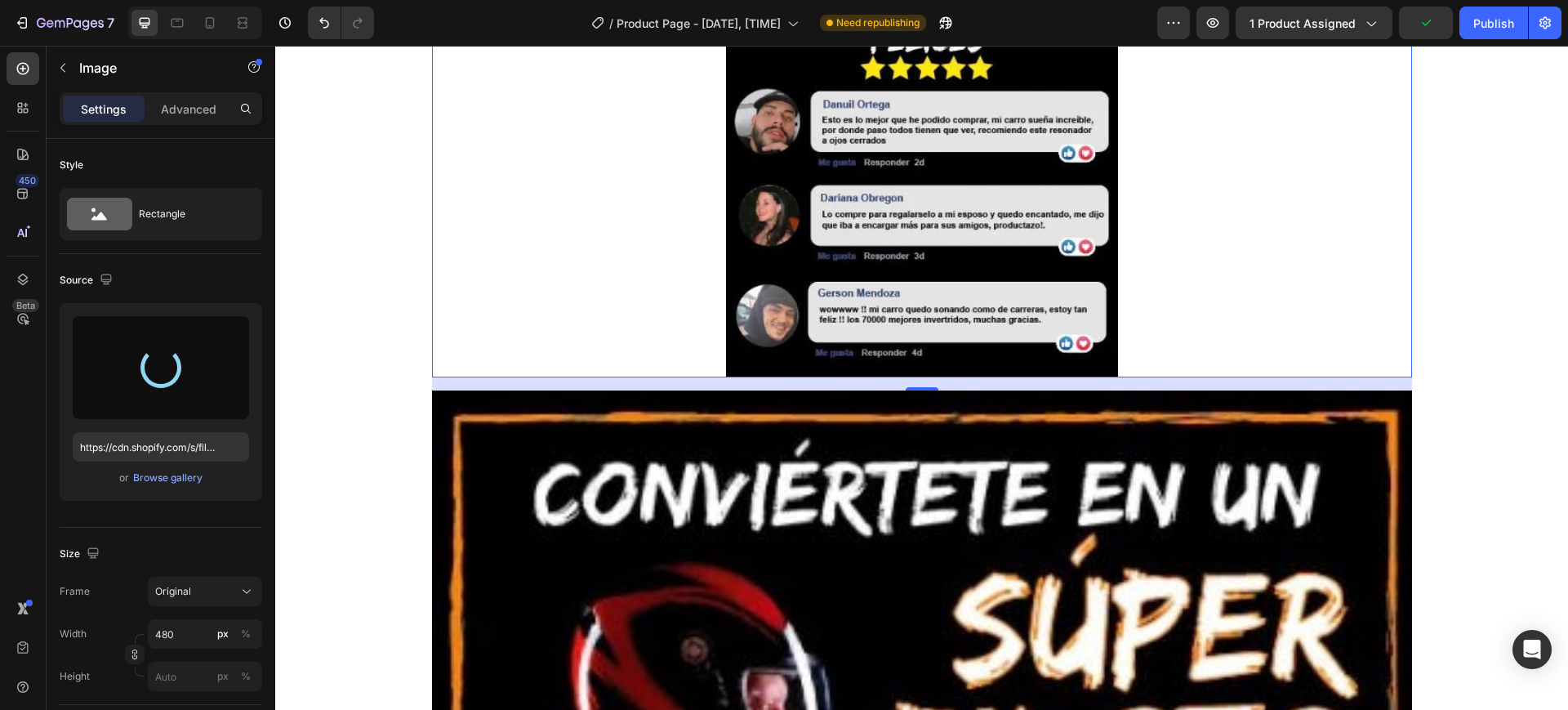 type on "https://cdn.shopify.com/s/files/1/0567/0522/0707/files/gempages_[ID].jpg" 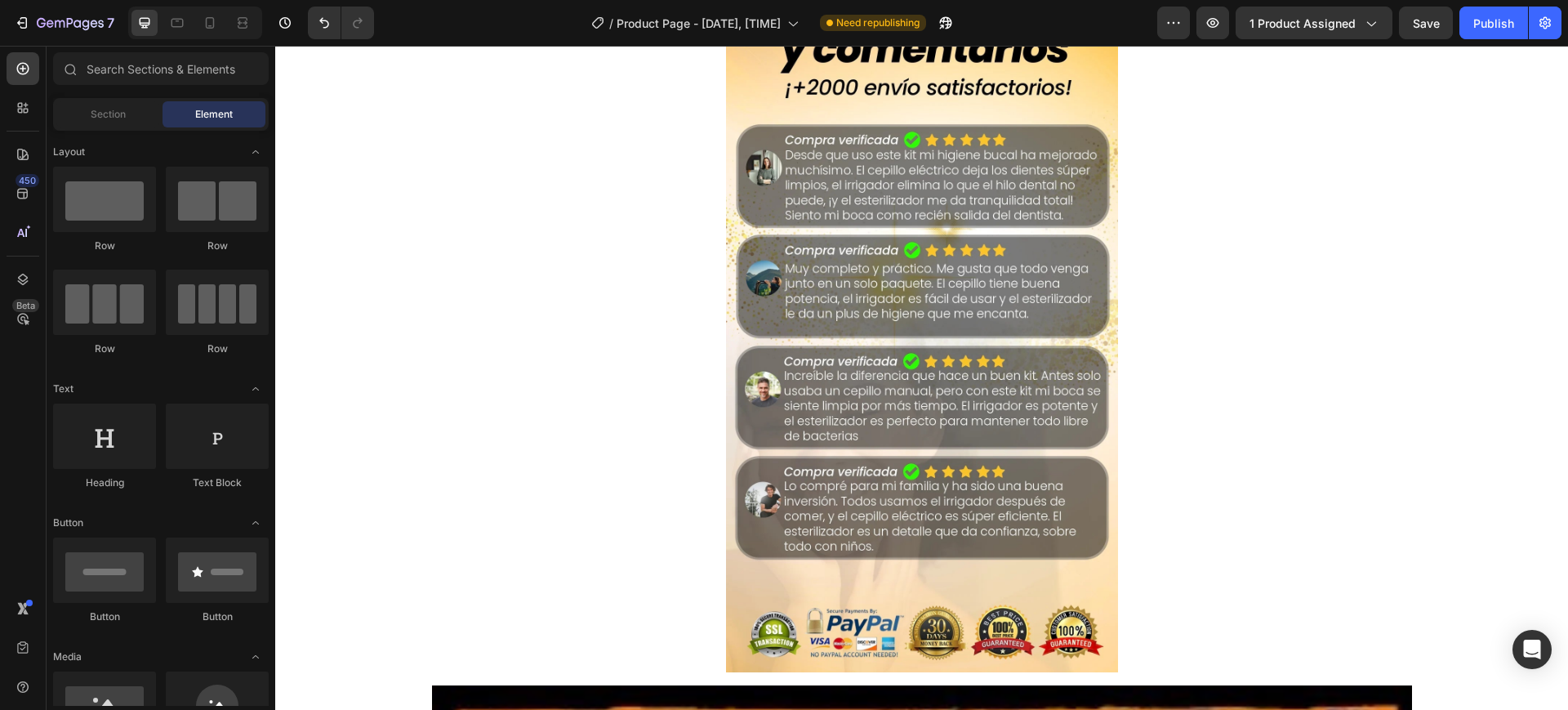 scroll, scrollTop: 5390, scrollLeft: 0, axis: vertical 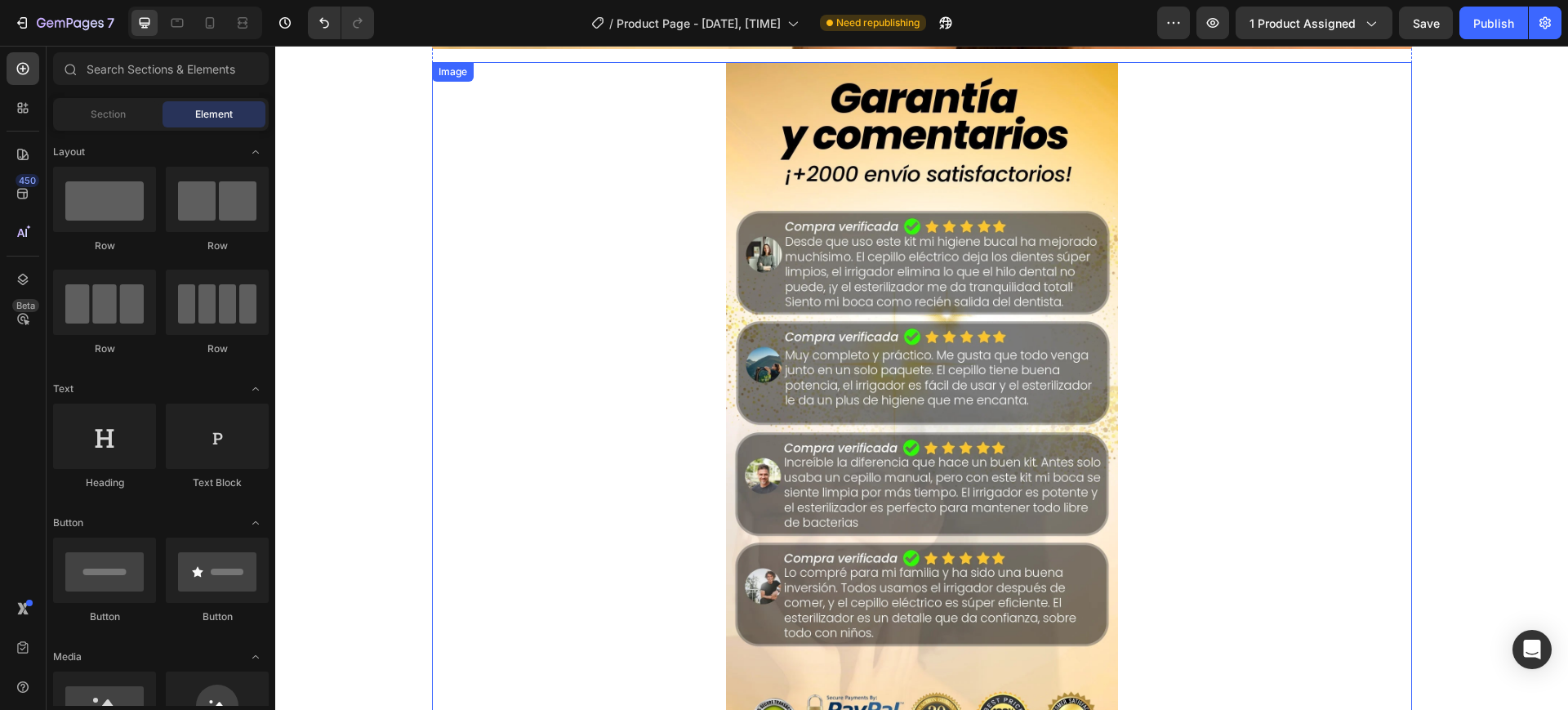 click at bounding box center [922, 410] 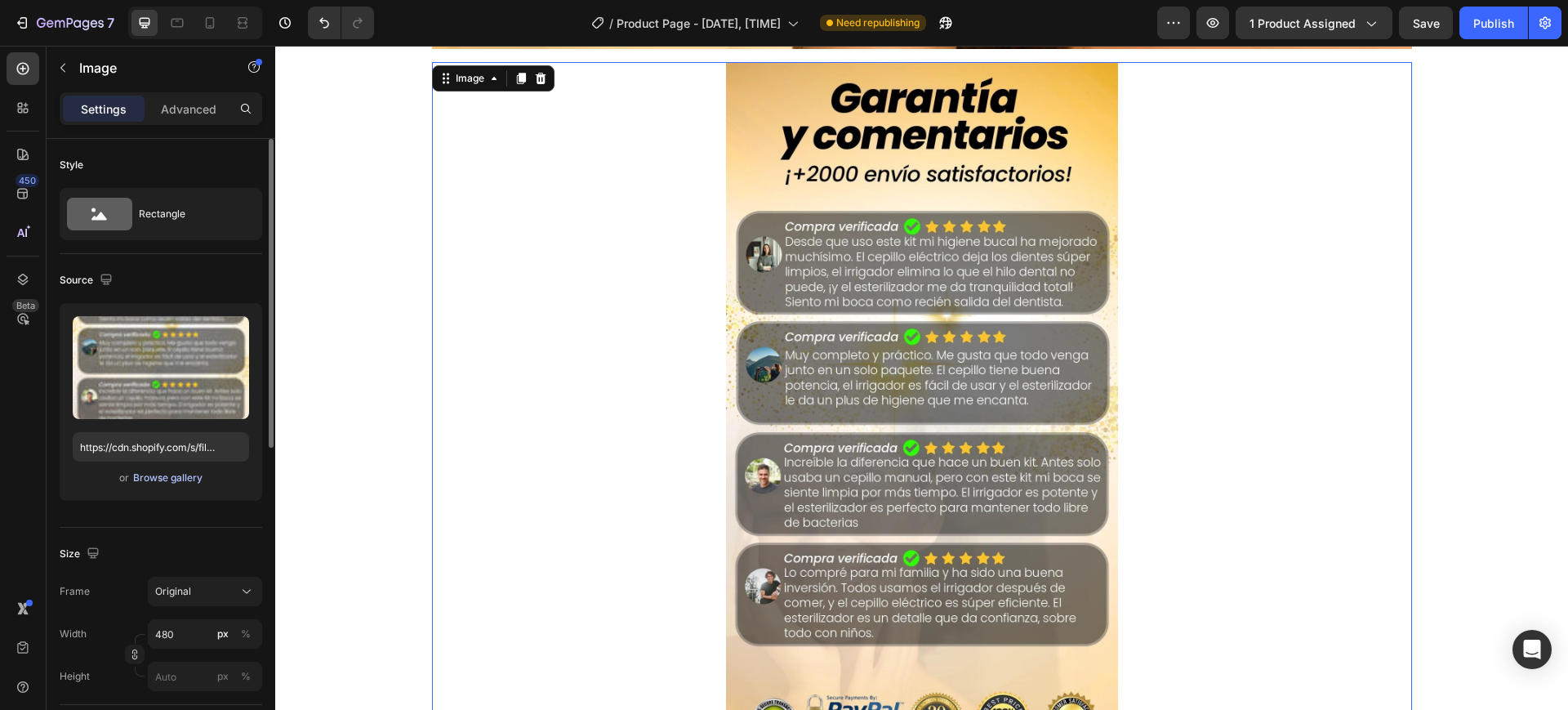 click on "Browse gallery" at bounding box center [167, 478] 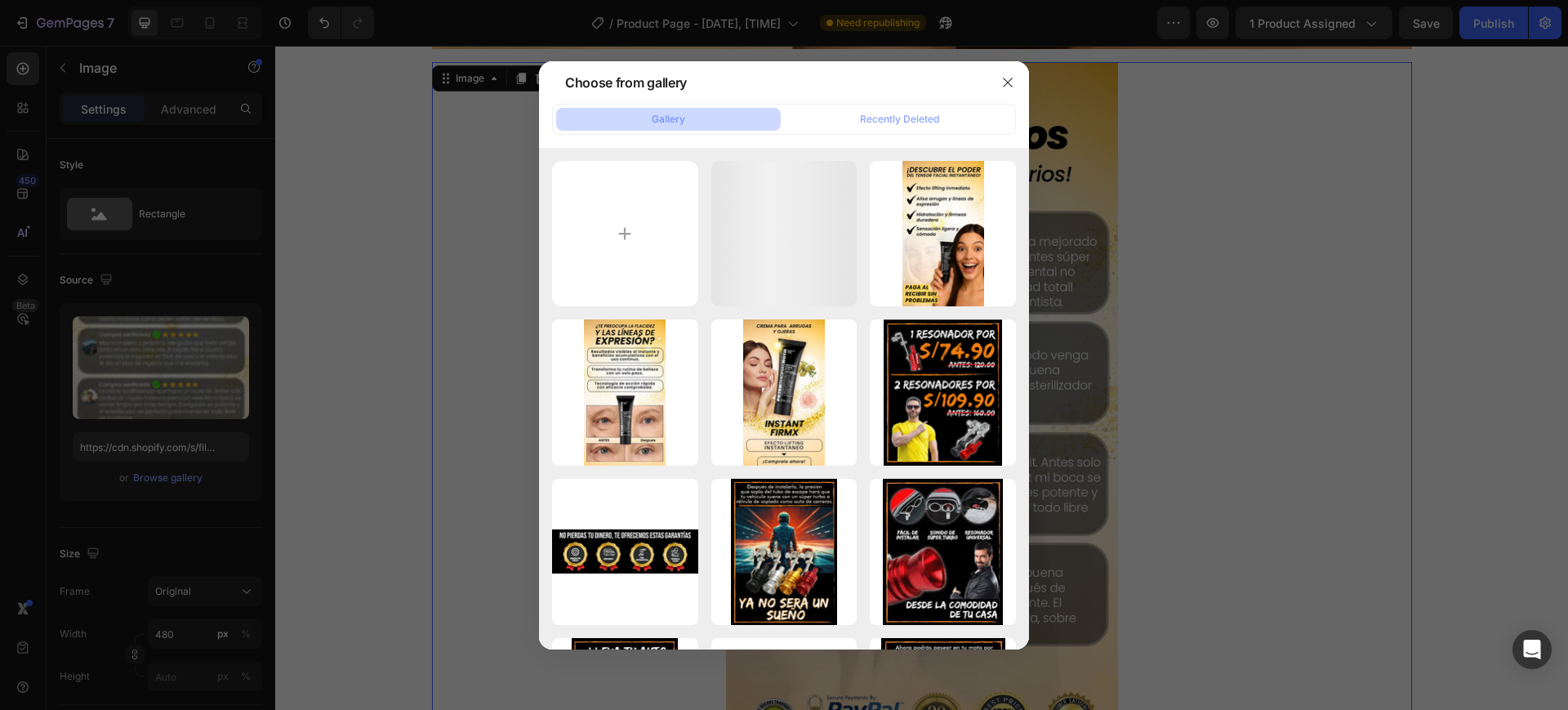type 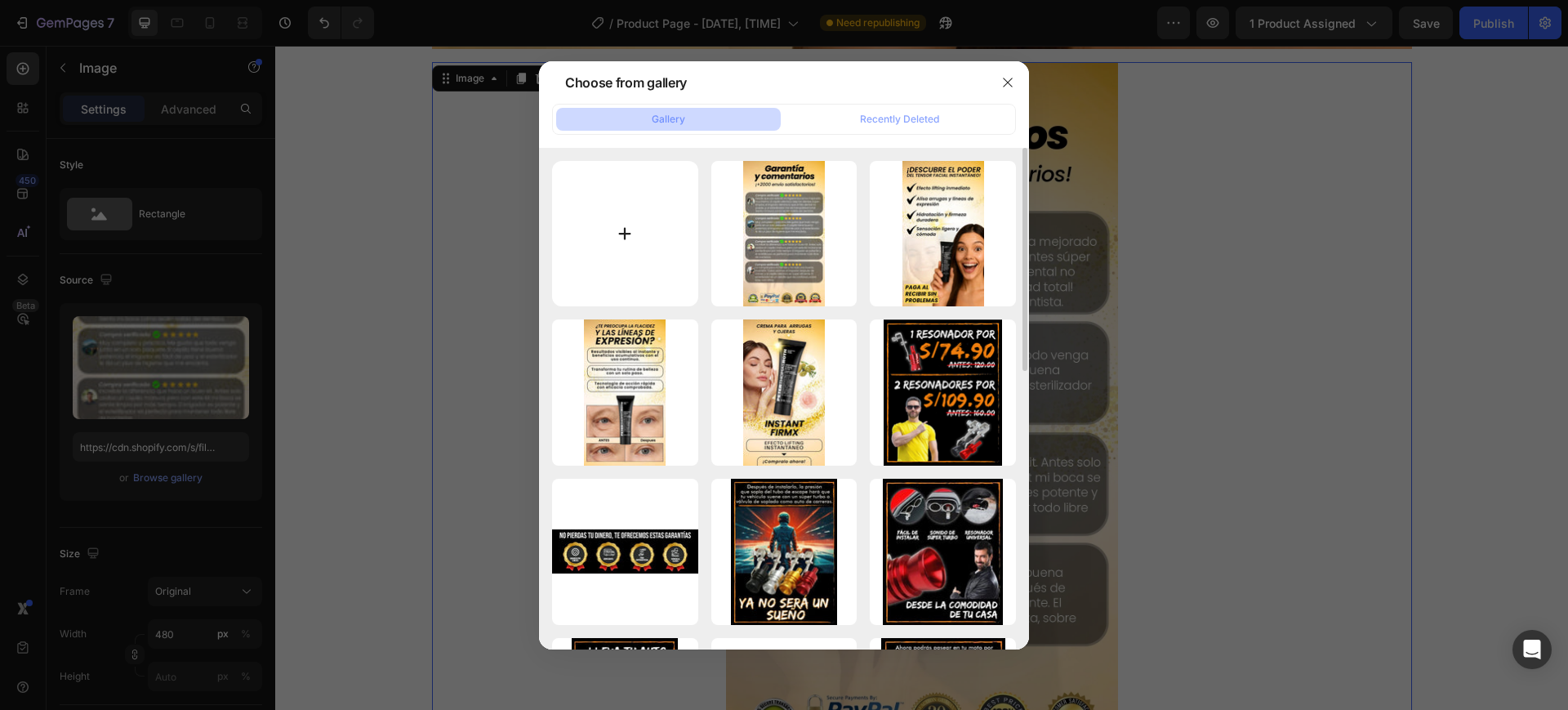 click at bounding box center [625, 234] 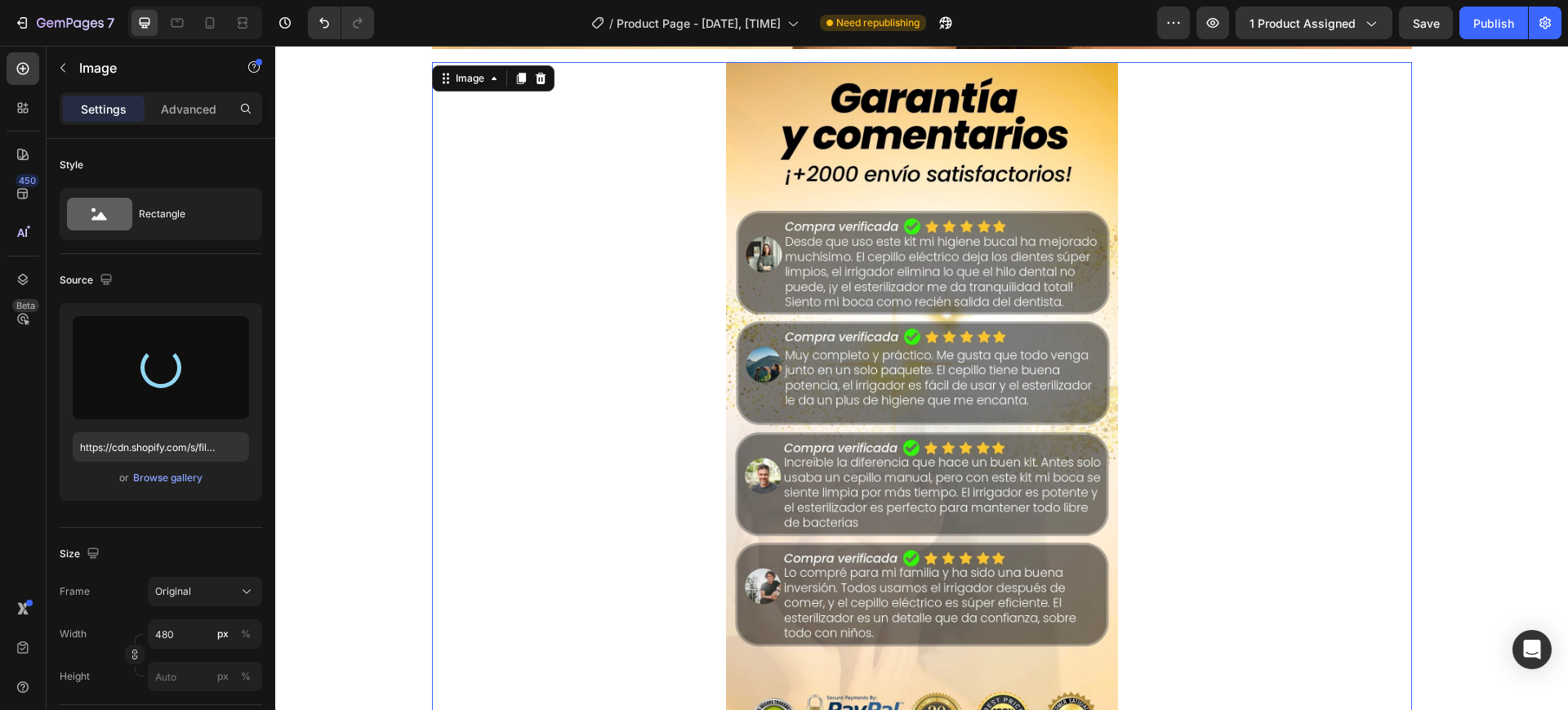type on "https://cdn.shopify.com/s/files/1/0567/0522/0707/files/gempages_[ID].jpg" 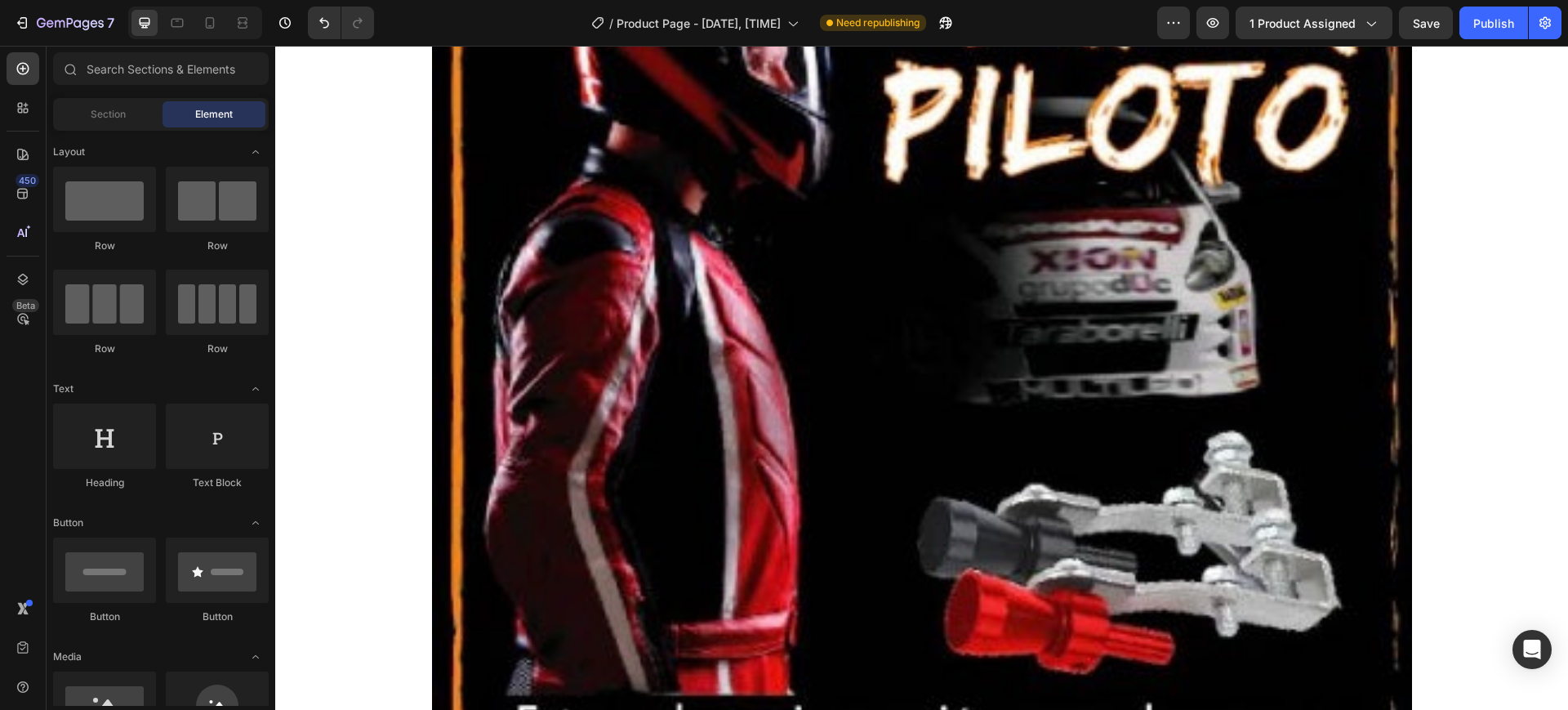 scroll, scrollTop: 6111, scrollLeft: 0, axis: vertical 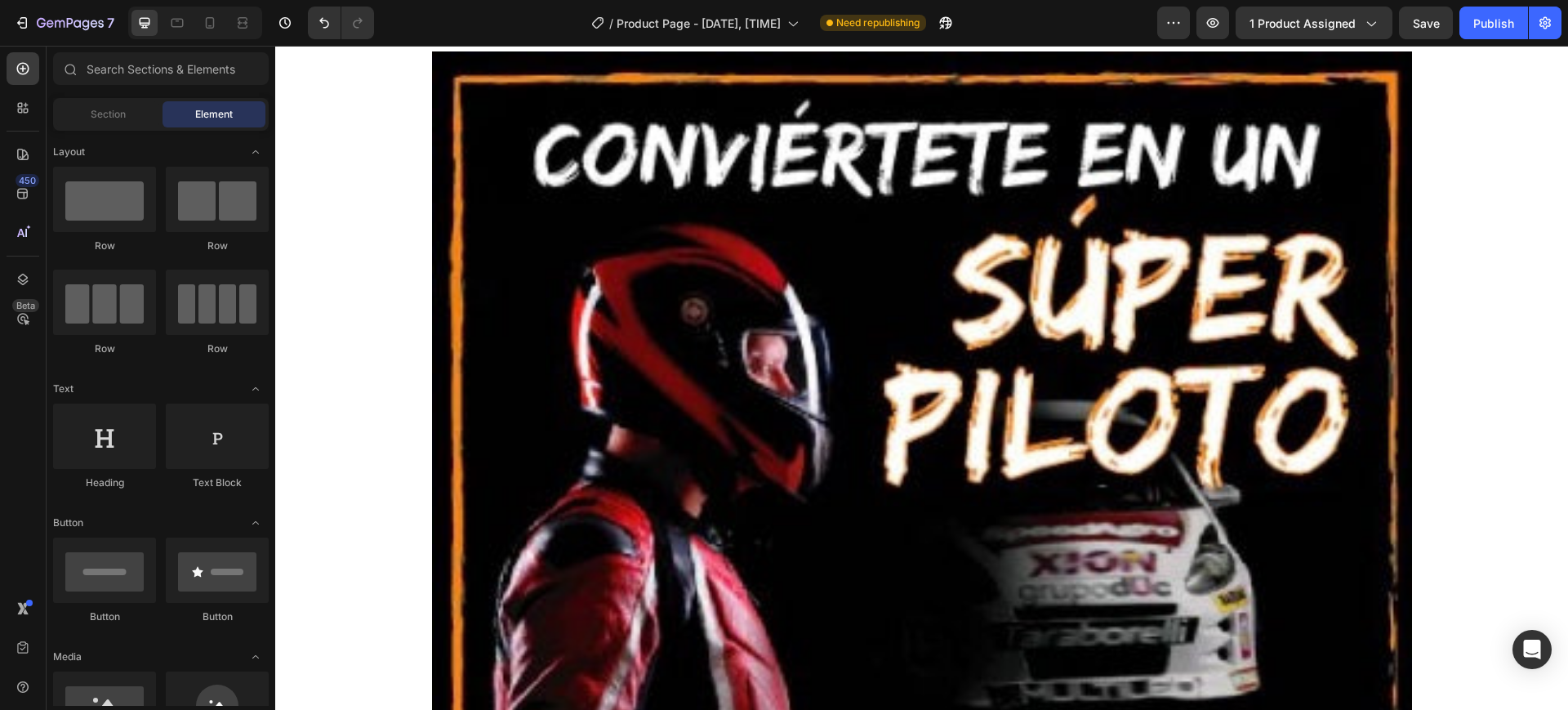 click at bounding box center [922, 645] 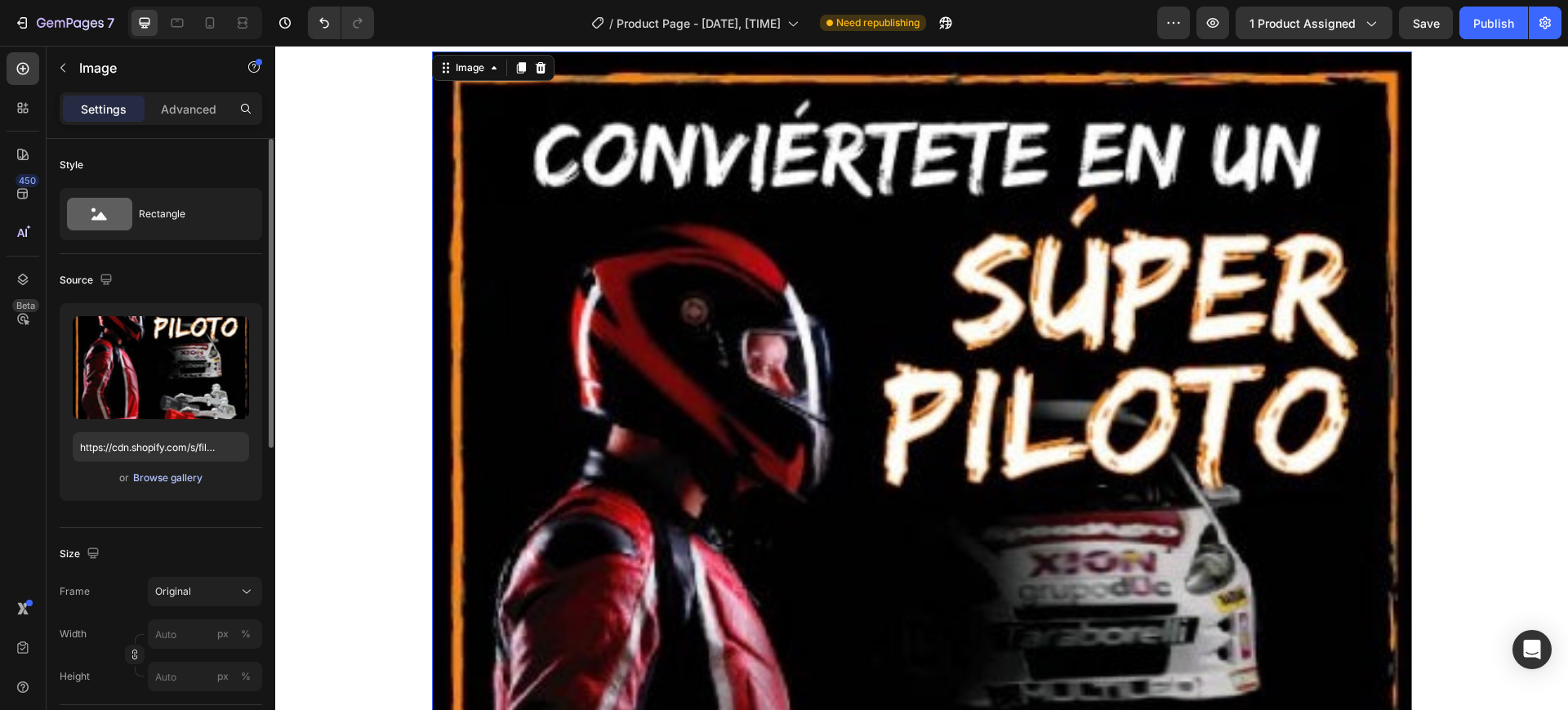 click on "Browse gallery" at bounding box center (167, 478) 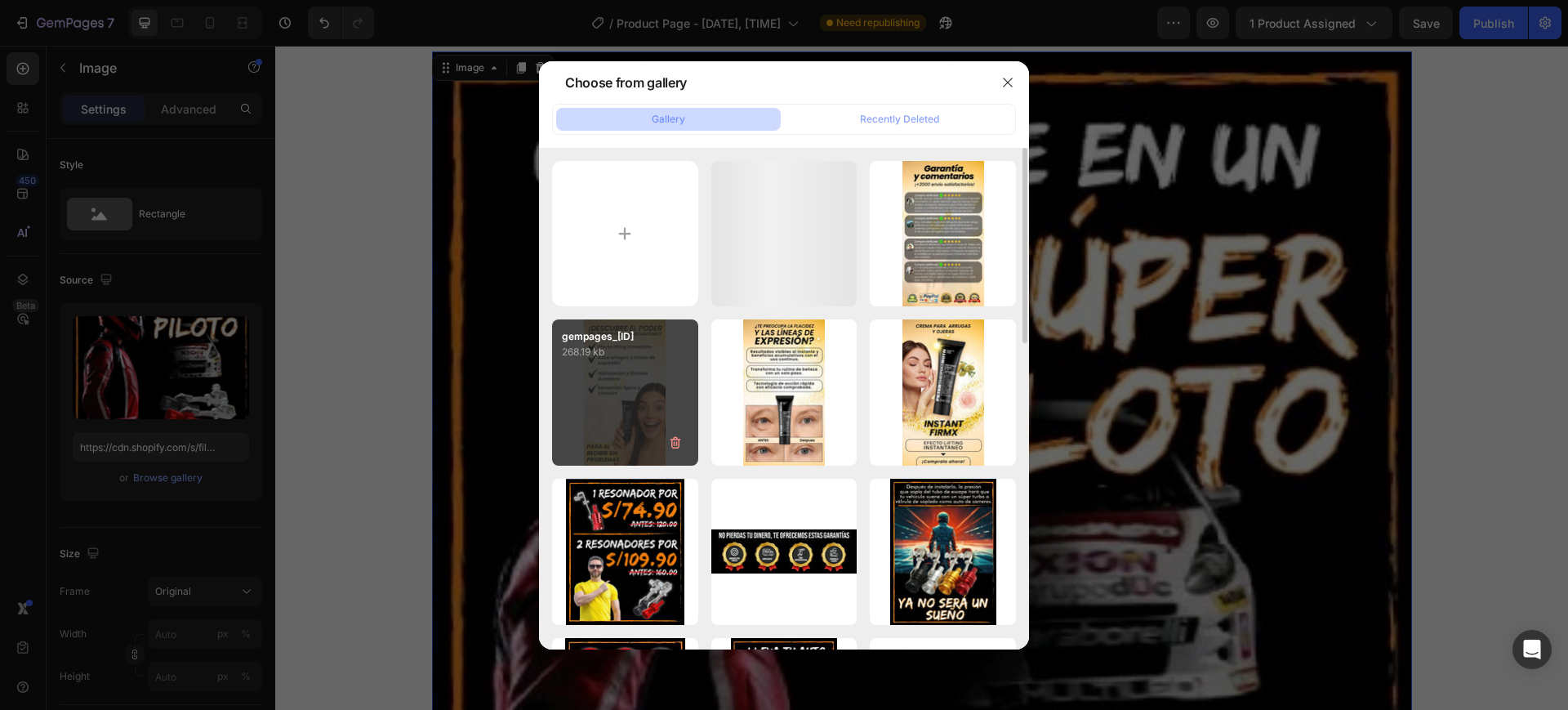 type 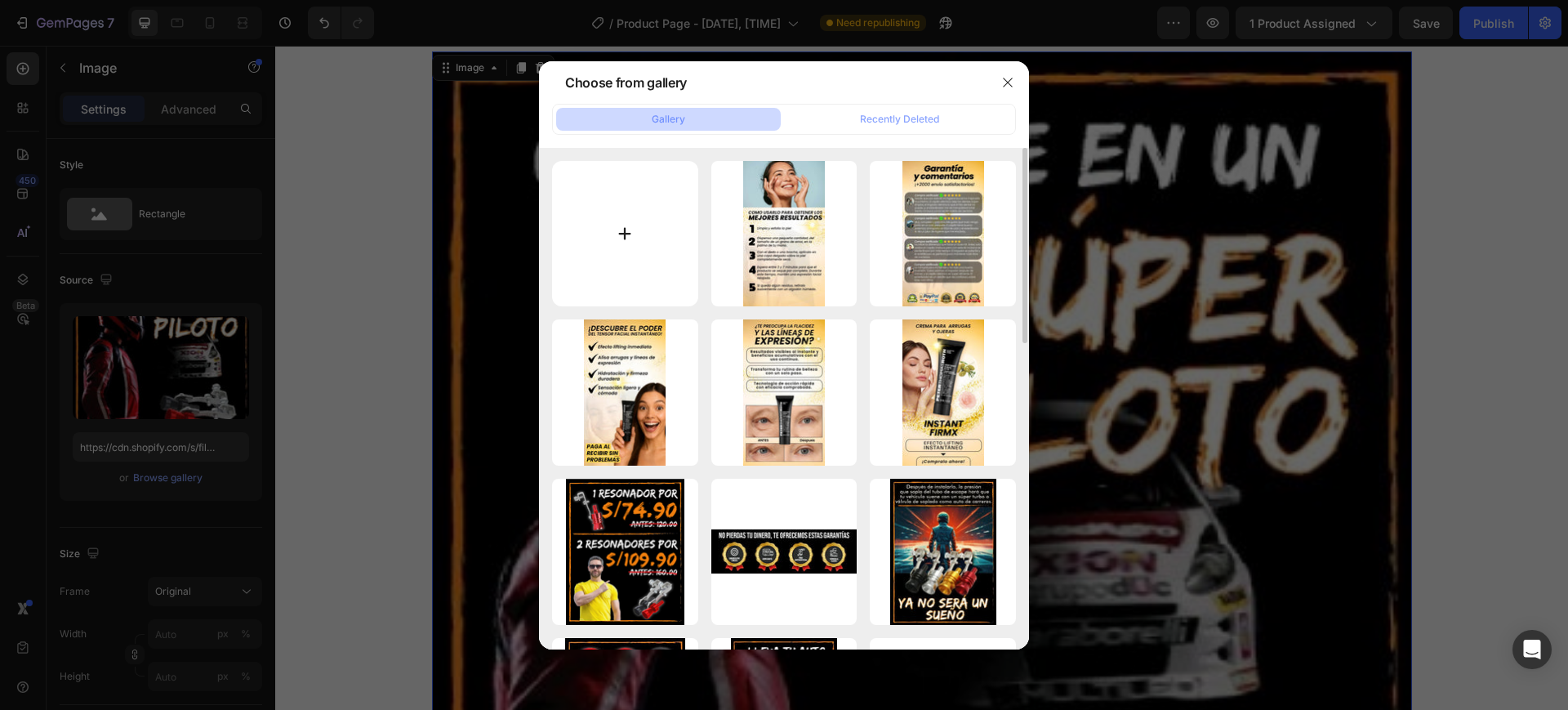 click at bounding box center [625, 234] 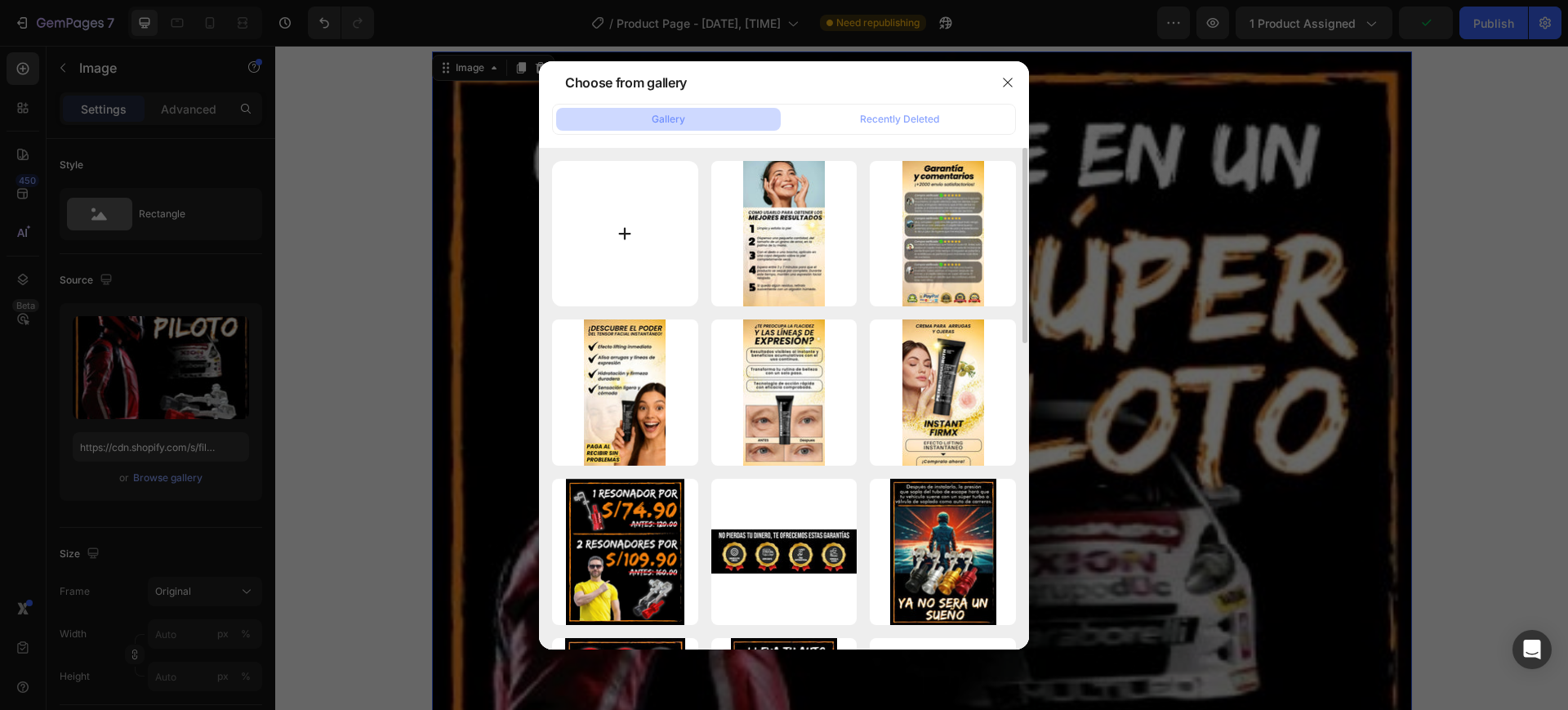 type on "C:\fakepath\gempages_[ID].jpg" 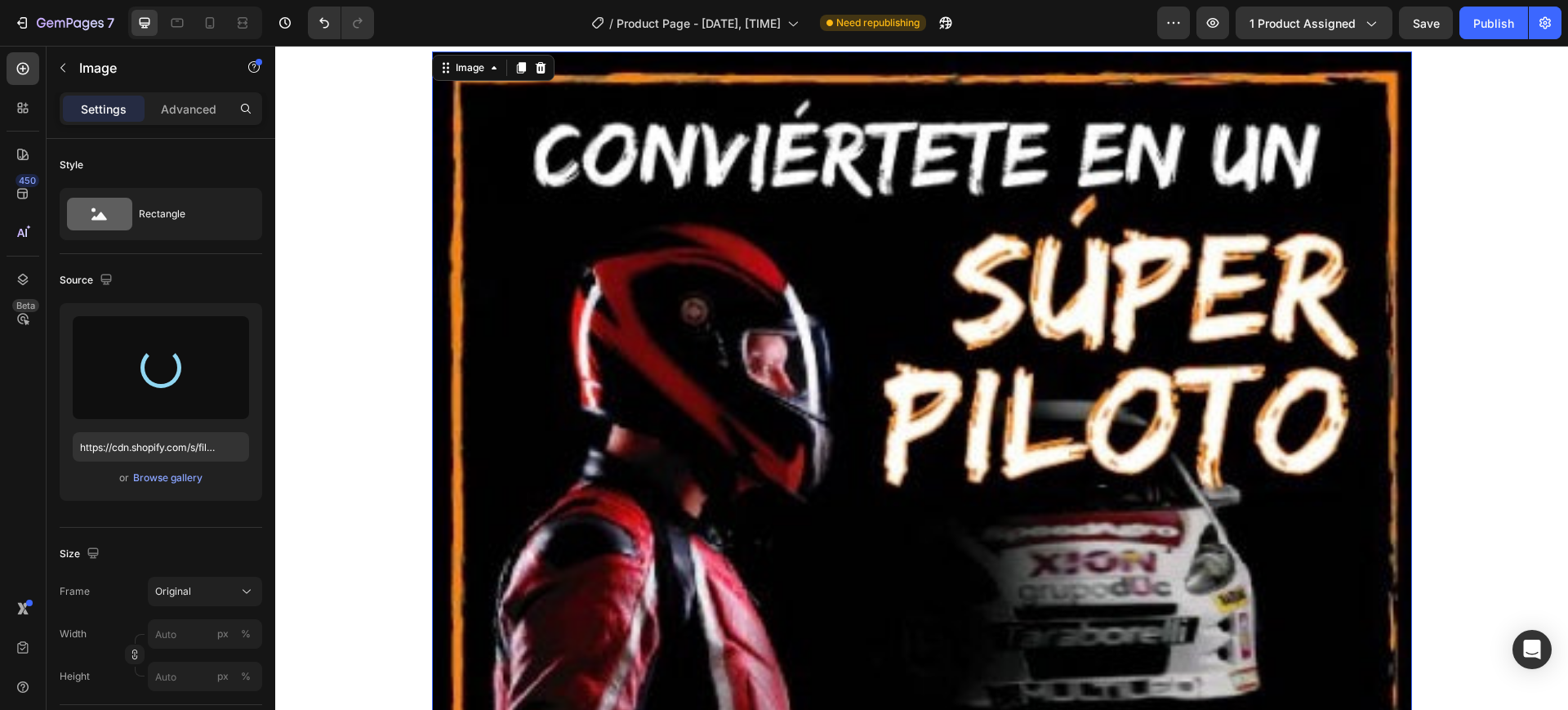 type on "https://cdn.shopify.com/s/files/1/0567/0522/0707/files/gempages_[ID].jpg" 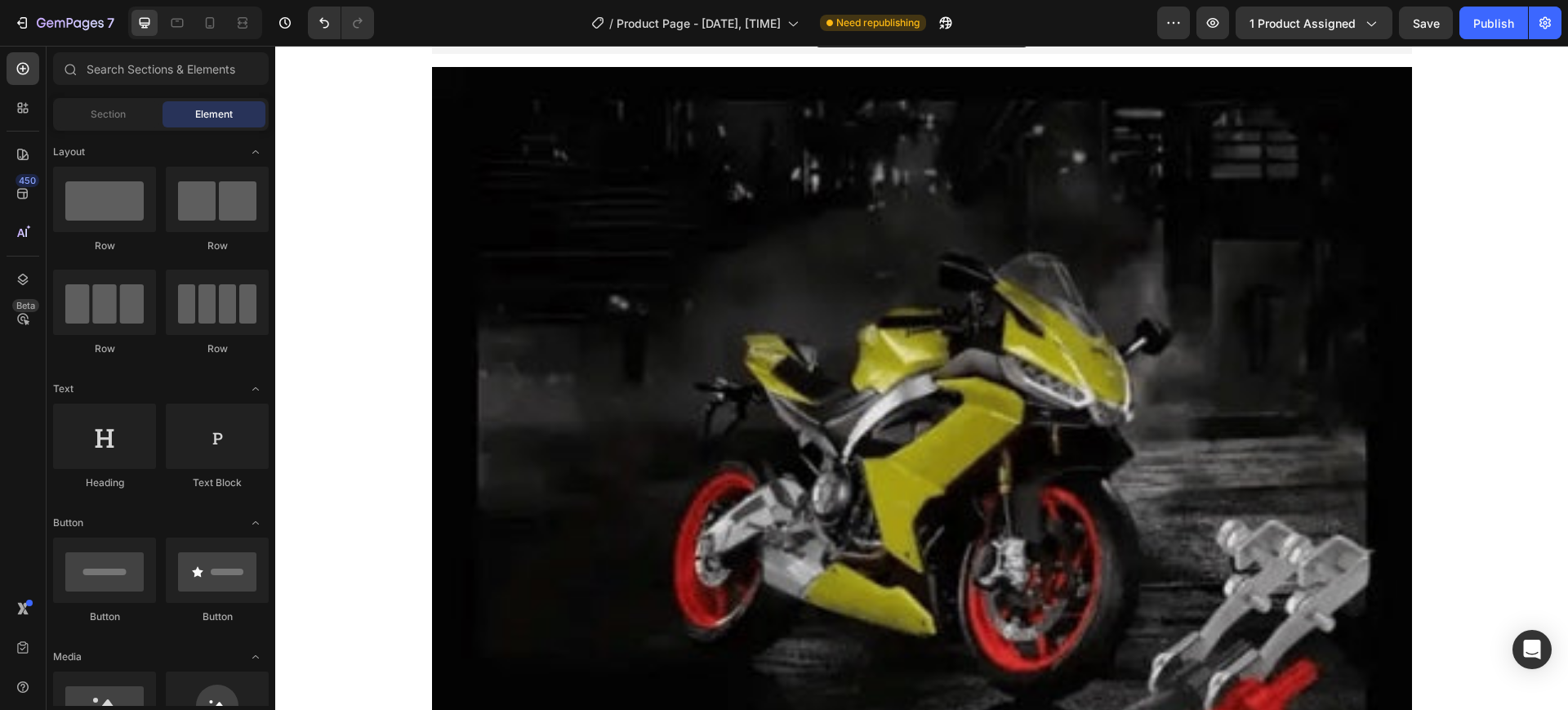 scroll, scrollTop: 8168, scrollLeft: 0, axis: vertical 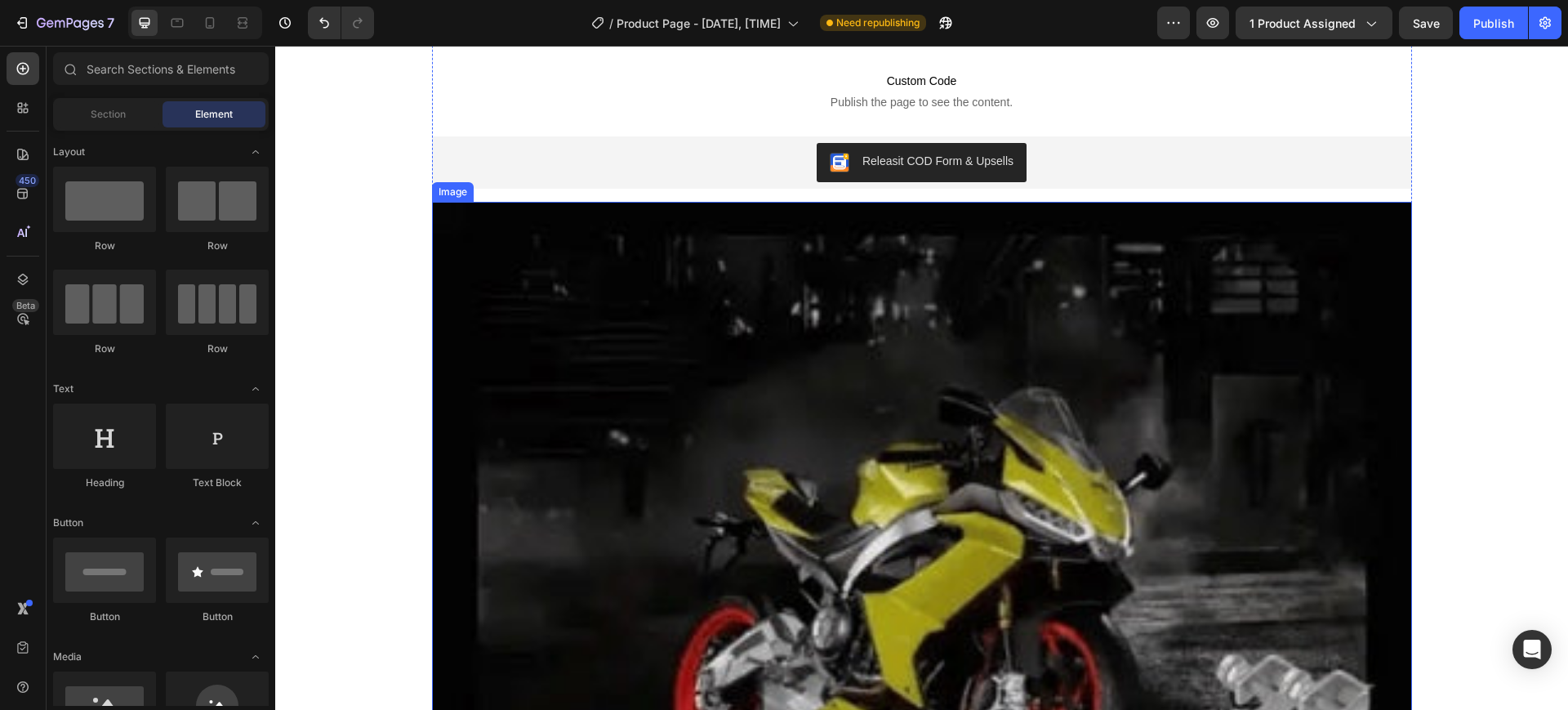 click at bounding box center [922, 573] 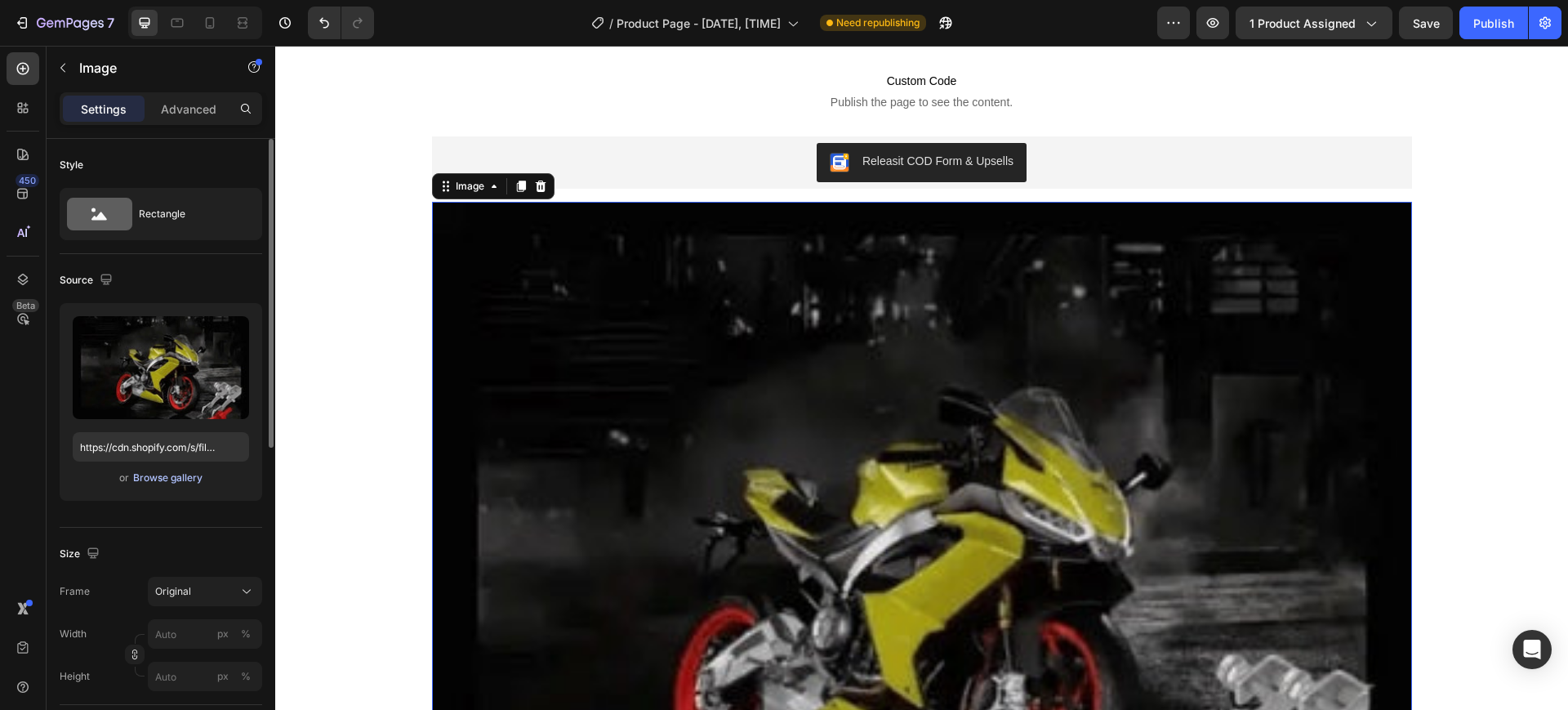 click on "Browse gallery" at bounding box center [167, 478] 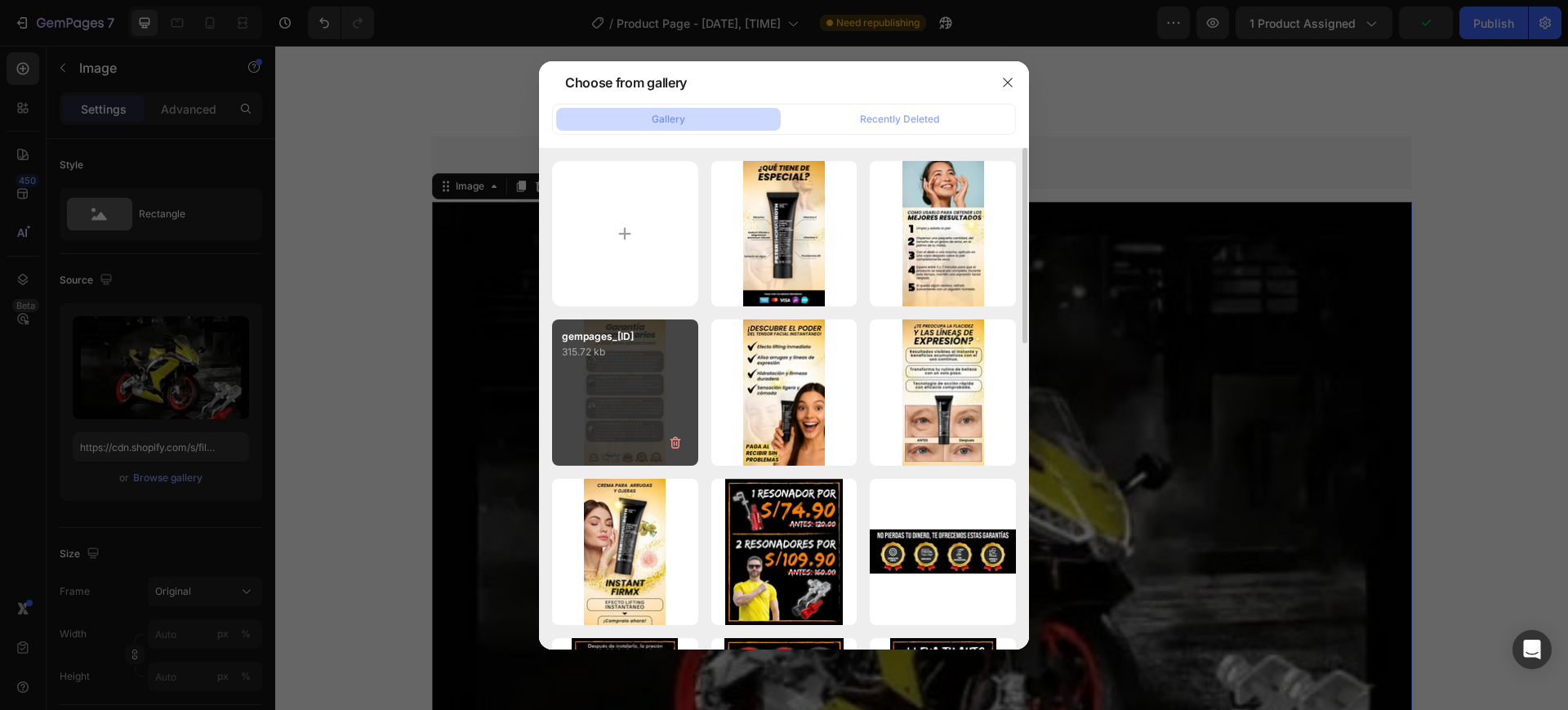 click on "gempages_[ID] [SIZE]" 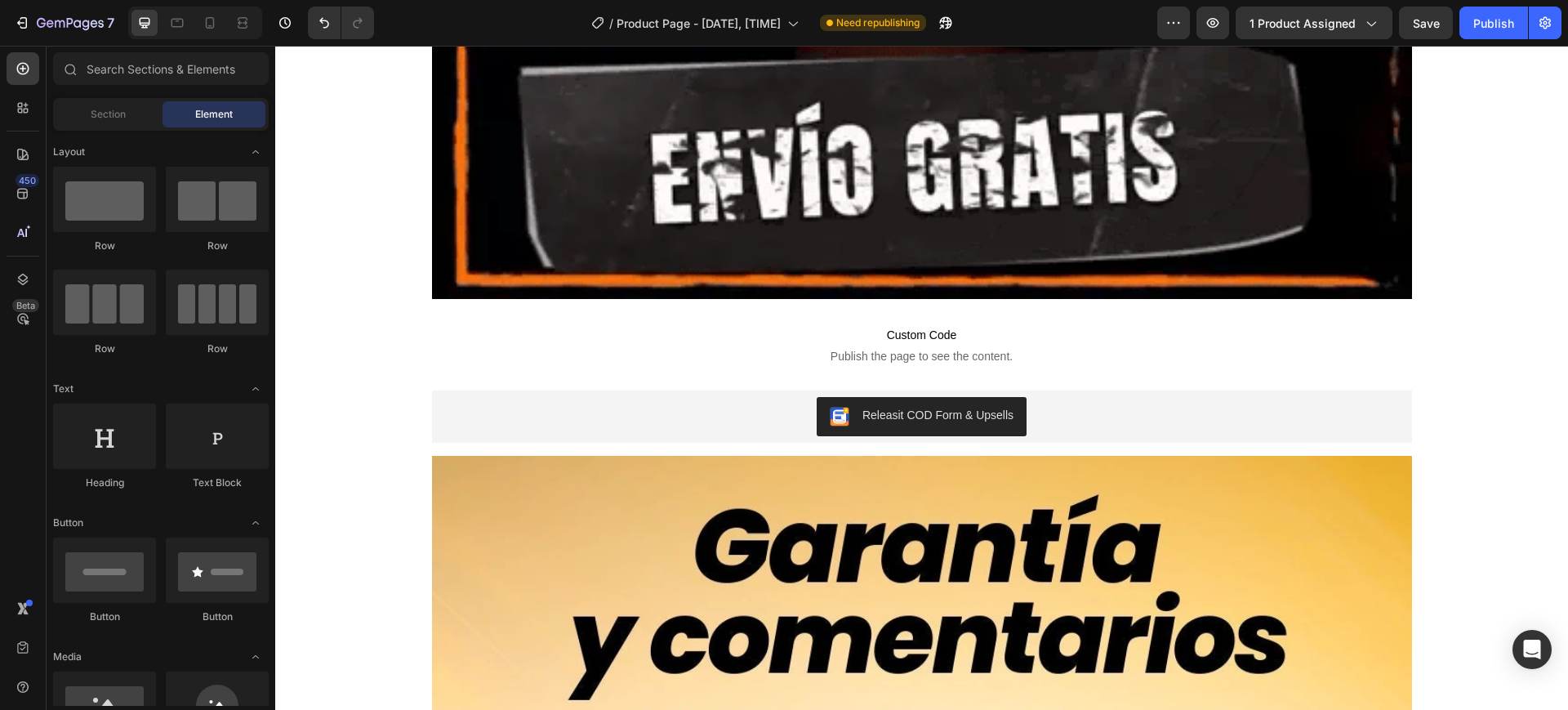 scroll, scrollTop: 7843, scrollLeft: 0, axis: vertical 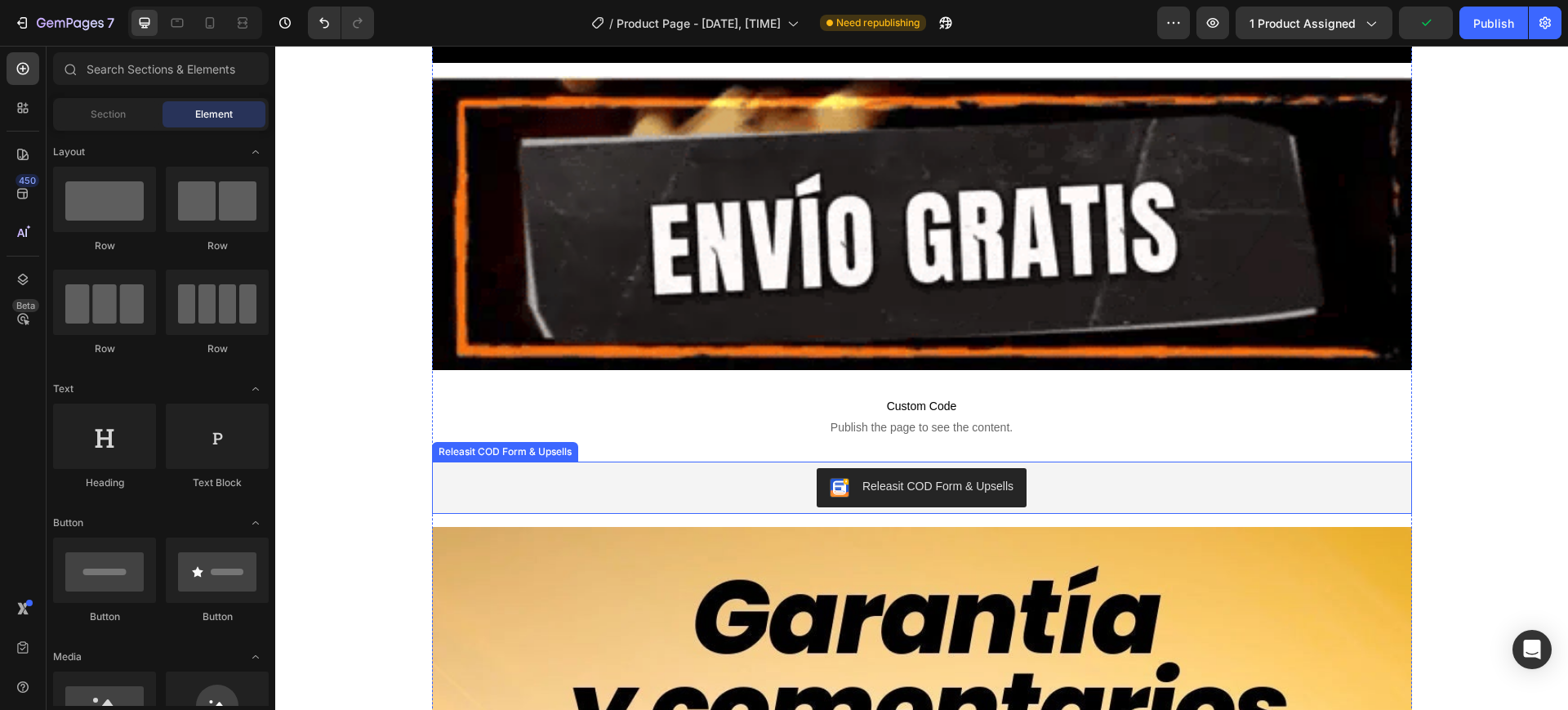 click on "Releasit COD Form & Upsells" at bounding box center (938, 486) 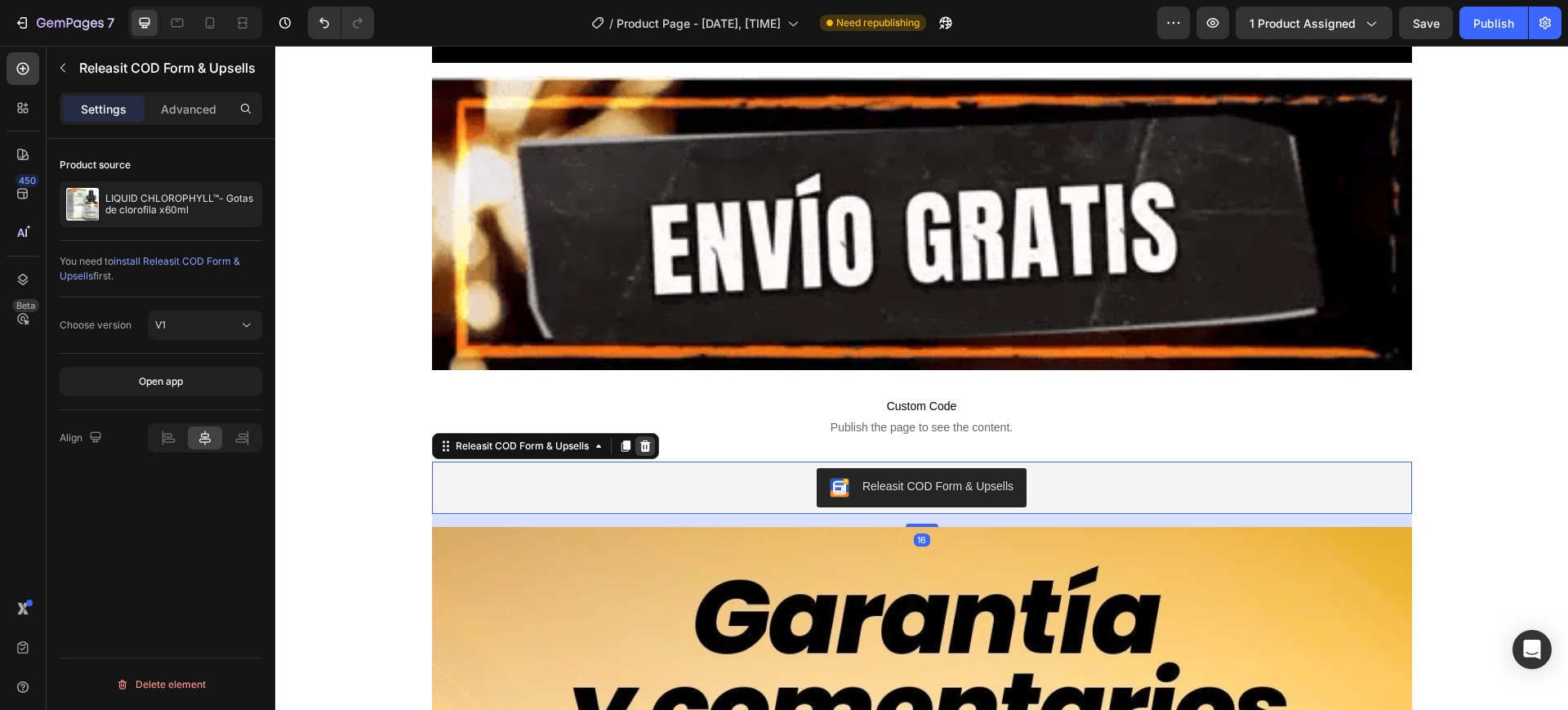 click 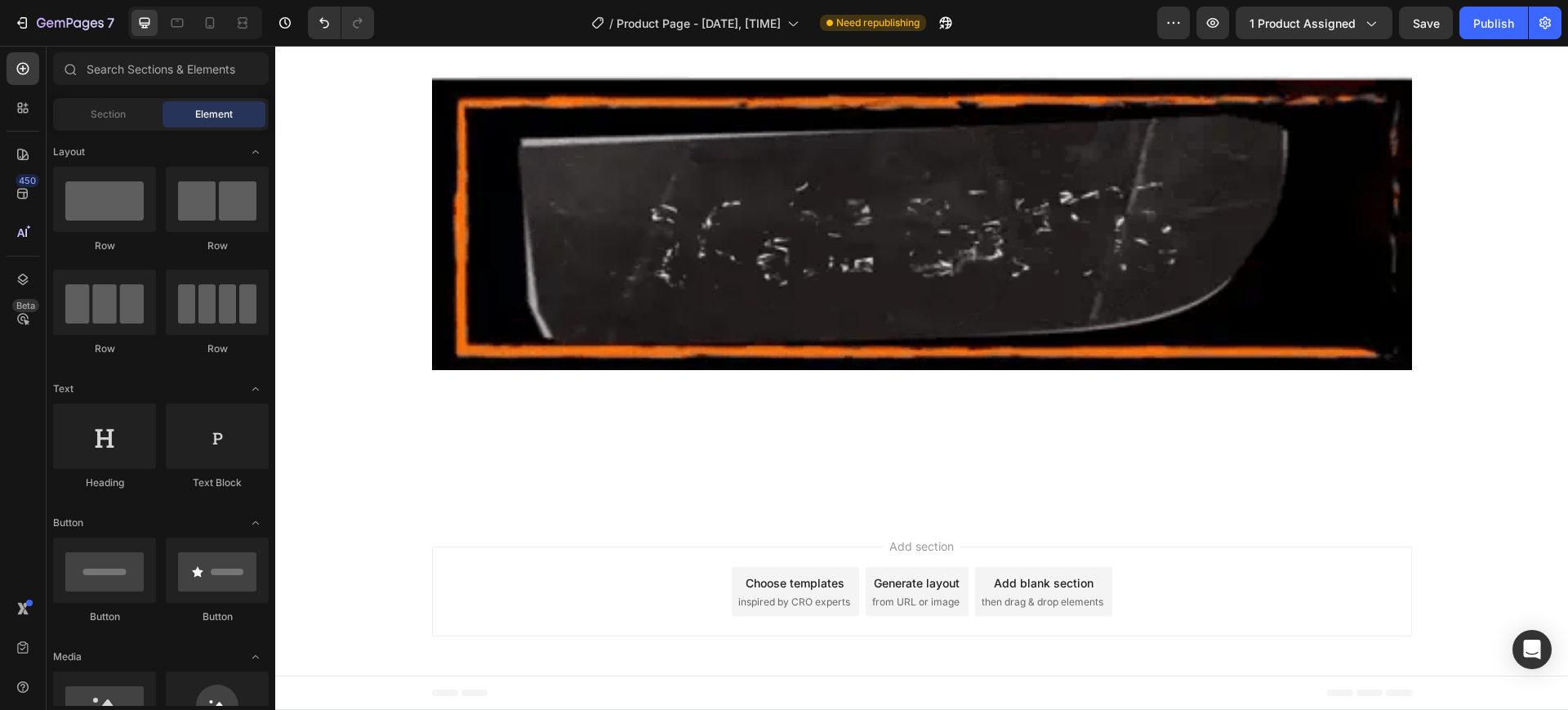 scroll, scrollTop: 17442, scrollLeft: 0, axis: vertical 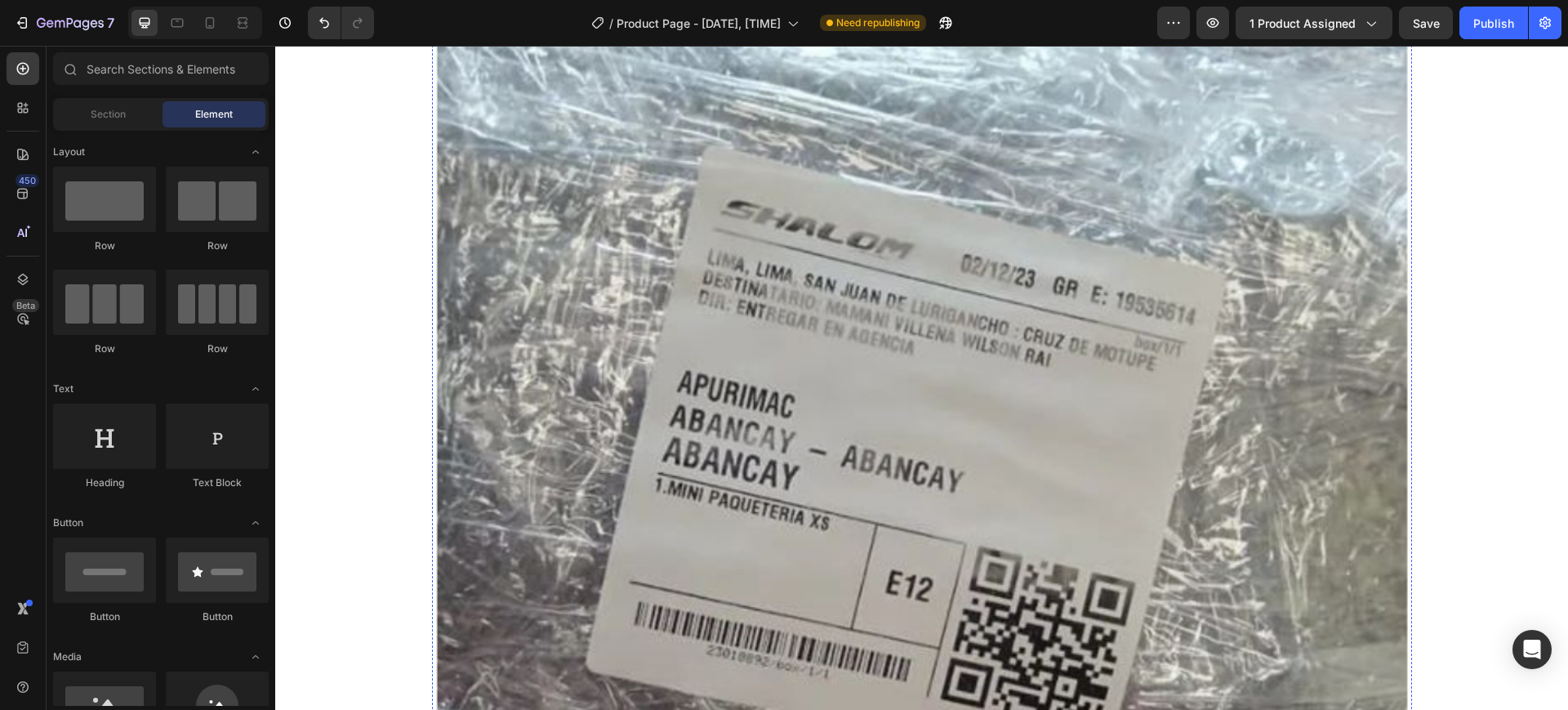 click at bounding box center (922, -846) 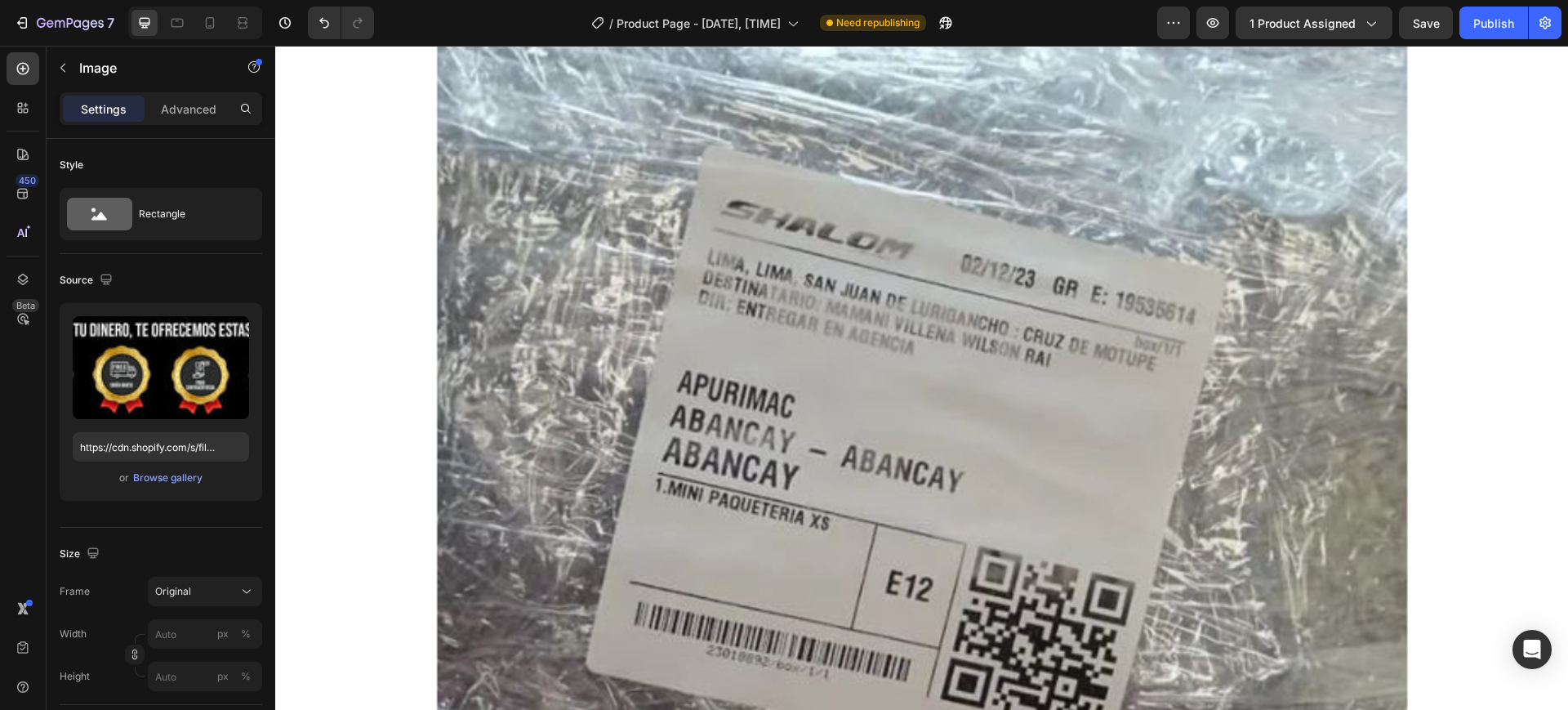 click on "Image" at bounding box center (470, -1008) 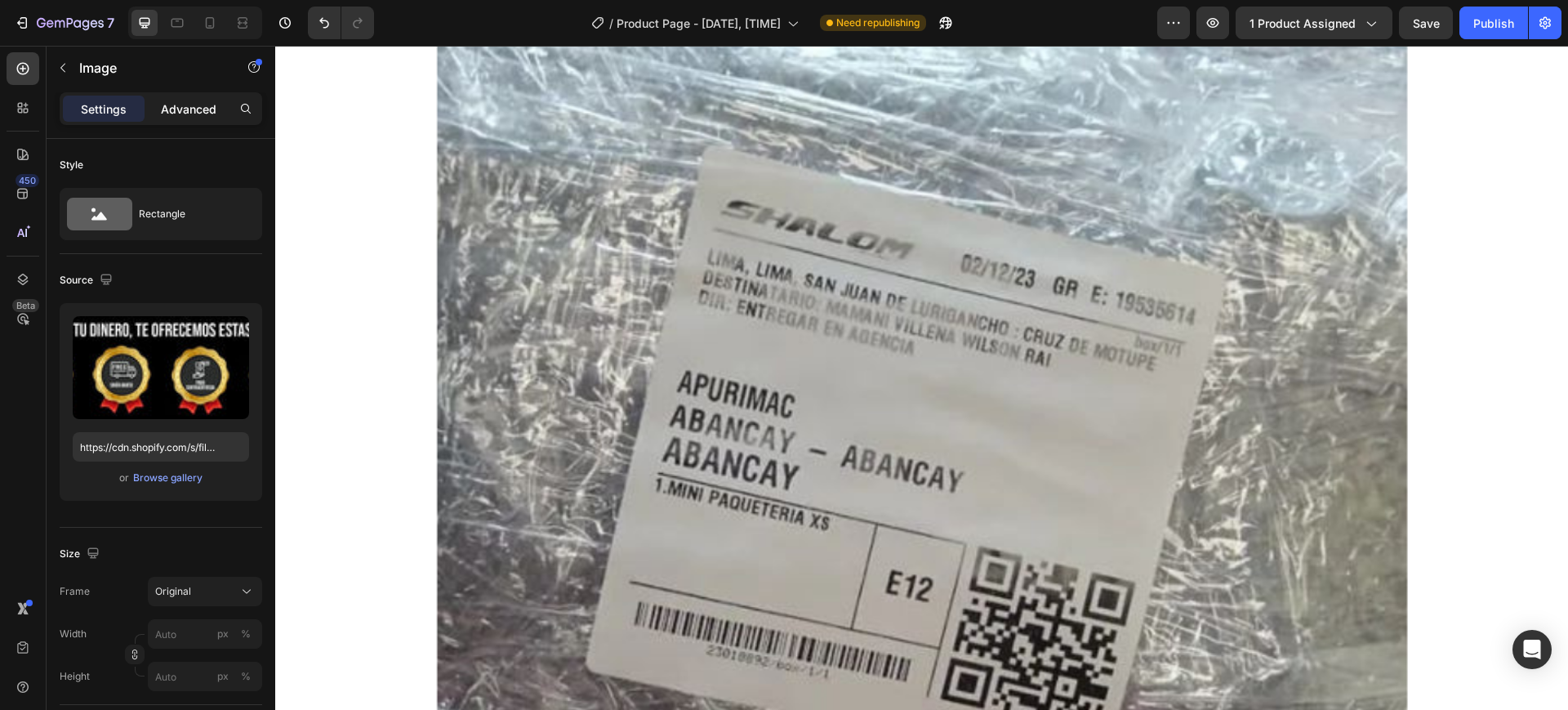click on "Advanced" at bounding box center (189, 109) 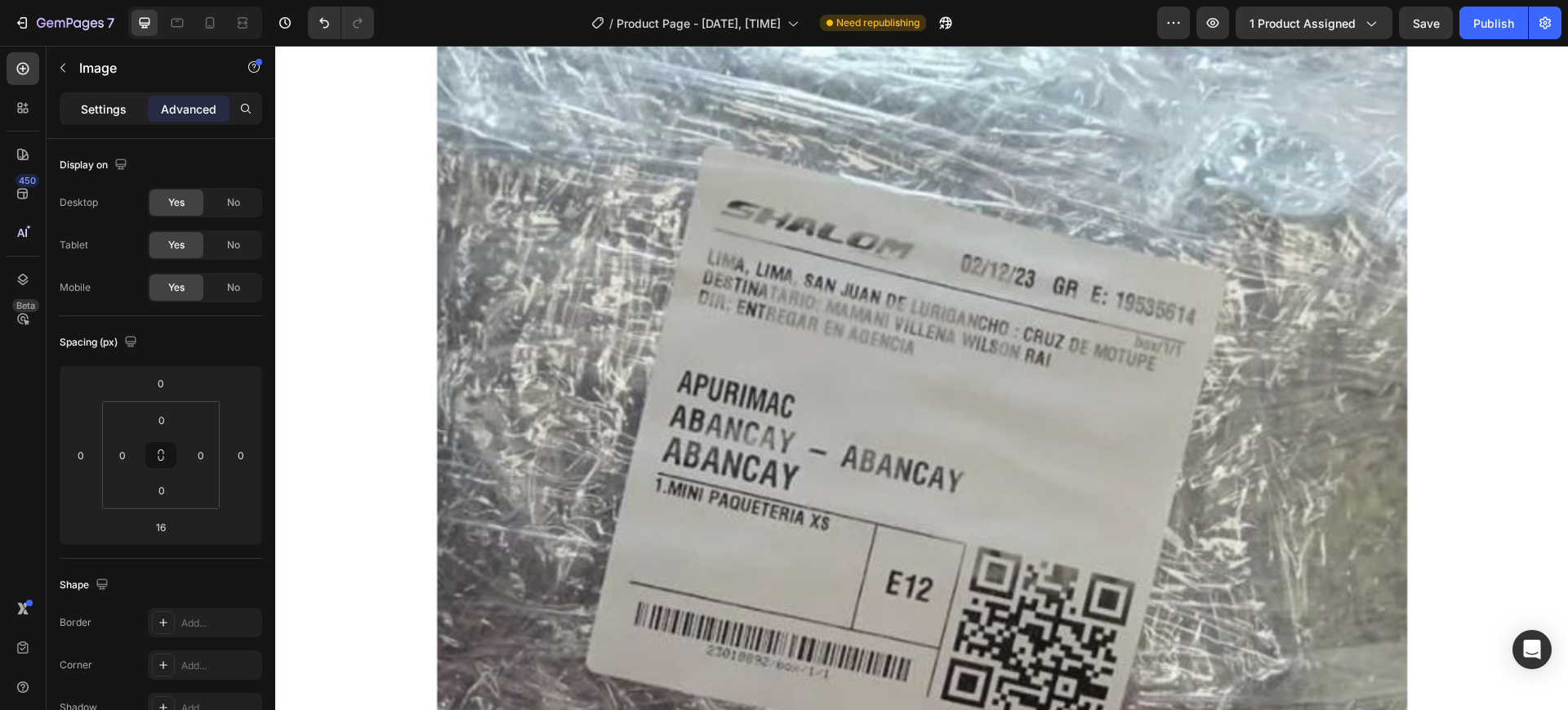 click on "Settings" at bounding box center [104, 109] 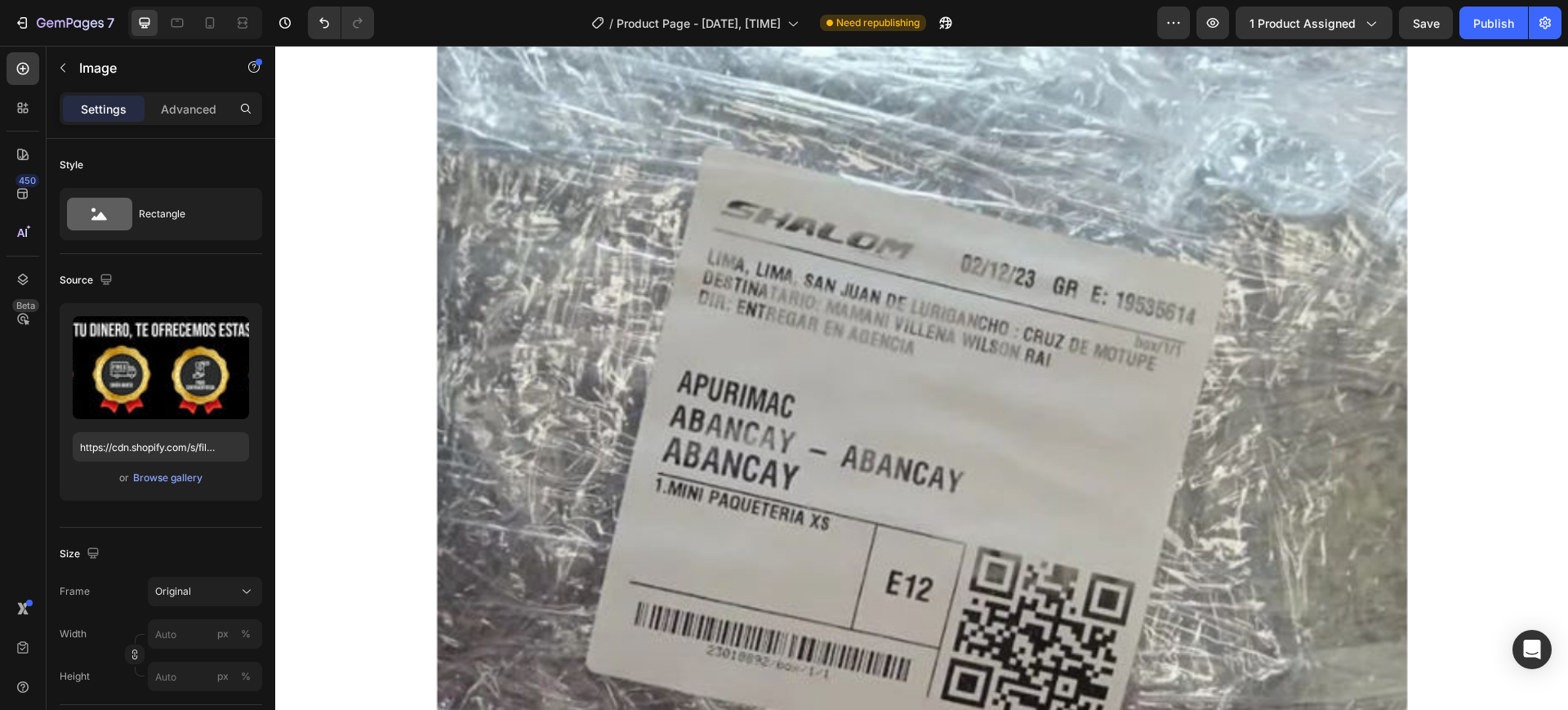 click 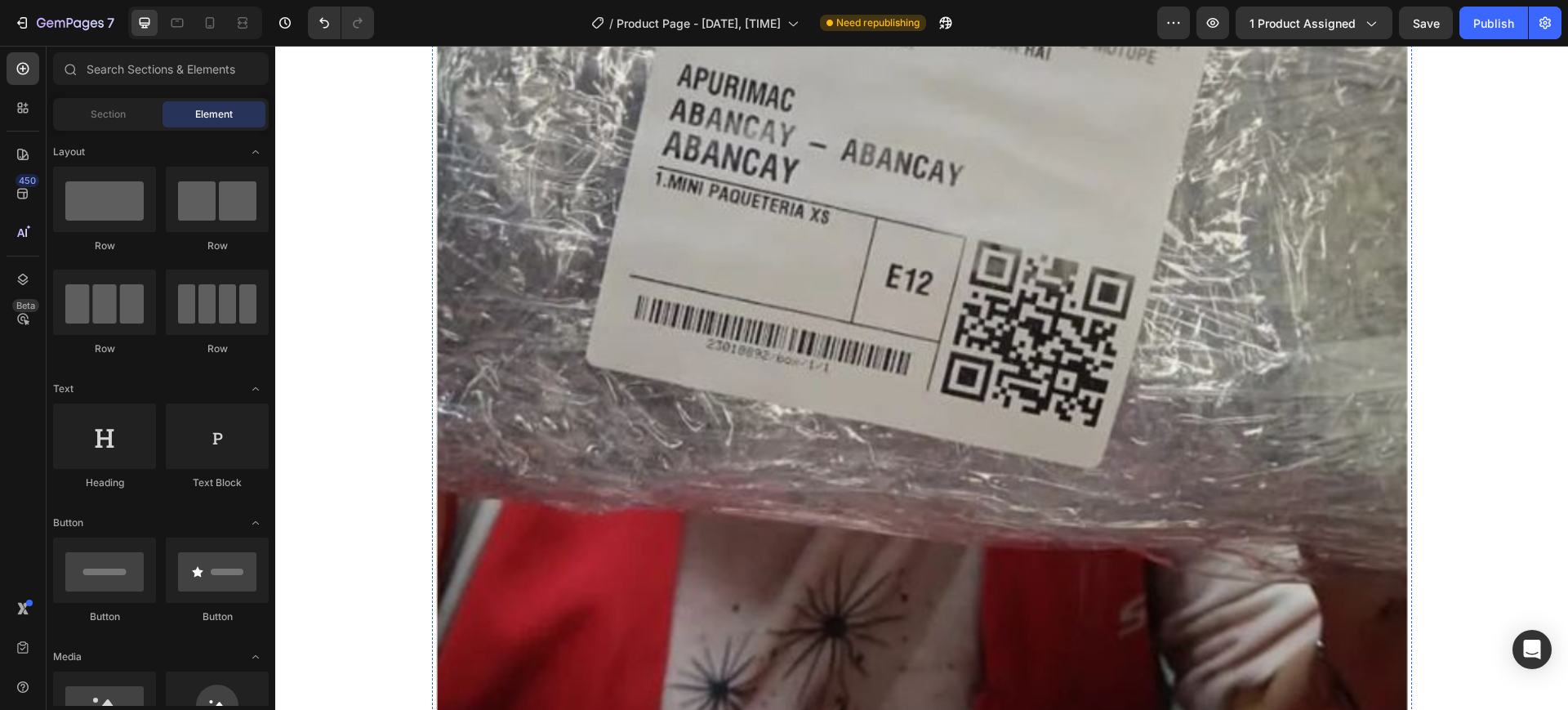 click at bounding box center [922, -846] 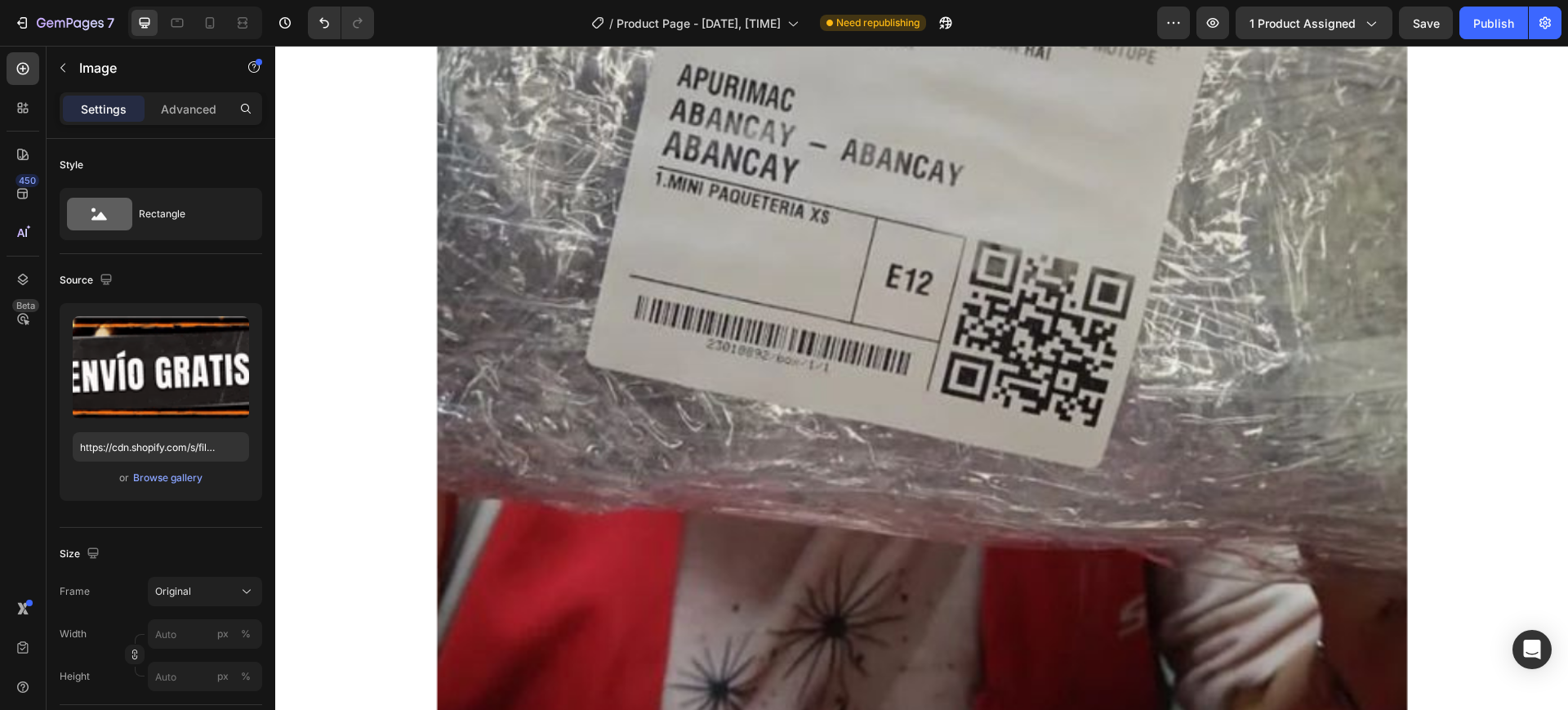 click 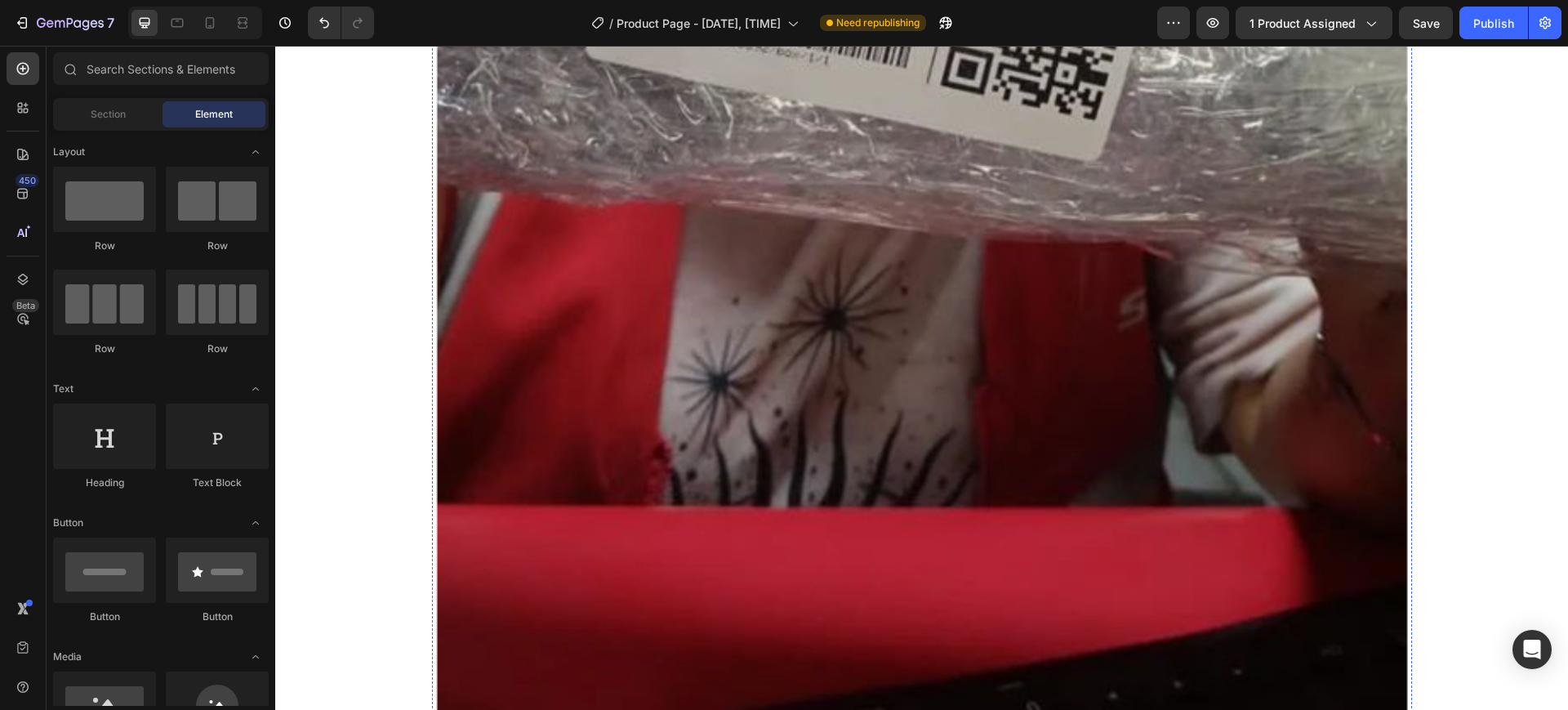 click at bounding box center (922, -1679) 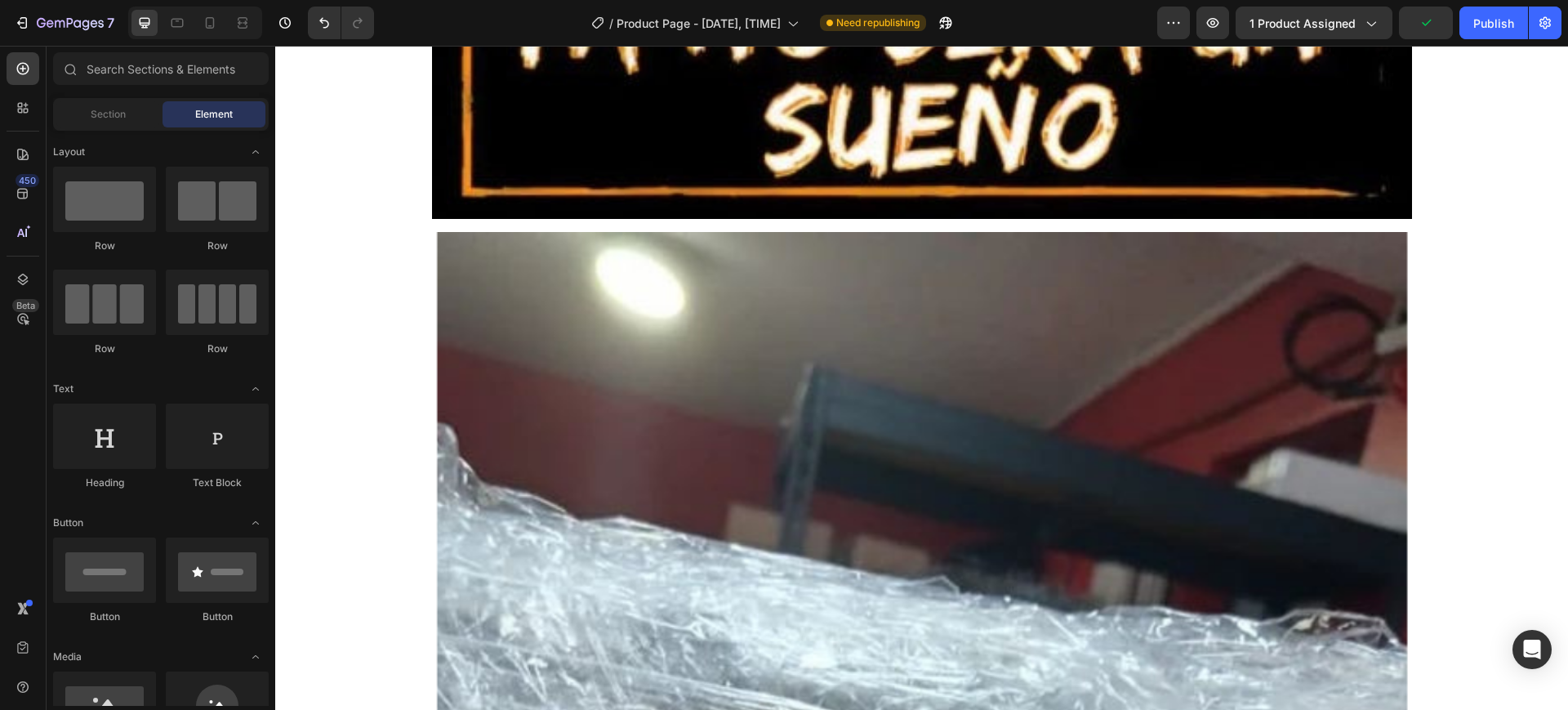 scroll, scrollTop: 13864, scrollLeft: 0, axis: vertical 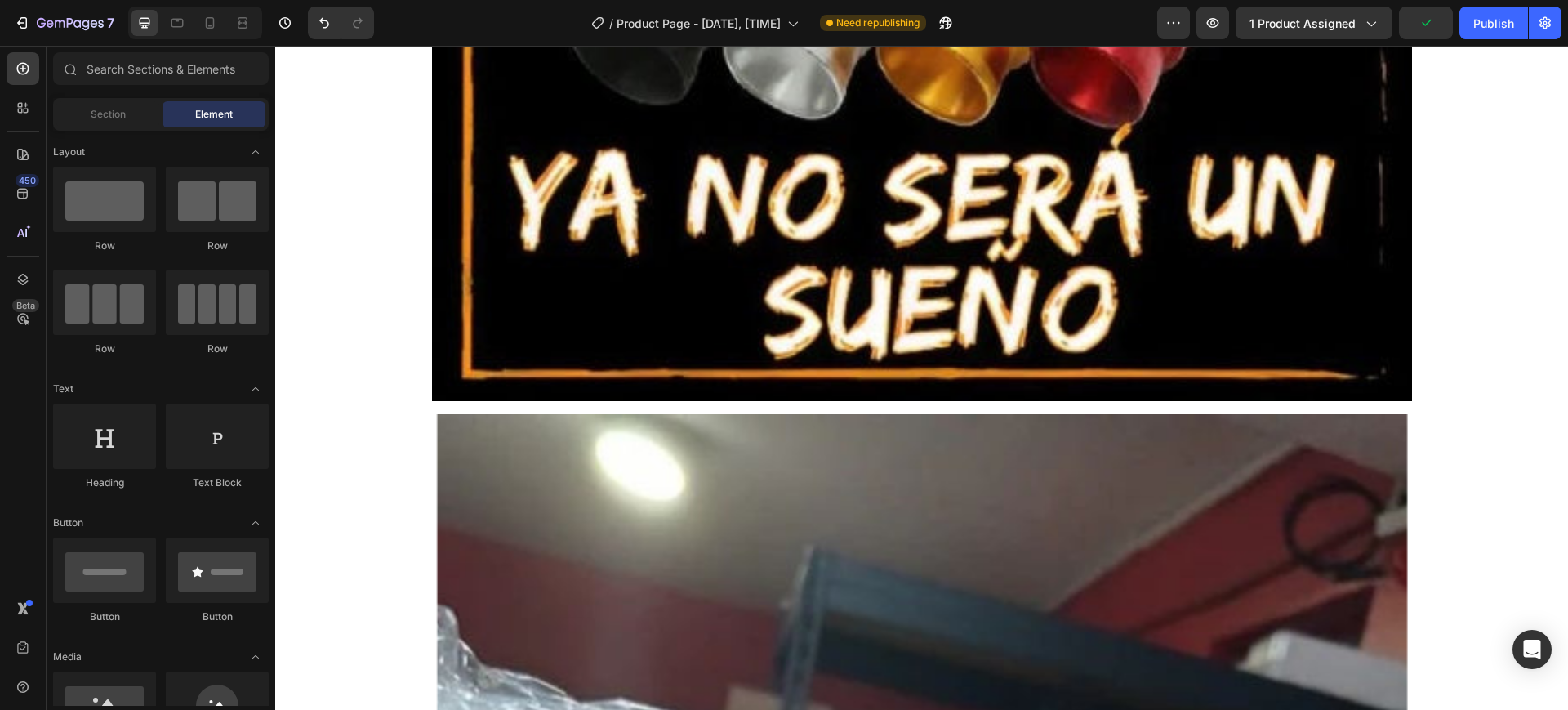click at bounding box center [922, -272] 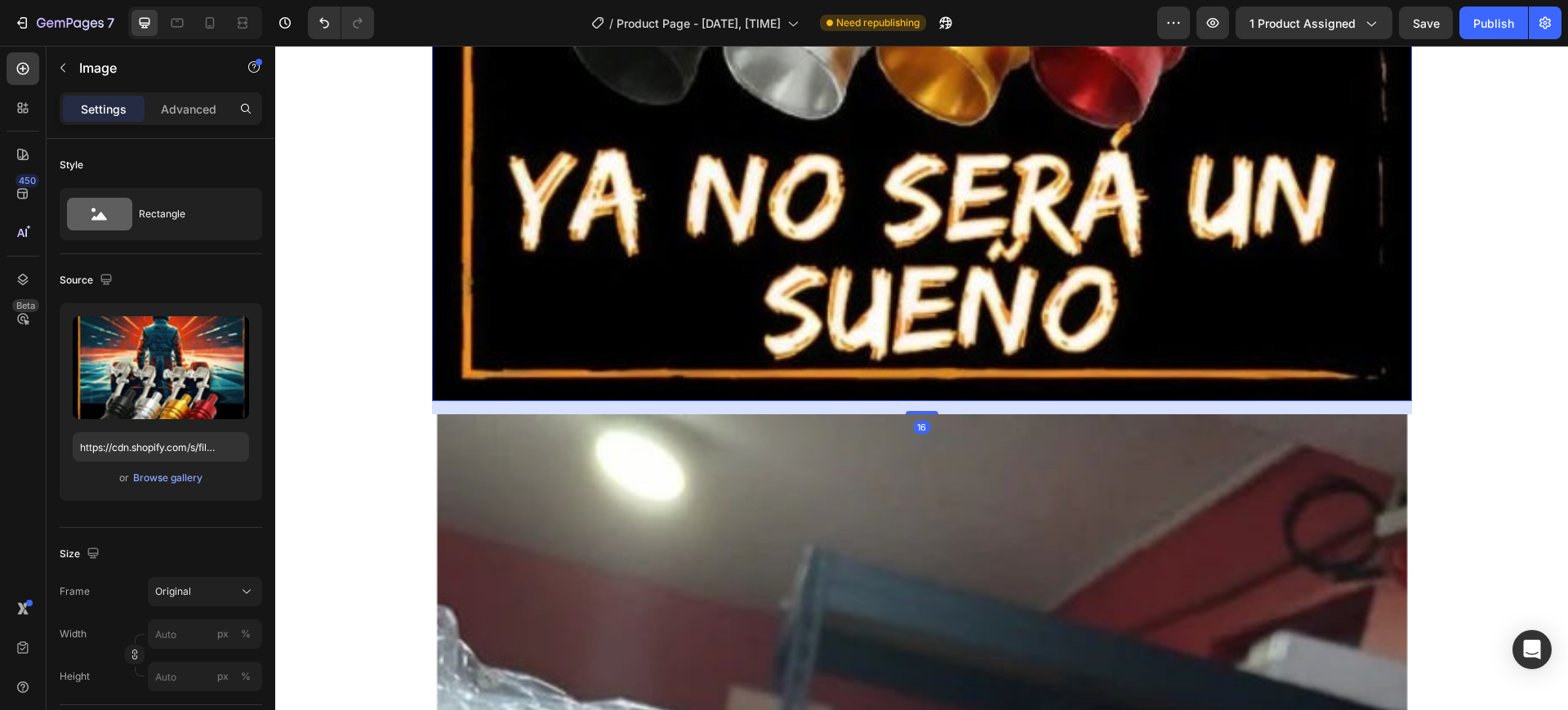 click 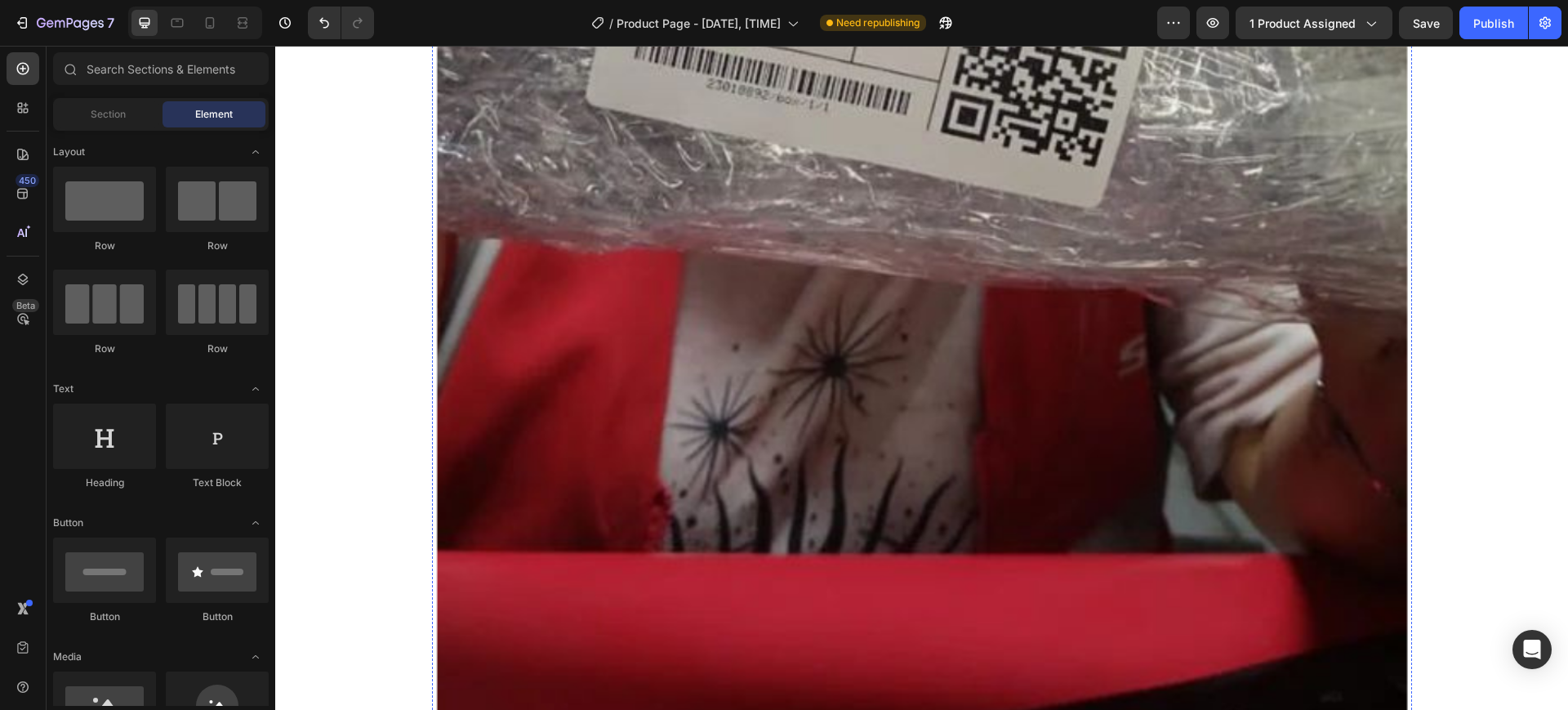 click at bounding box center [922, -958] 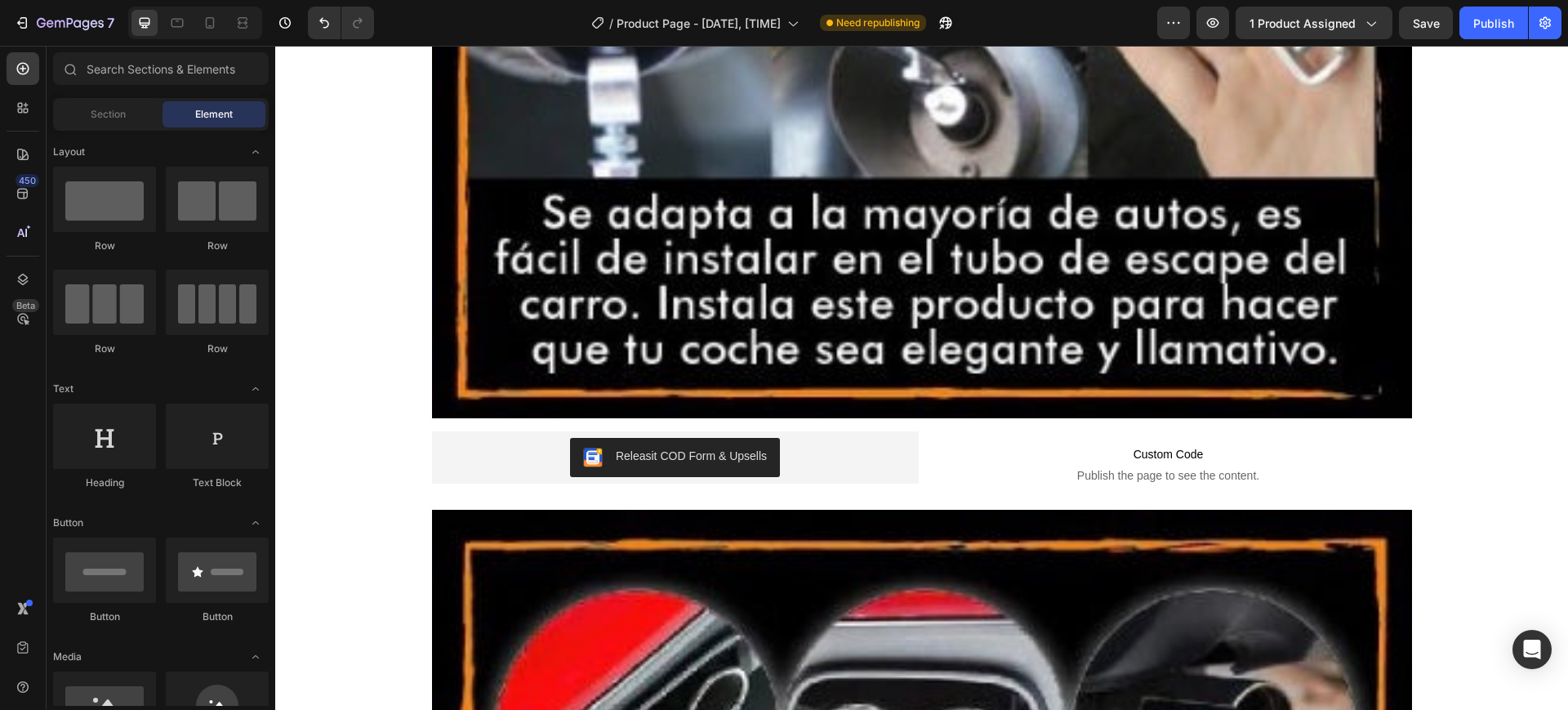 scroll, scrollTop: 12459, scrollLeft: 0, axis: vertical 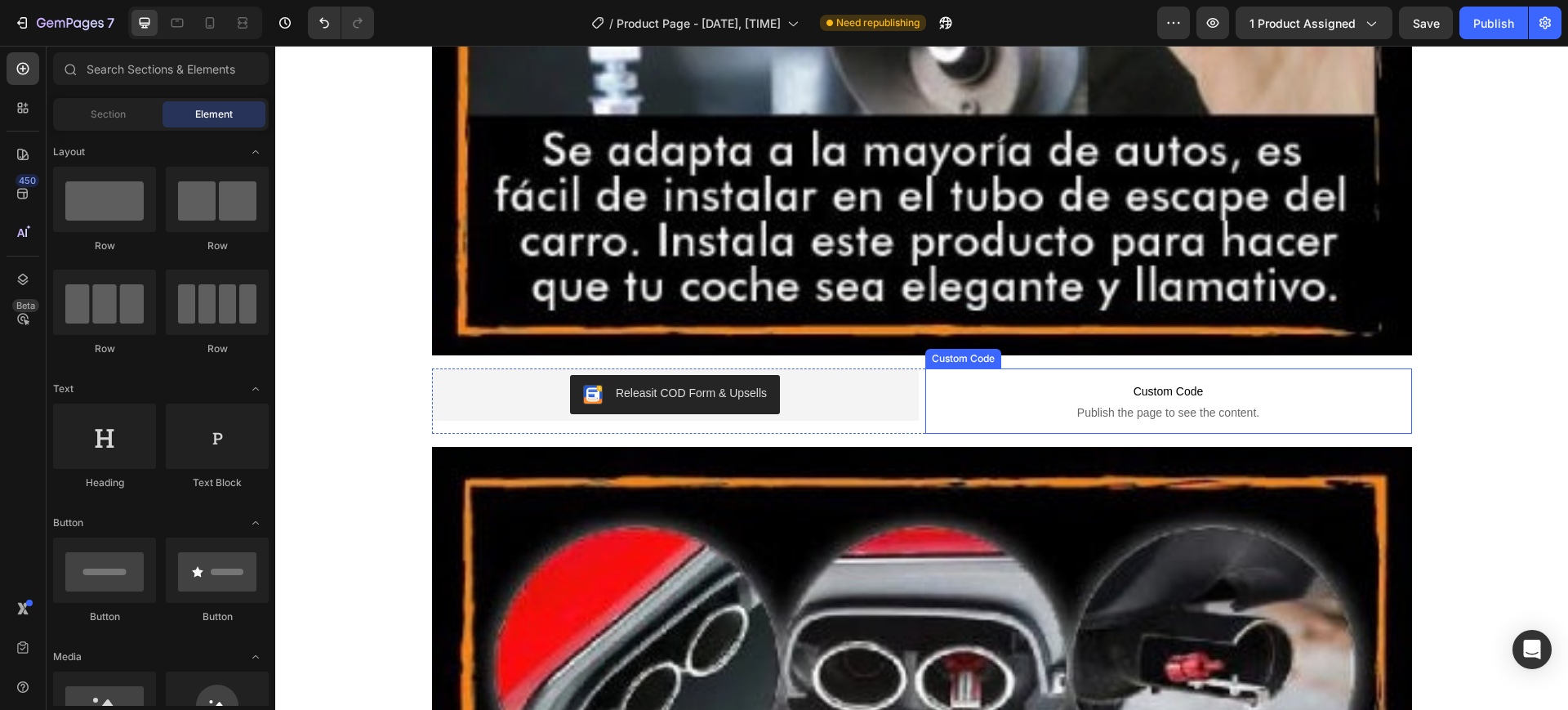 click at bounding box center [922, 1041] 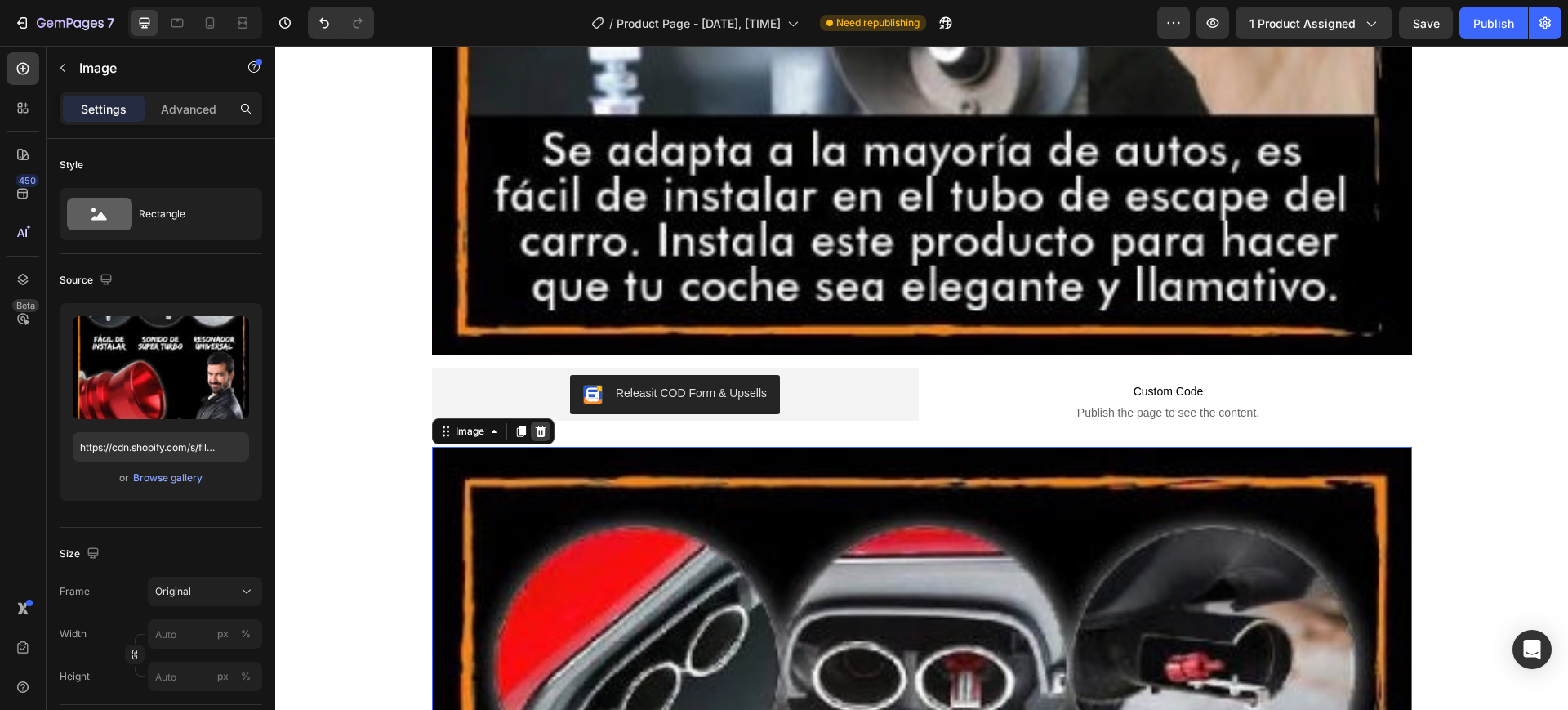 click 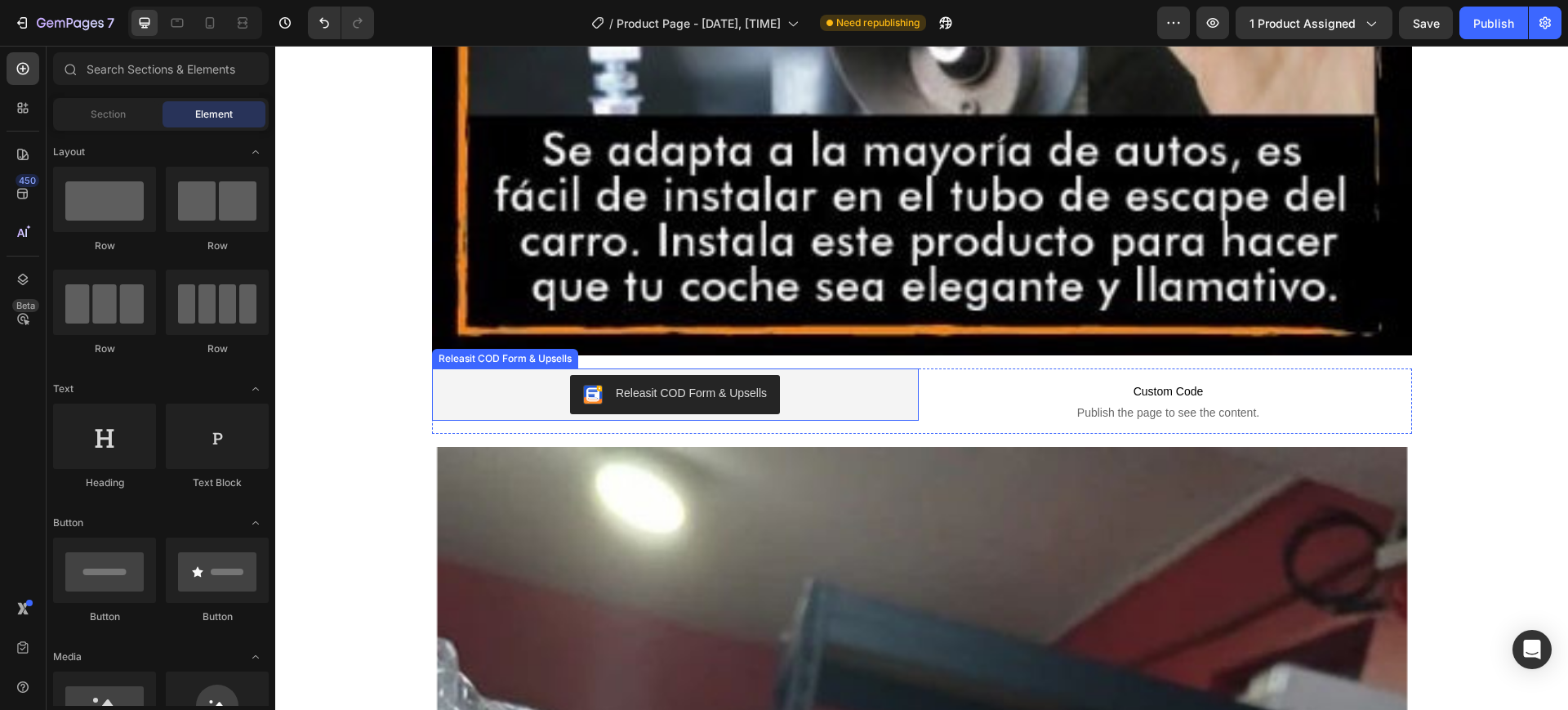 click on "Releasit COD Form & Upsells" at bounding box center (691, 393) 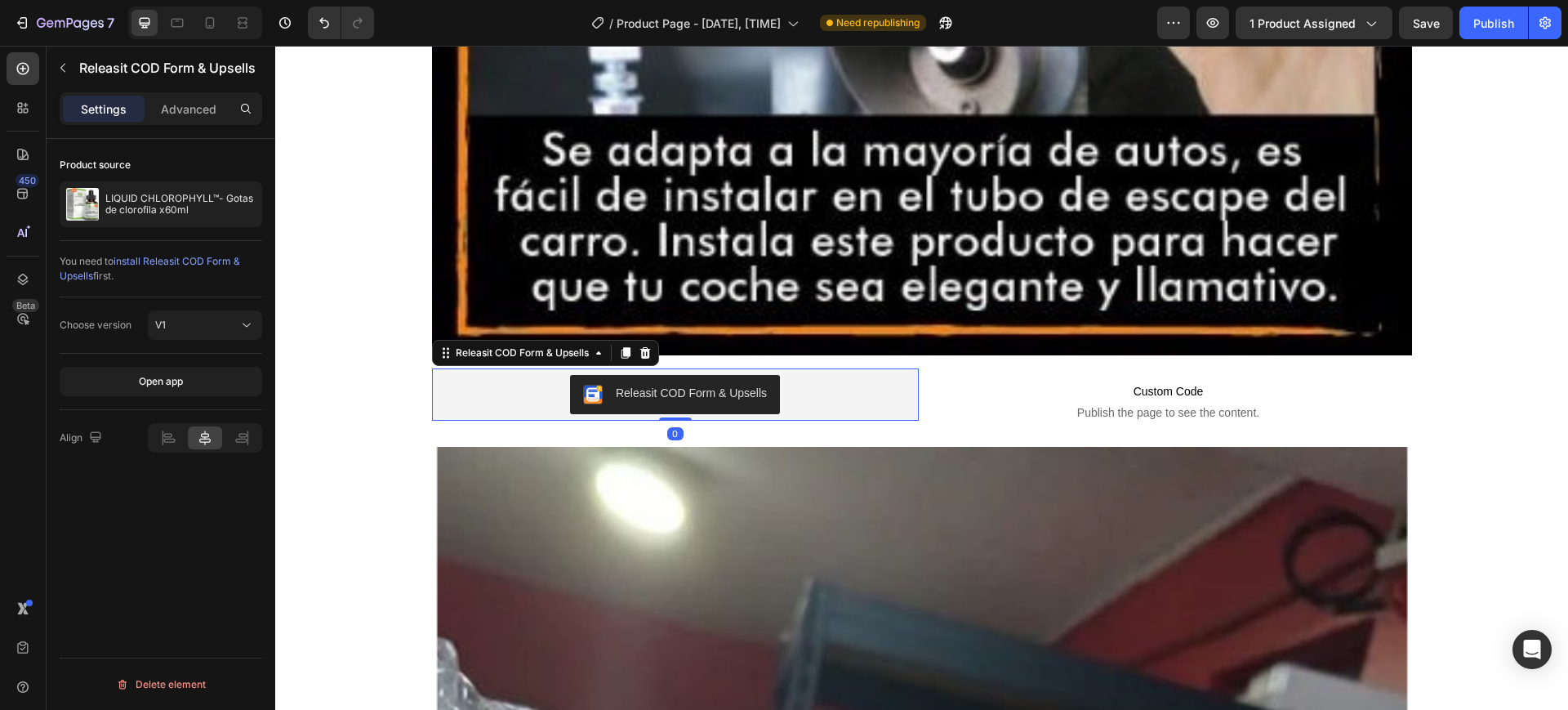 type 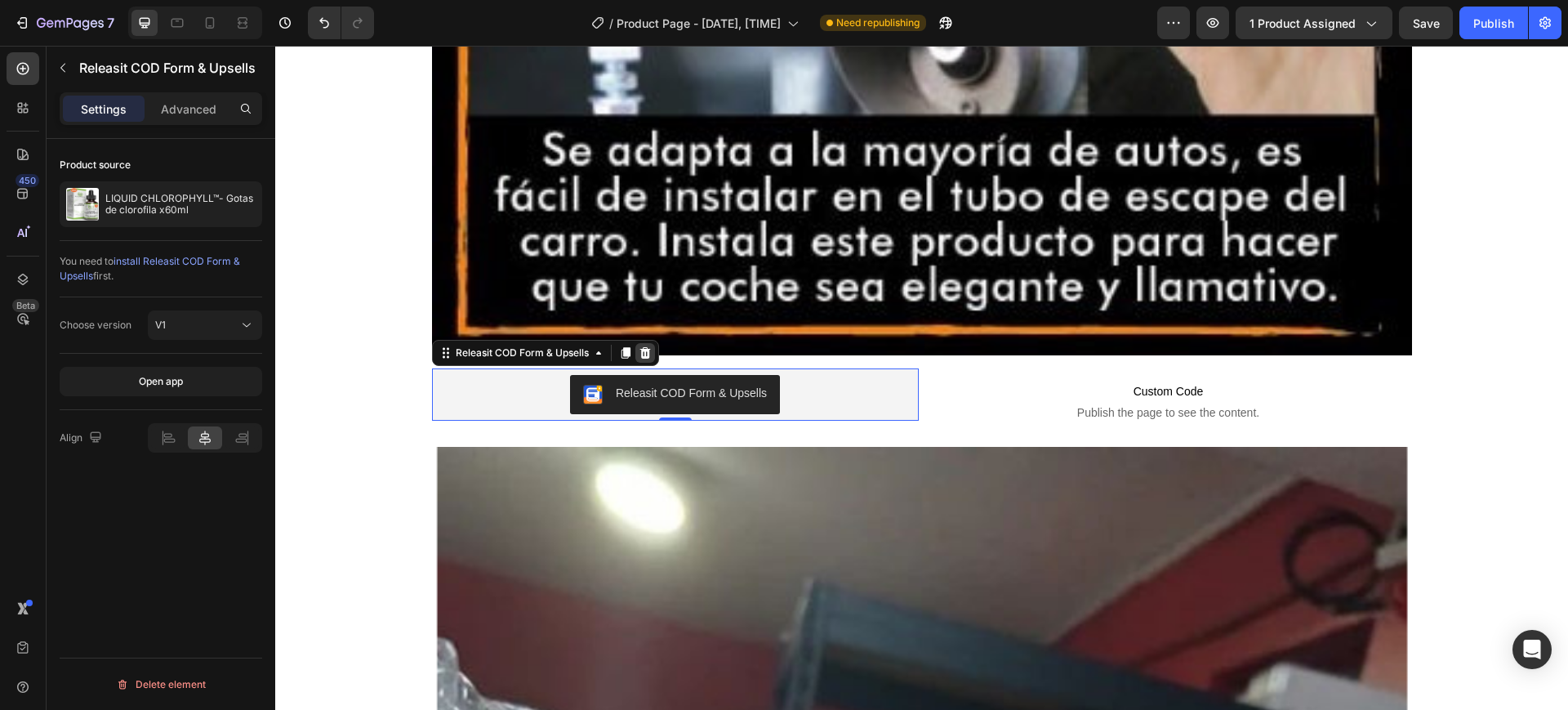 click 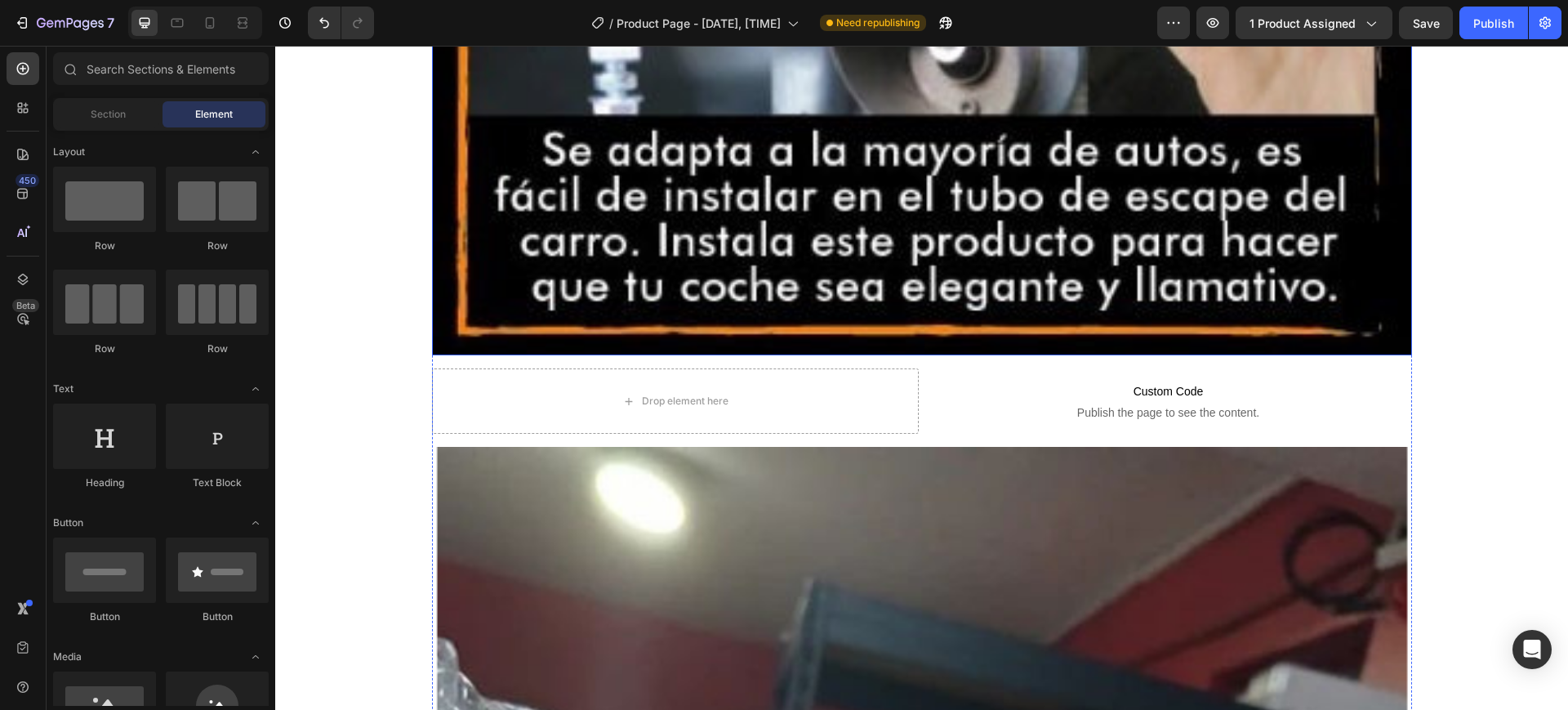 click at bounding box center [922, -317] 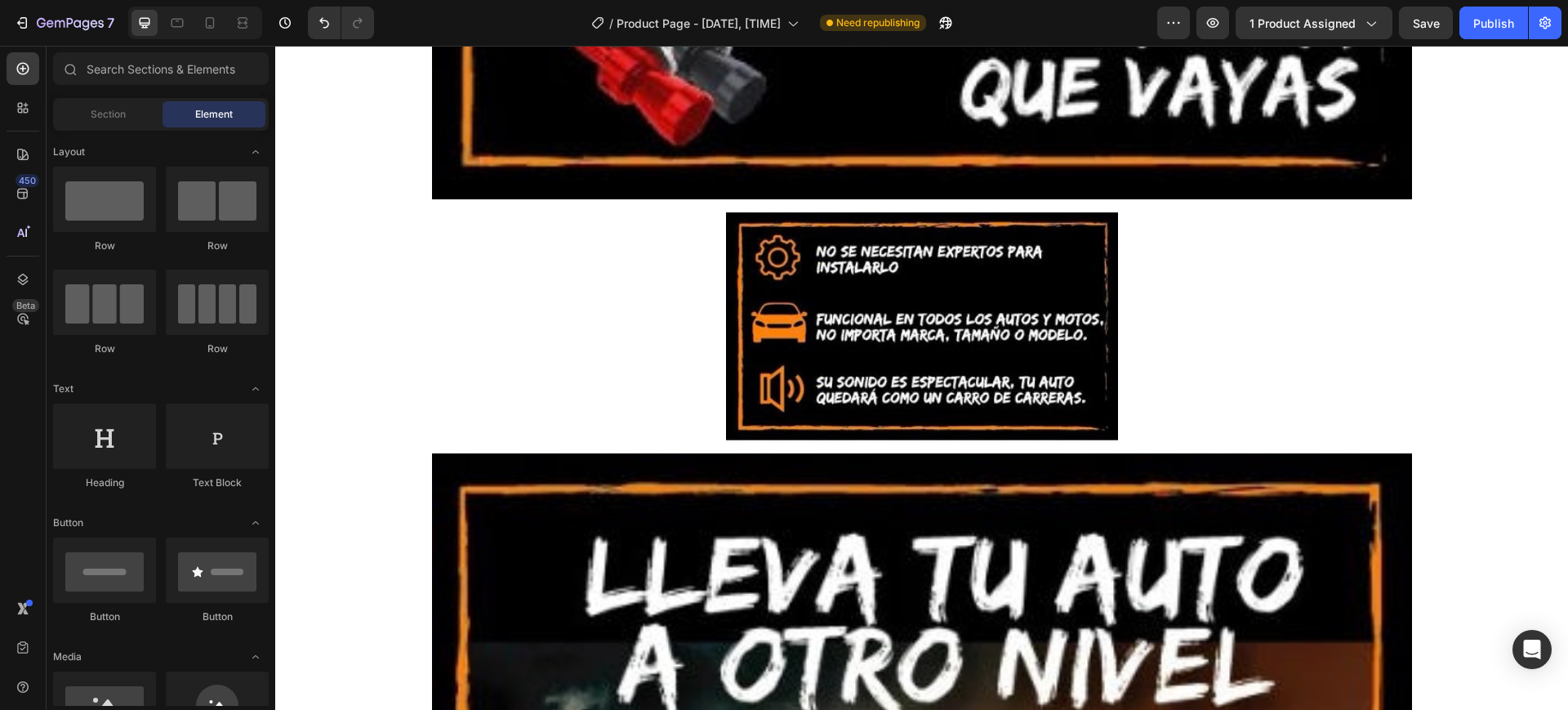 scroll, scrollTop: 10996, scrollLeft: 0, axis: vertical 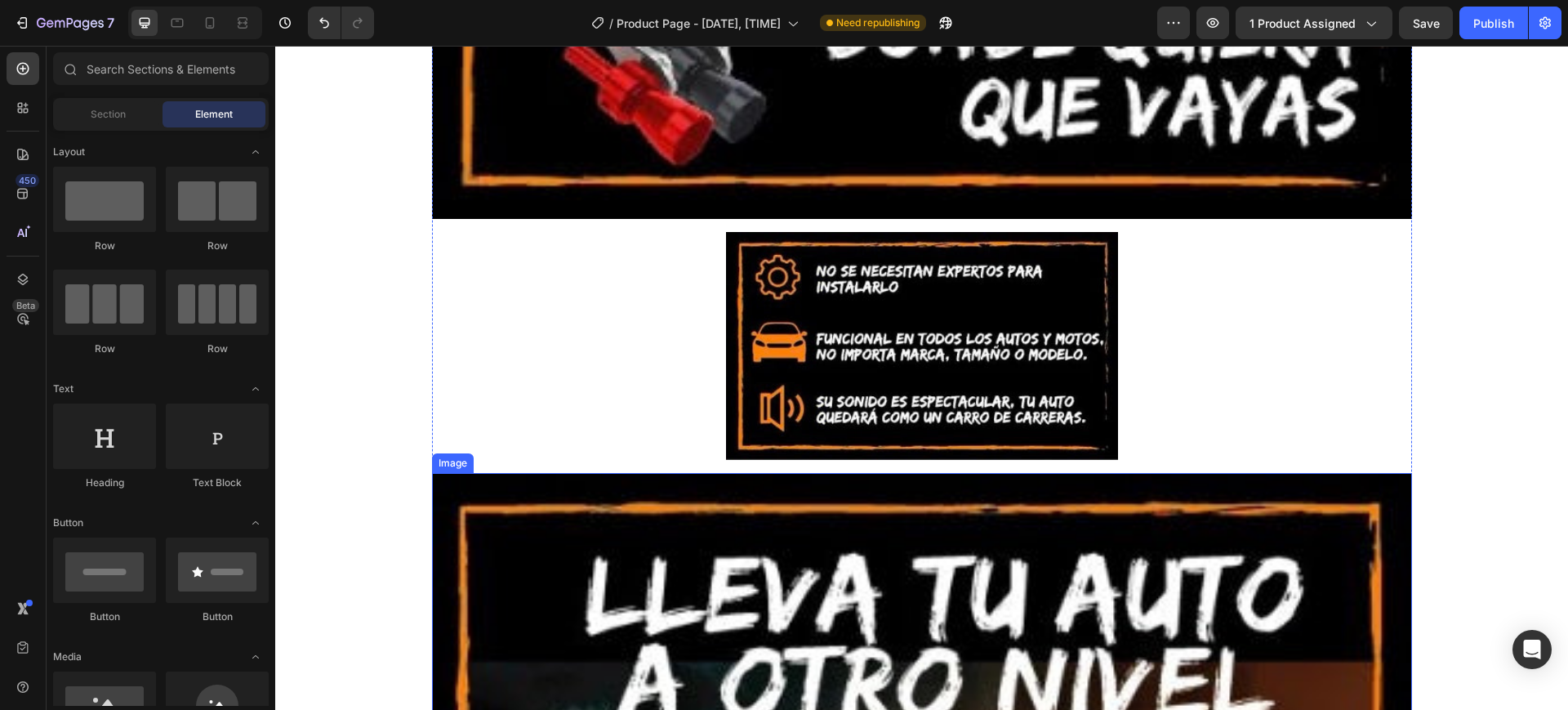 click at bounding box center [922, 1145] 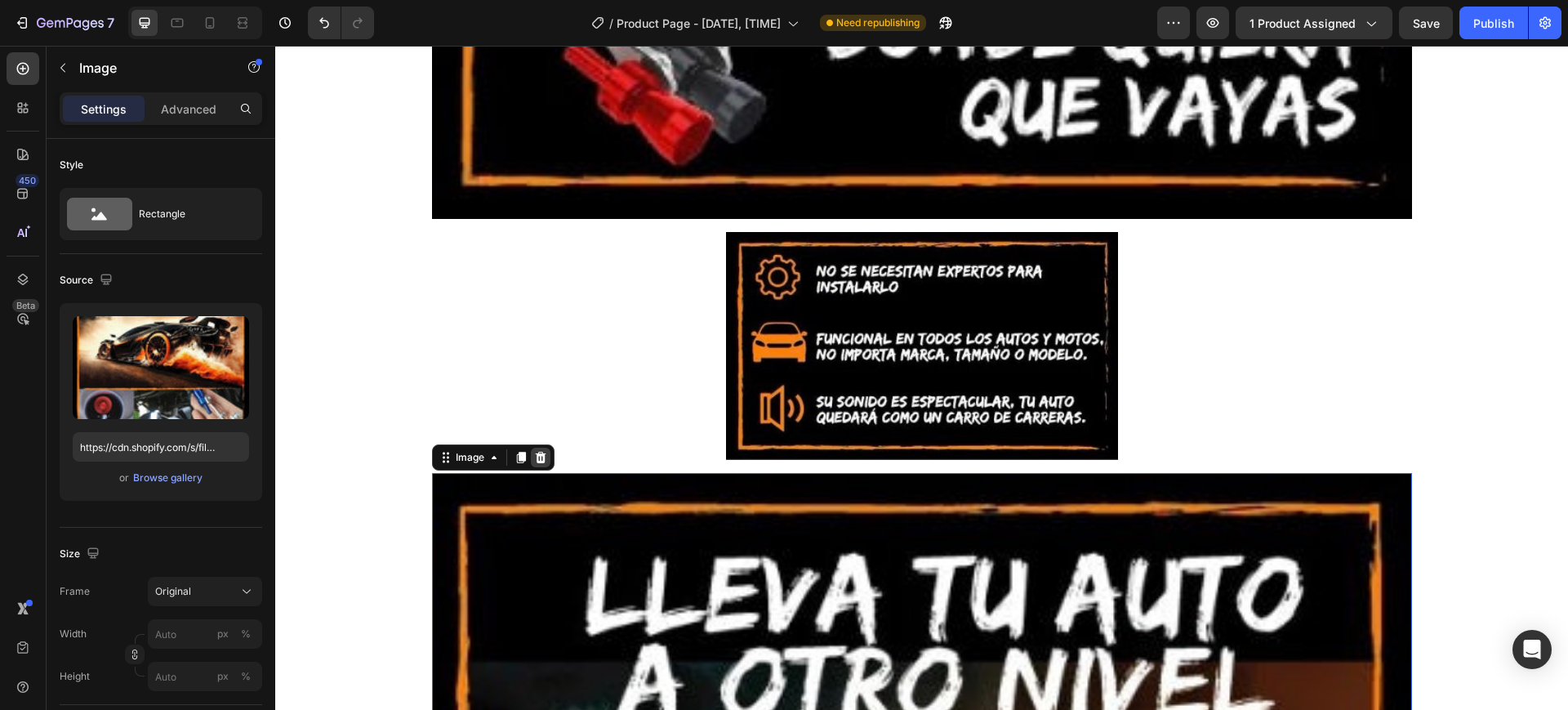 click 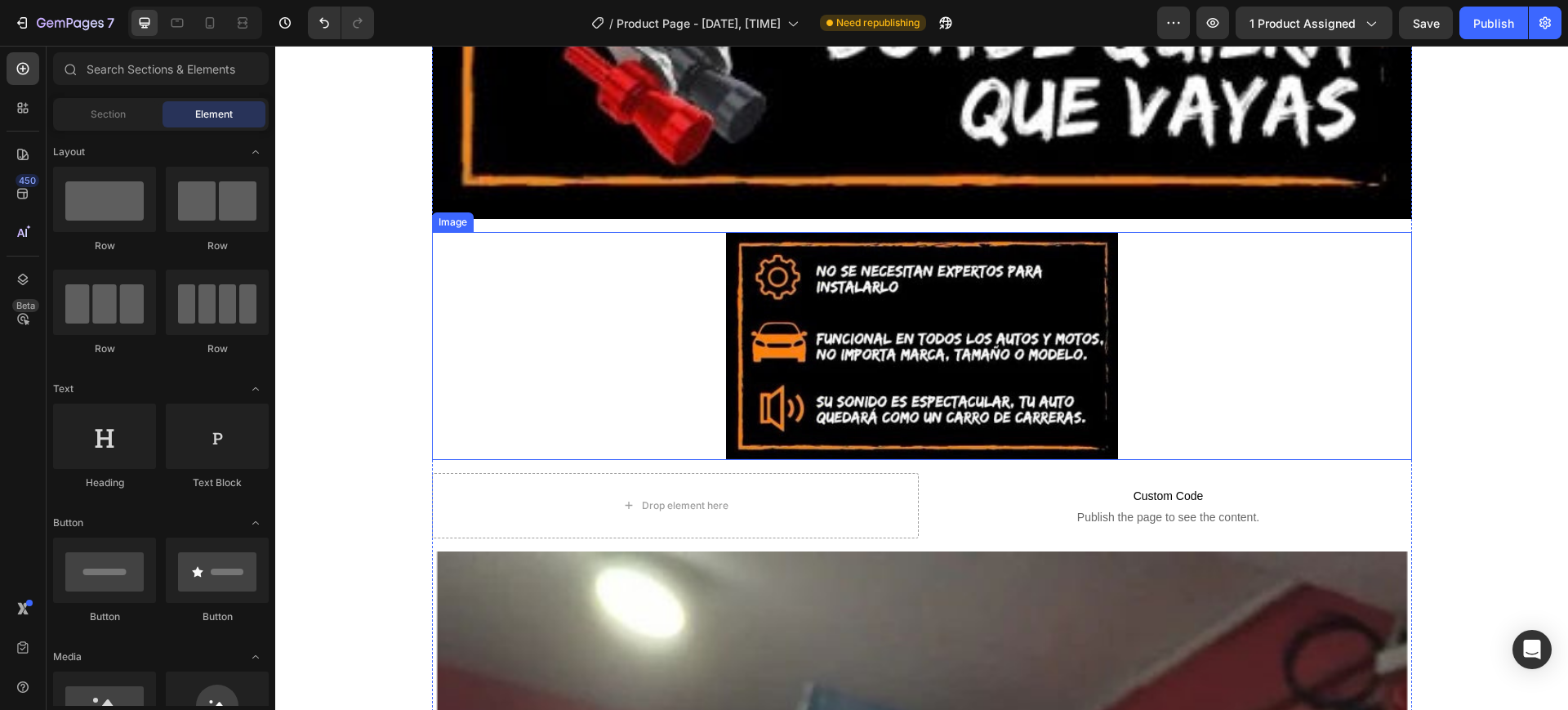 click at bounding box center (922, 346) 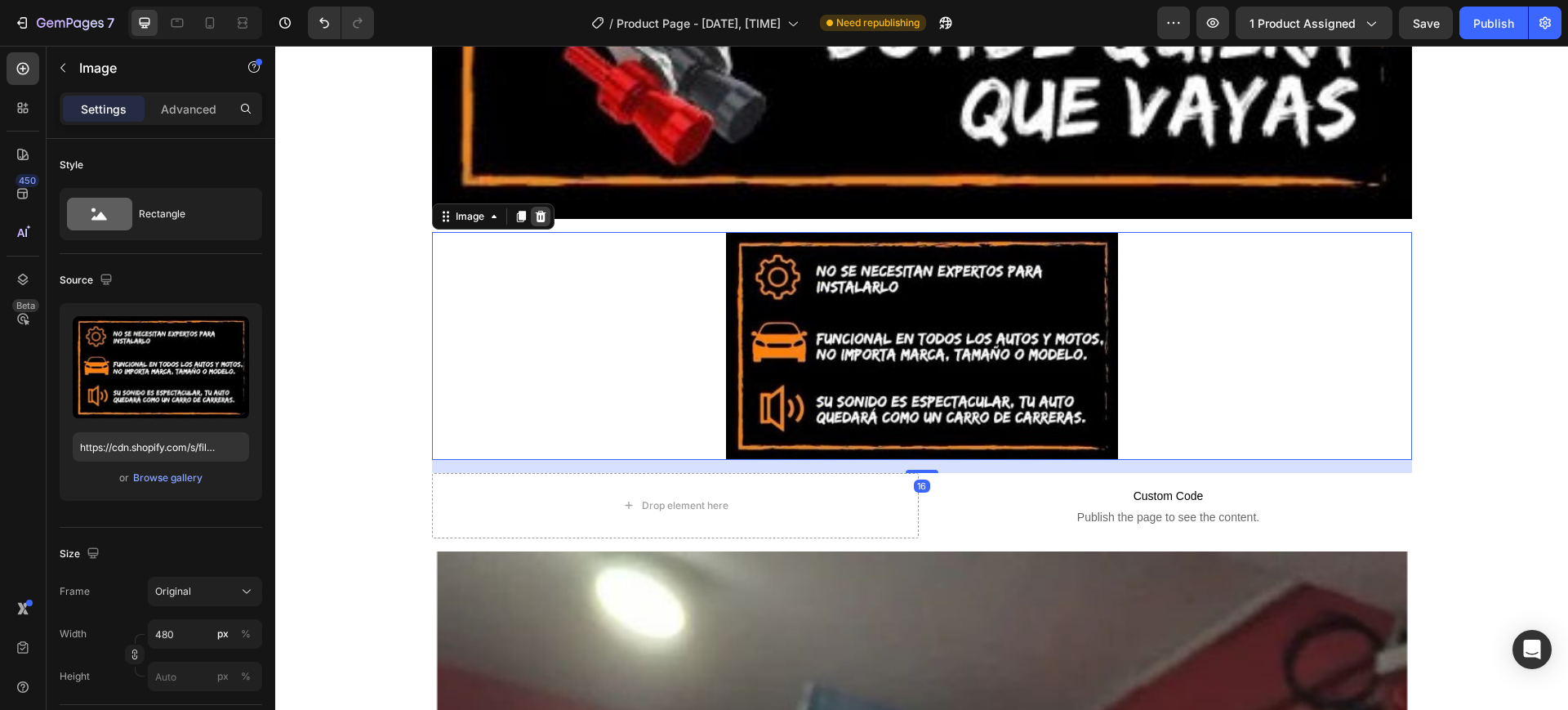 click 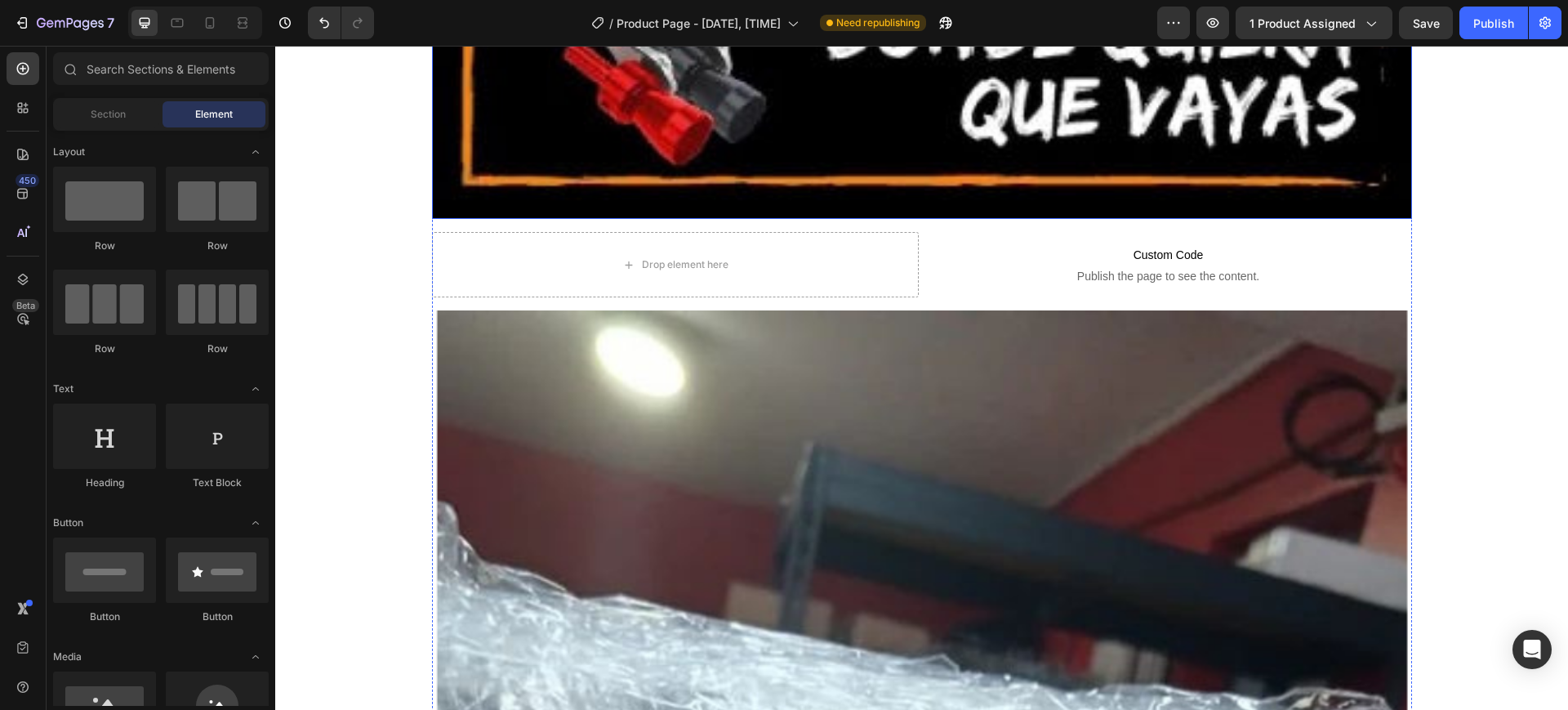 click at bounding box center (922, -359) 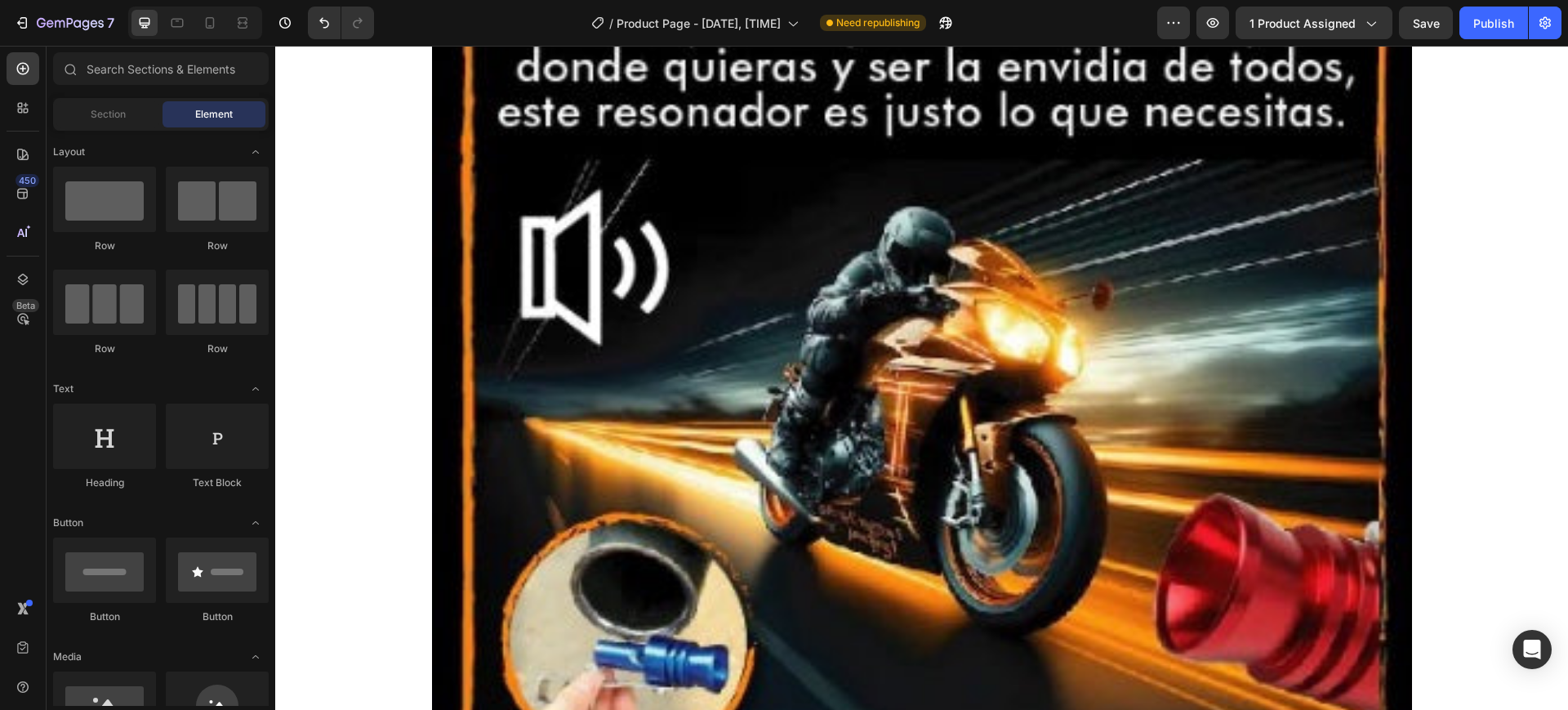 scroll, scrollTop: 9940, scrollLeft: 0, axis: vertical 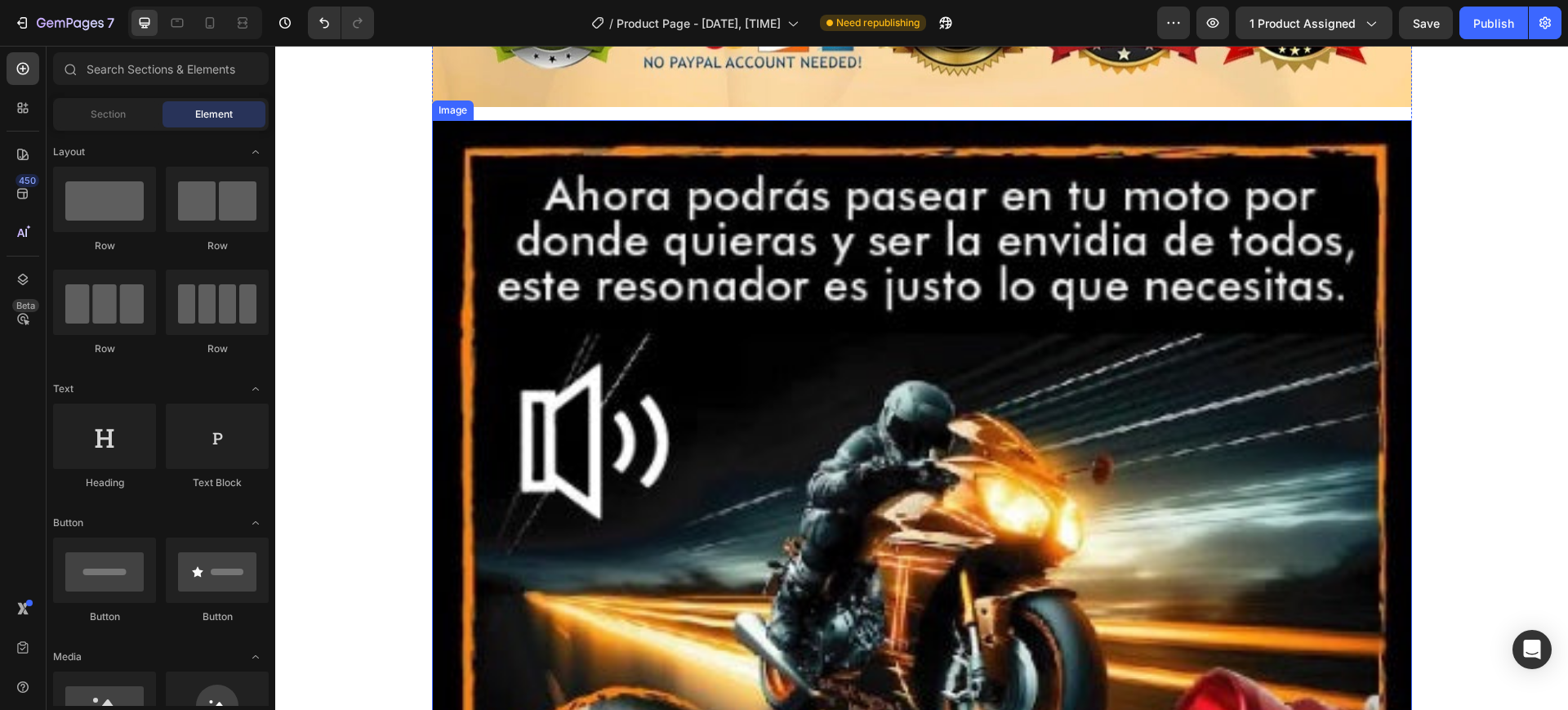 click at bounding box center [922, 698] 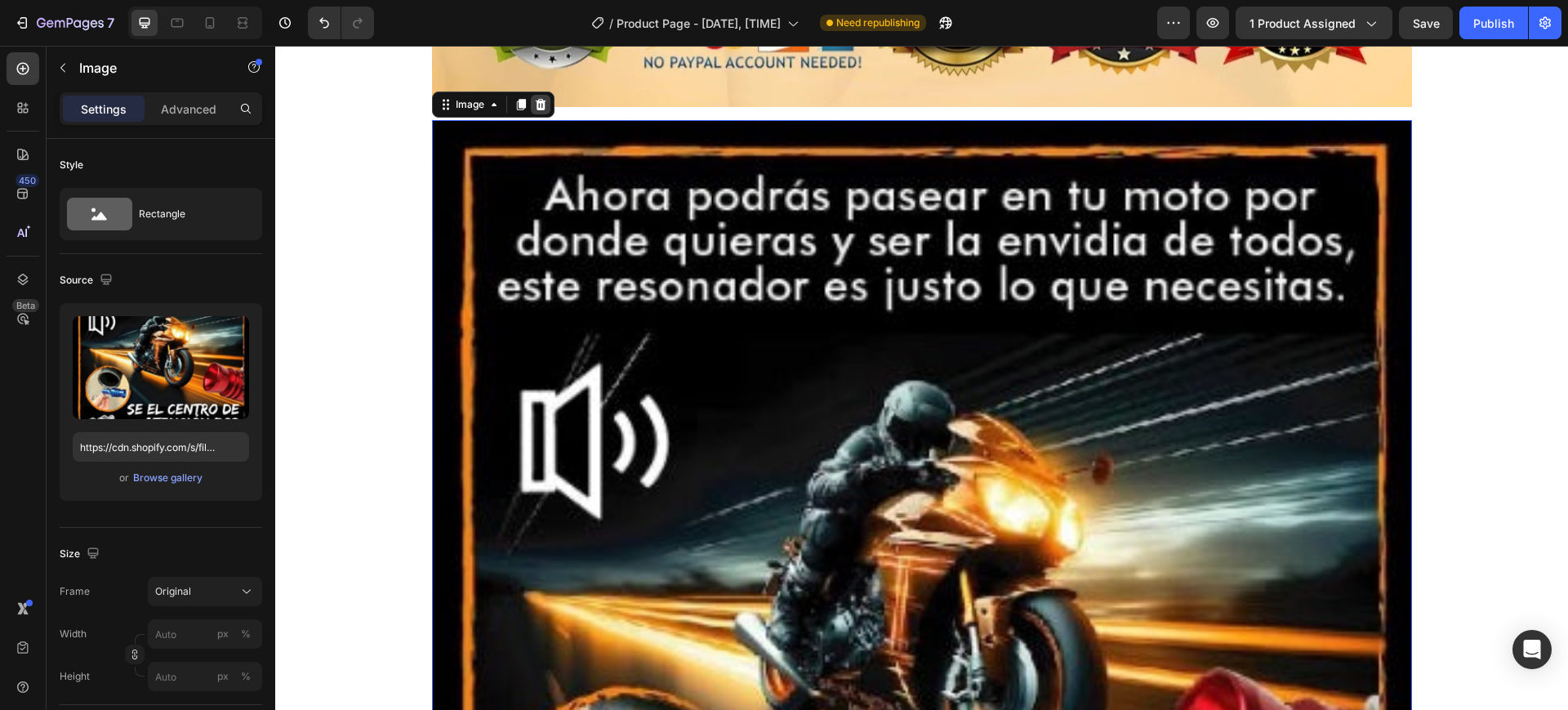 click 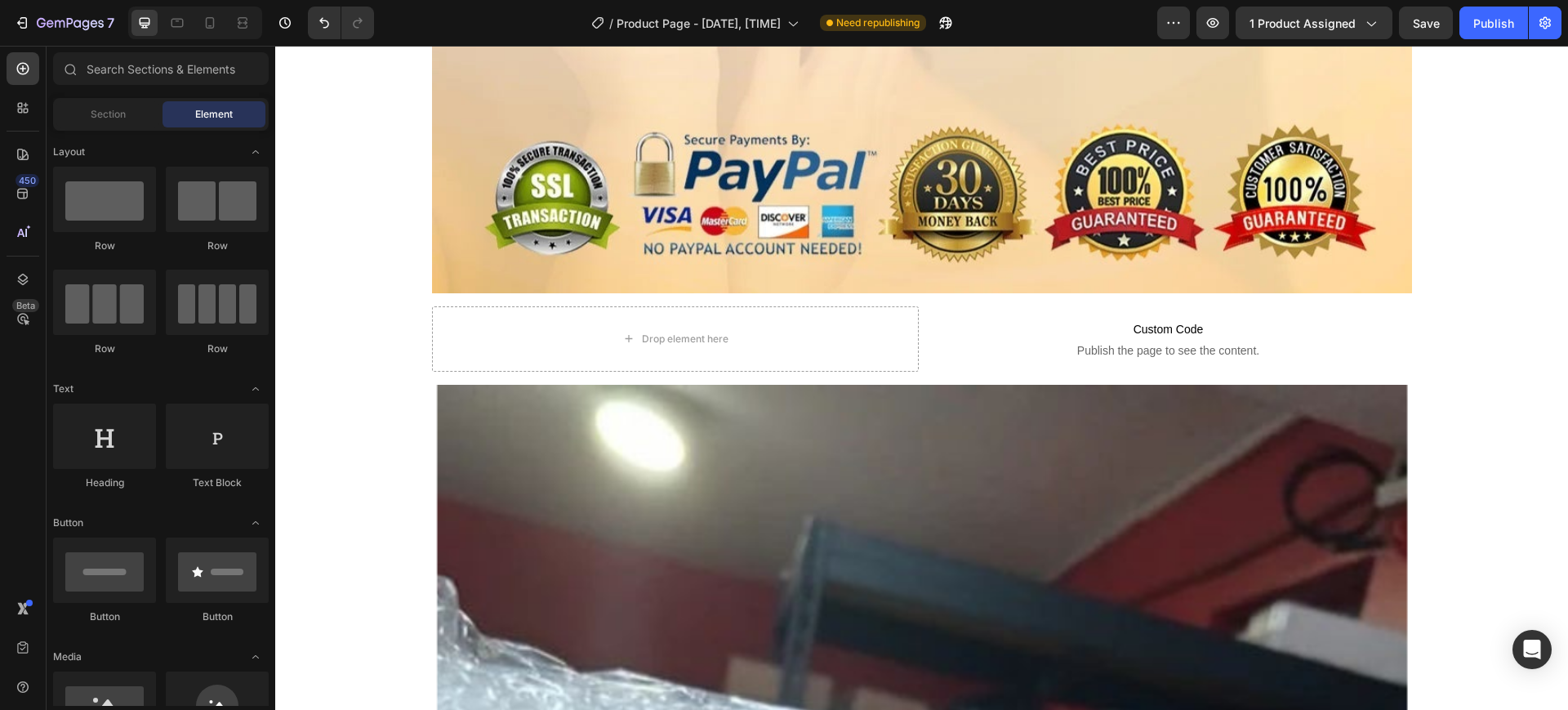 scroll, scrollTop: 9769, scrollLeft: 0, axis: vertical 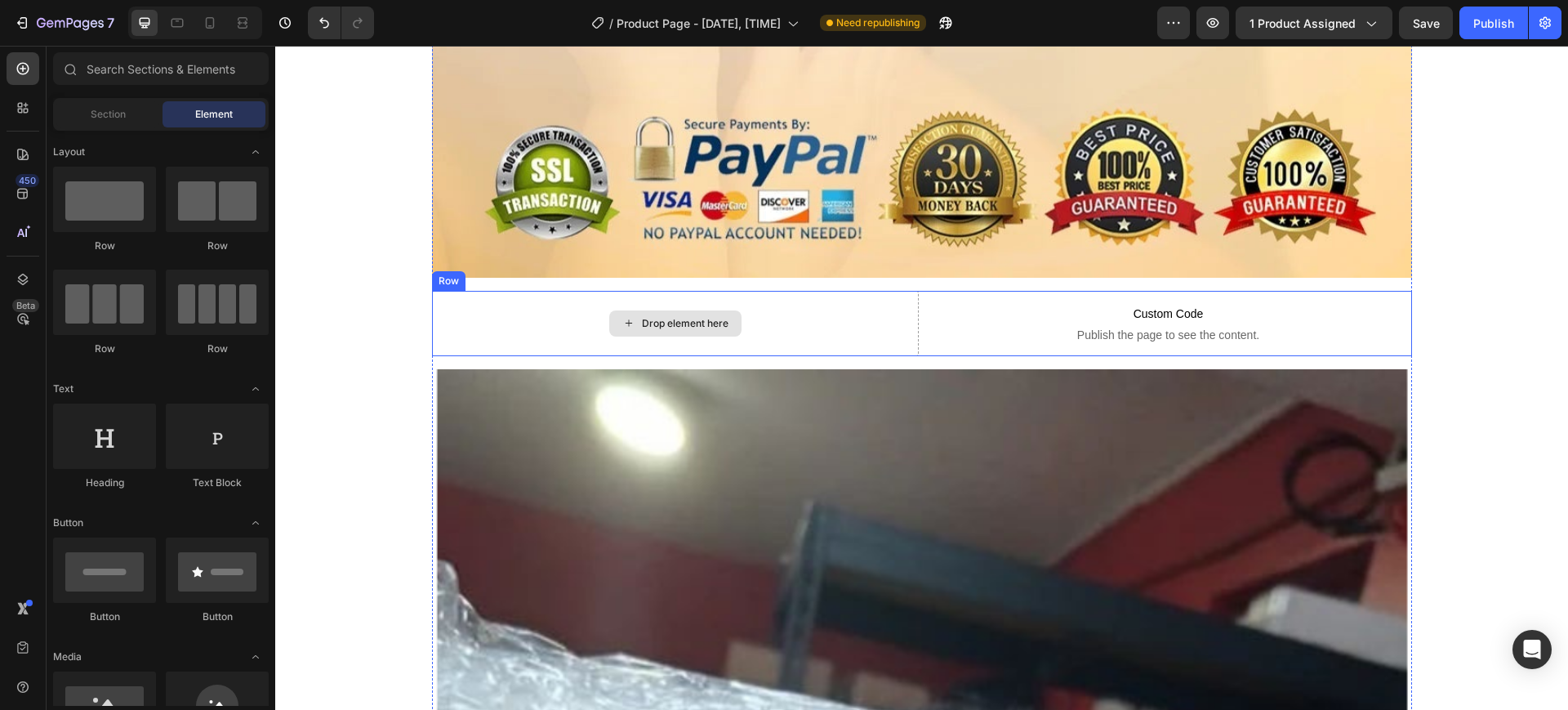 click on "Drop element here" at bounding box center (675, 324) 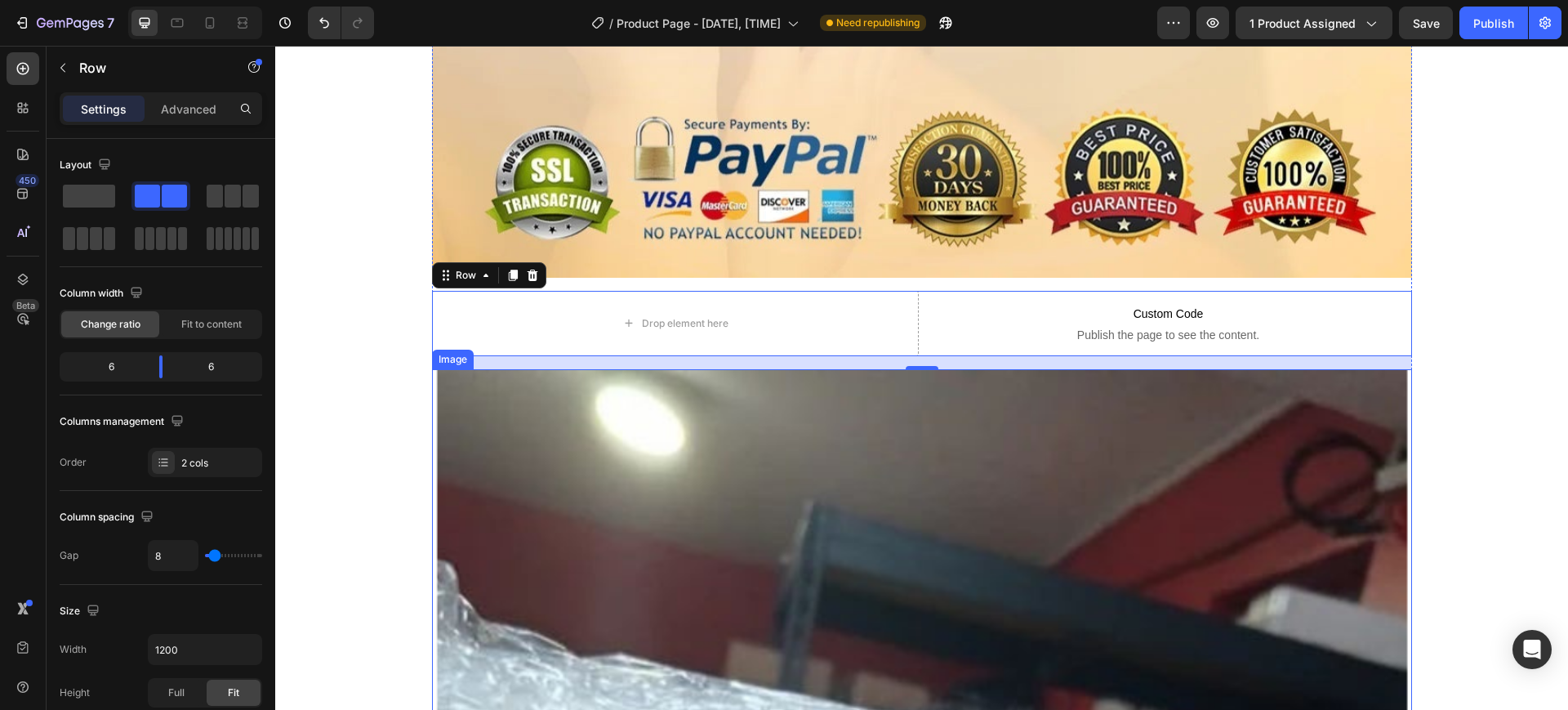 click at bounding box center (922, 1241) 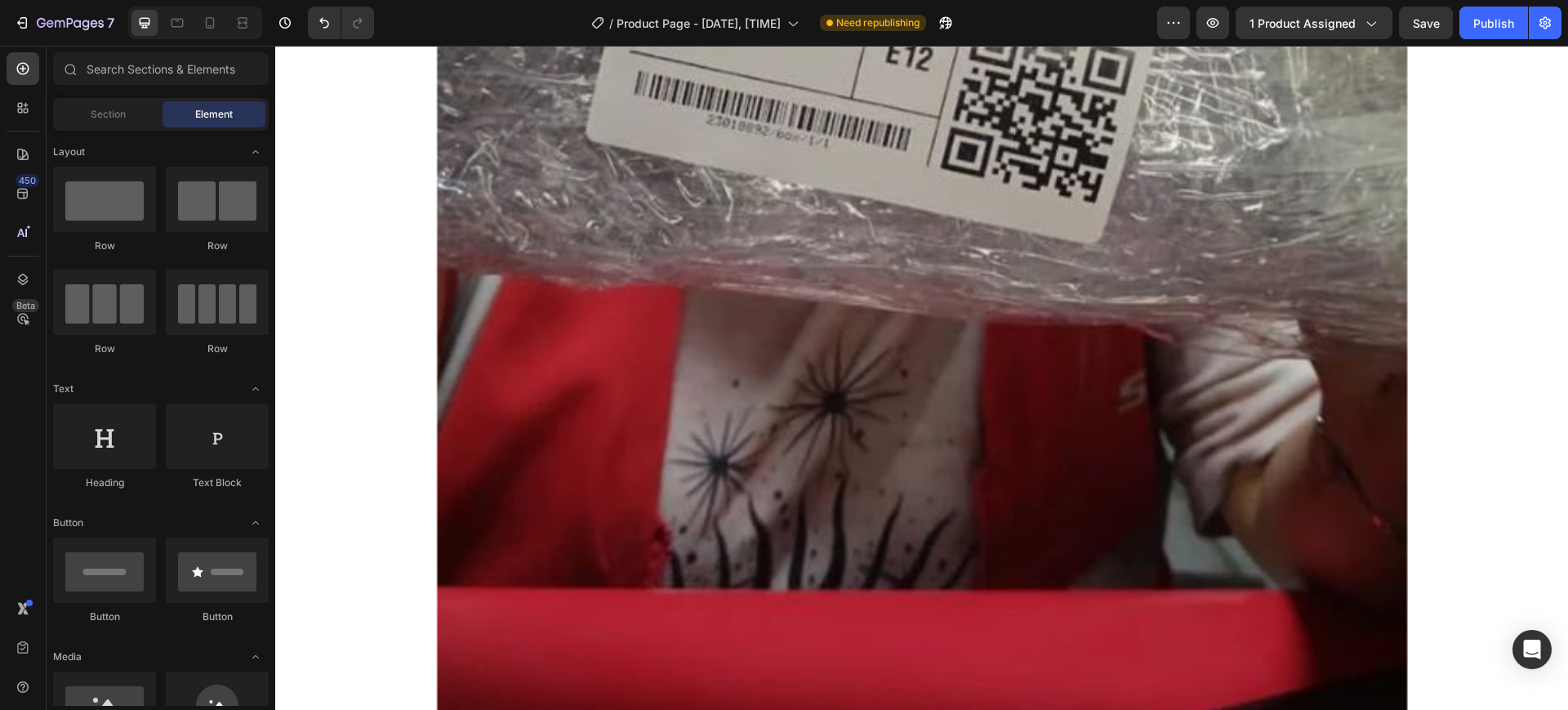 scroll, scrollTop: 11499, scrollLeft: 0, axis: vertical 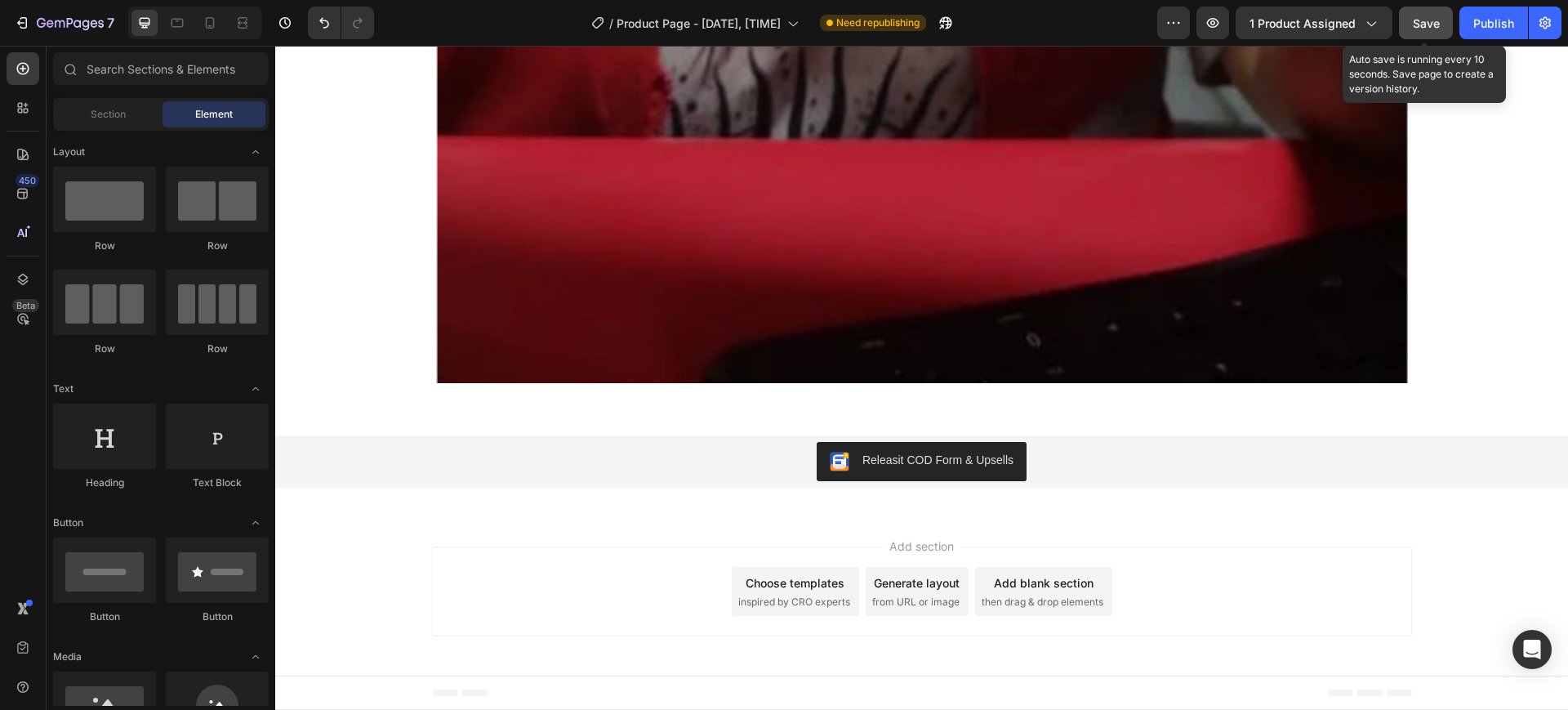 click on "Save" 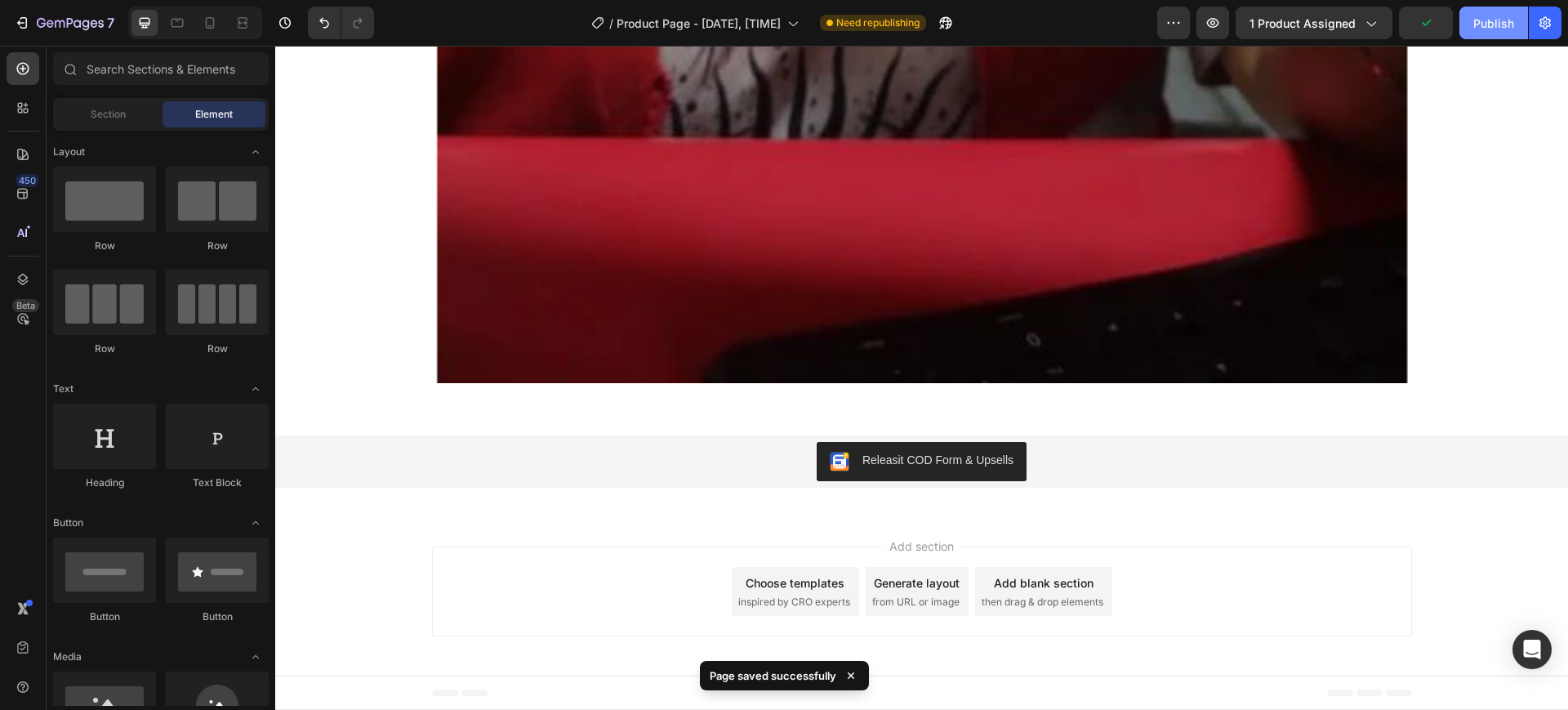 click on "Publish" at bounding box center [1494, 23] 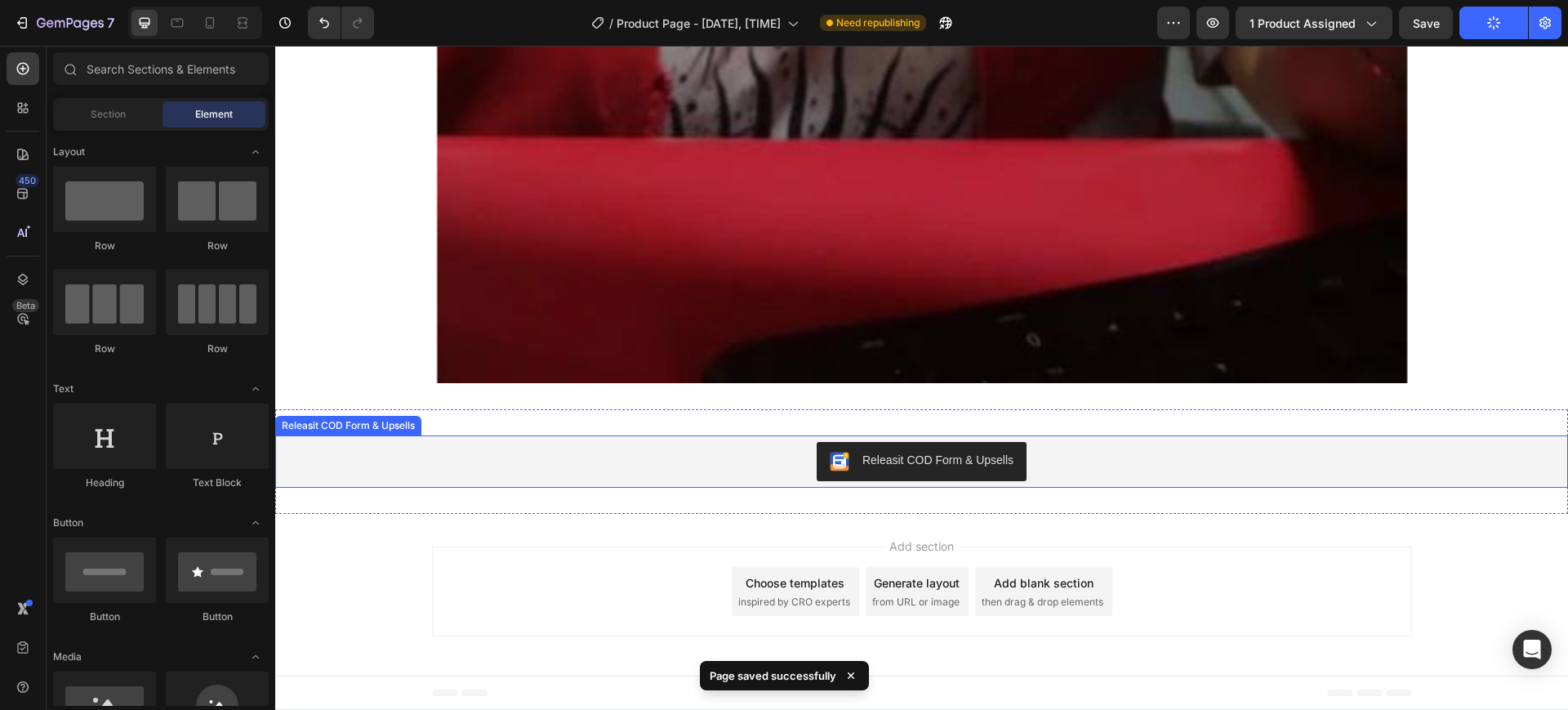 click on "Releasit COD Form & Upsells" at bounding box center [938, 460] 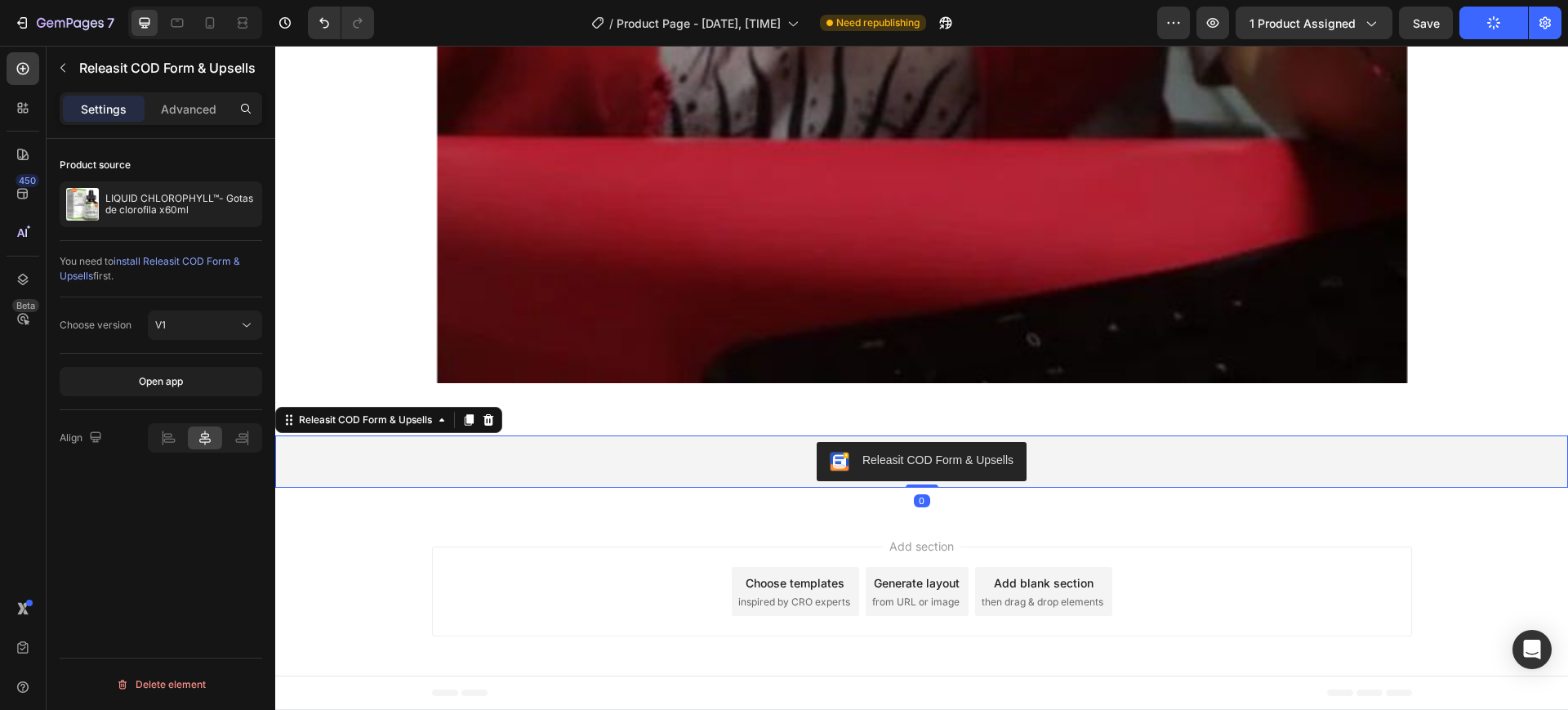 click on "Releasit COD Form & Upsells" at bounding box center [389, 420] 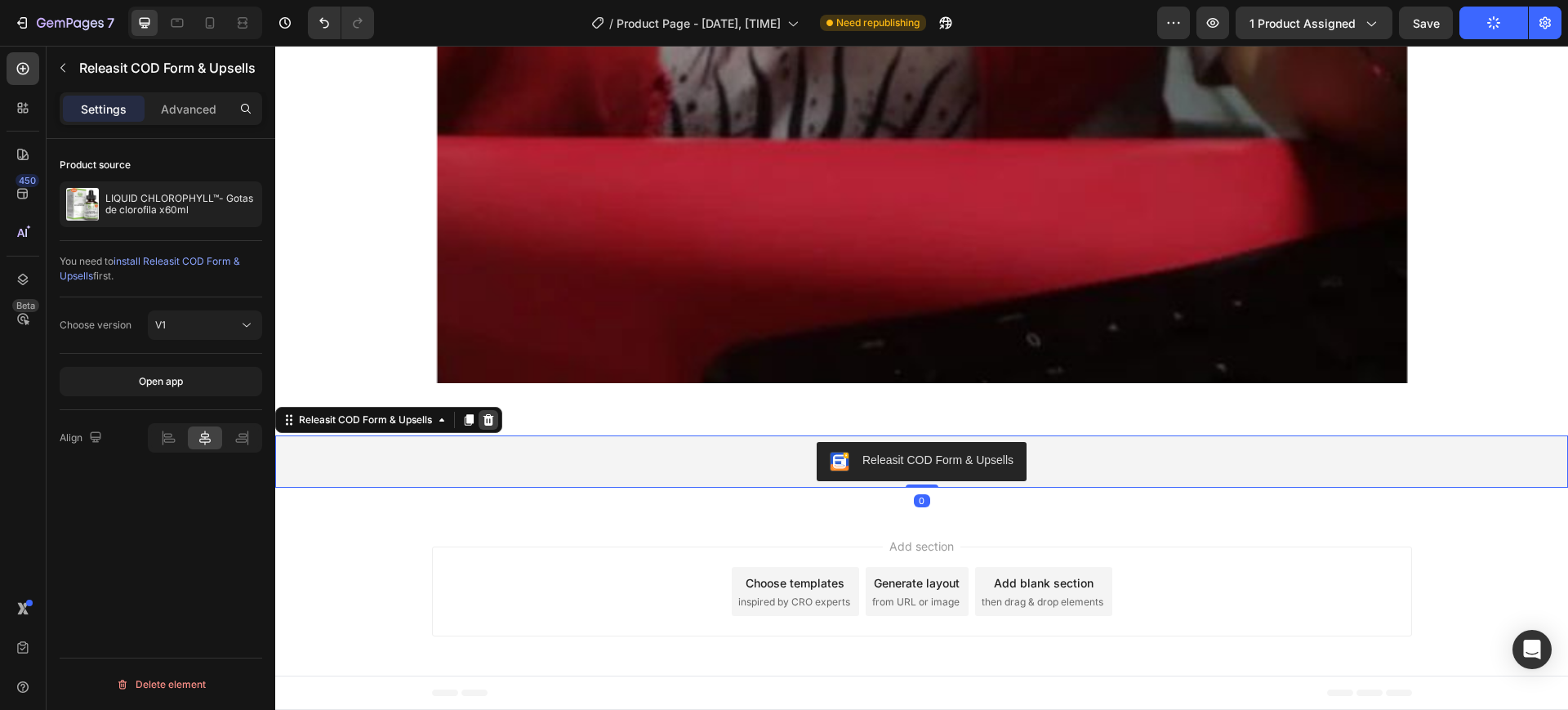 click 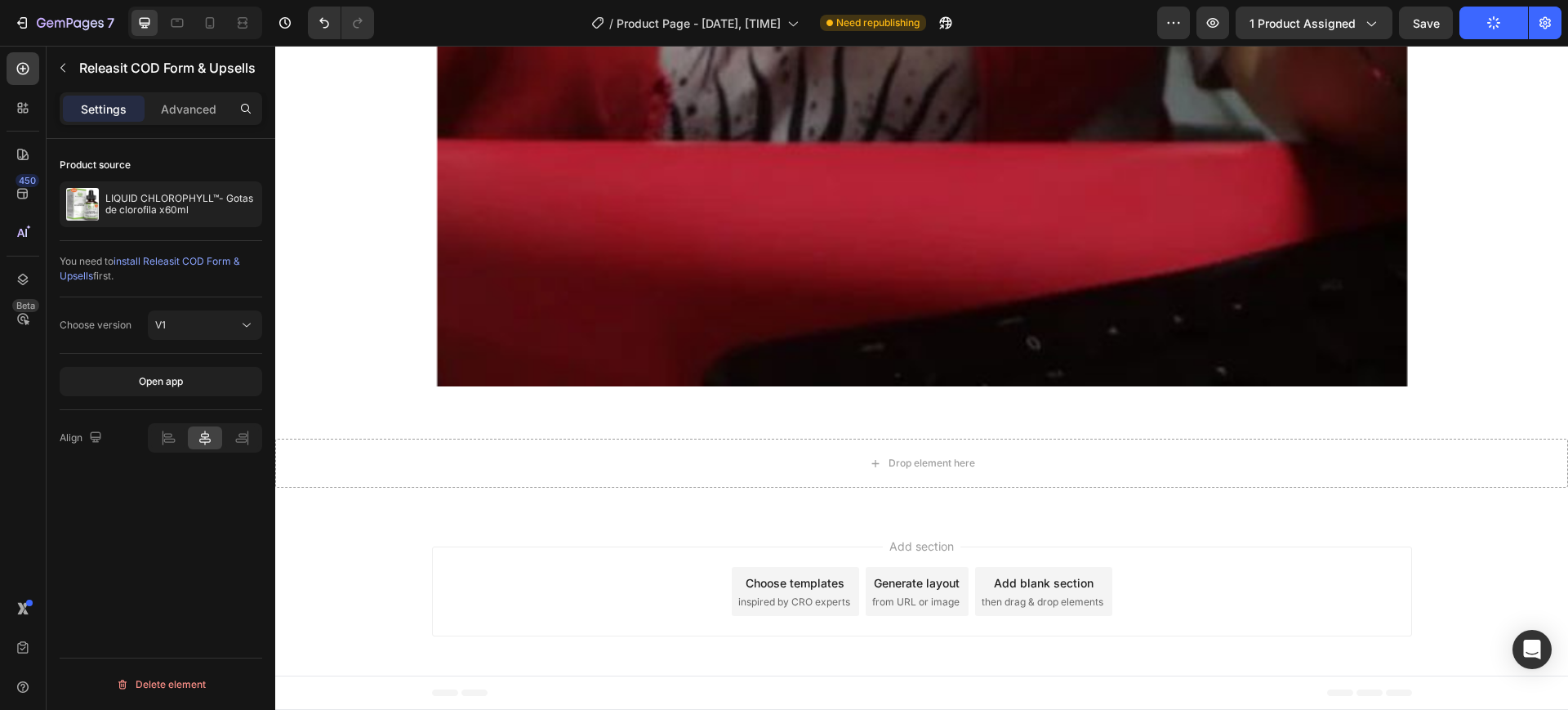 scroll, scrollTop: 11496, scrollLeft: 0, axis: vertical 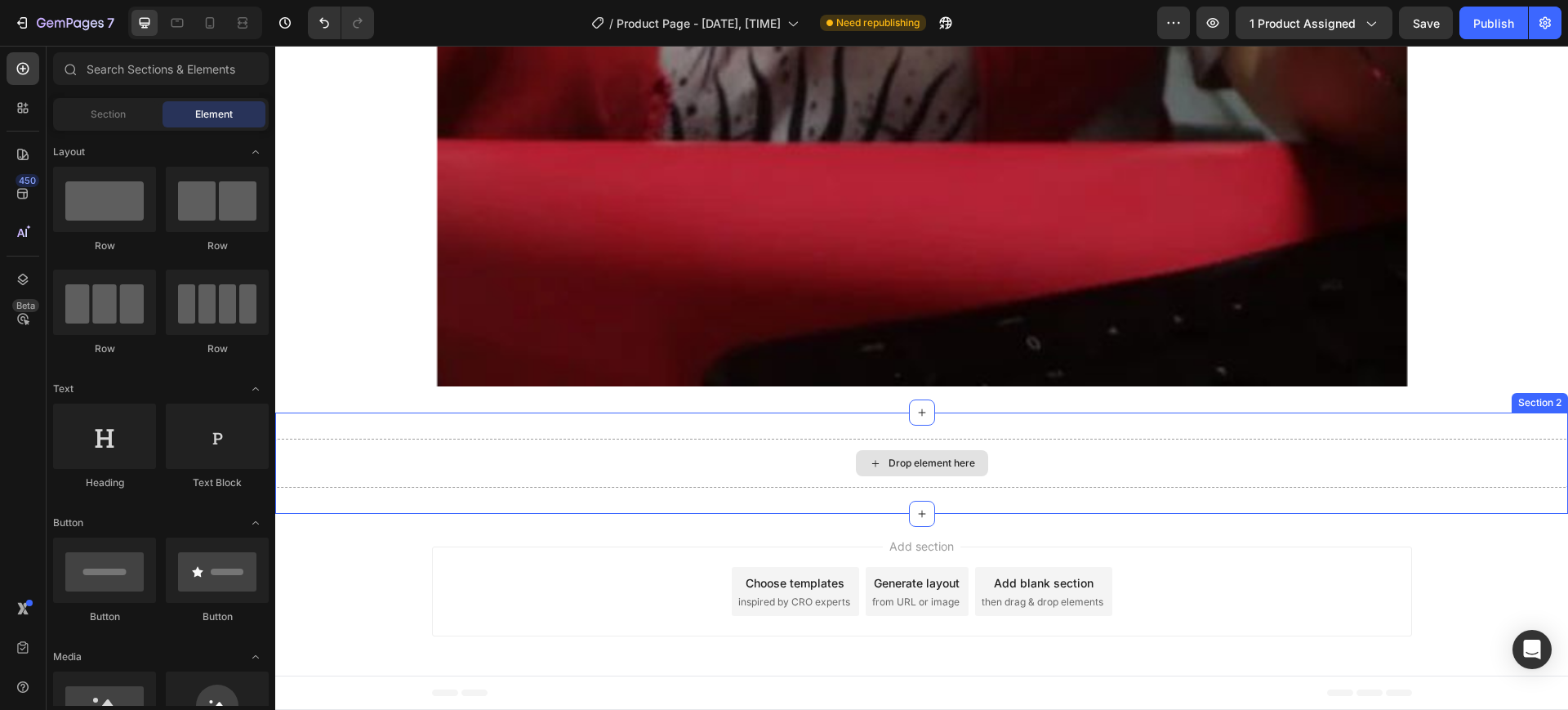 click on "Drop element here" at bounding box center [921, 463] 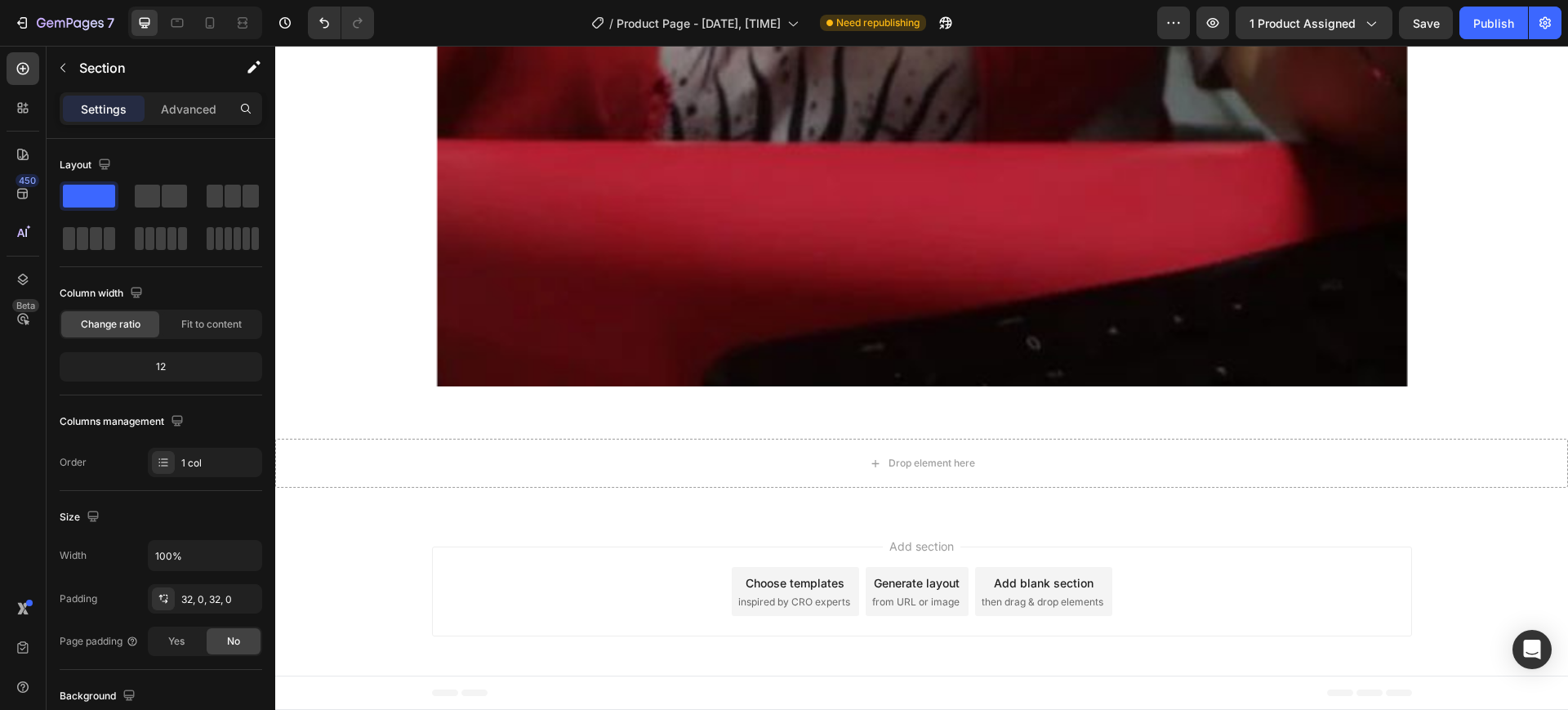 click on "Add section Choose templates inspired by CRO experts Generate layout from URL or image Add blank section then drag & drop elements" at bounding box center (921, 595) 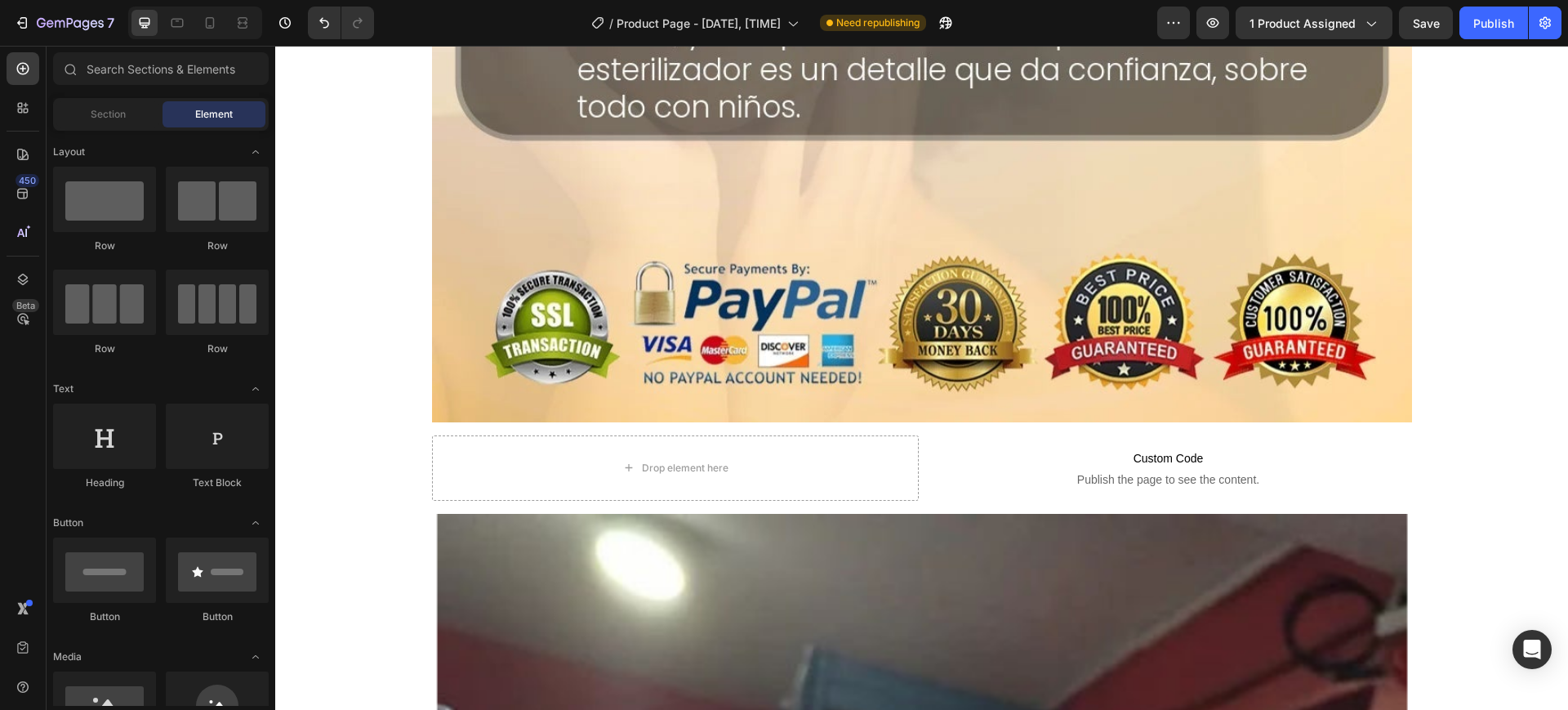 scroll, scrollTop: 9609, scrollLeft: 0, axis: vertical 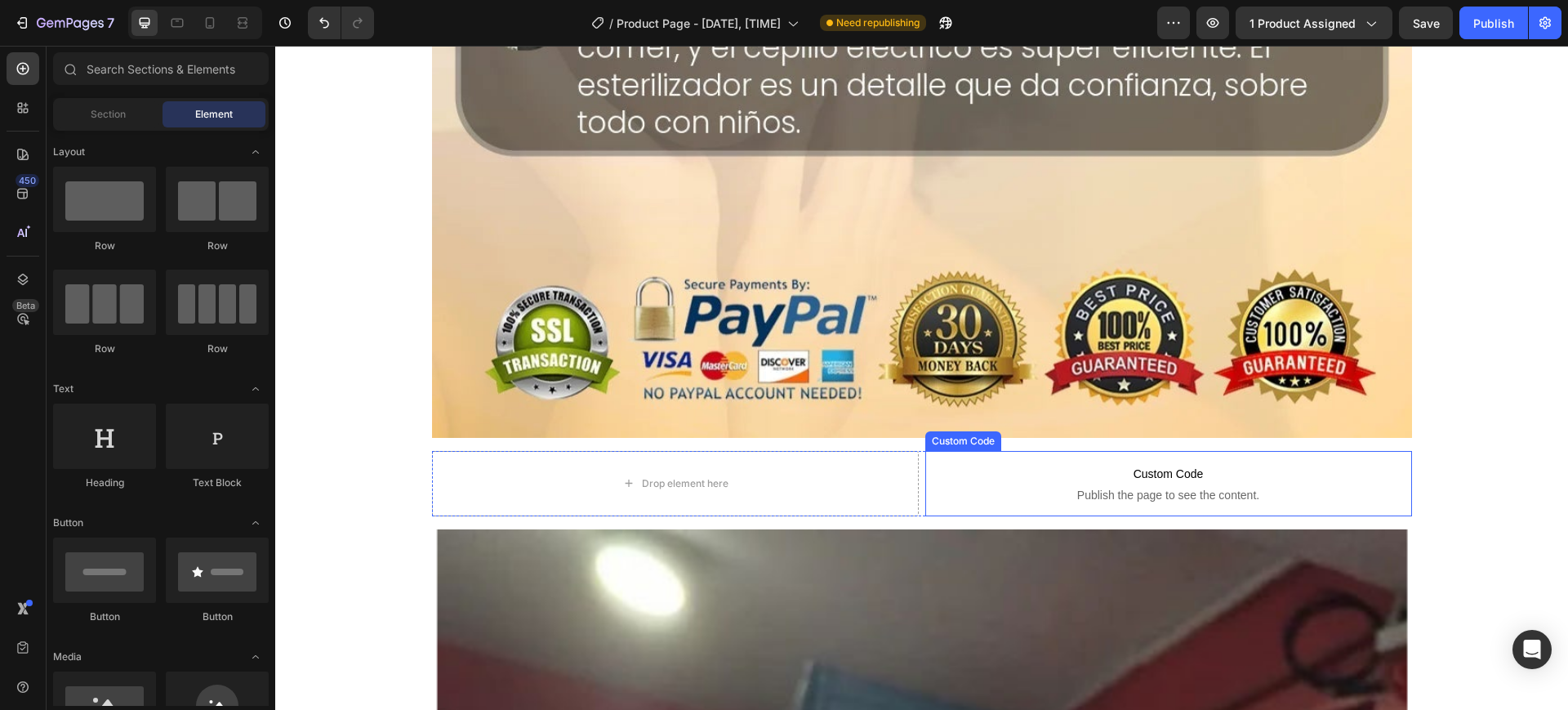 click on "Publish the page to see the content." at bounding box center (1169, 495) 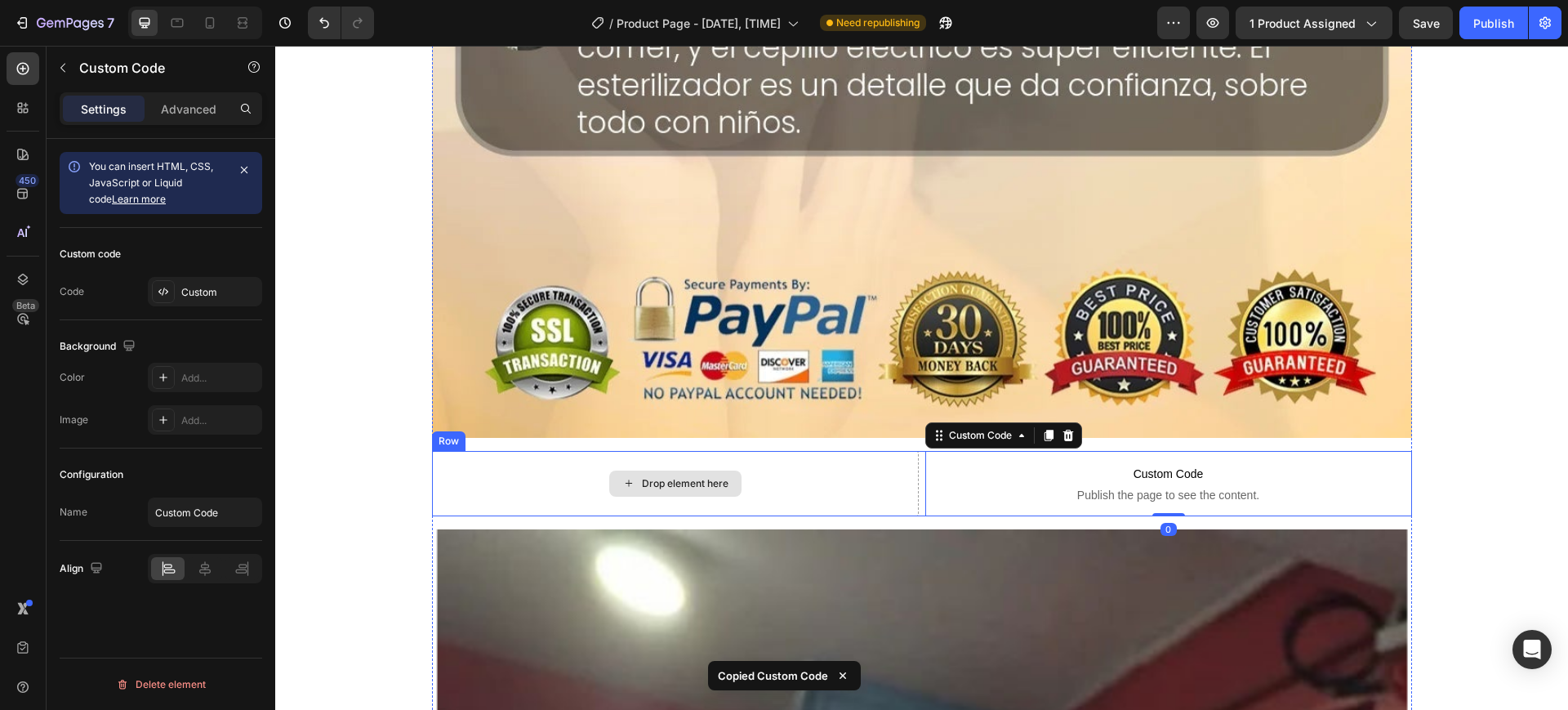 click on "Drop element here" at bounding box center [675, 484] 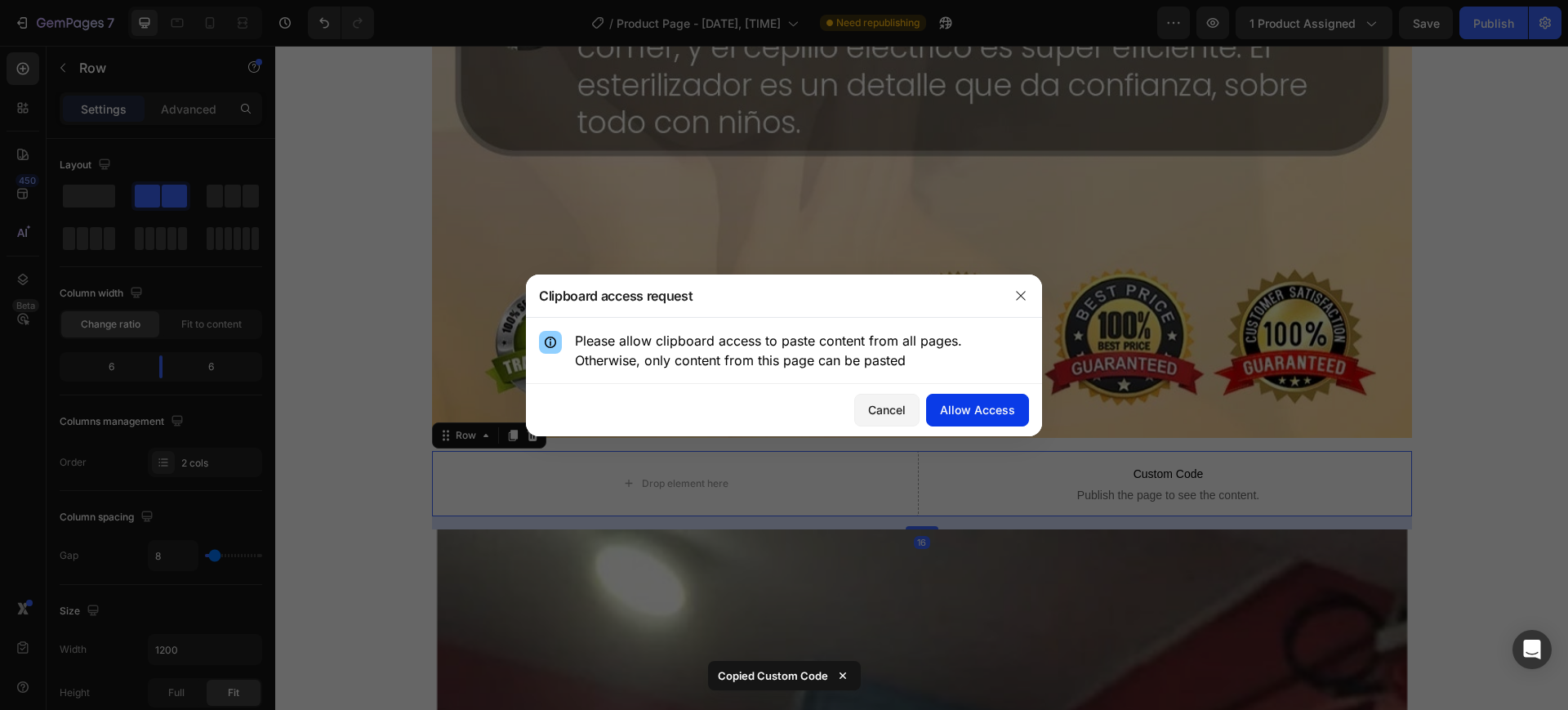 click on "Allow Access" at bounding box center (978, 409) 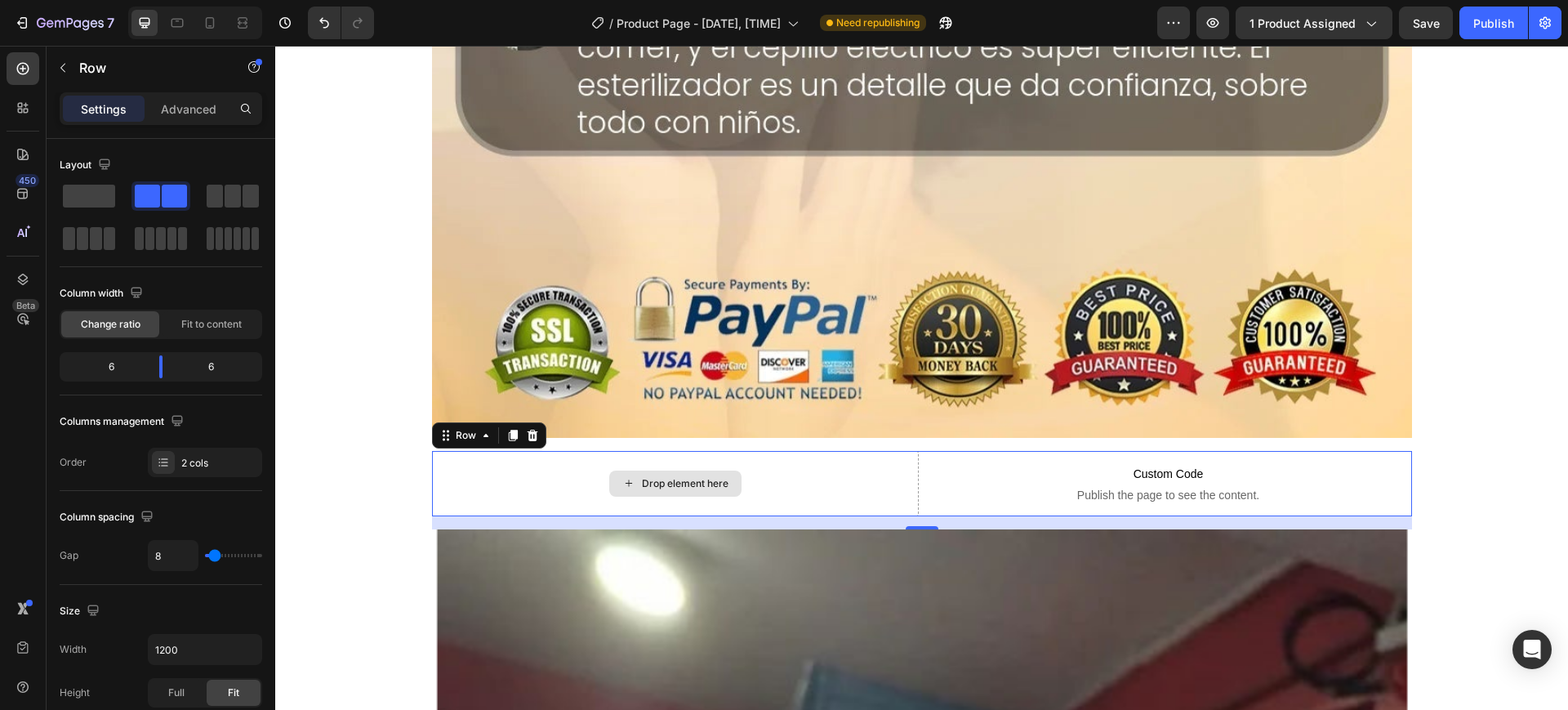 click on "Drop element here" at bounding box center (675, 484) 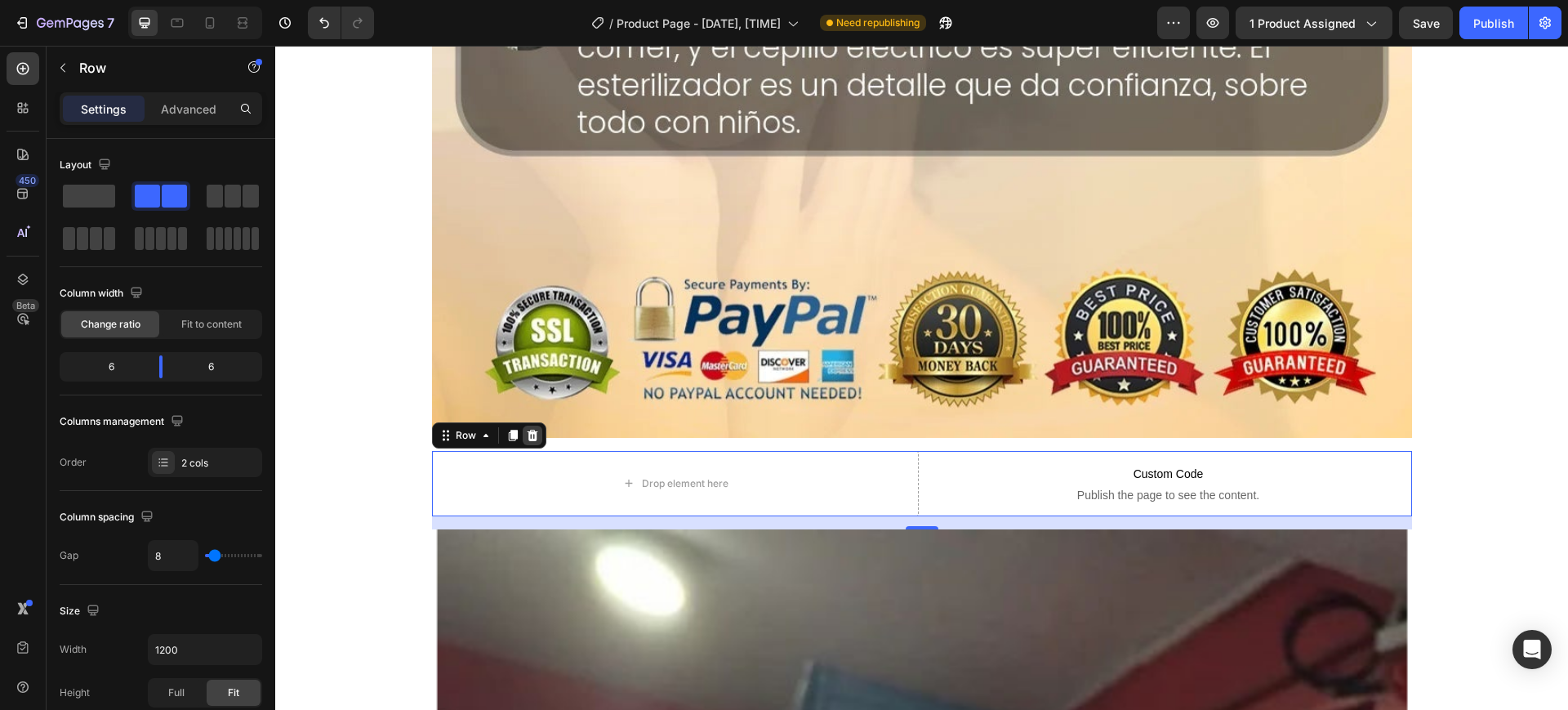 click 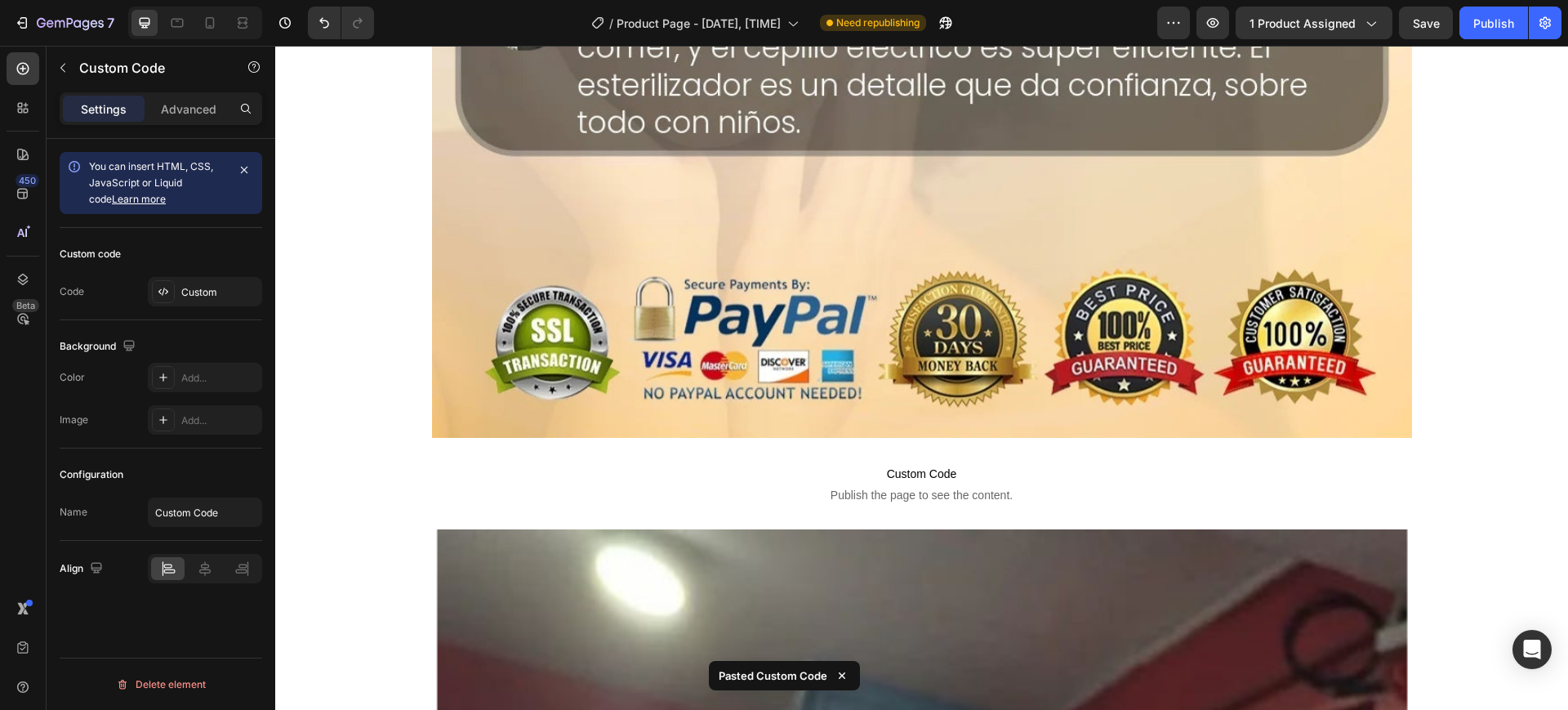 click on "Image Image Custom Code Publish the page to see the content. Custom Code Image Image Image Image Custom Code Publish the page to see the content. Custom Code Image Custom Code Publish the page to see the content. Custom Code Image Section 1 Root" at bounding box center (921, -3565) 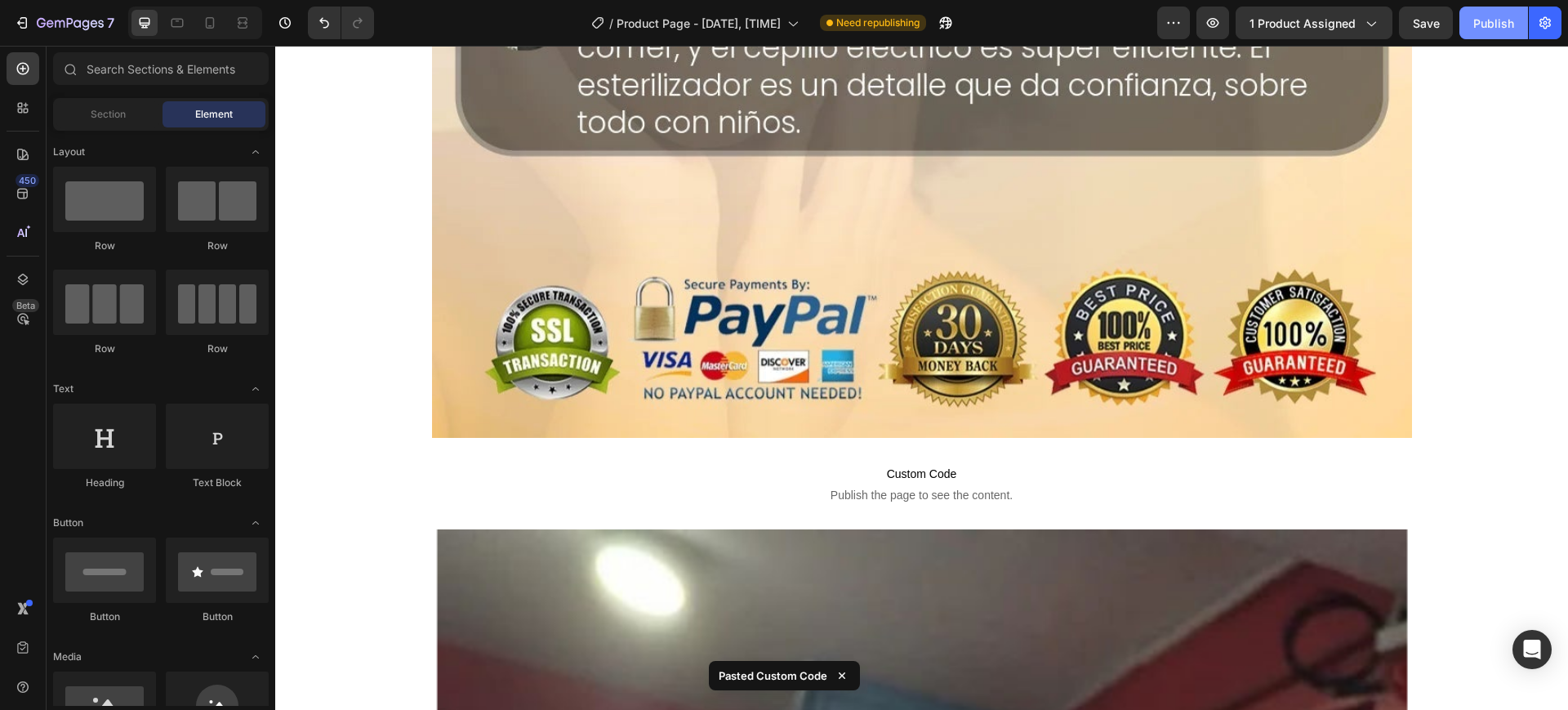 click on "Publish" at bounding box center [1494, 23] 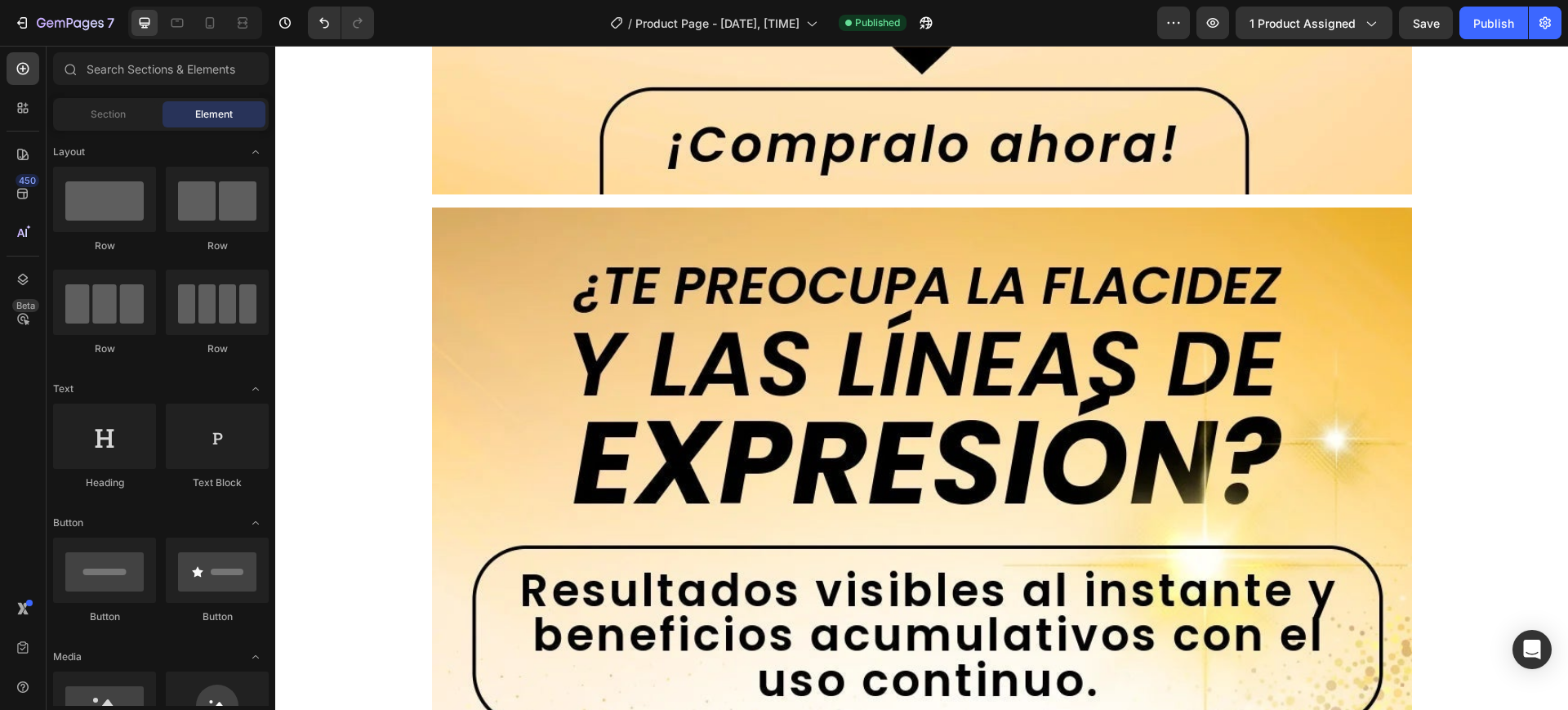 scroll, scrollTop: 1622, scrollLeft: 0, axis: vertical 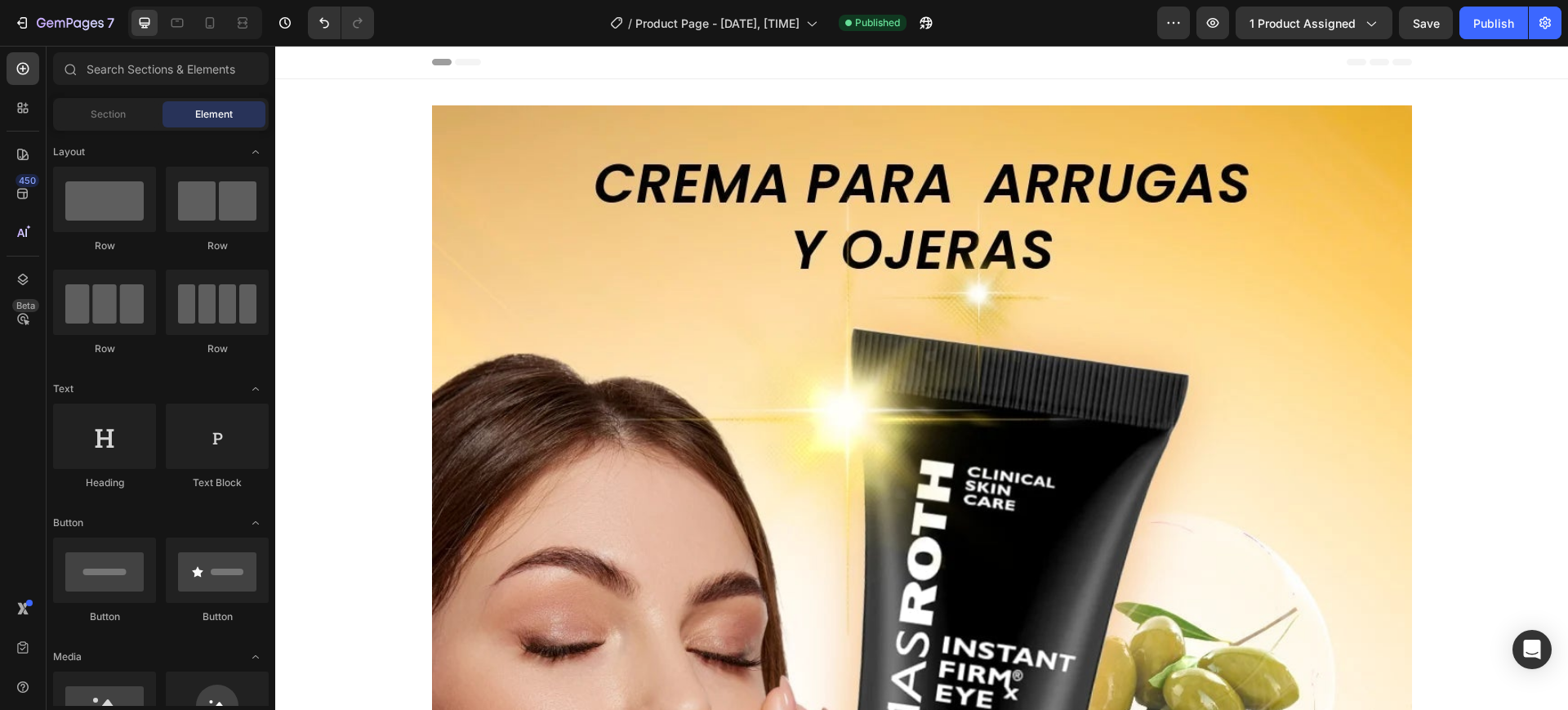 click at bounding box center (922, 976) 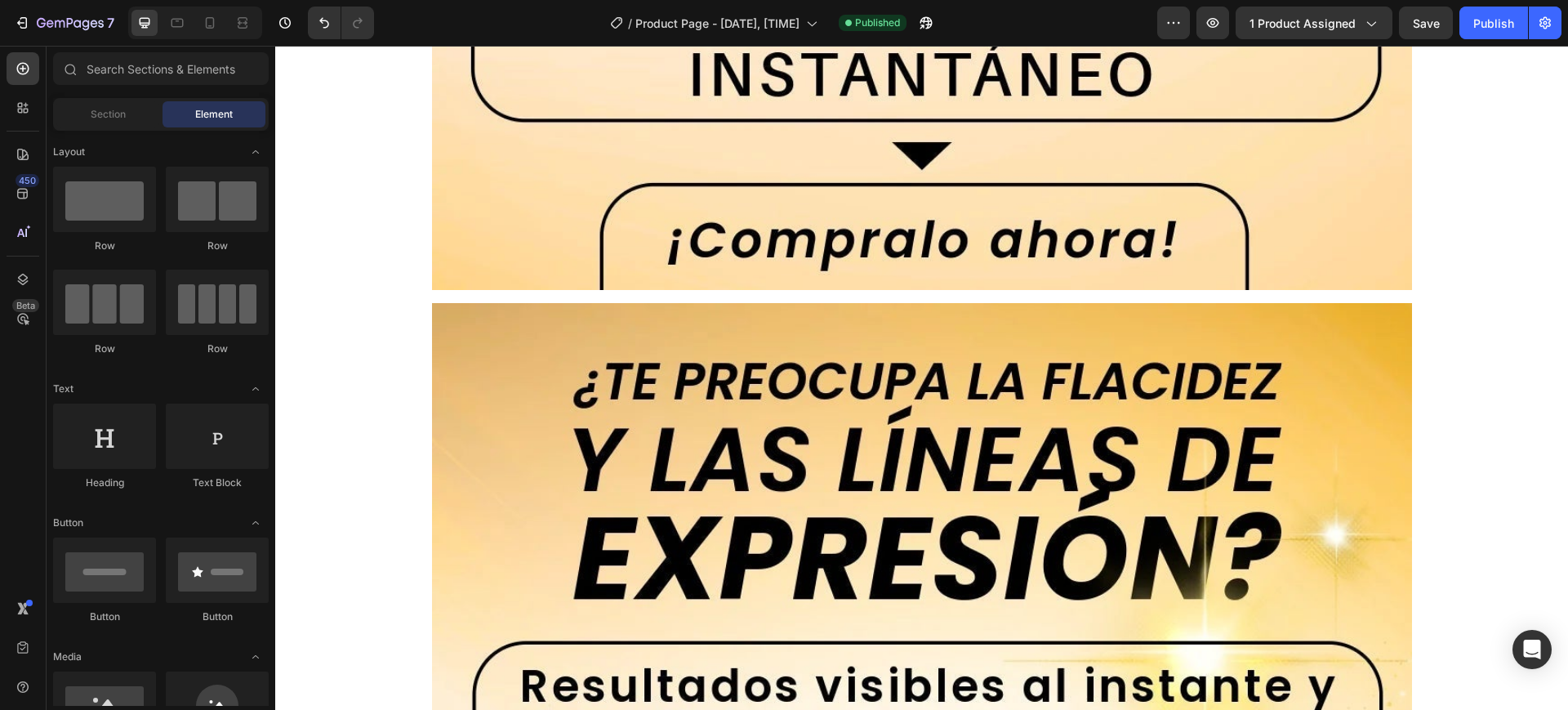 scroll, scrollTop: 1431, scrollLeft: 0, axis: vertical 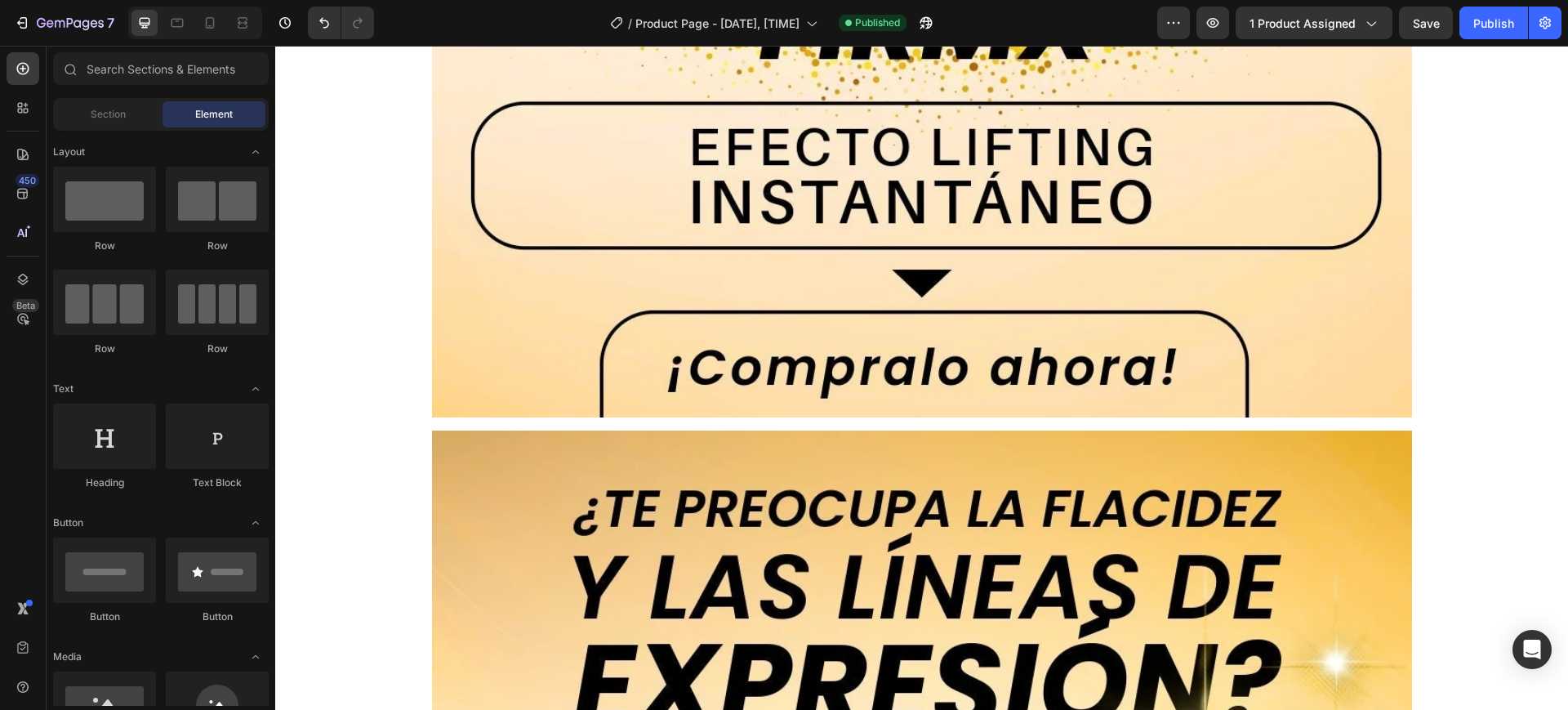 click at bounding box center [922, -454] 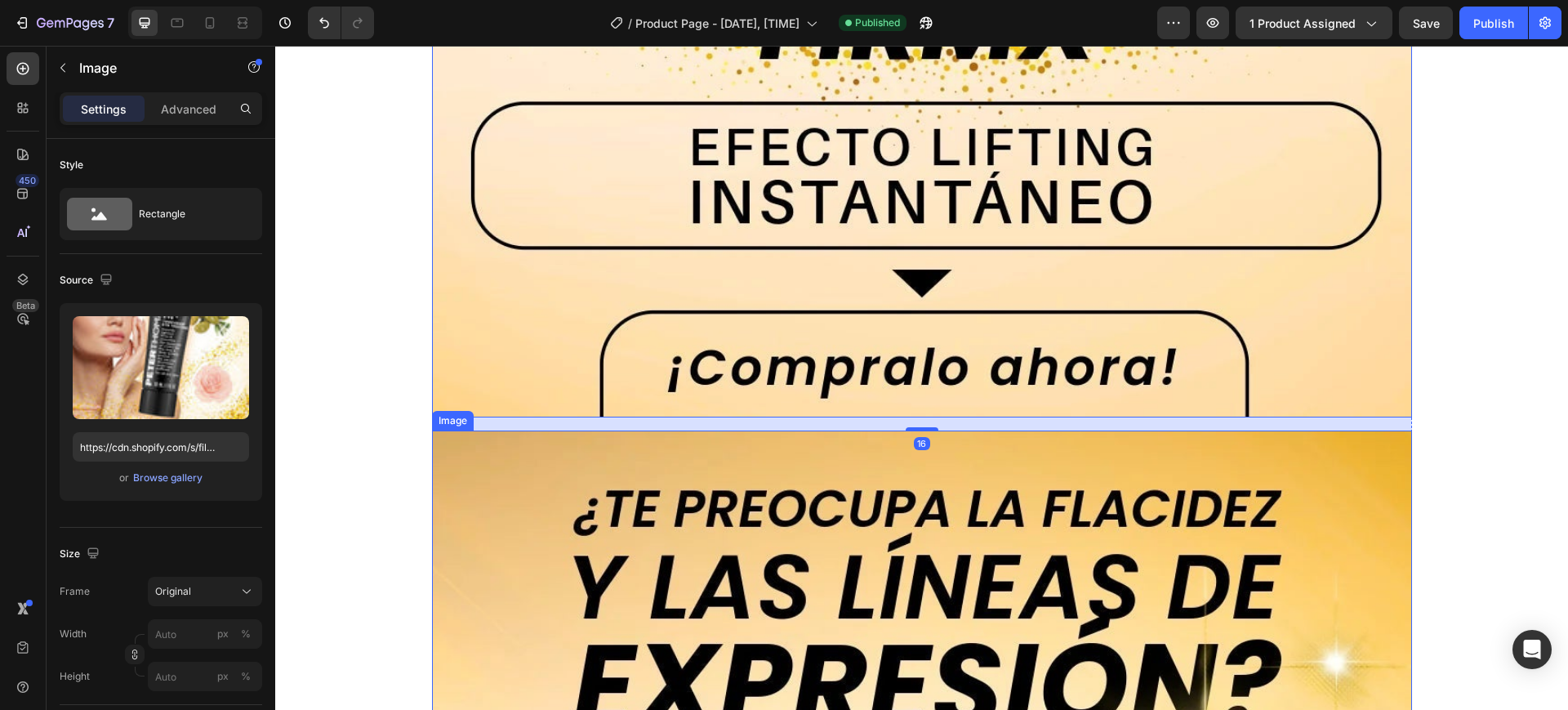 click at bounding box center [922, 1302] 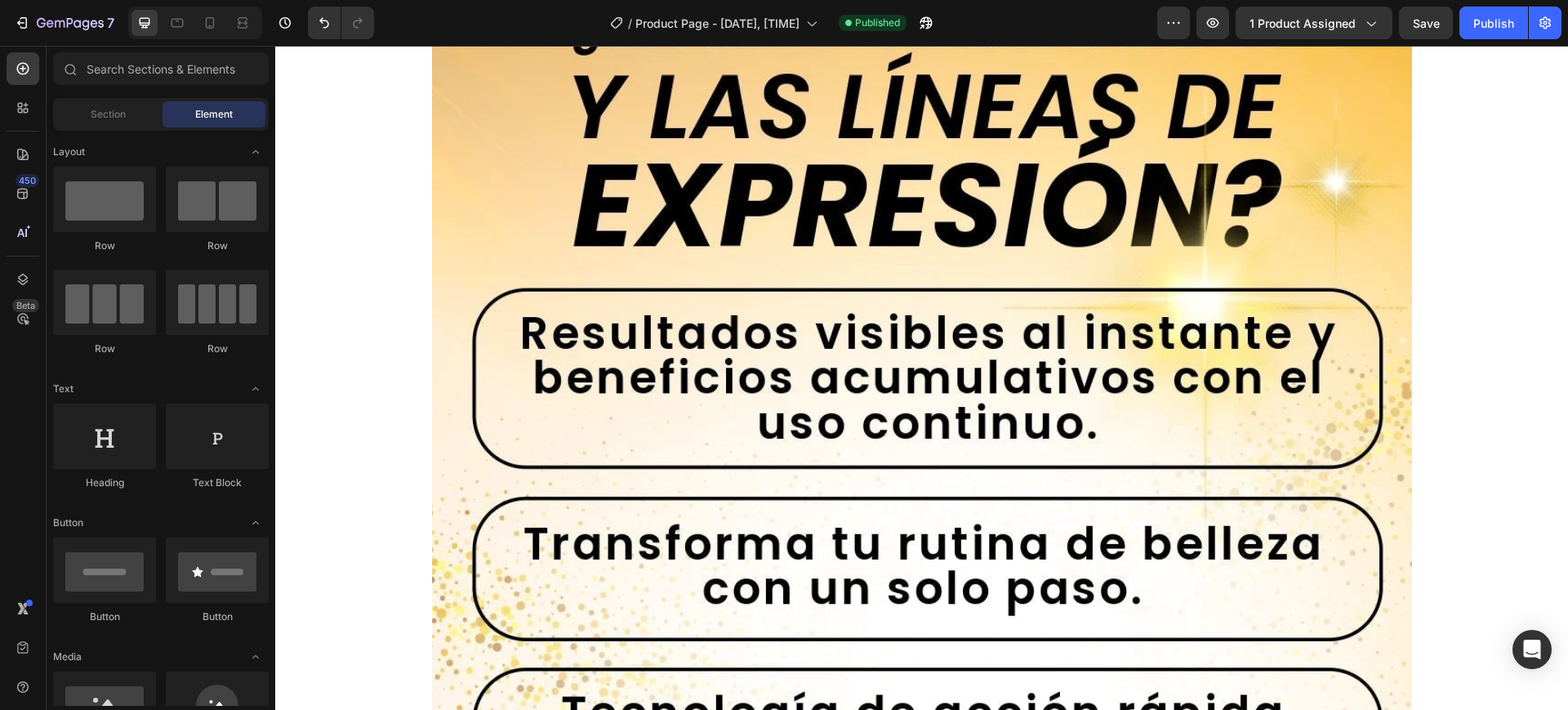 scroll, scrollTop: 1895, scrollLeft: 0, axis: vertical 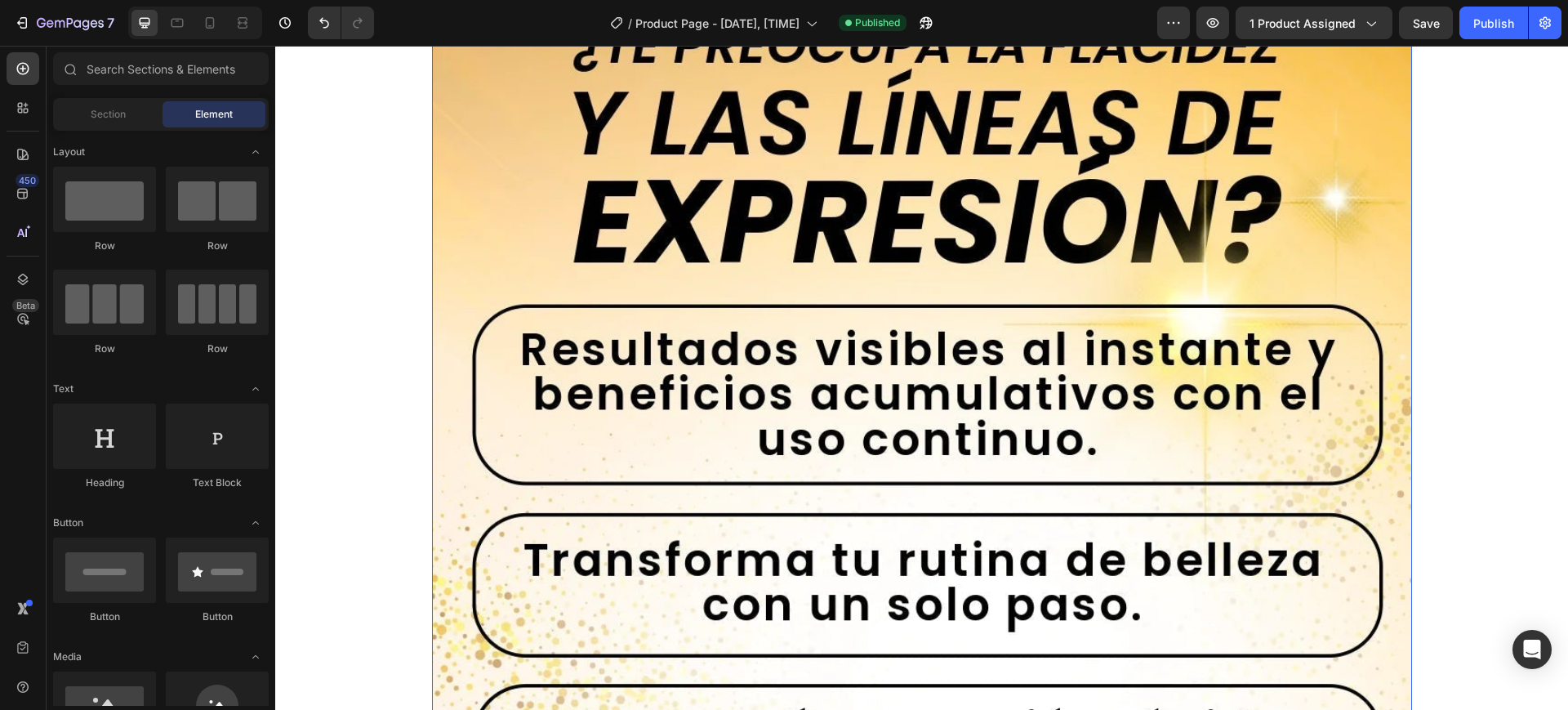 click at bounding box center [922, 837] 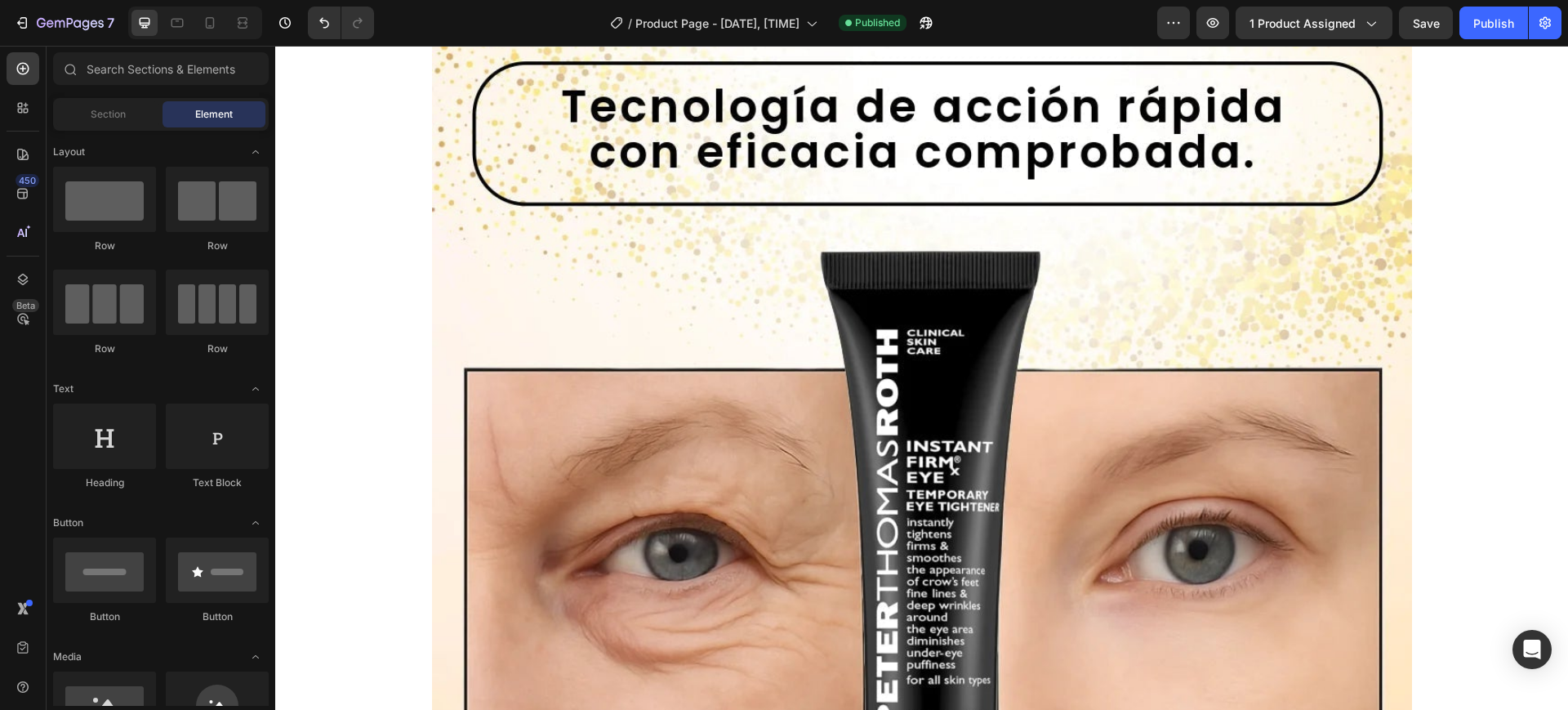 scroll, scrollTop: 2597, scrollLeft: 0, axis: vertical 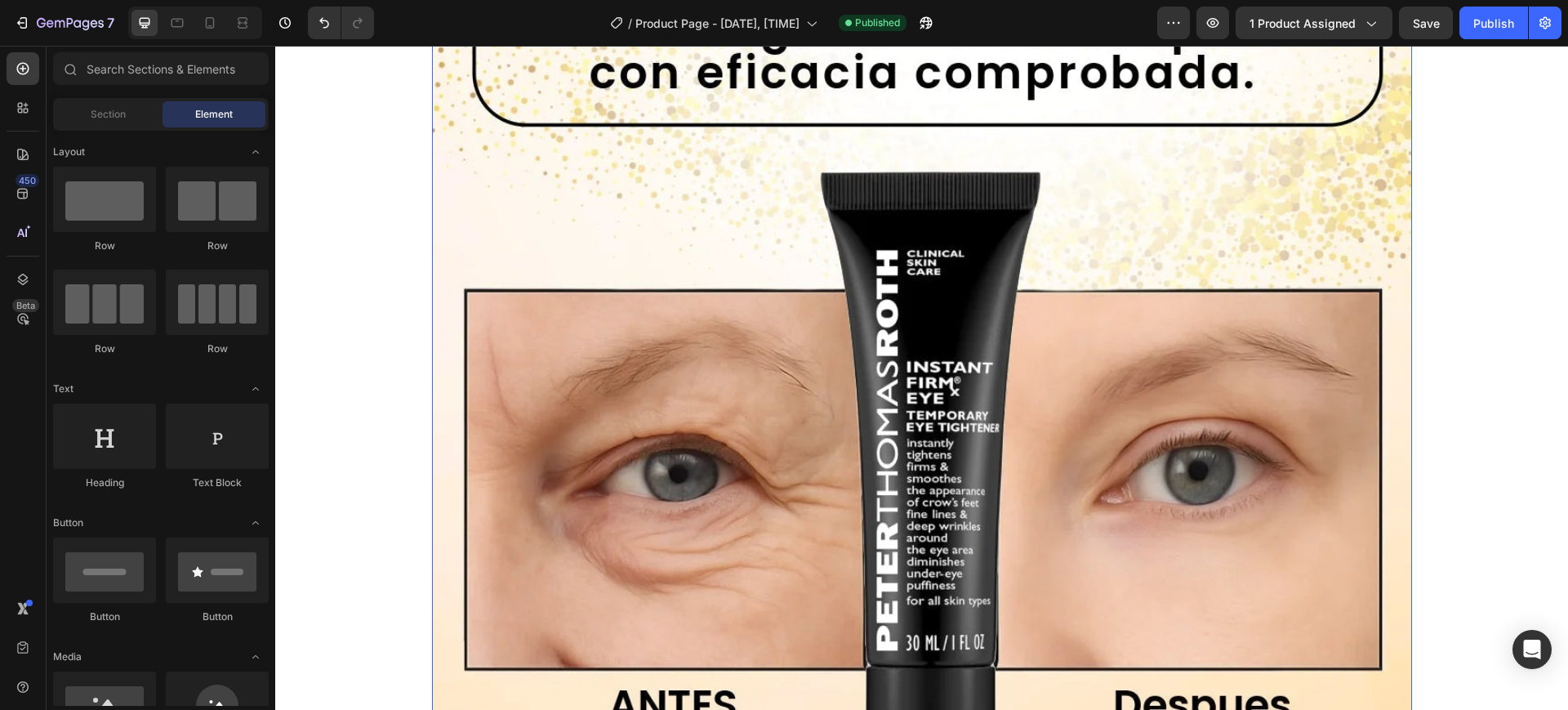 click at bounding box center [922, 136] 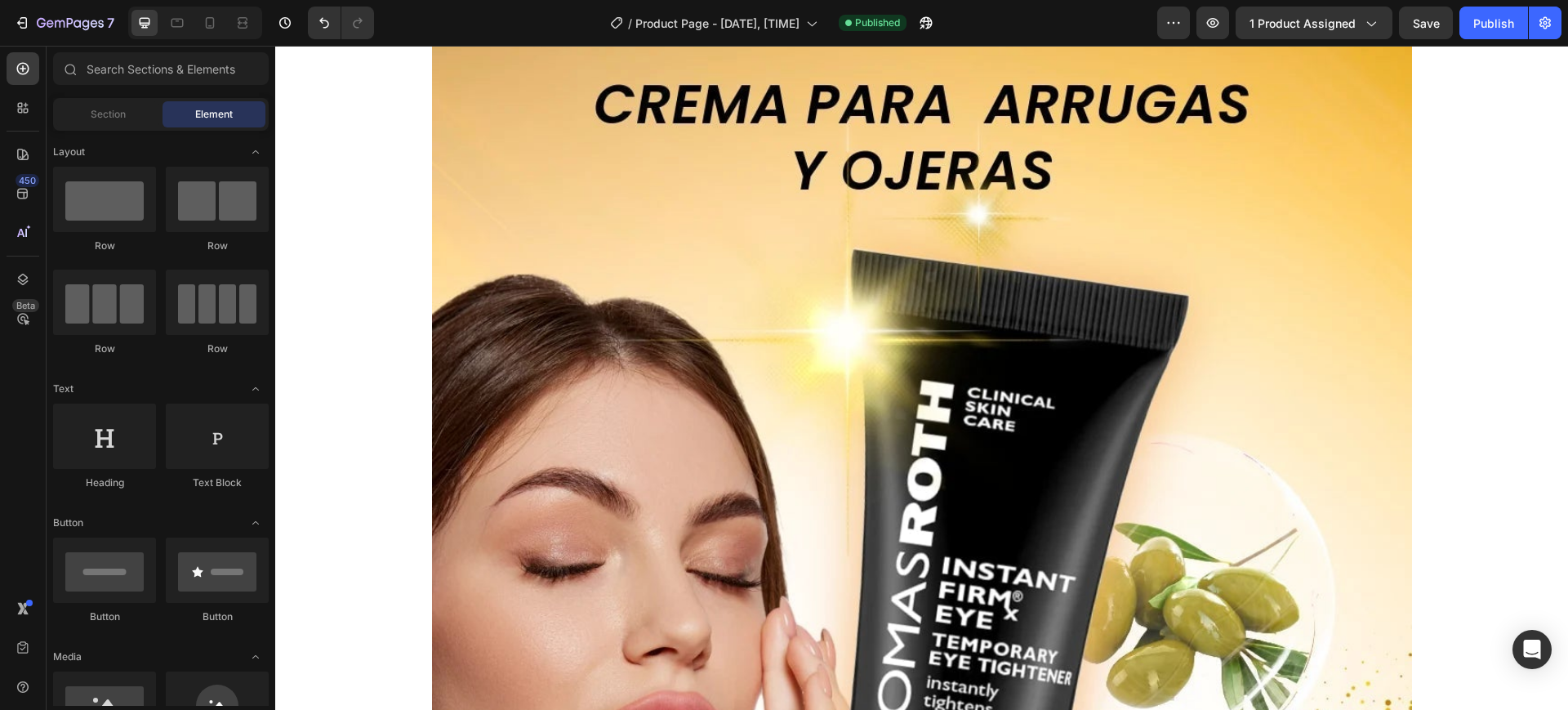 scroll, scrollTop: 0, scrollLeft: 0, axis: both 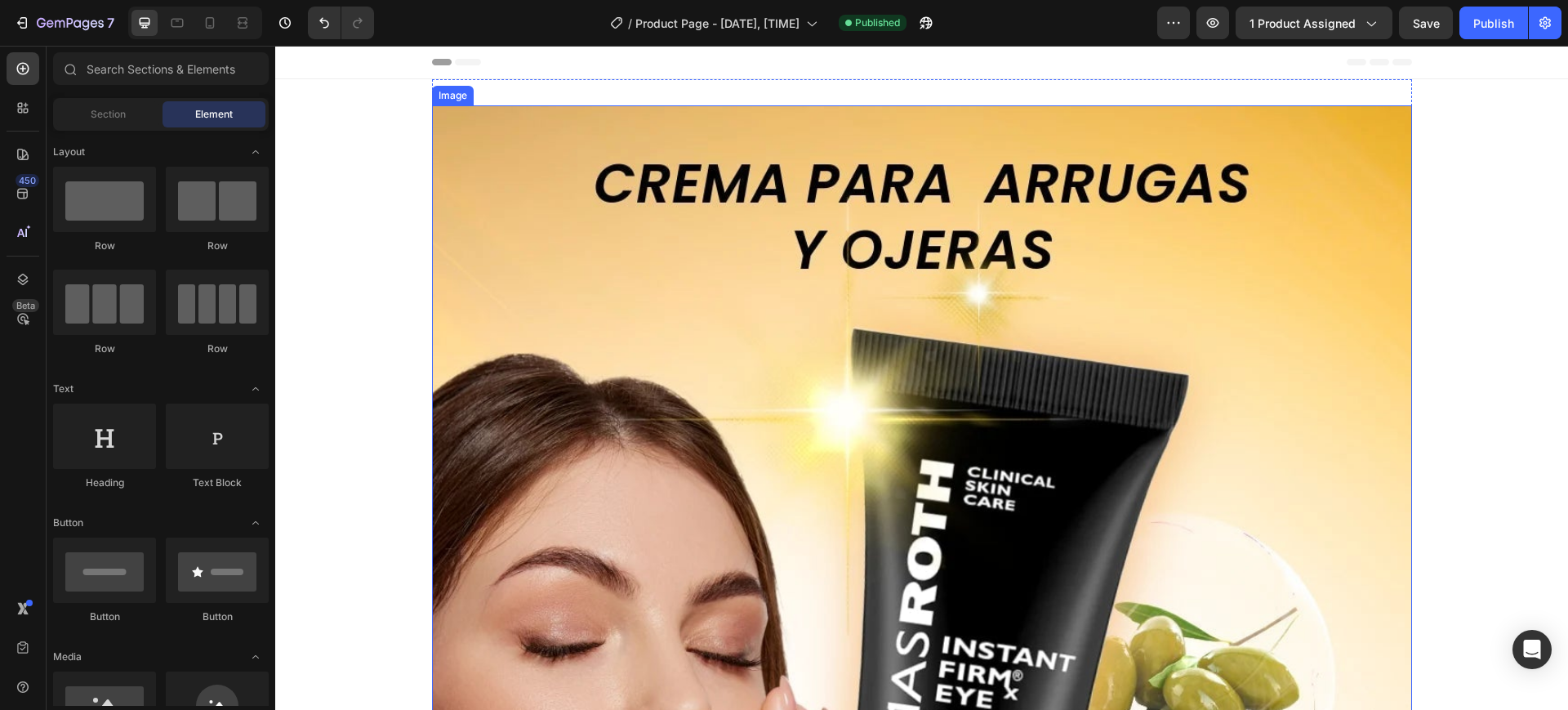 click at bounding box center (922, 976) 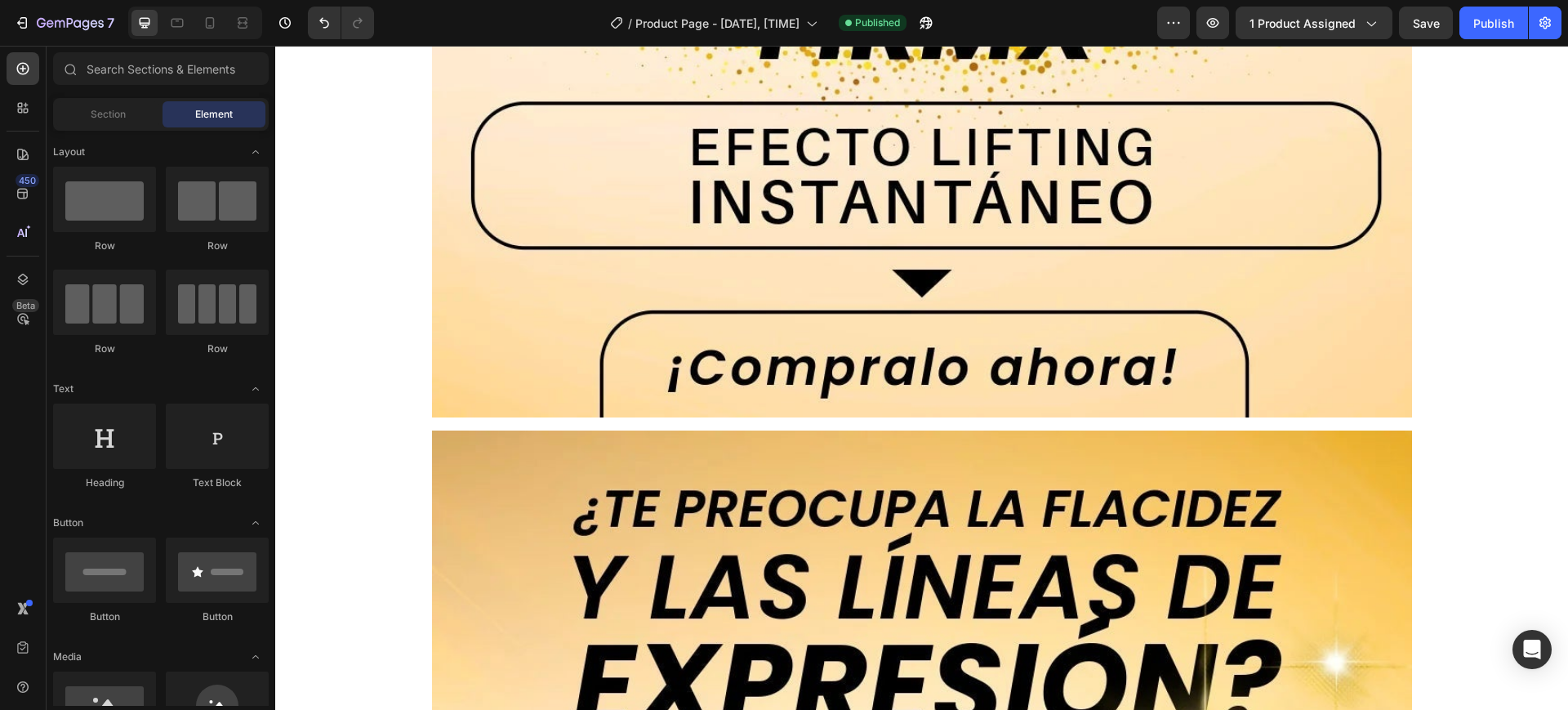 scroll, scrollTop: 1526, scrollLeft: 0, axis: vertical 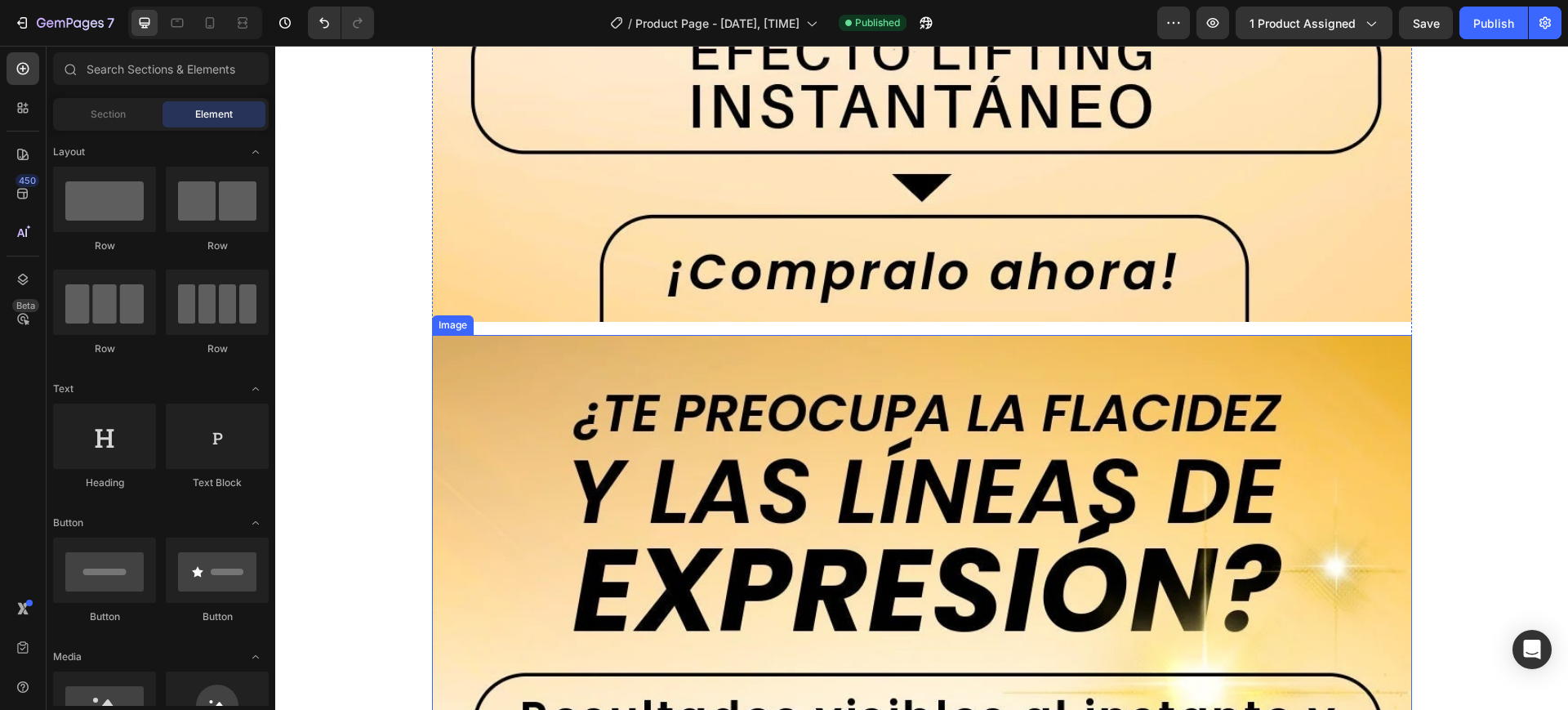 click at bounding box center (922, 1206) 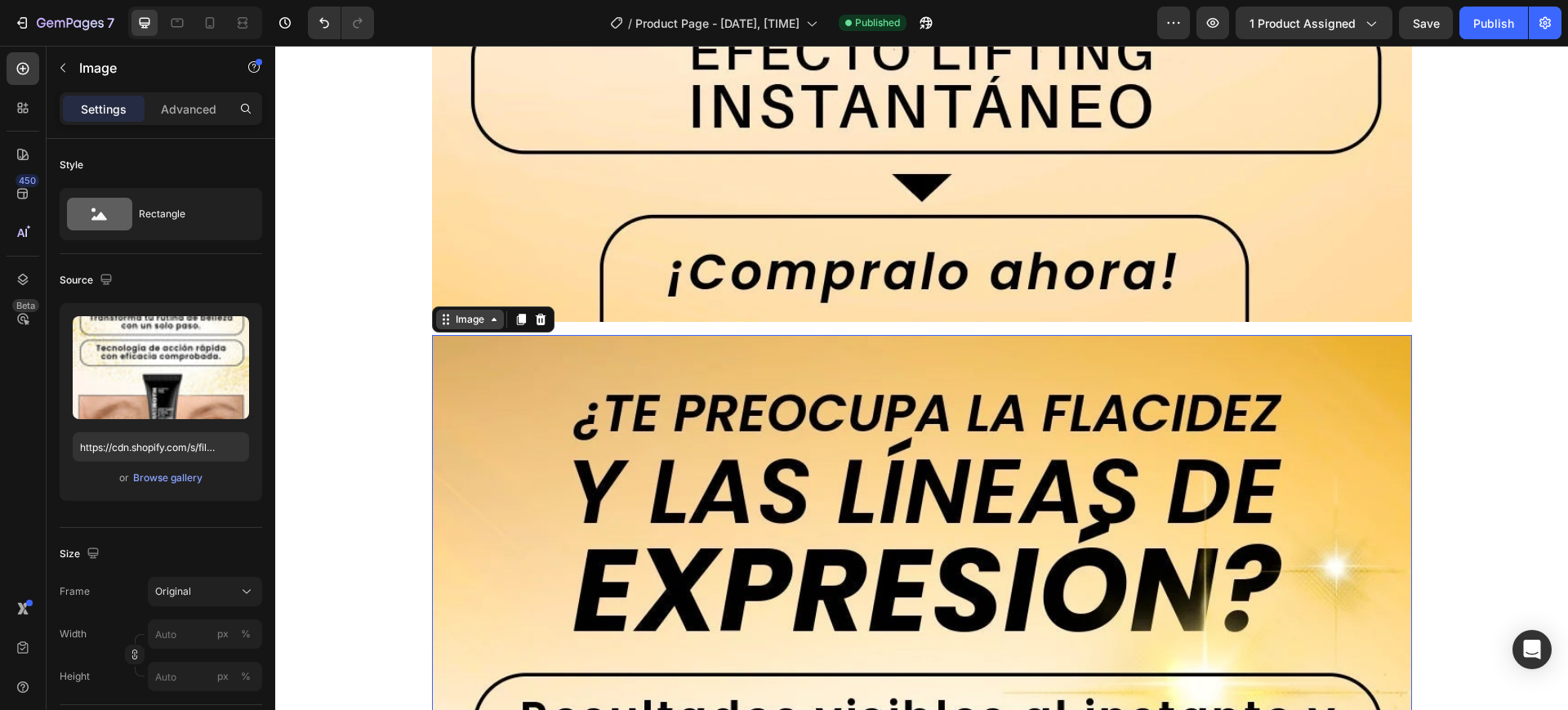 click on "Image" at bounding box center [470, 319] 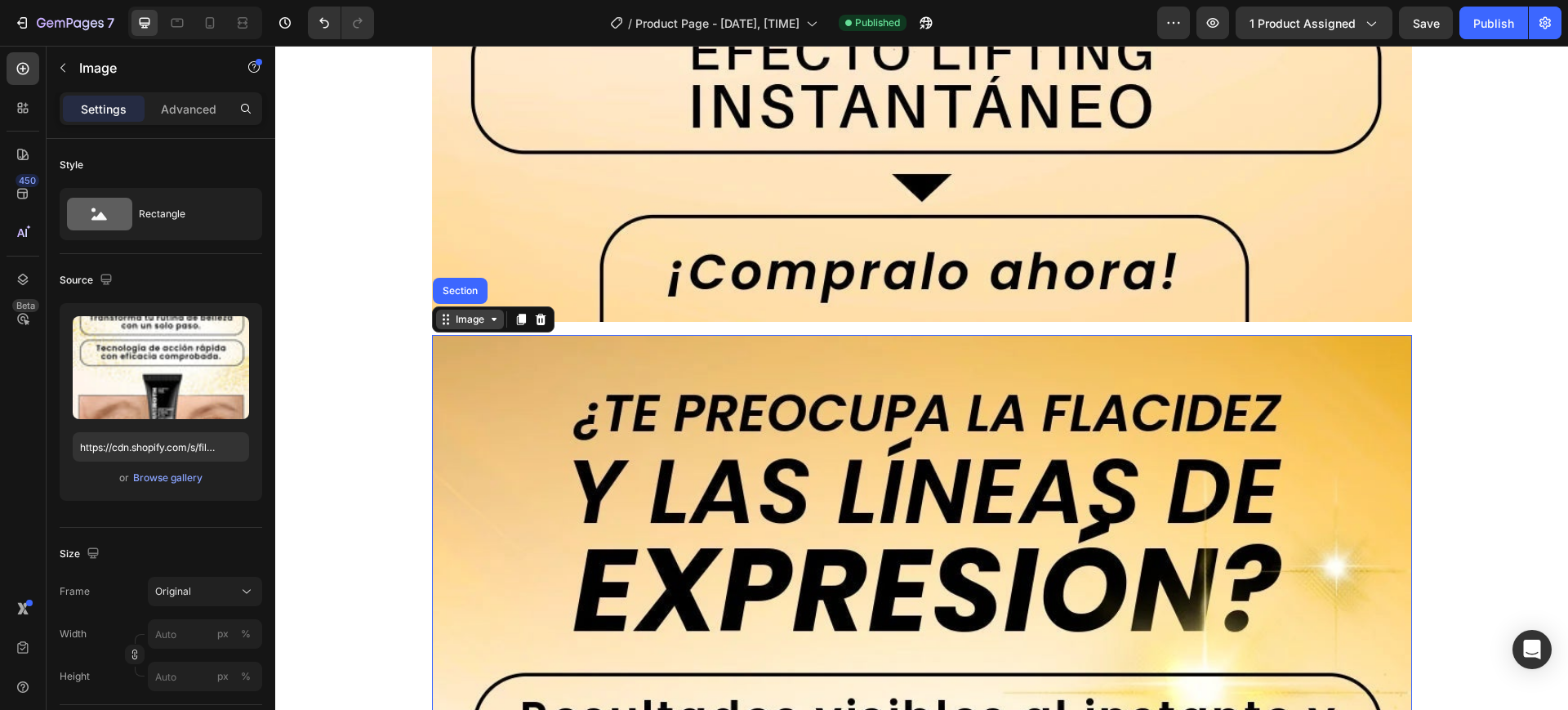 click on "Image" at bounding box center [470, 319] 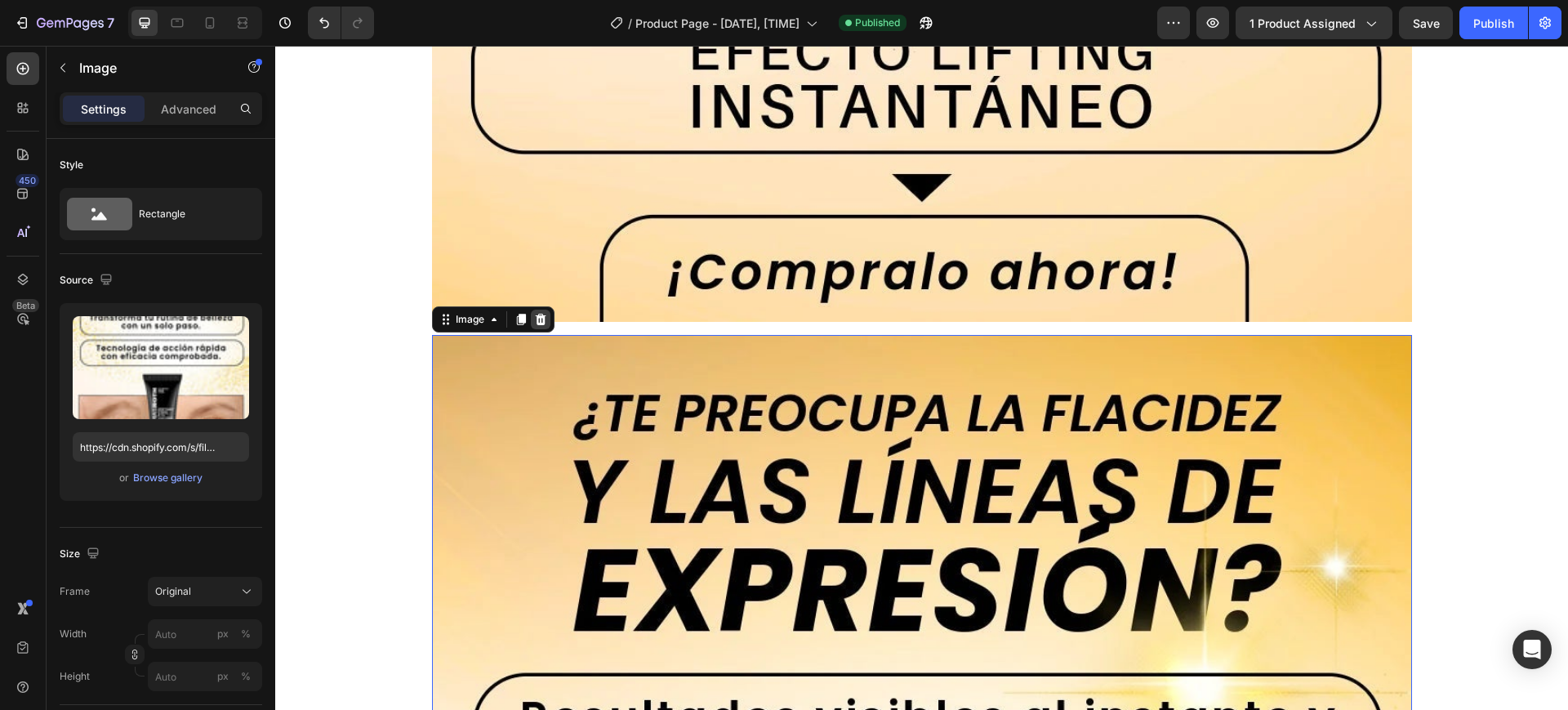 click 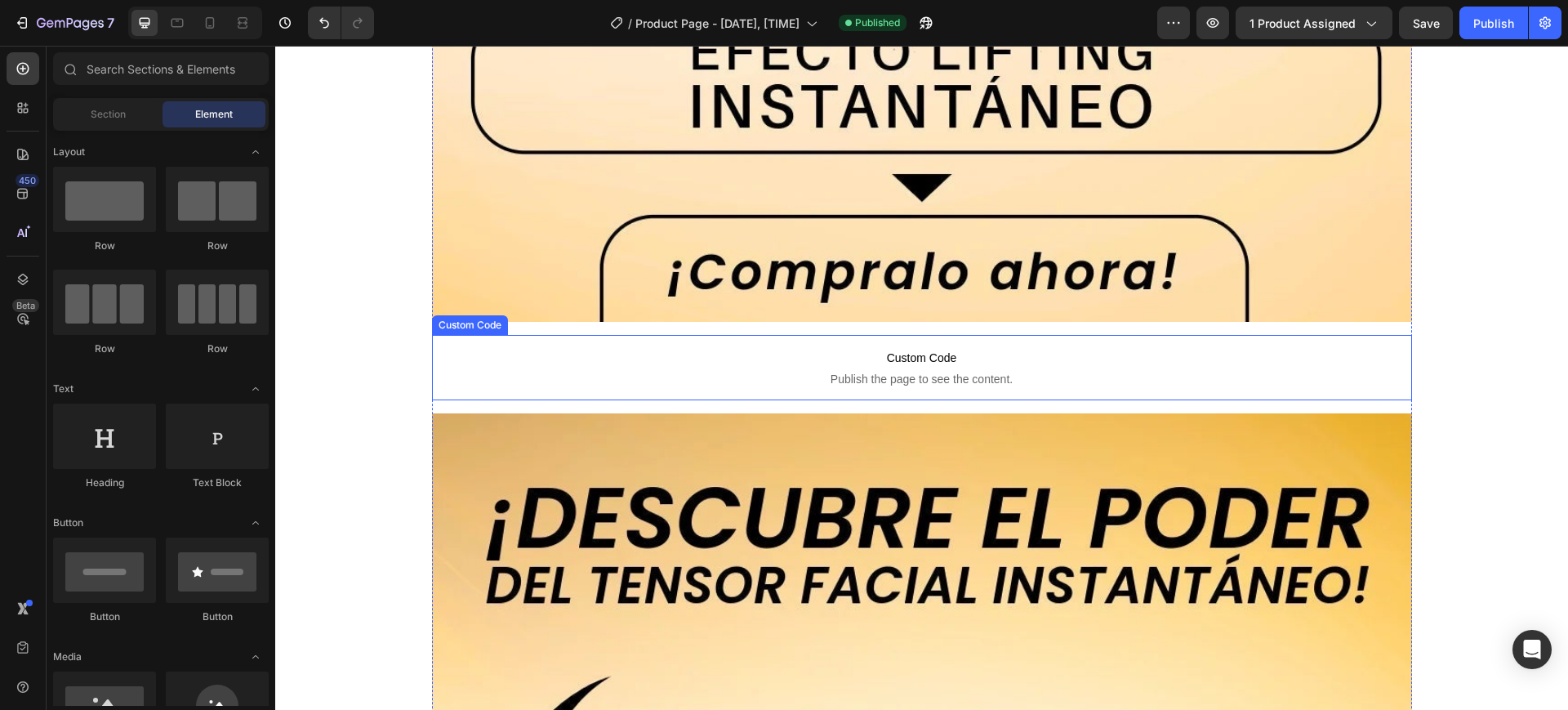 click on "Publish the page to see the content." at bounding box center (922, 379) 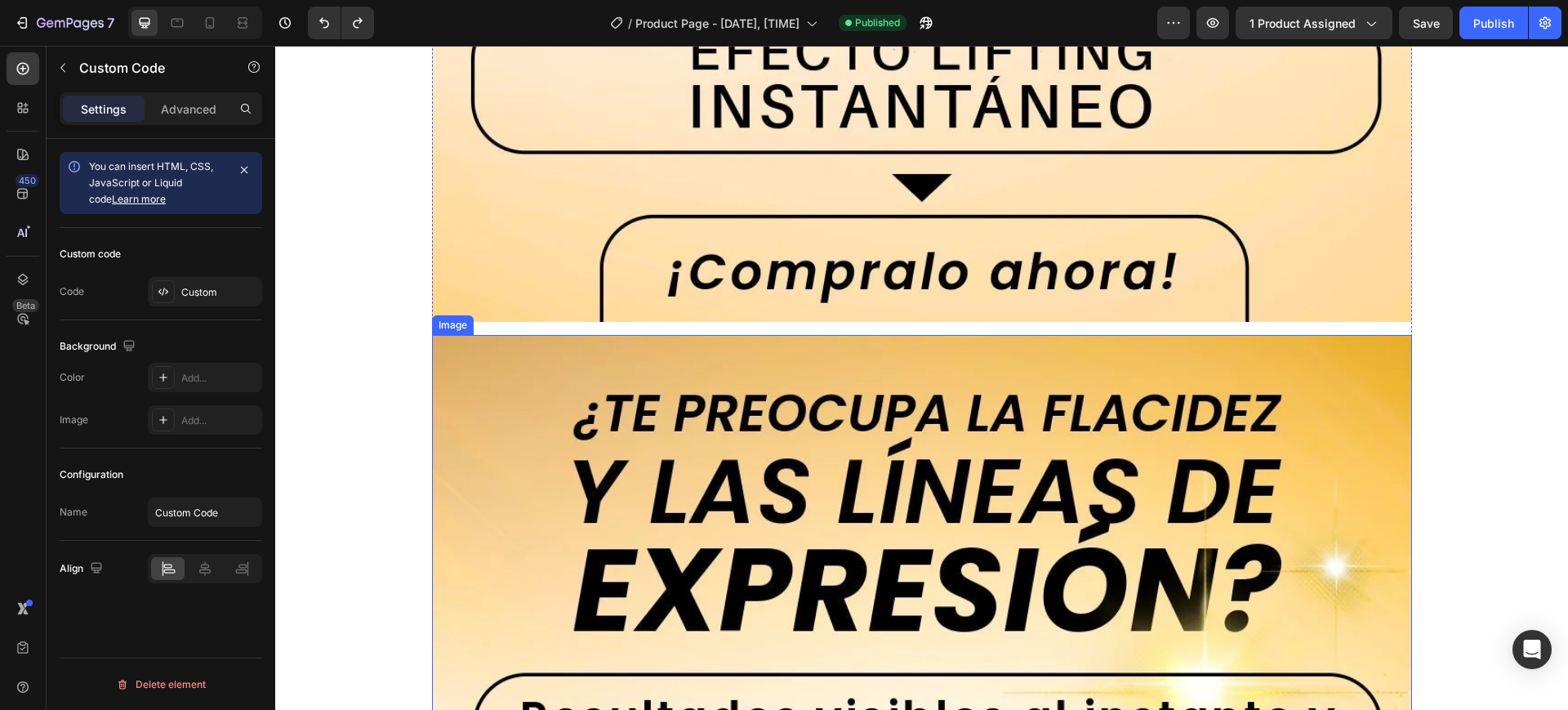 click at bounding box center (922, 1206) 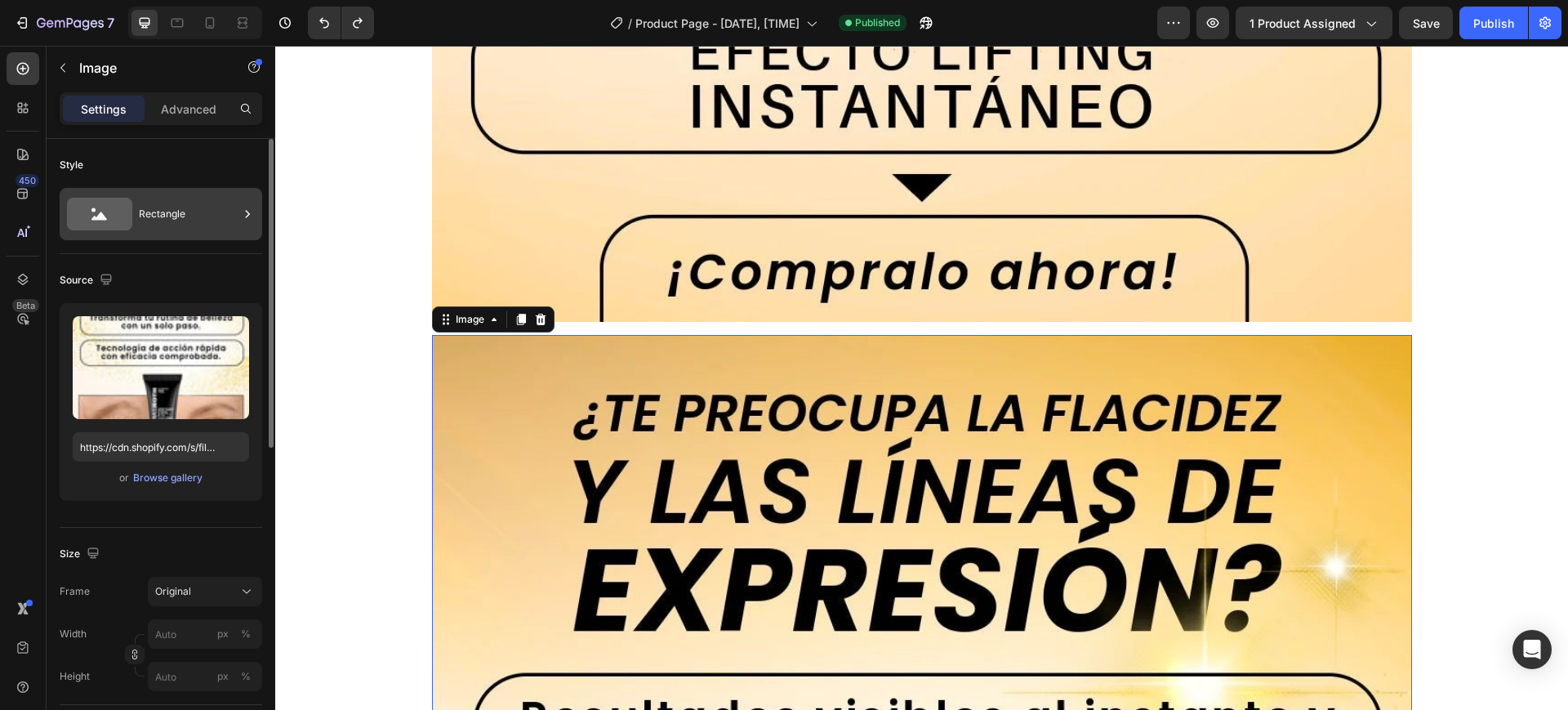 click on "Rectangle" at bounding box center (189, 214) 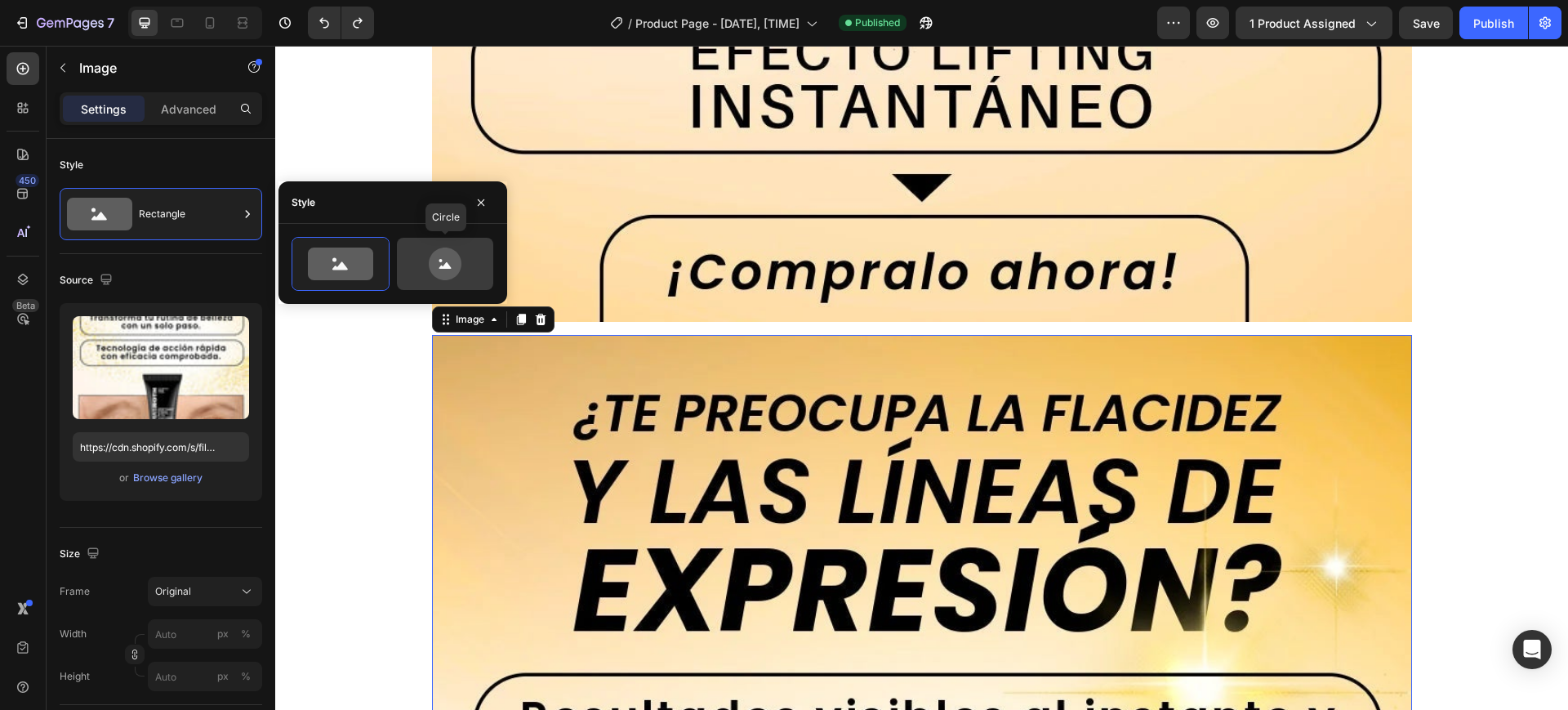 click 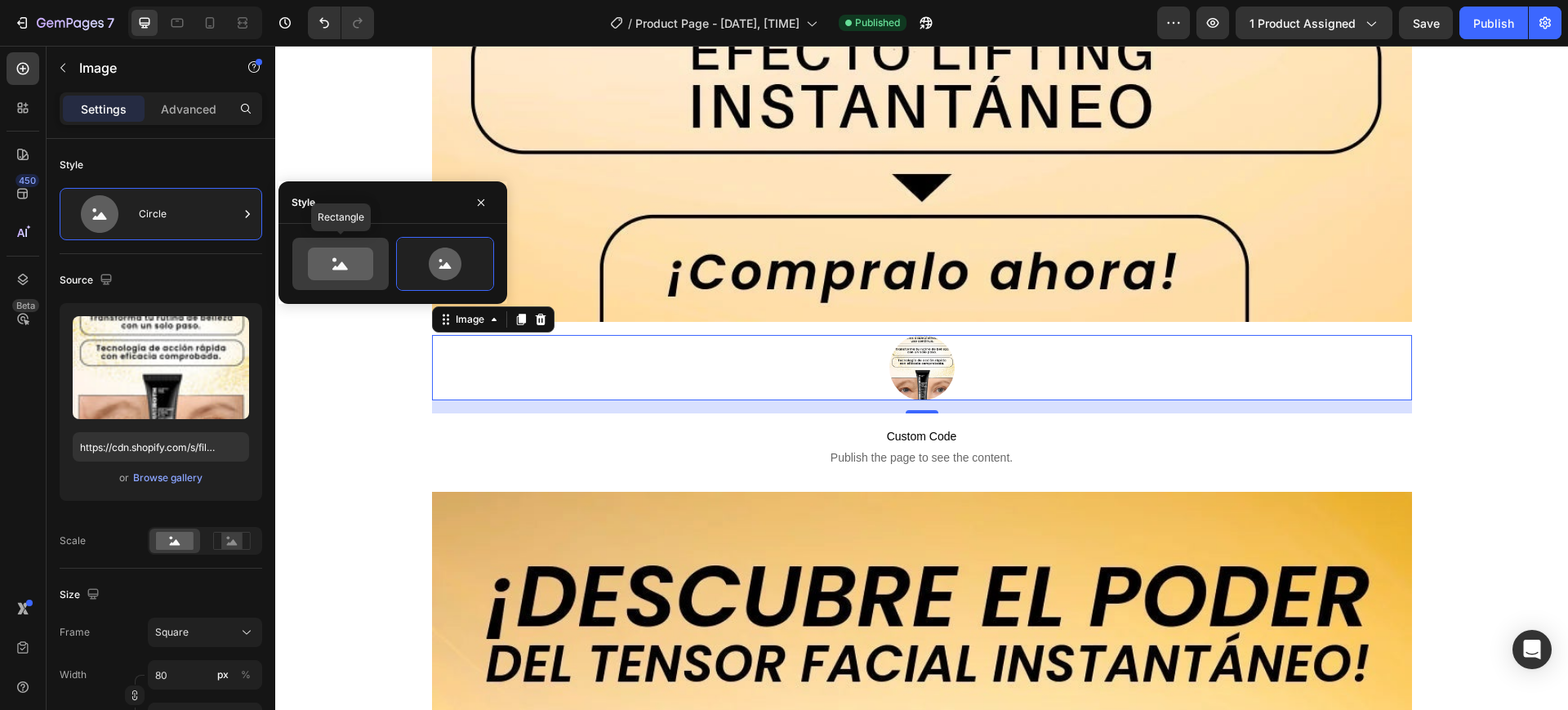 click 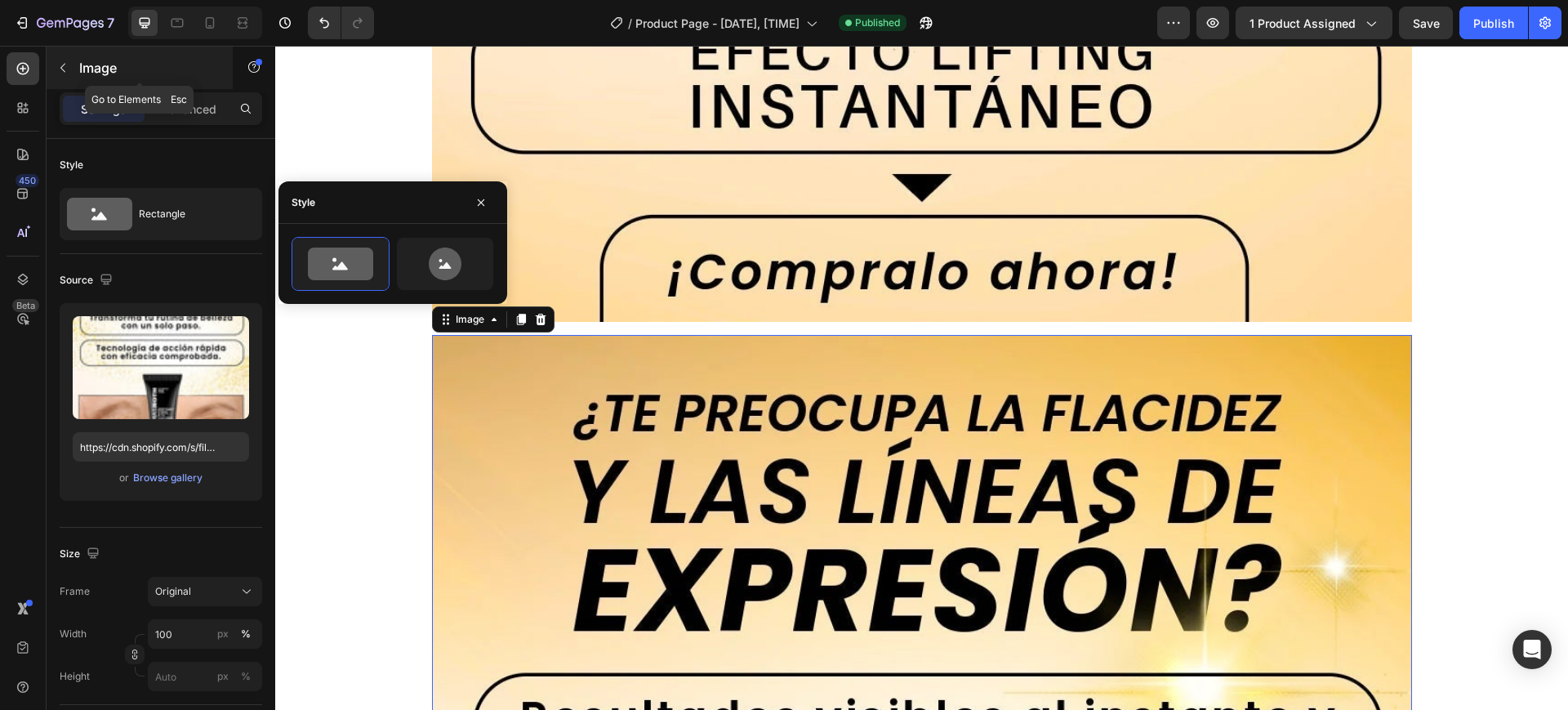 click 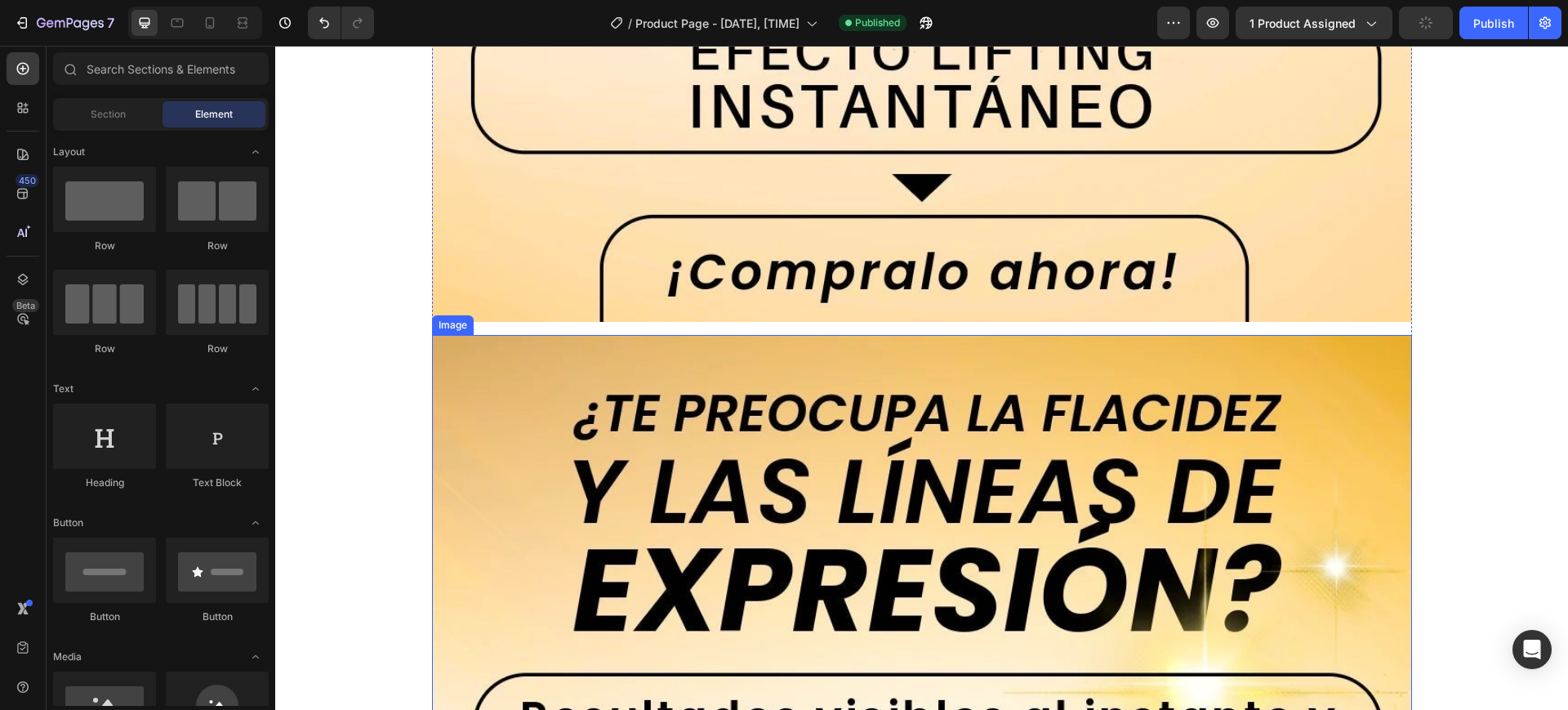 click at bounding box center [922, 1206] 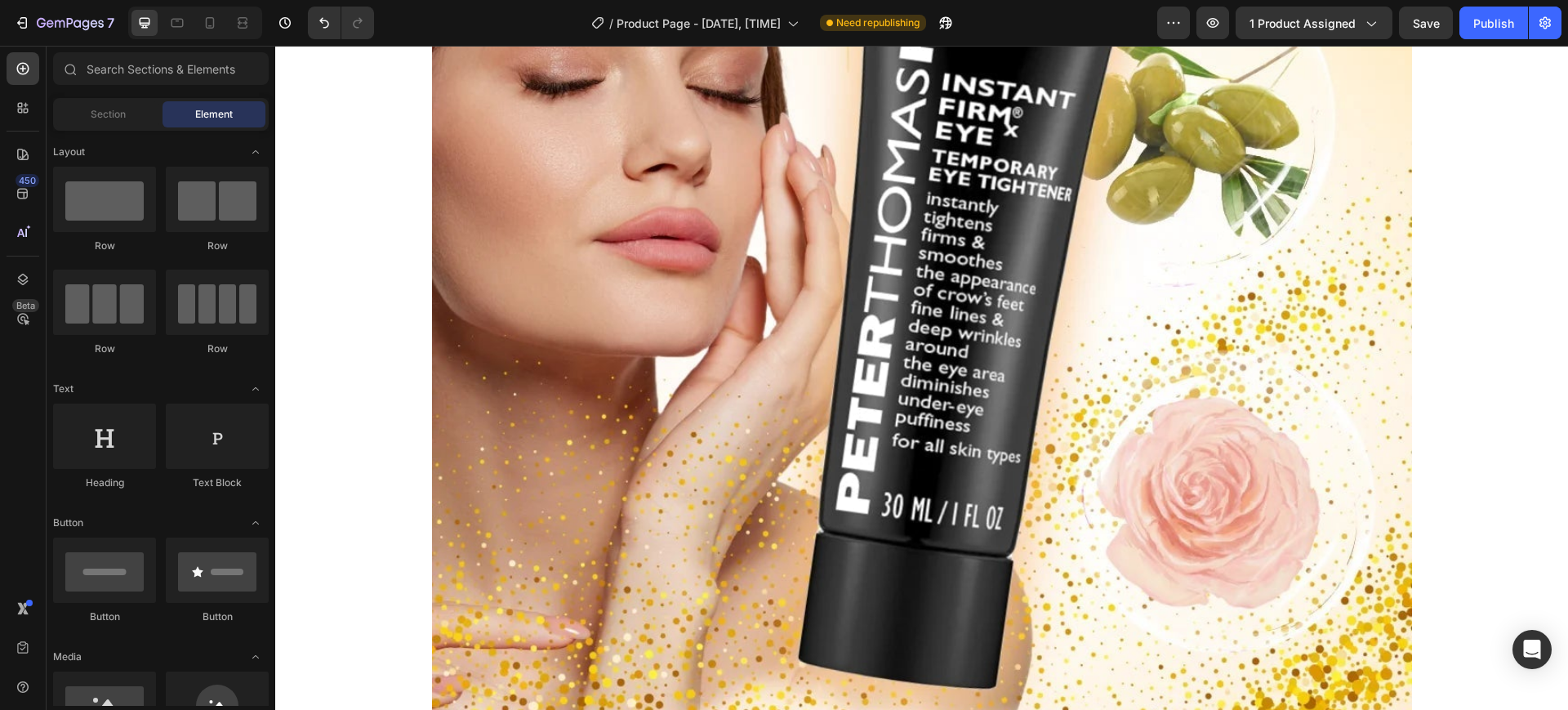scroll, scrollTop: 0, scrollLeft: 0, axis: both 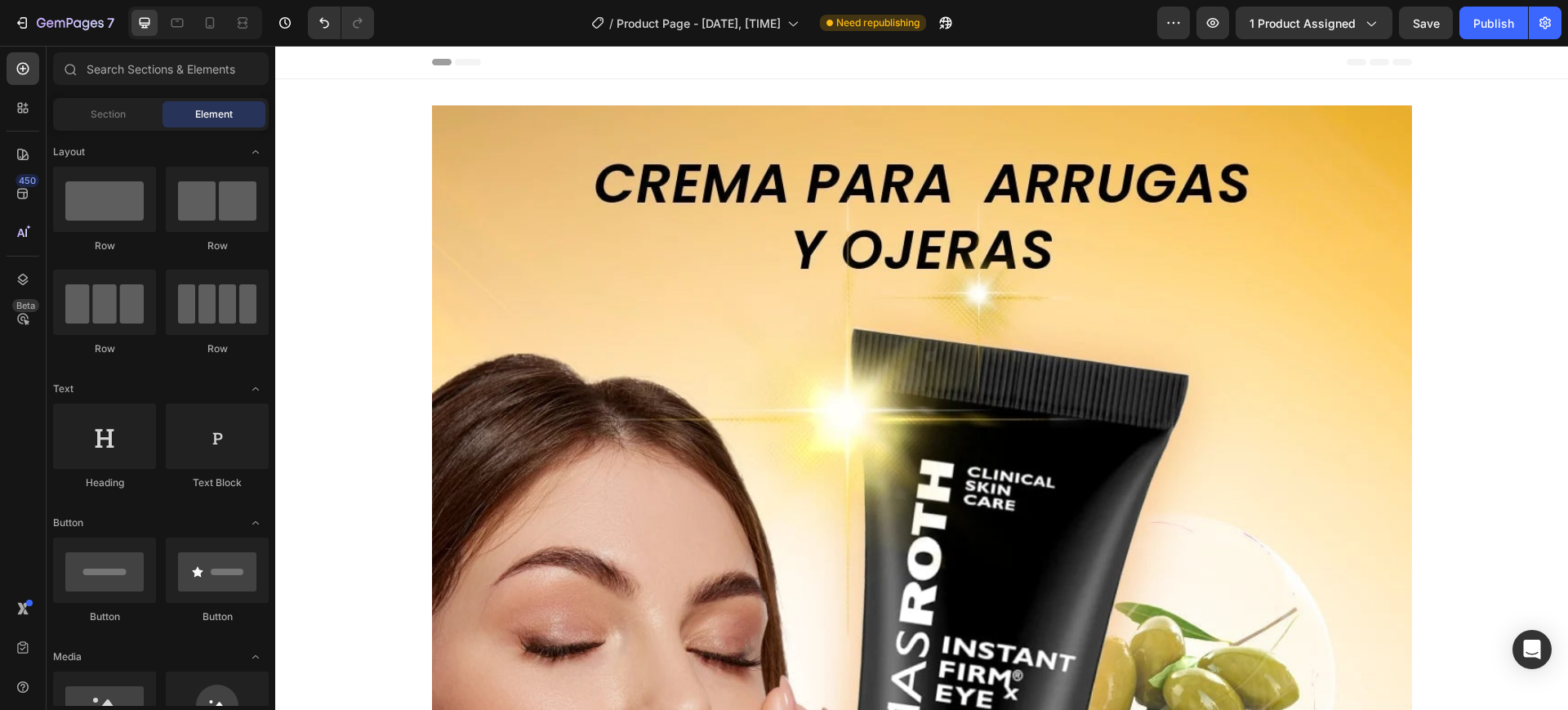 click on "/ Product Page - [DATE], [TIME] Need republishing" 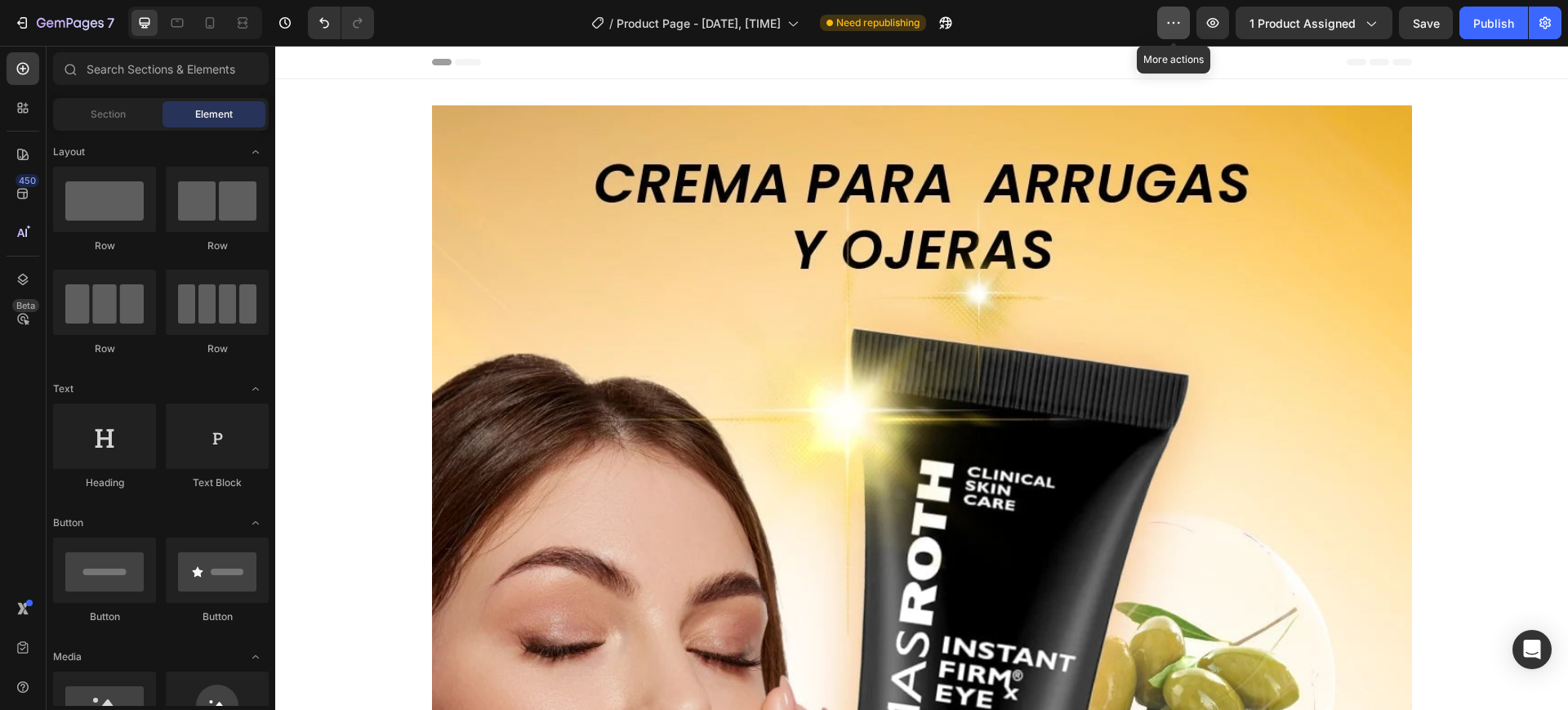 click 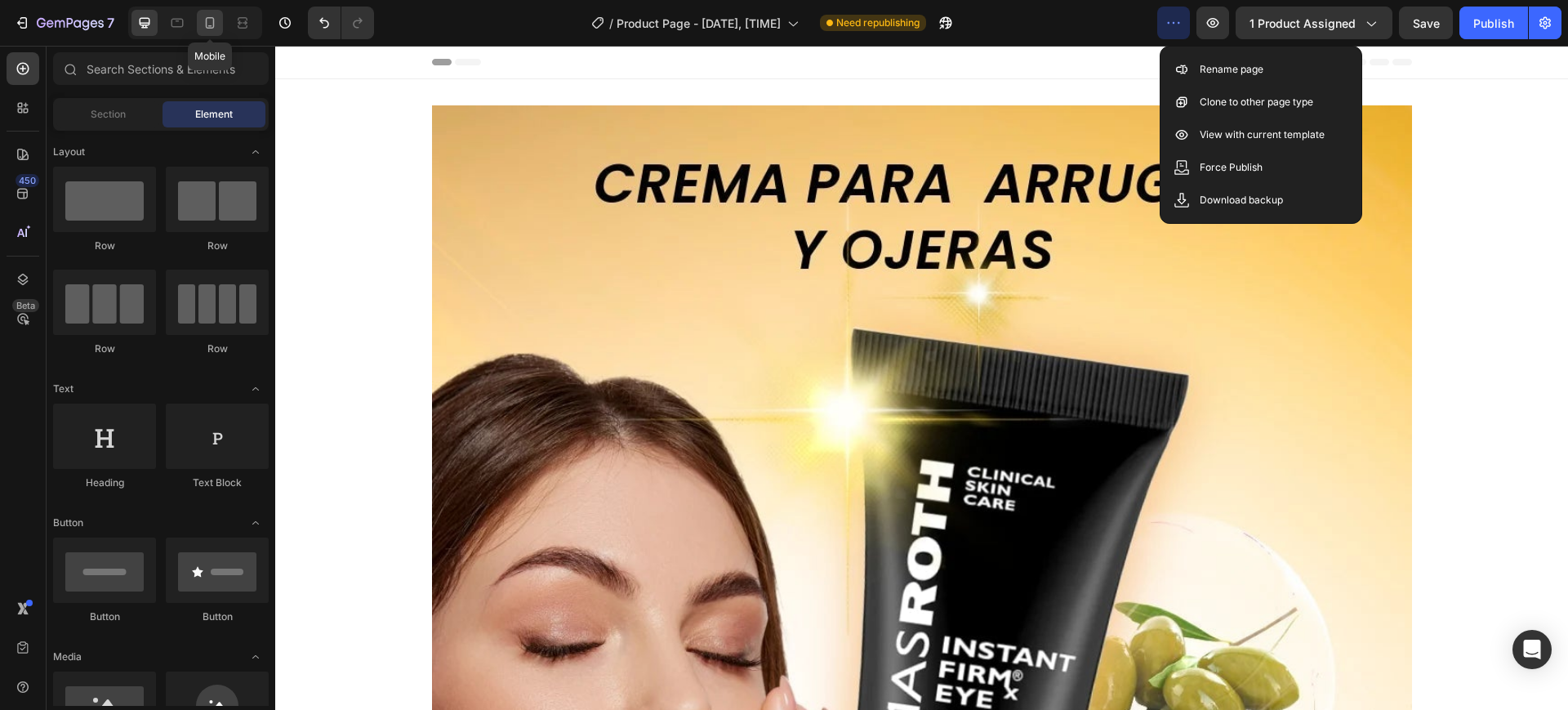 click 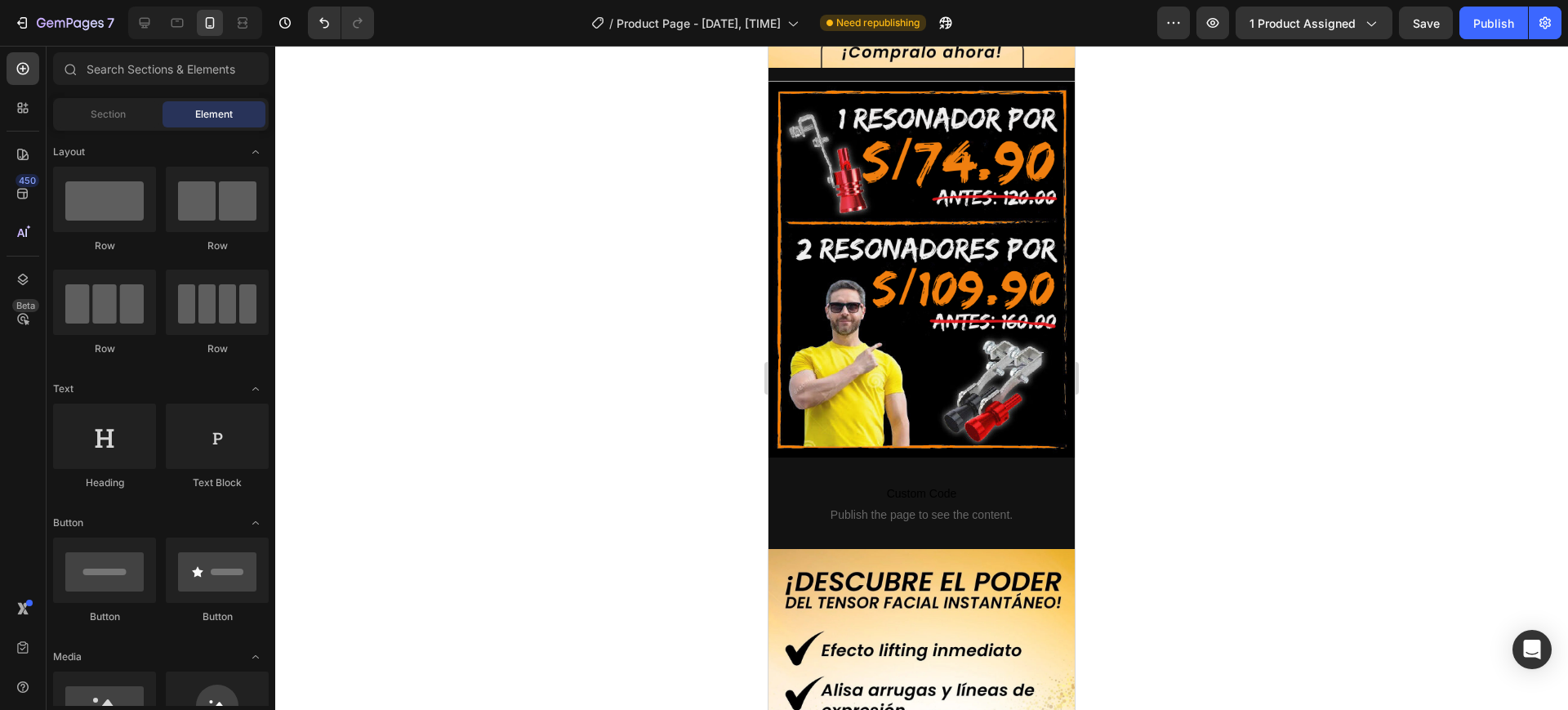 scroll, scrollTop: 560, scrollLeft: 0, axis: vertical 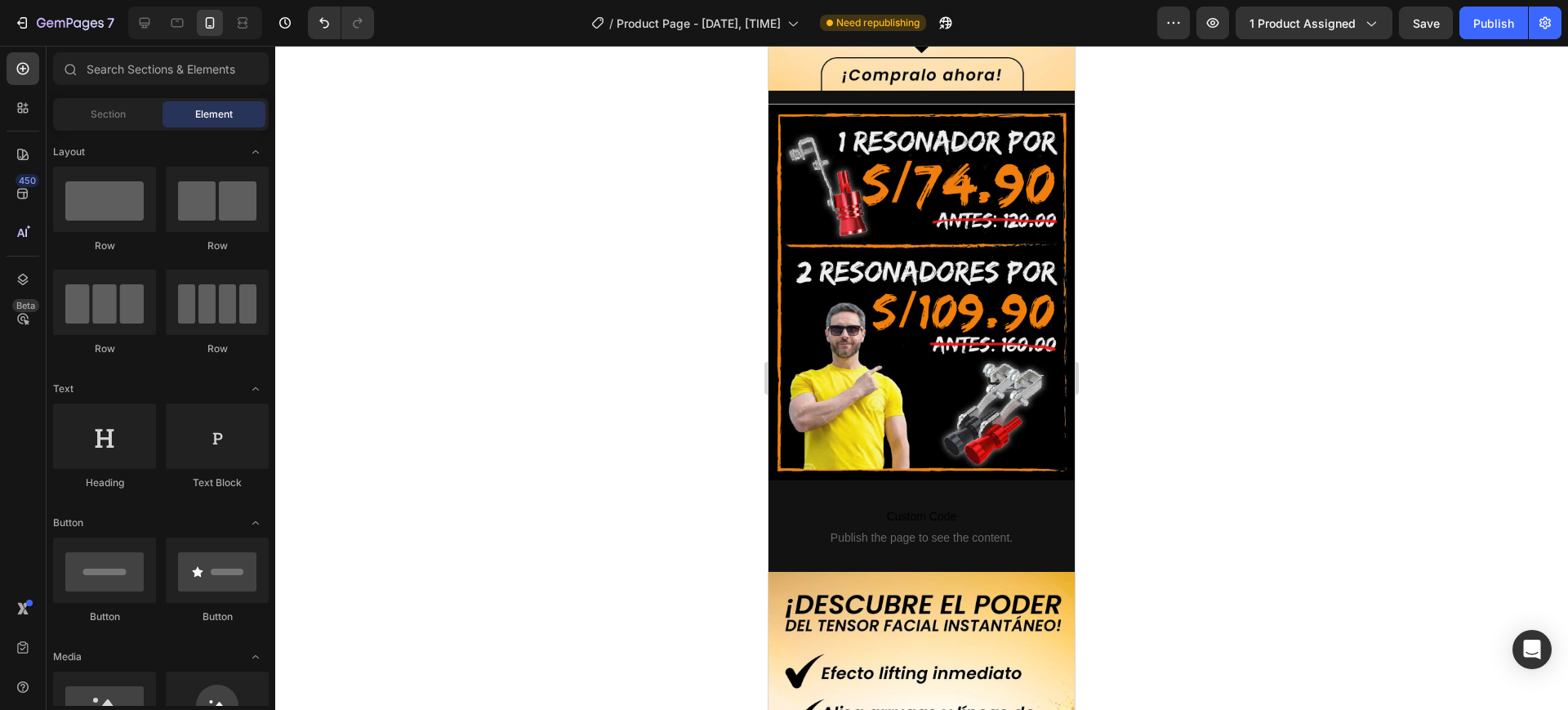 drag, startPoint x: 1062, startPoint y: 111, endPoint x: 1865, endPoint y: 238, distance: 812.9809 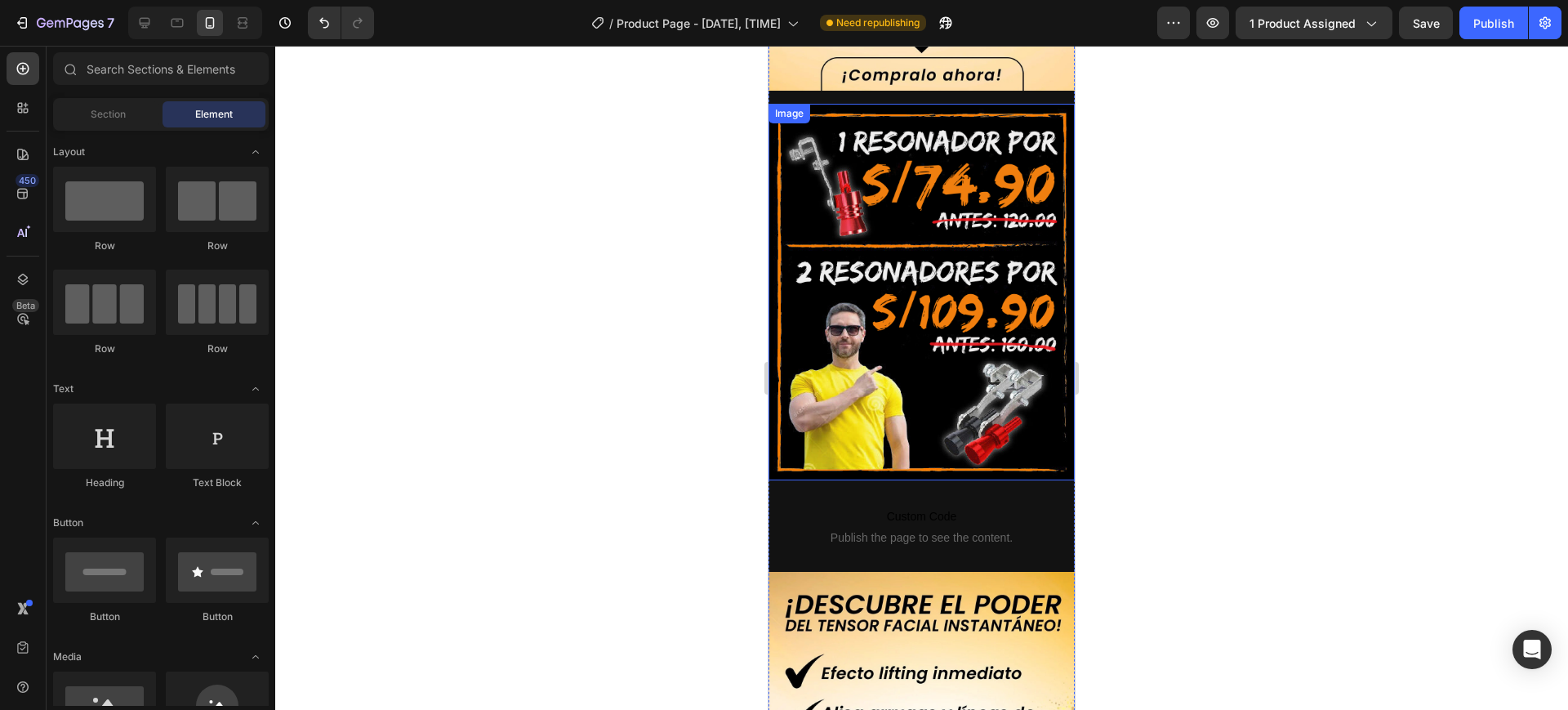click at bounding box center (921, 292) 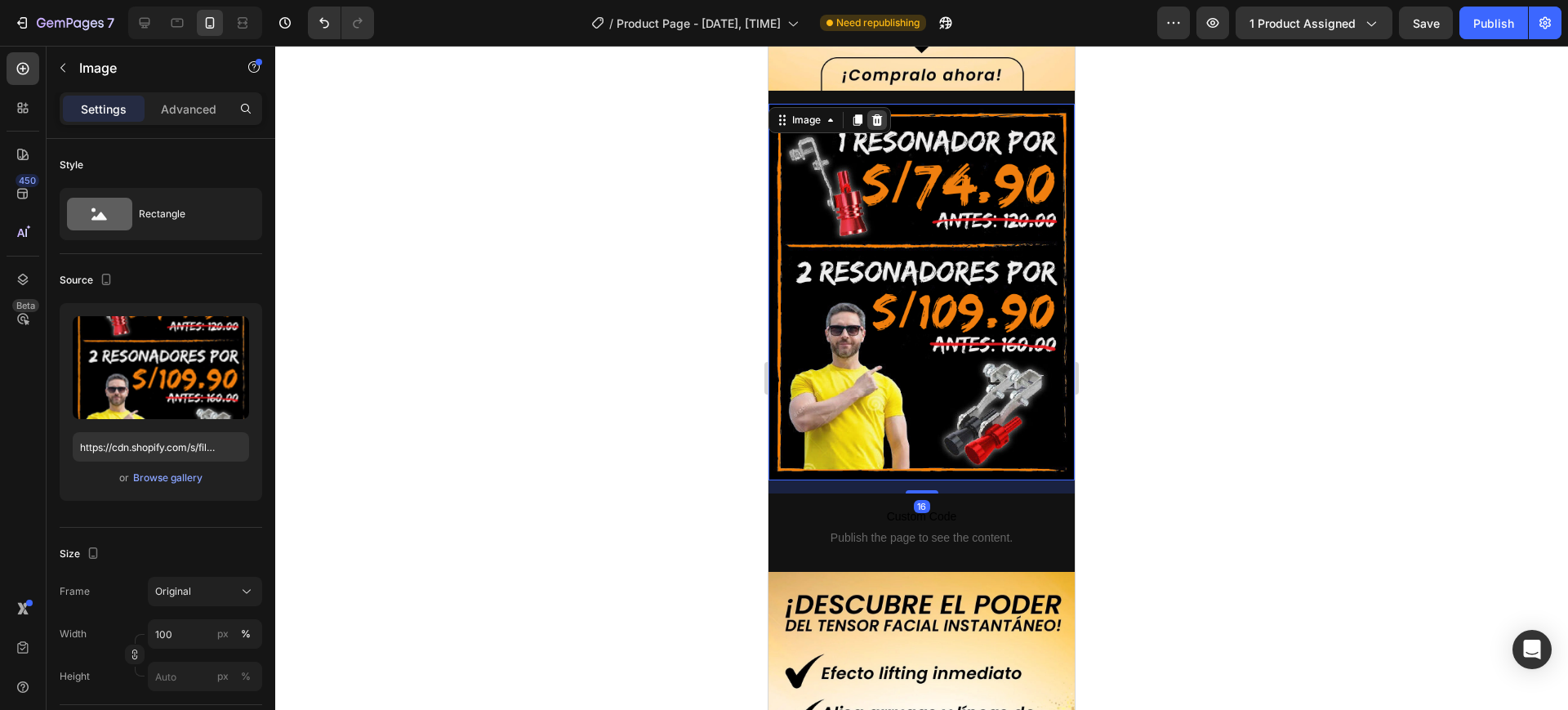 click at bounding box center [877, 120] 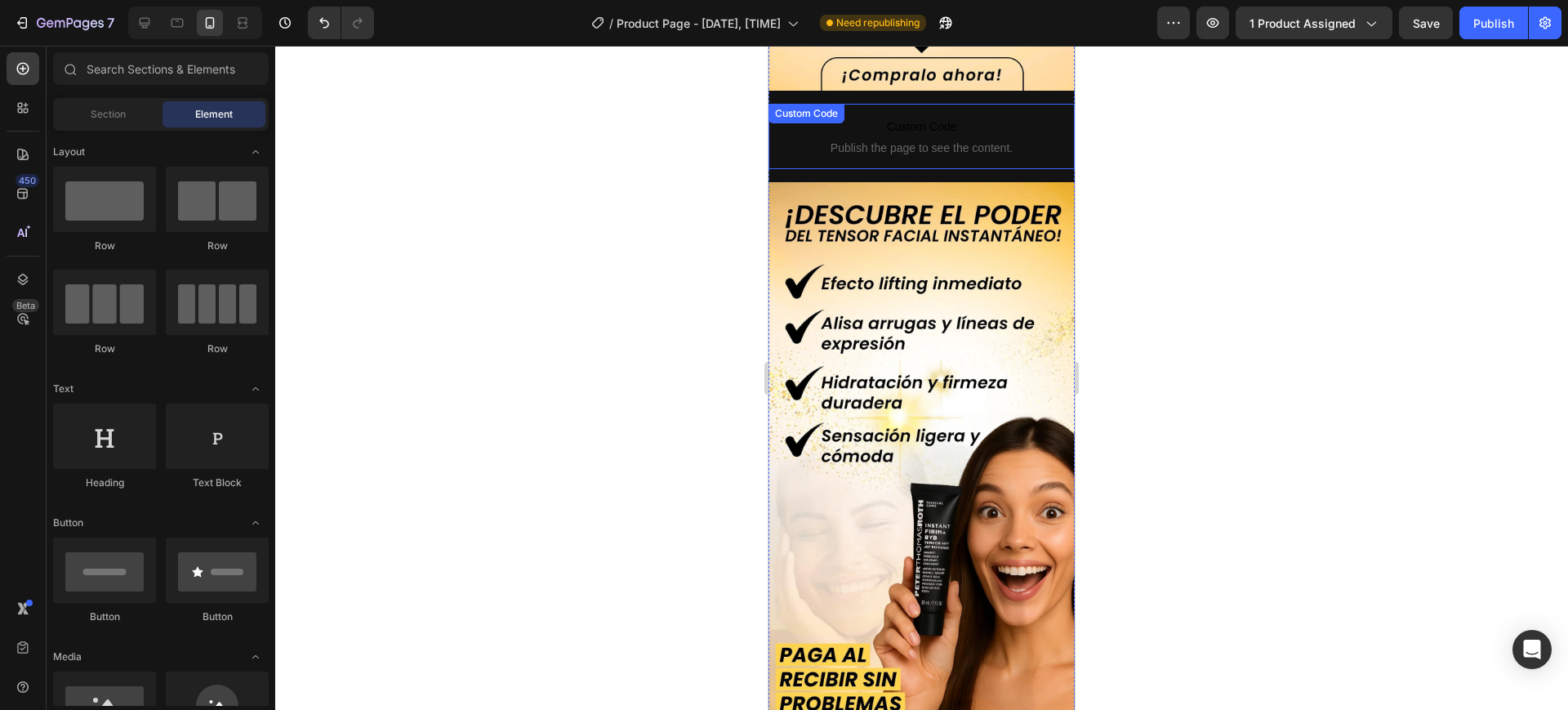 click on "Publish the page to see the content." at bounding box center [921, 148] 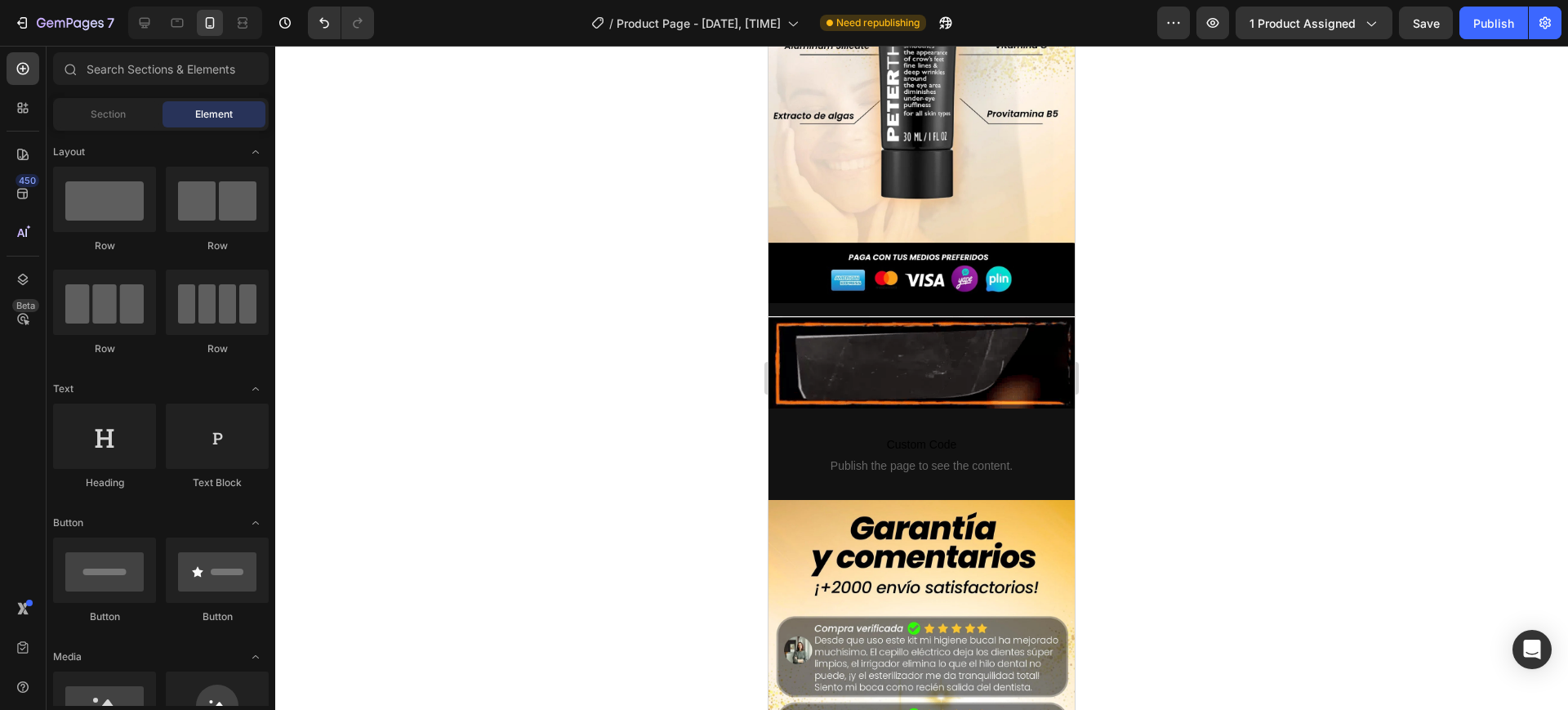 scroll, scrollTop: 2123, scrollLeft: 0, axis: vertical 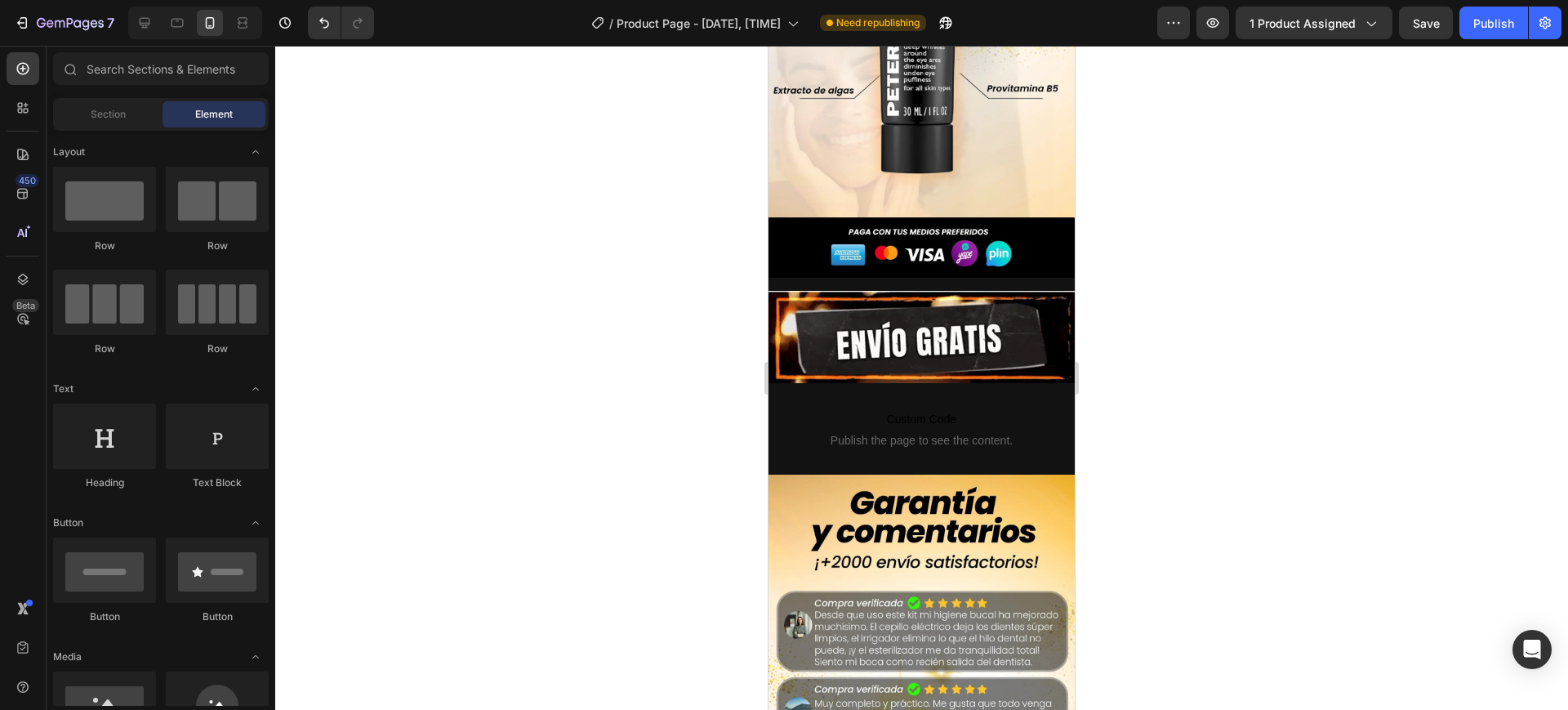 drag, startPoint x: 1066, startPoint y: 184, endPoint x: 1863, endPoint y: 476, distance: 848.8068 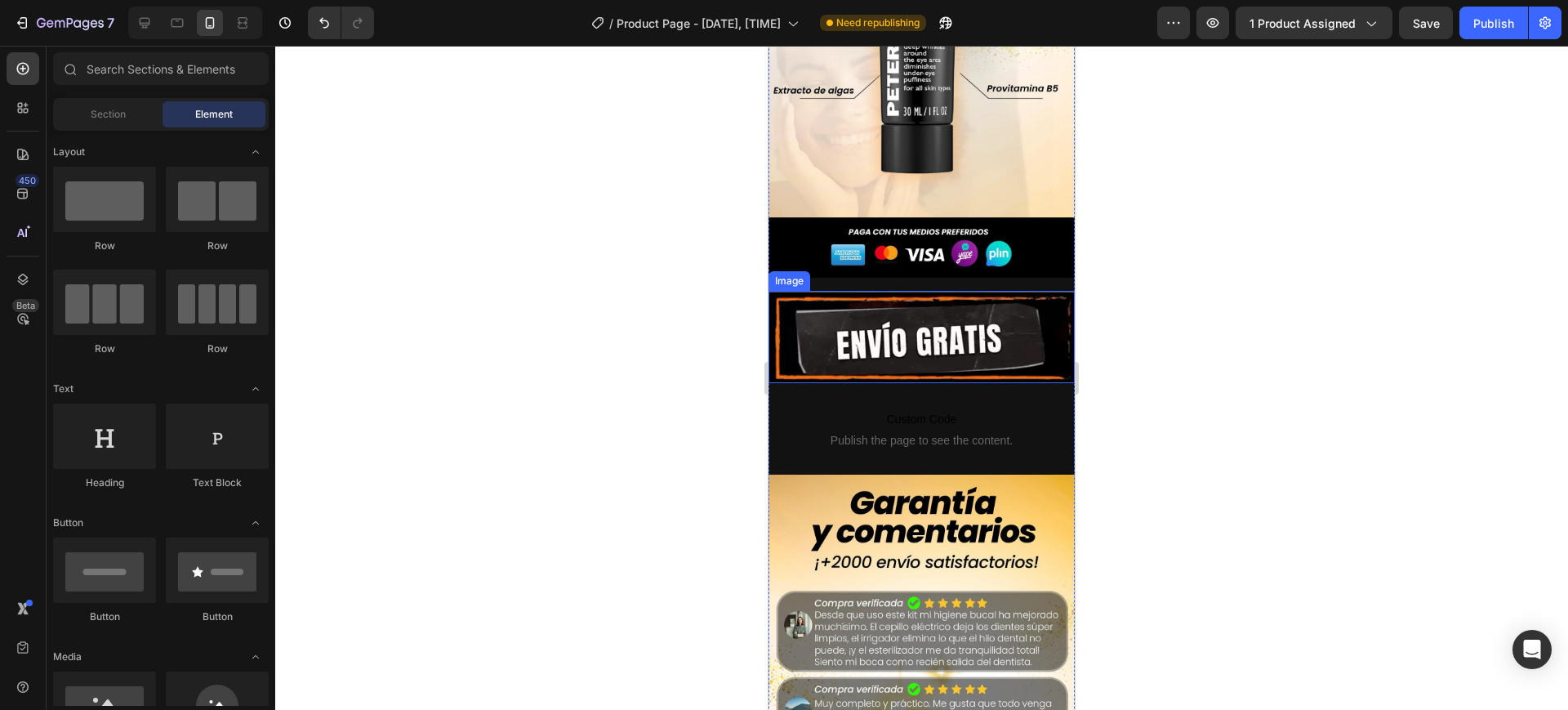 click at bounding box center [921, 337] 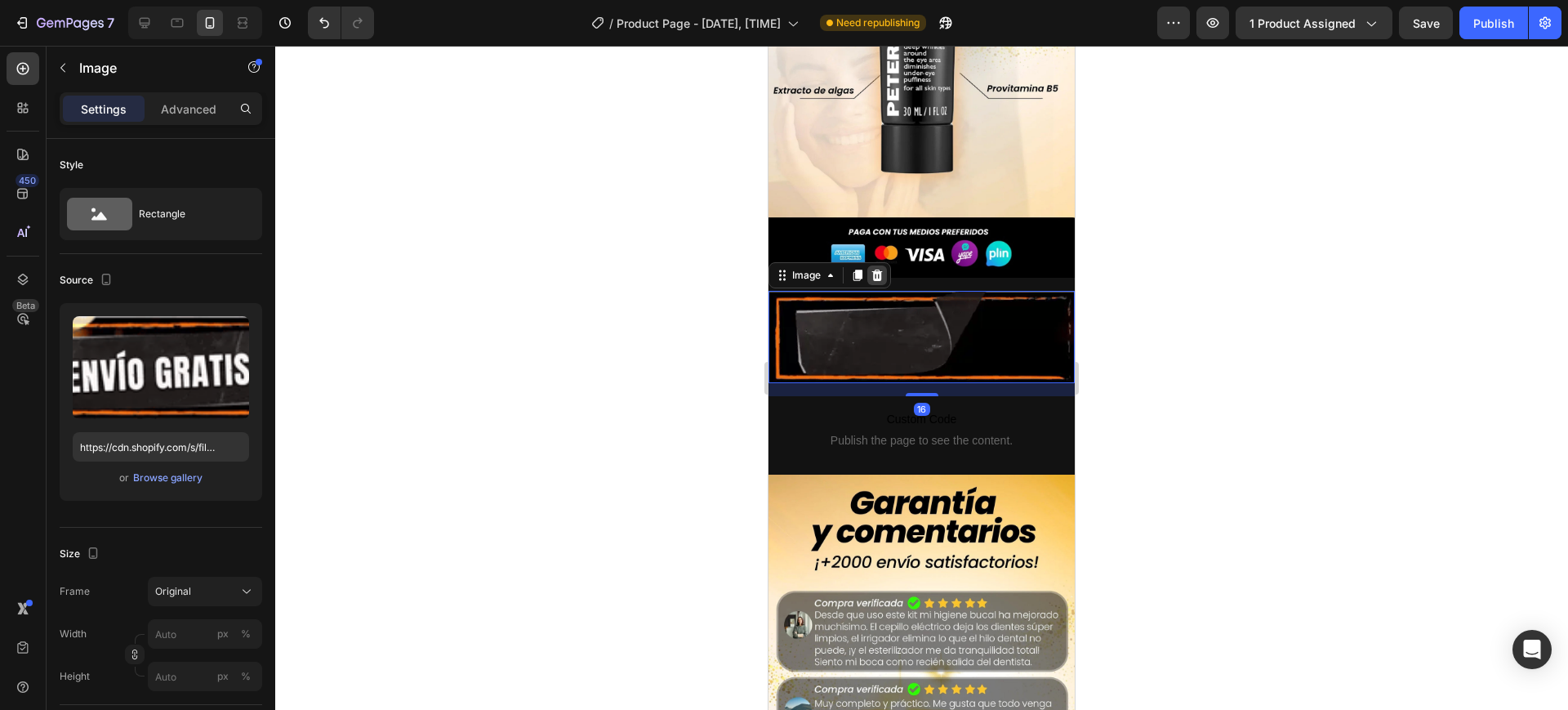 click 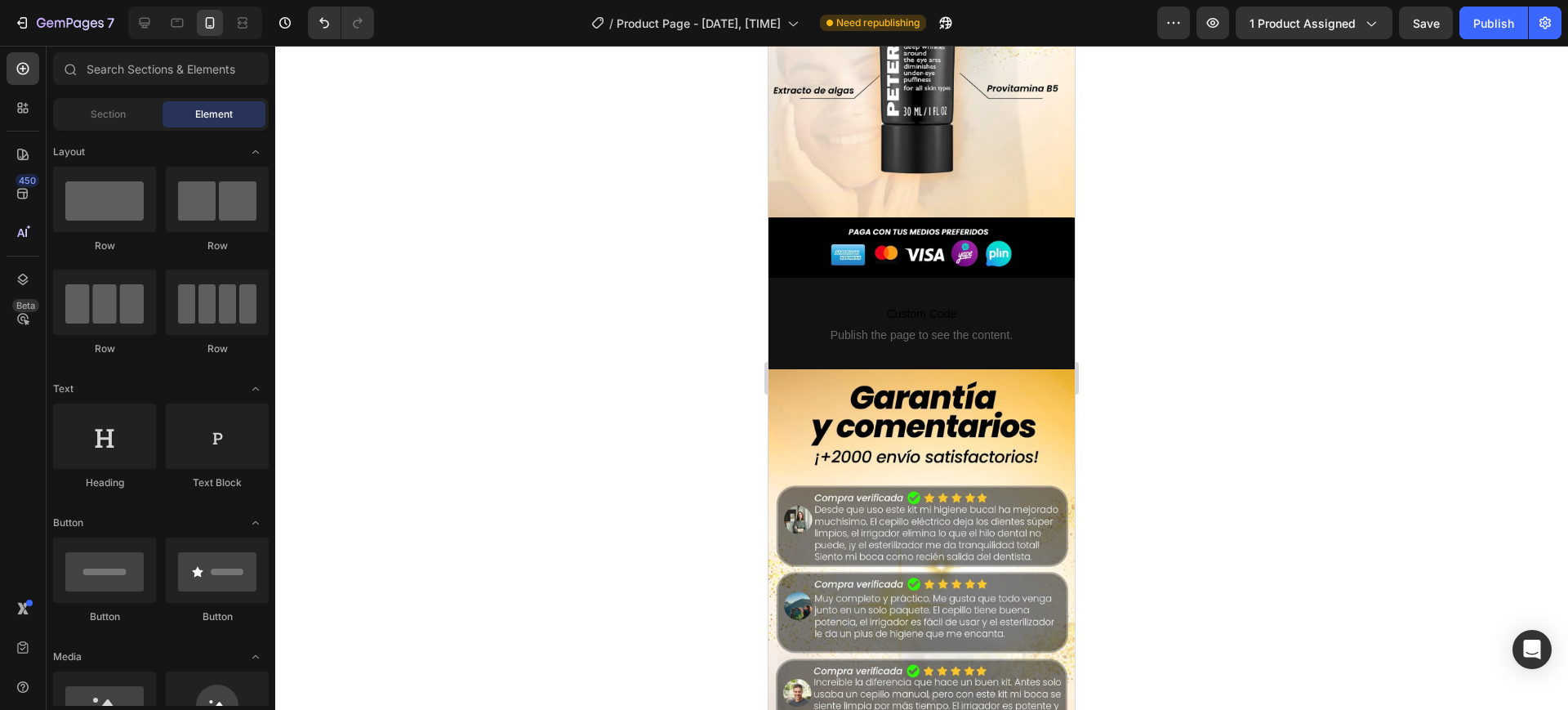 scroll, scrollTop: 2003, scrollLeft: 0, axis: vertical 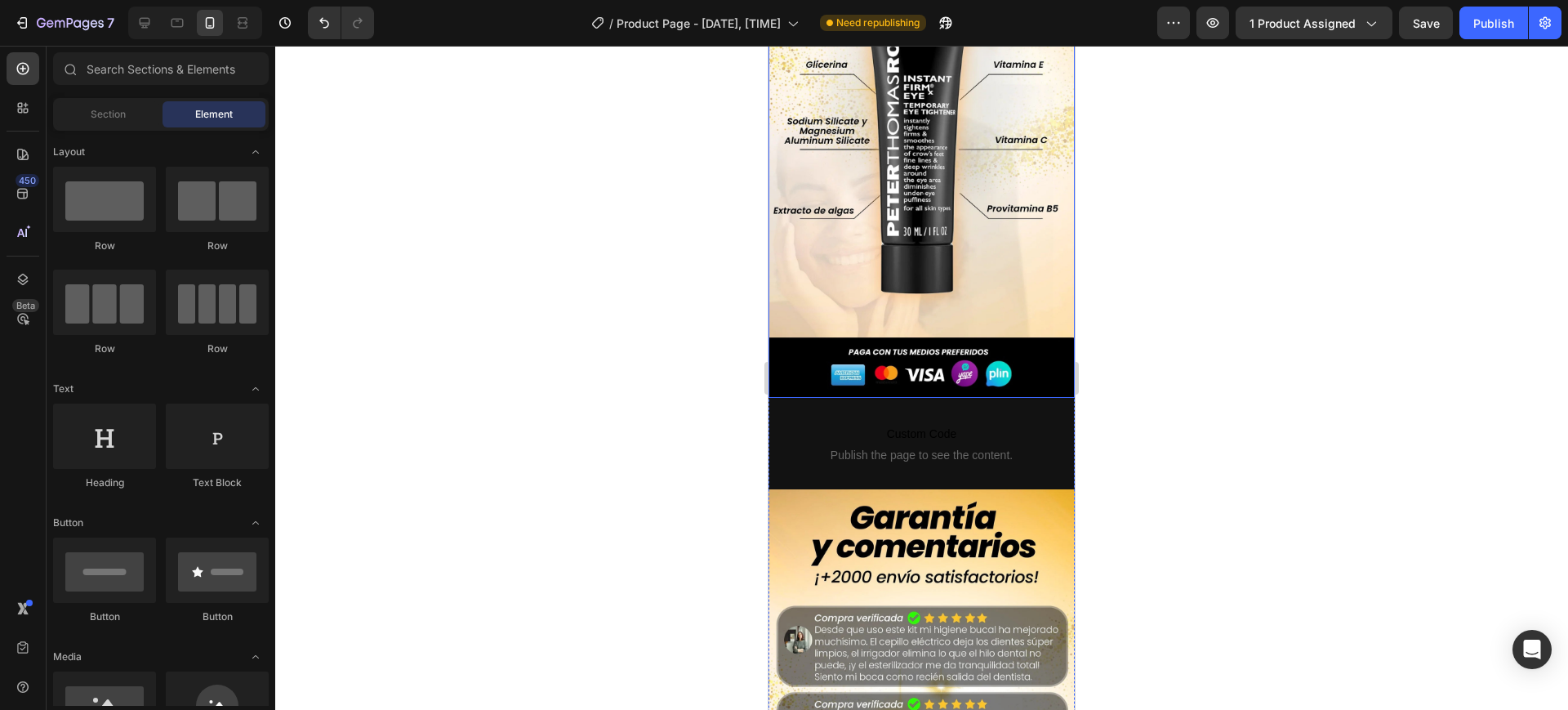 click at bounding box center (921, 126) 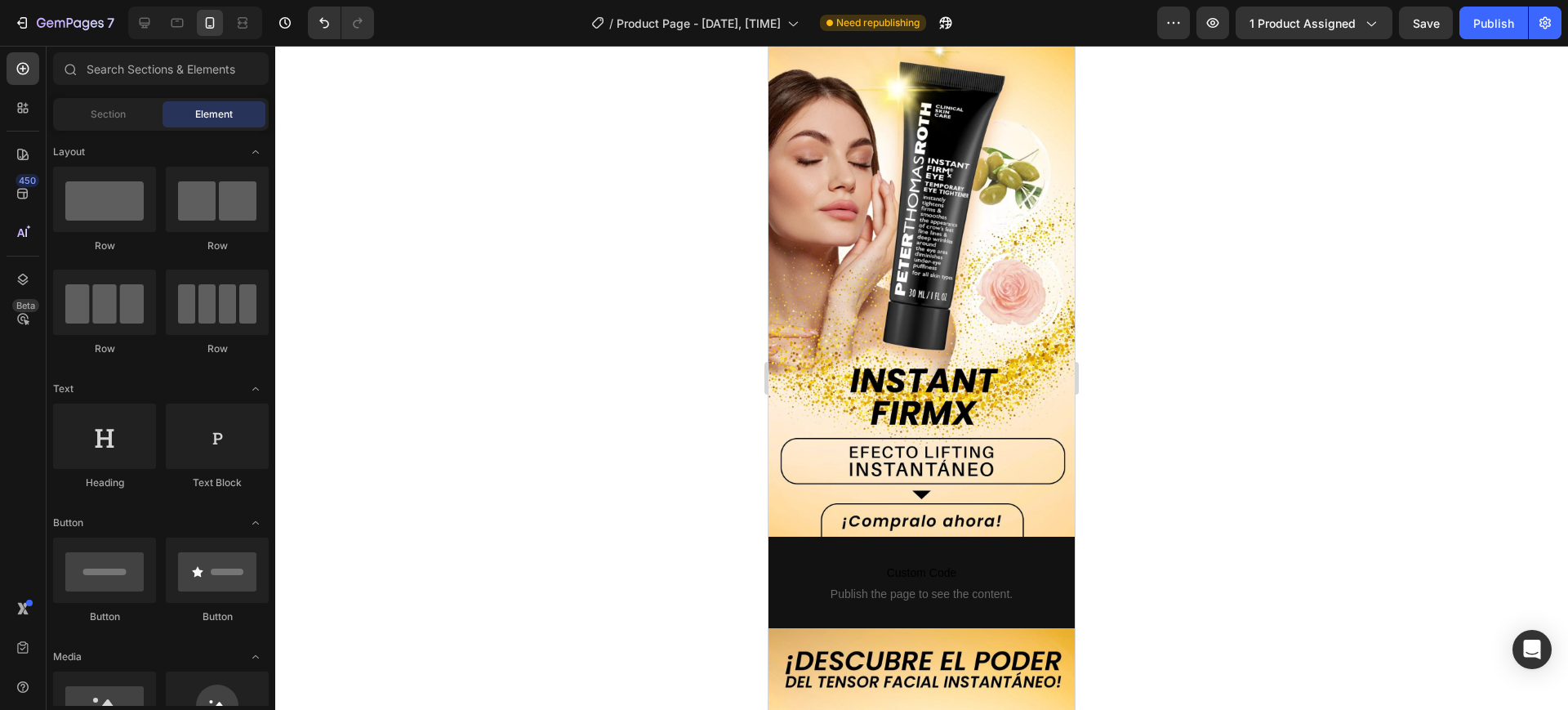 scroll, scrollTop: 0, scrollLeft: 0, axis: both 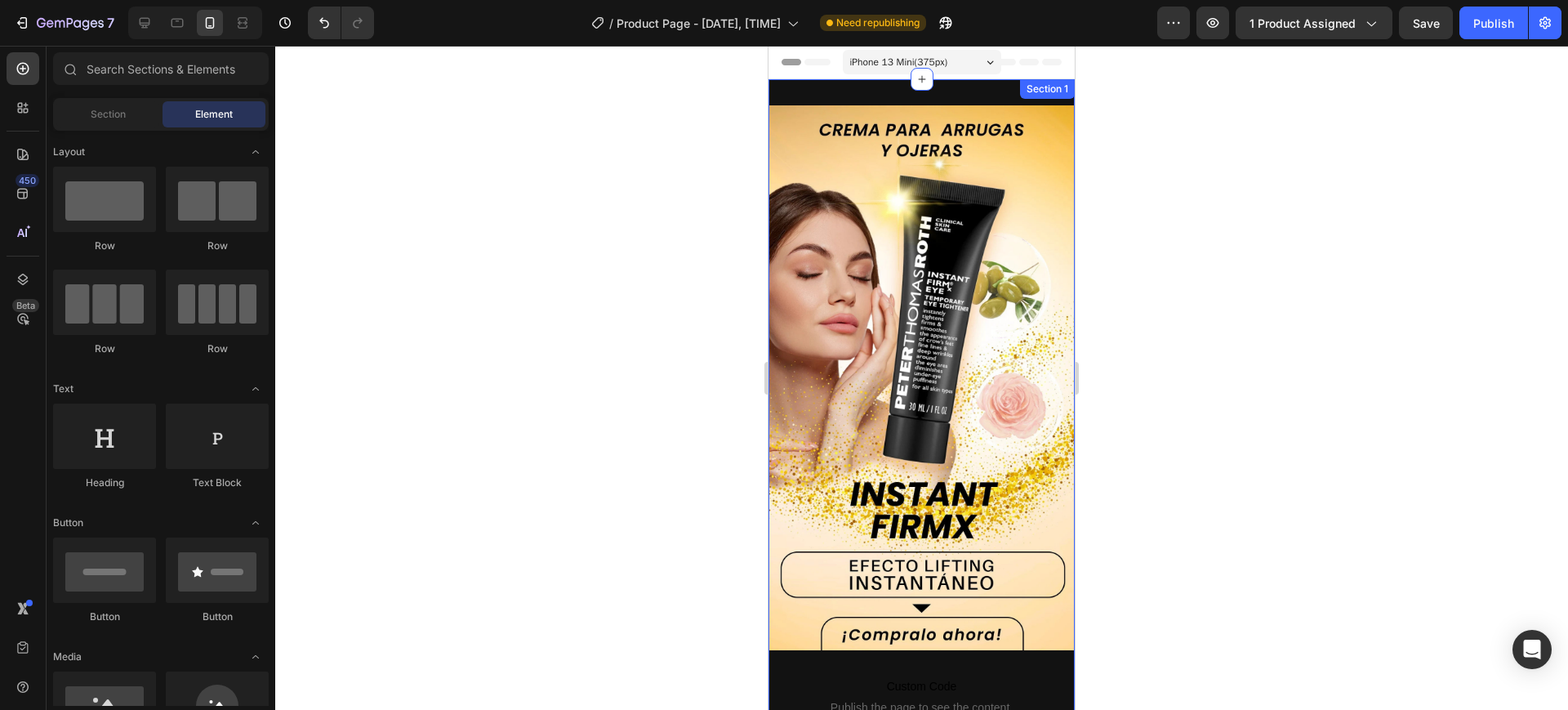 click on "Image Custom Code Publish the page to see the content. Custom Code Image Image Custom Code Publish the page to see the content. Custom Code Image Custom Code Publish the page to see the content. Custom Code Image Section 1" at bounding box center (921, 1889) 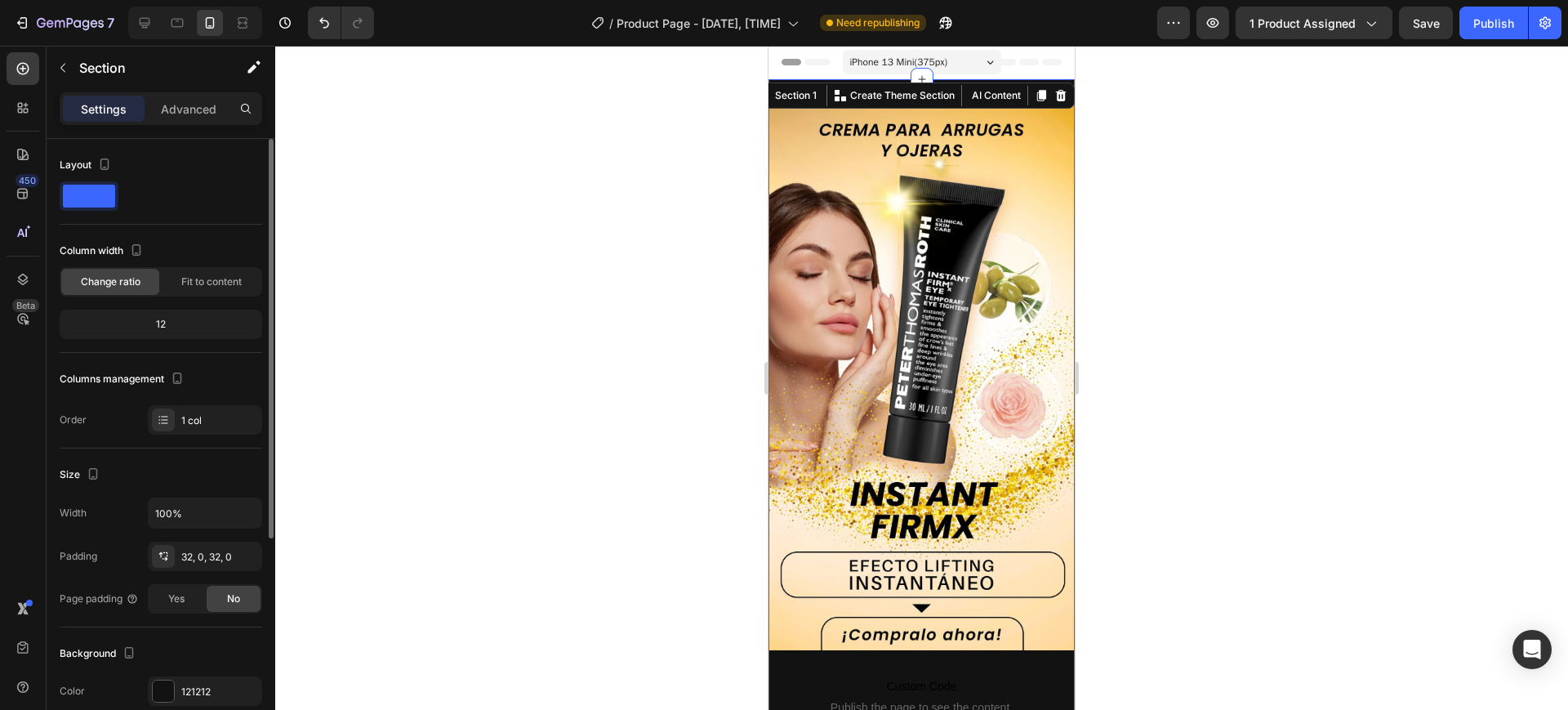 click 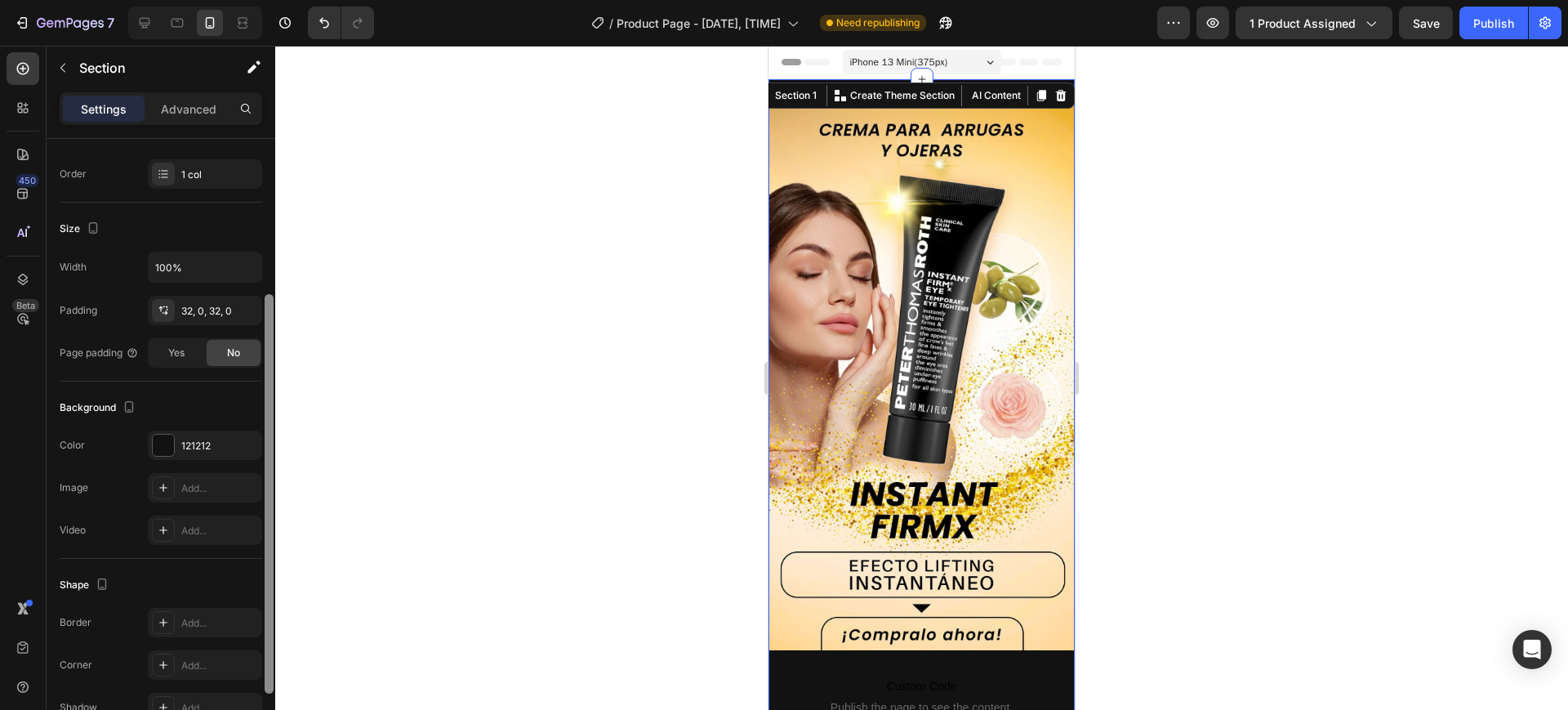 drag, startPoint x: 267, startPoint y: 321, endPoint x: 274, endPoint y: 479, distance: 158.15499 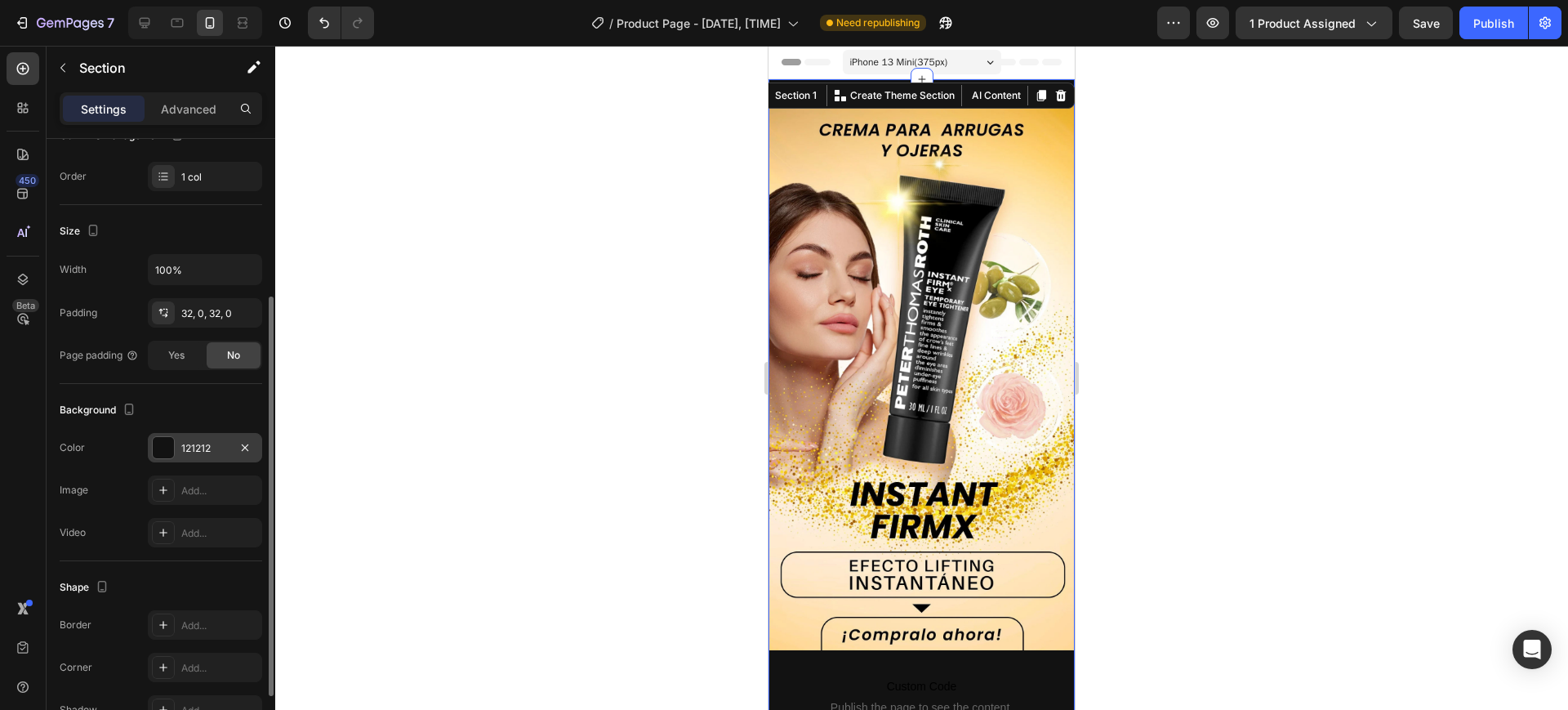 click at bounding box center (163, 448) 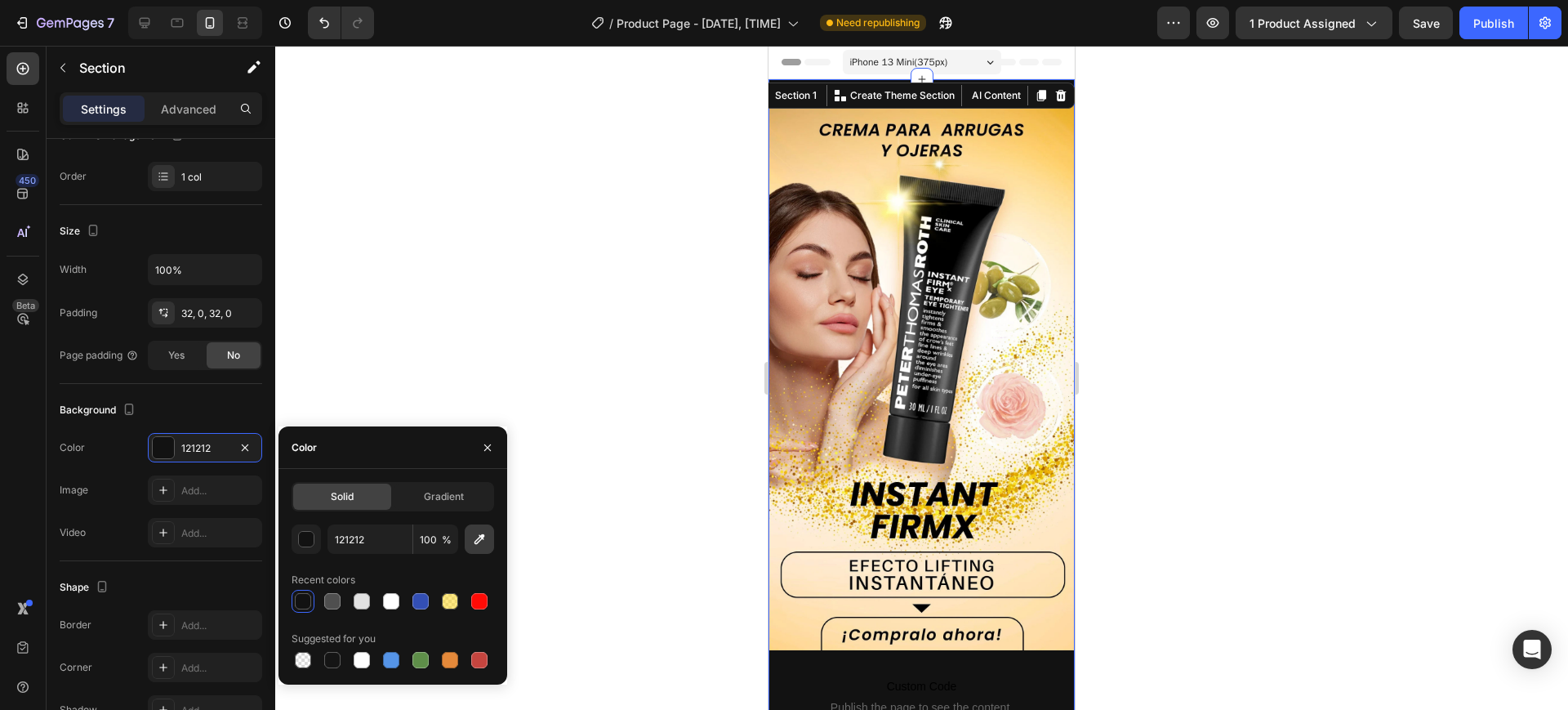 click 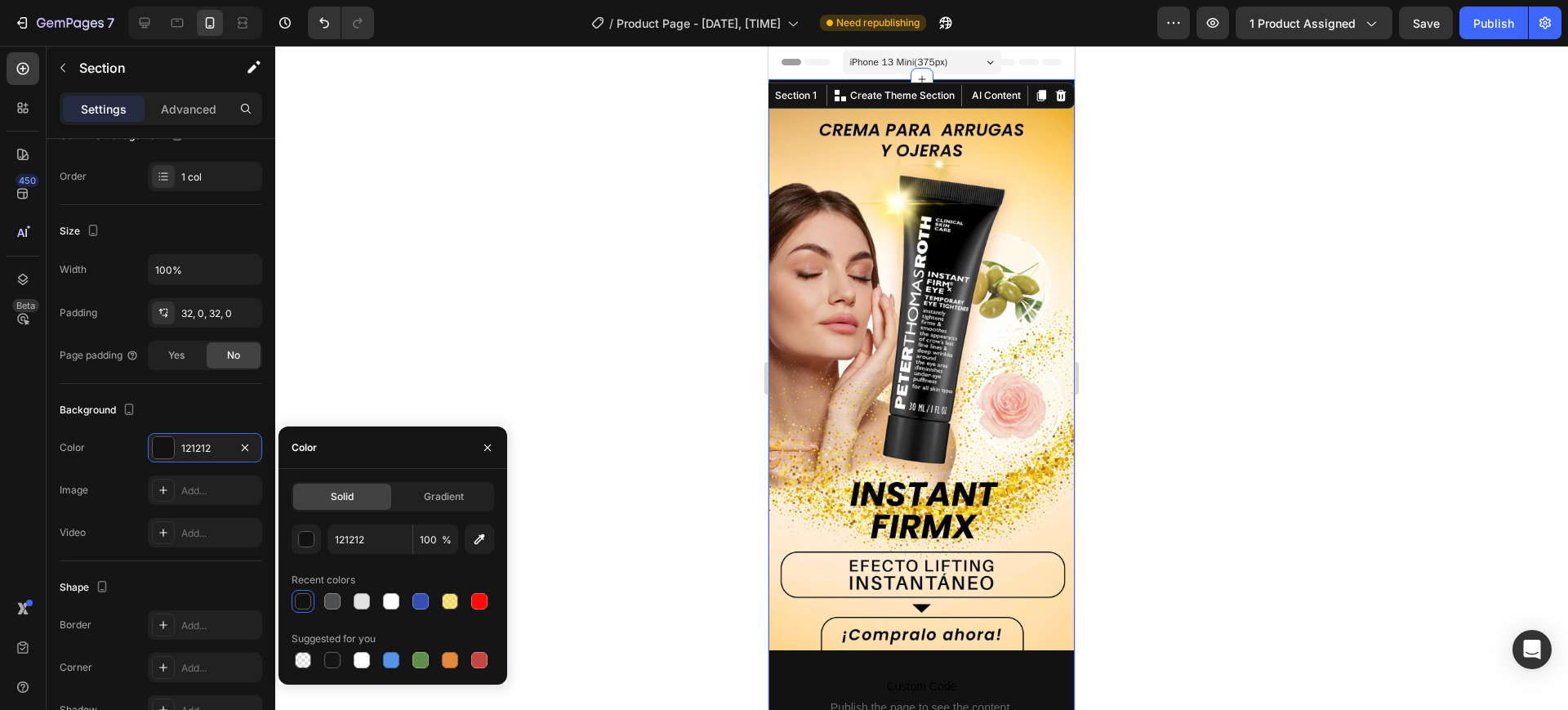 type on "FEDCA2" 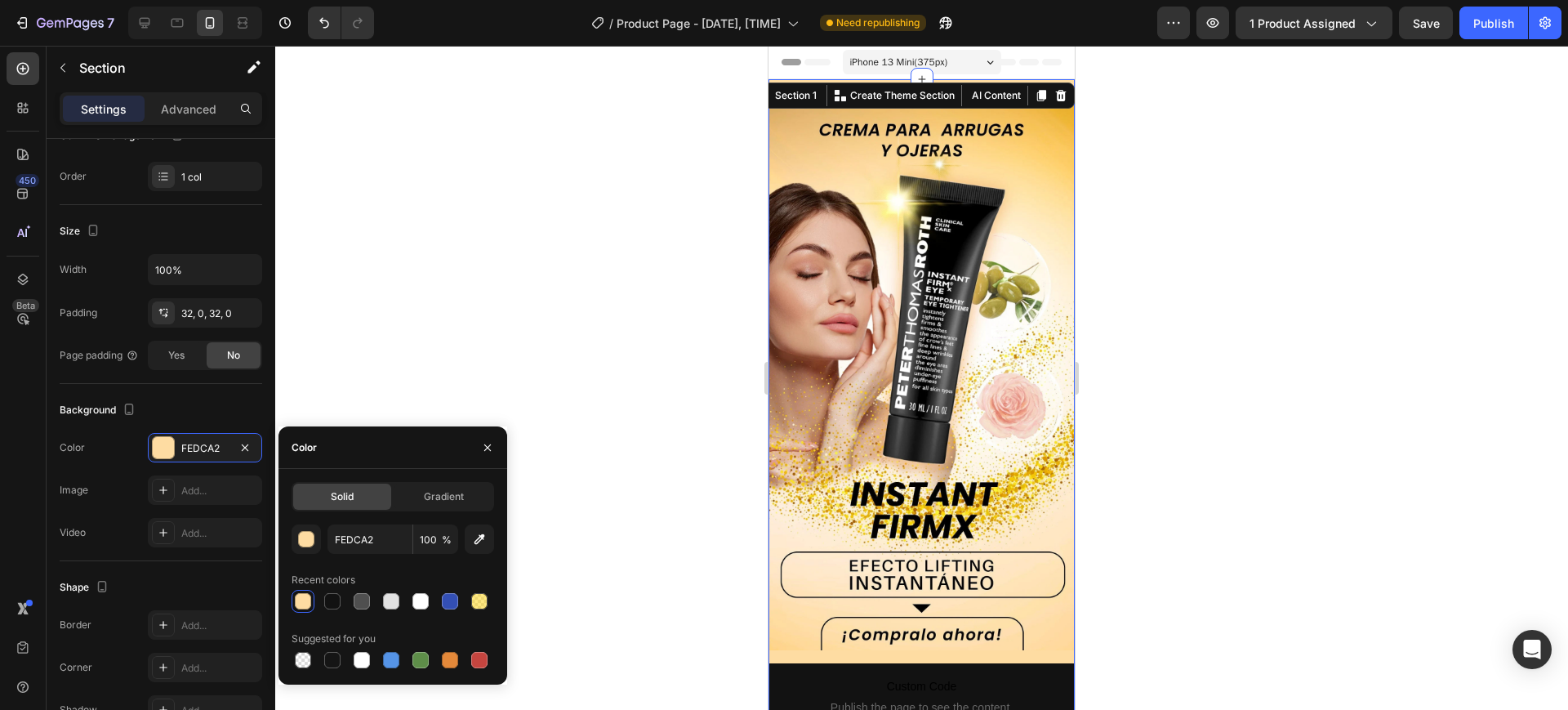 click 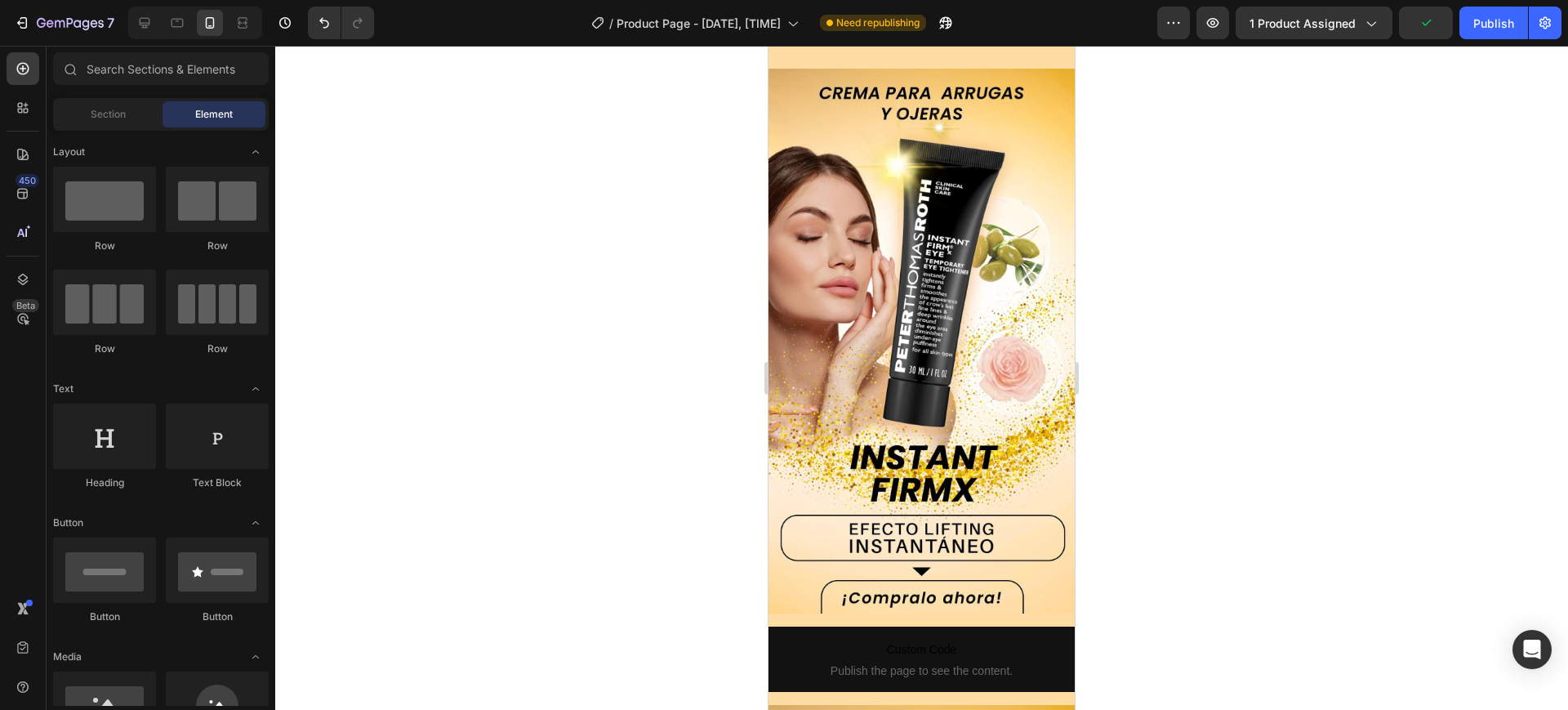 scroll, scrollTop: 0, scrollLeft: 0, axis: both 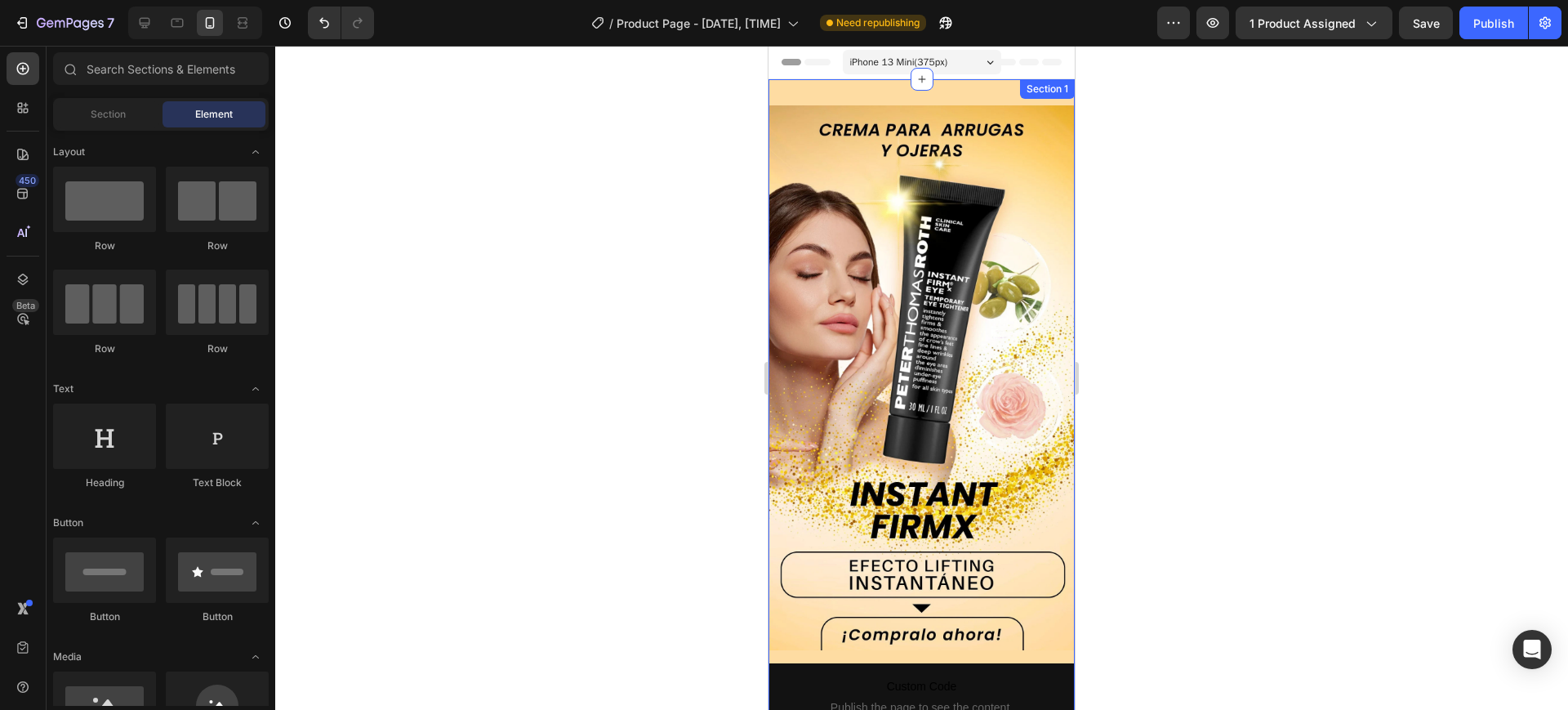 click on "Image Custom Code Publish the page to see the content. Custom Code Image Image Custom Code Publish the page to see the content. Custom Code Image Custom Code Publish the page to see the content. Custom Code Image Section 1" at bounding box center [921, 1889] 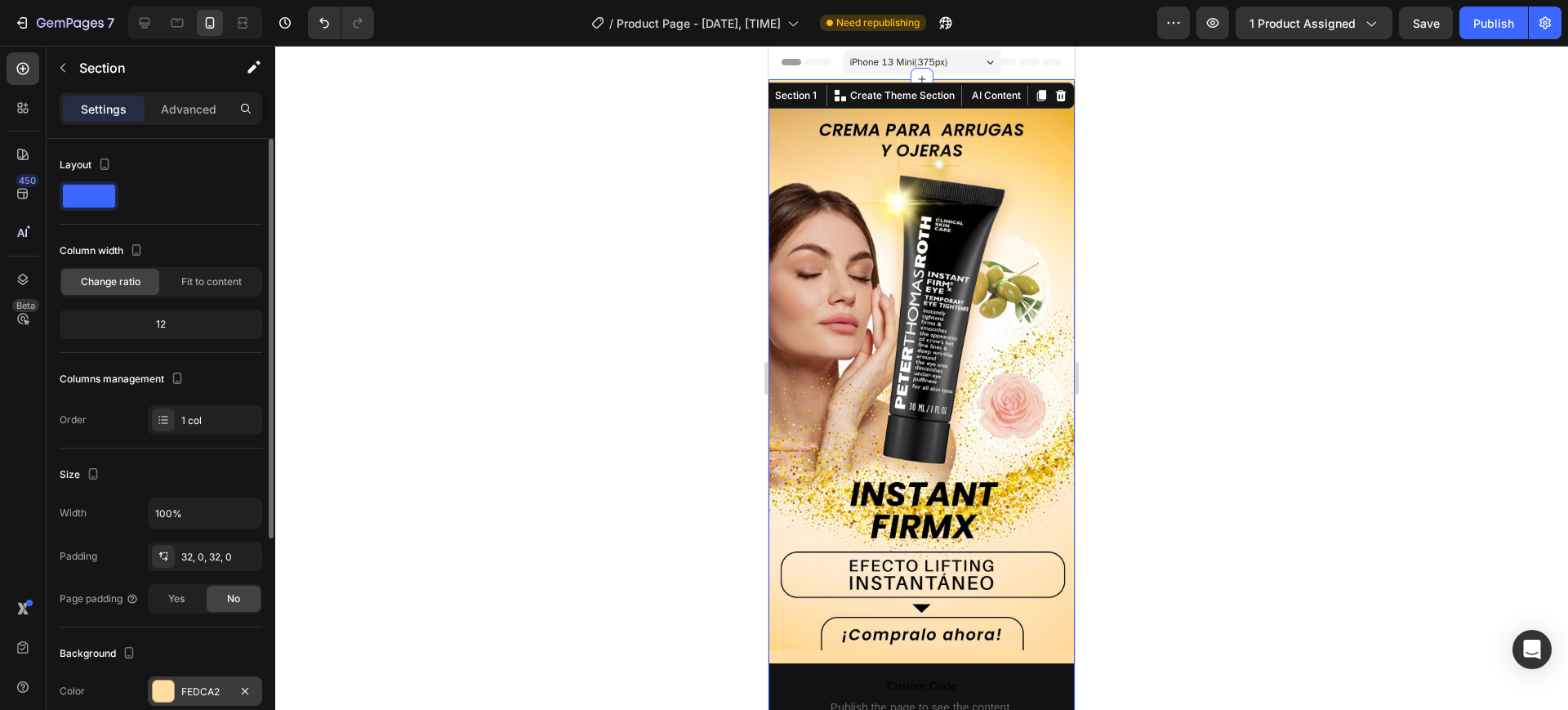 click at bounding box center [163, 691] 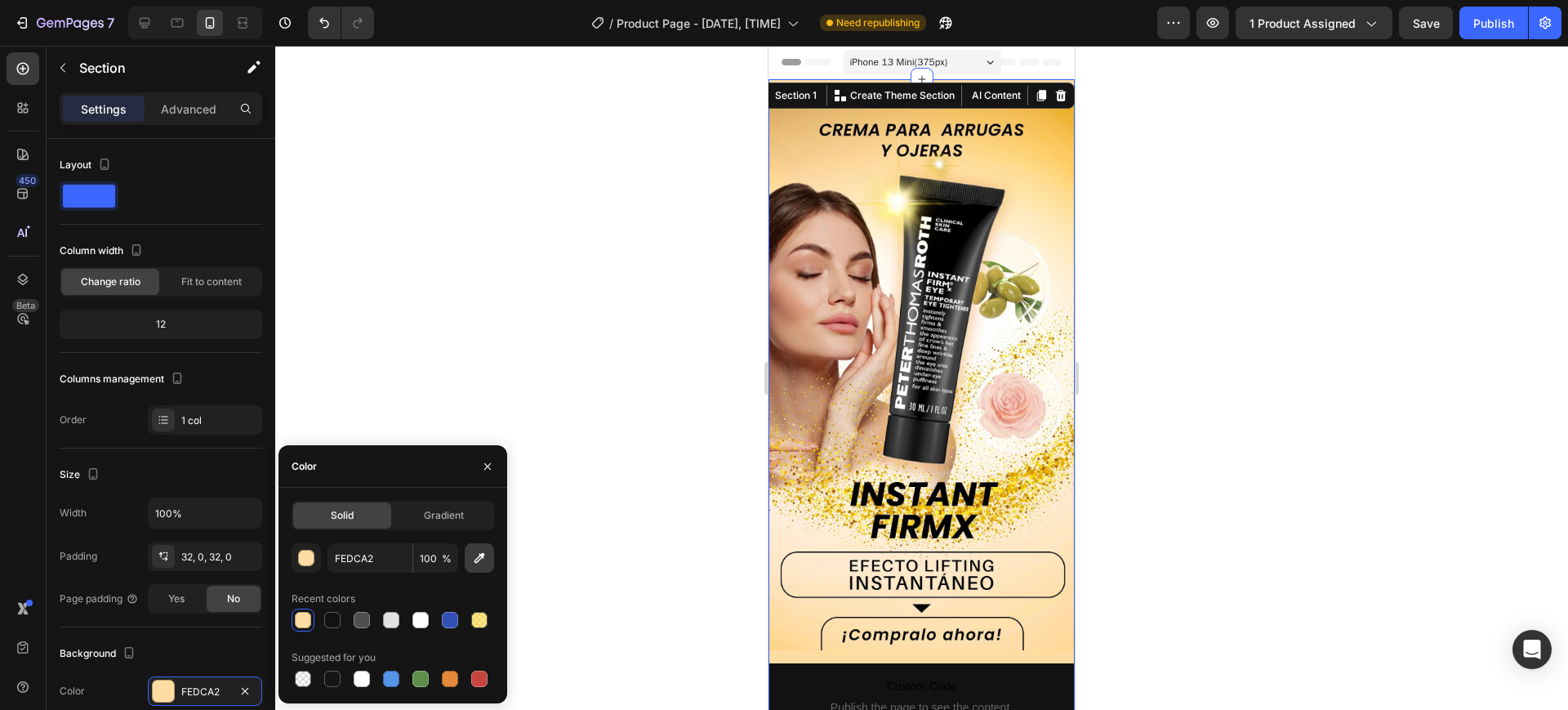 click 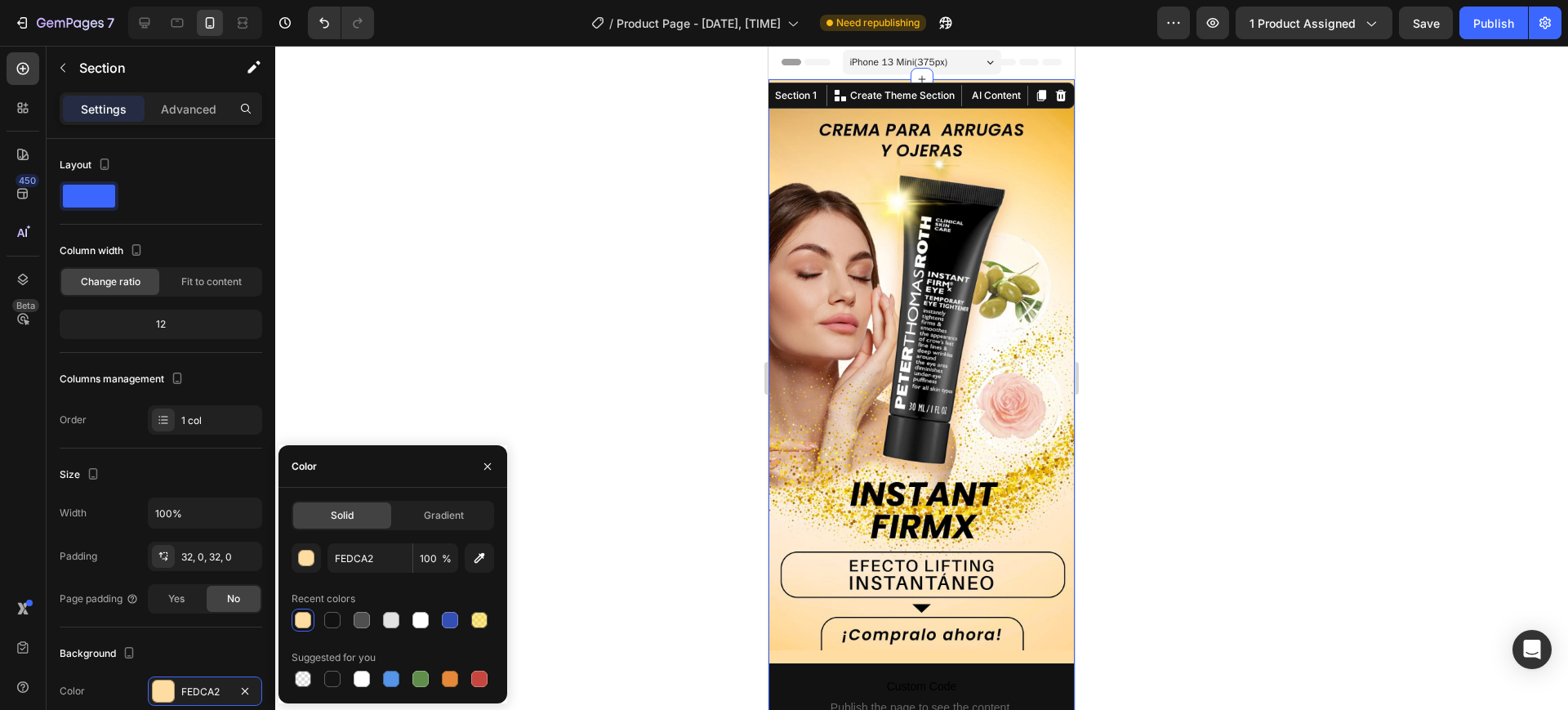 type on "F5C053" 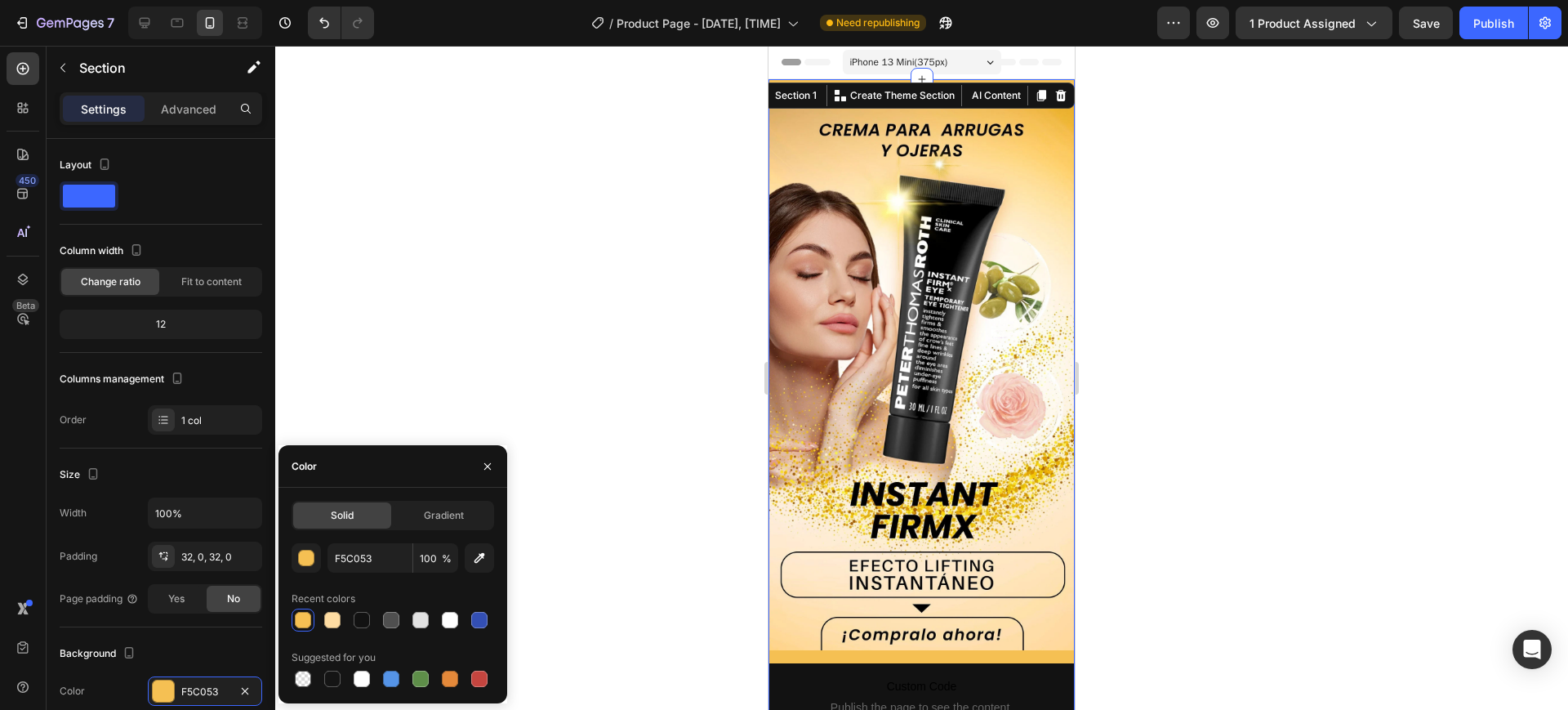 click 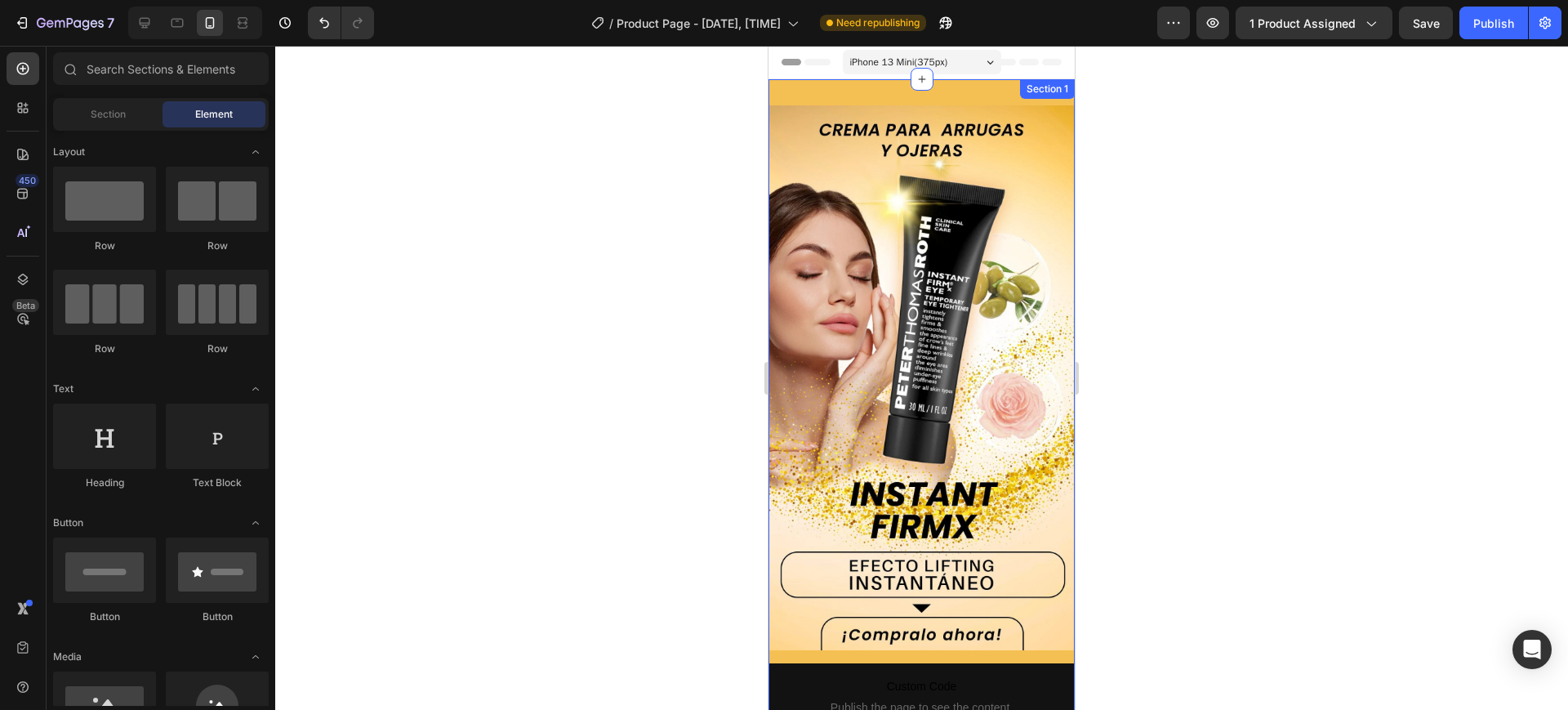 click on "Image Custom Code Publish the page to see the content. Custom Code Image Image Custom Code Publish the page to see the content. Custom Code Image Custom Code Publish the page to see the content. Custom Code Image Section 1" at bounding box center (921, 1889) 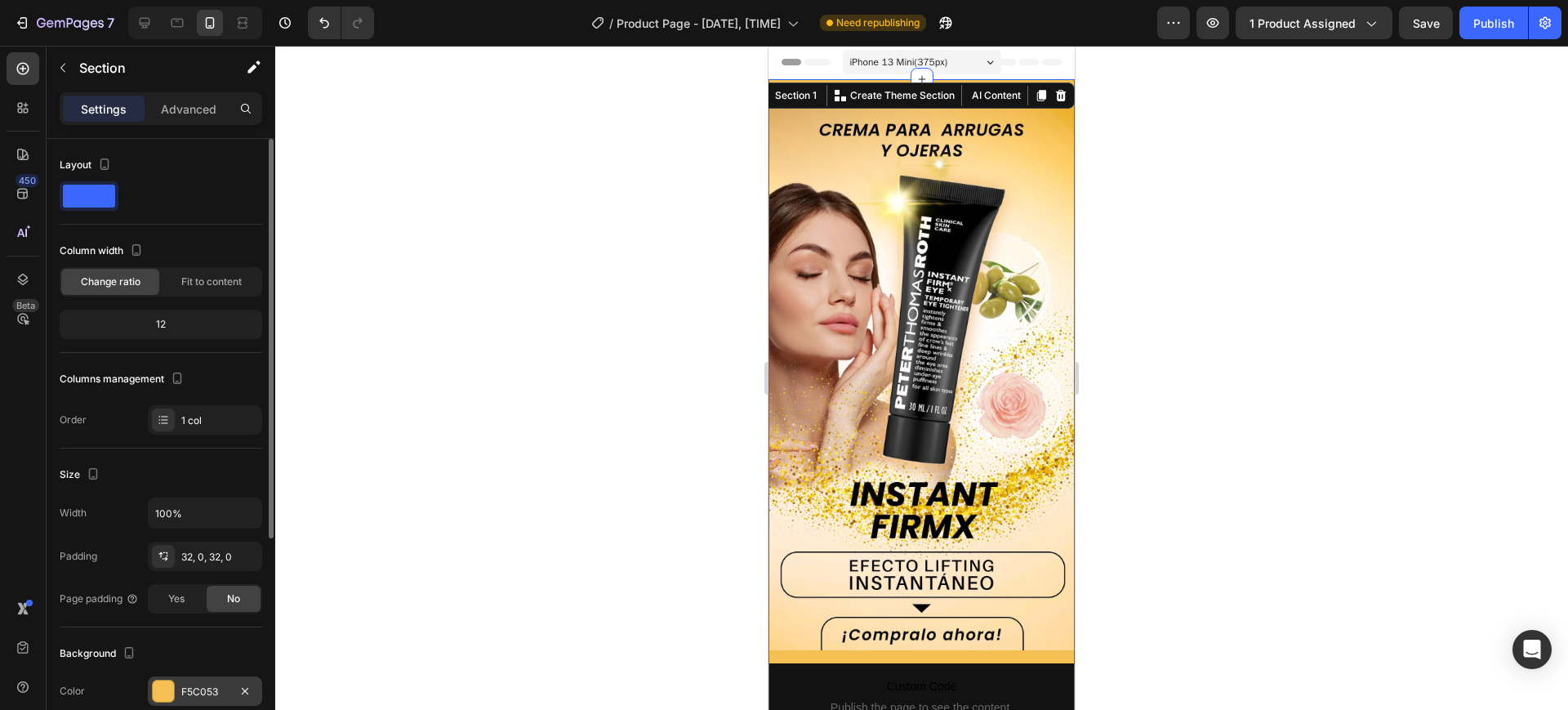 click at bounding box center [163, 691] 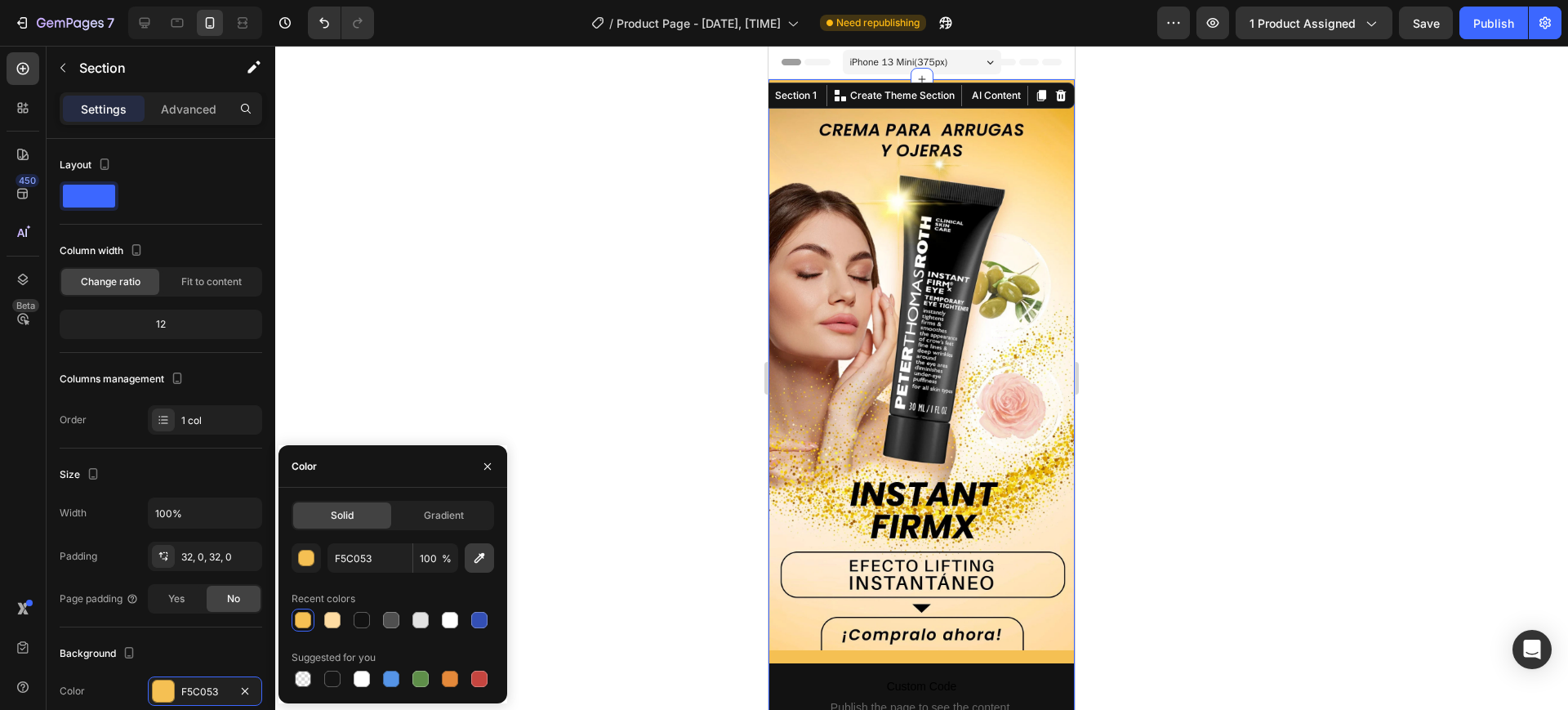 click 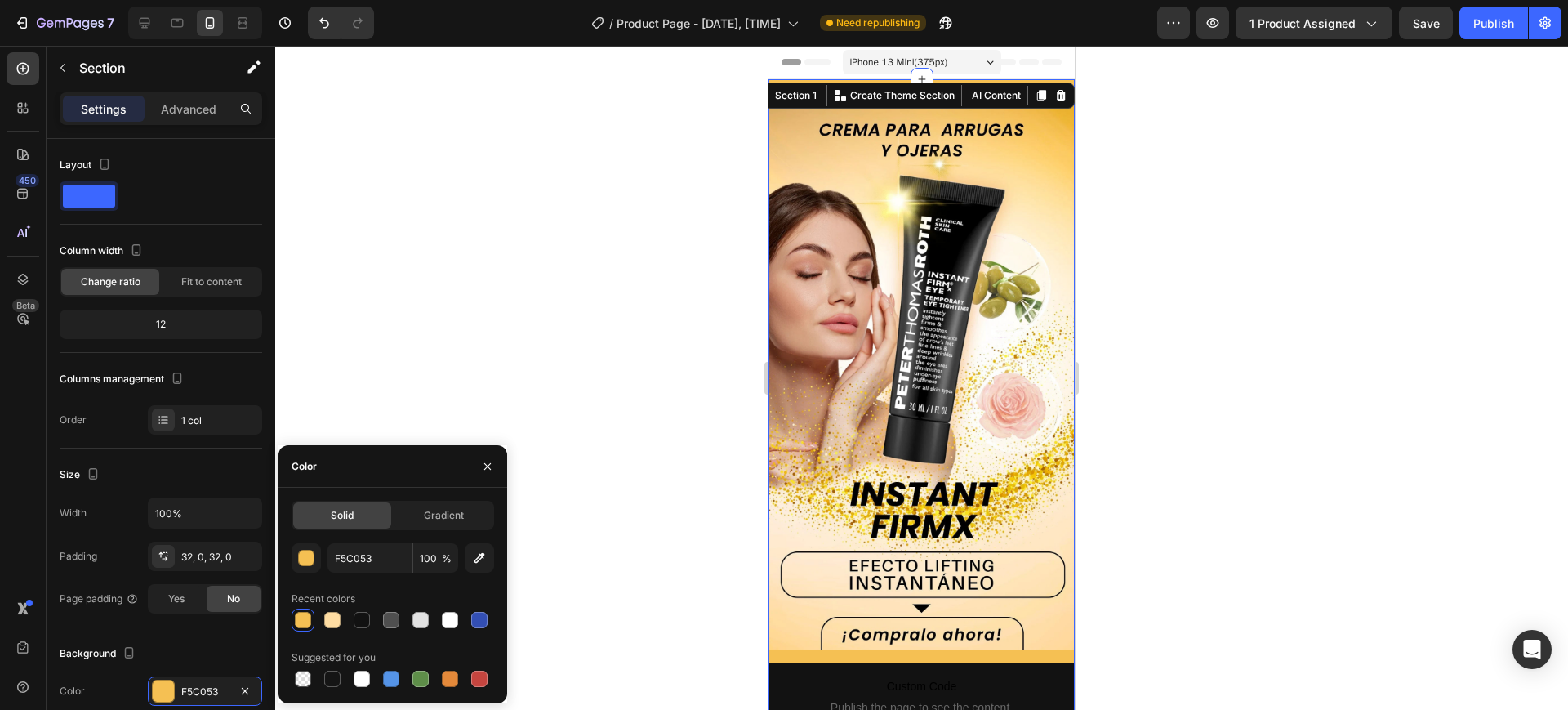 type on "FEDAA0" 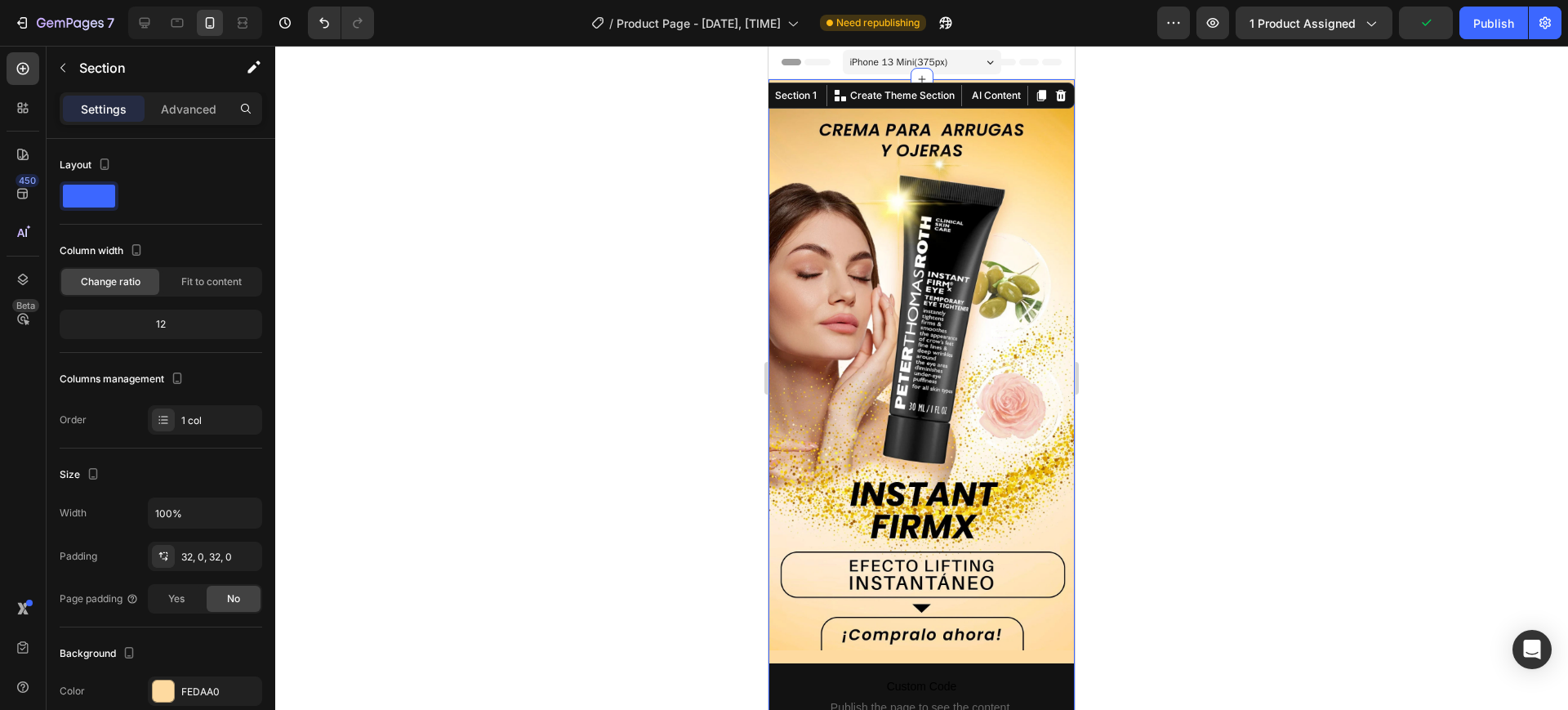 click 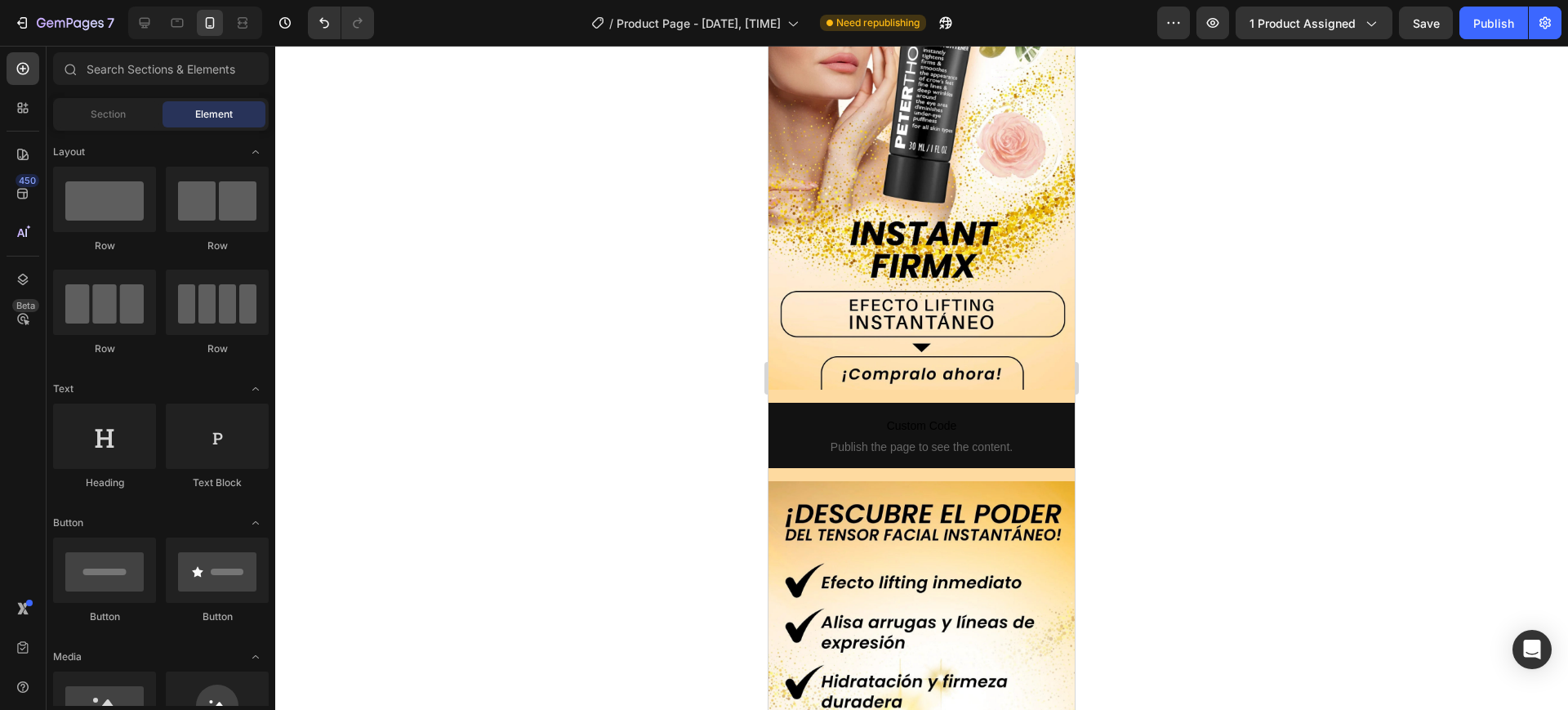 scroll, scrollTop: 0, scrollLeft: 0, axis: both 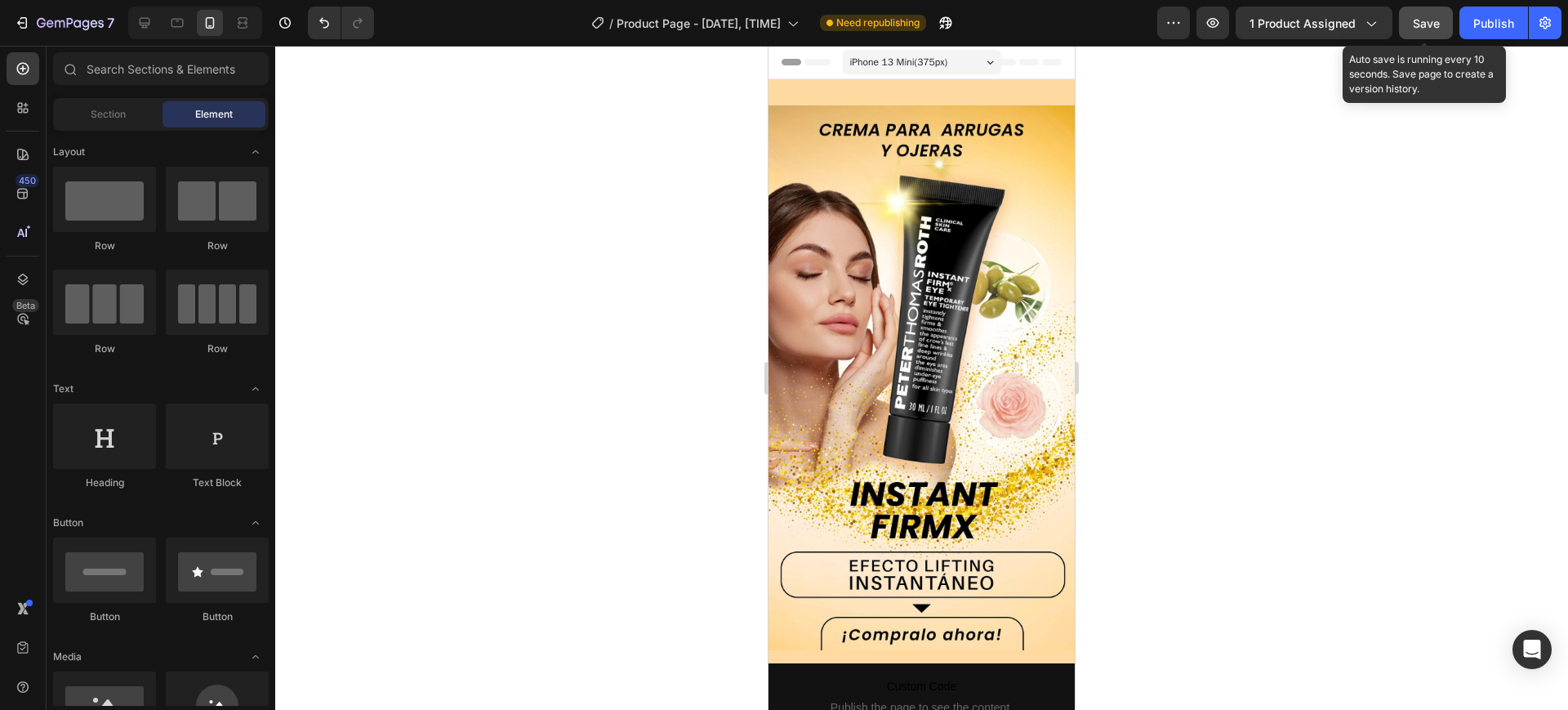 click on "Save" at bounding box center [1426, 23] 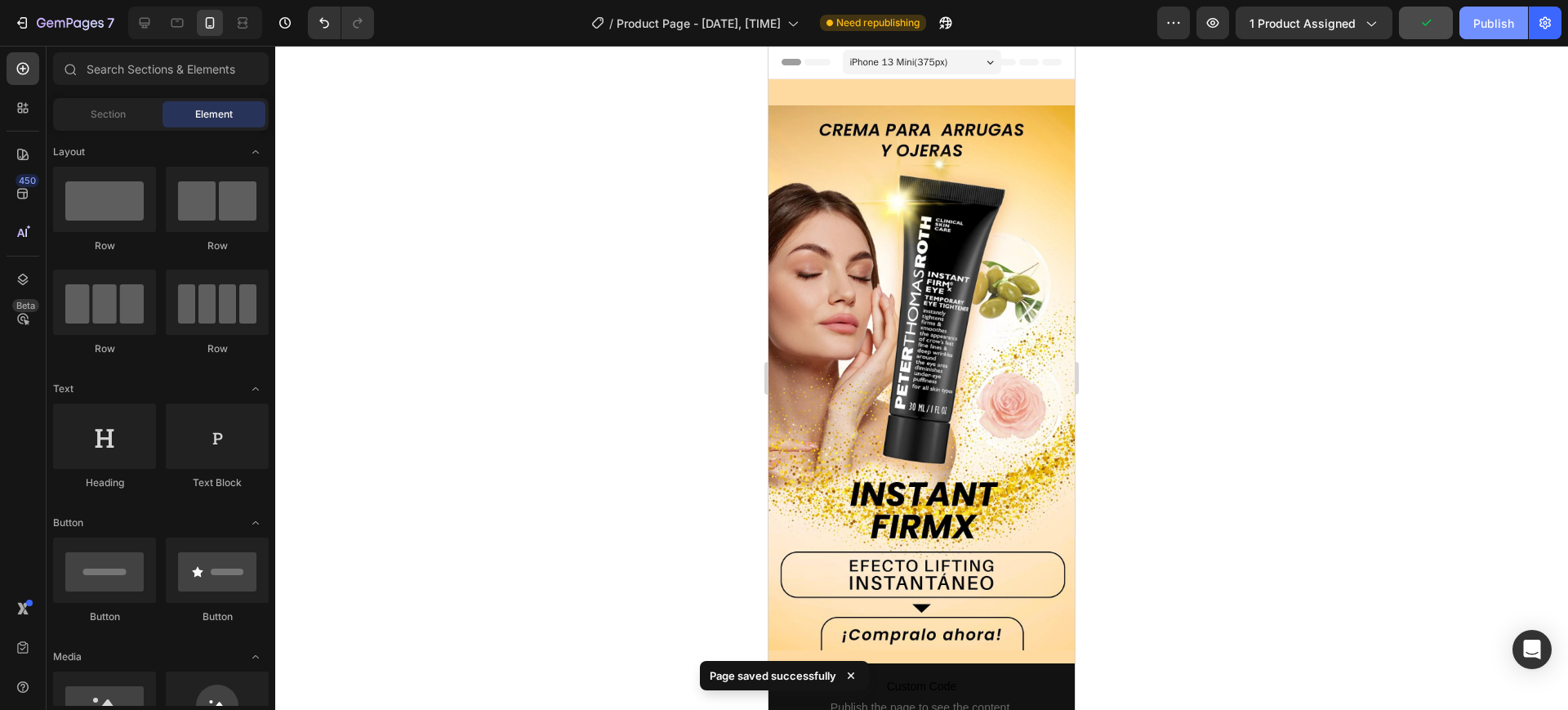 click on "Publish" 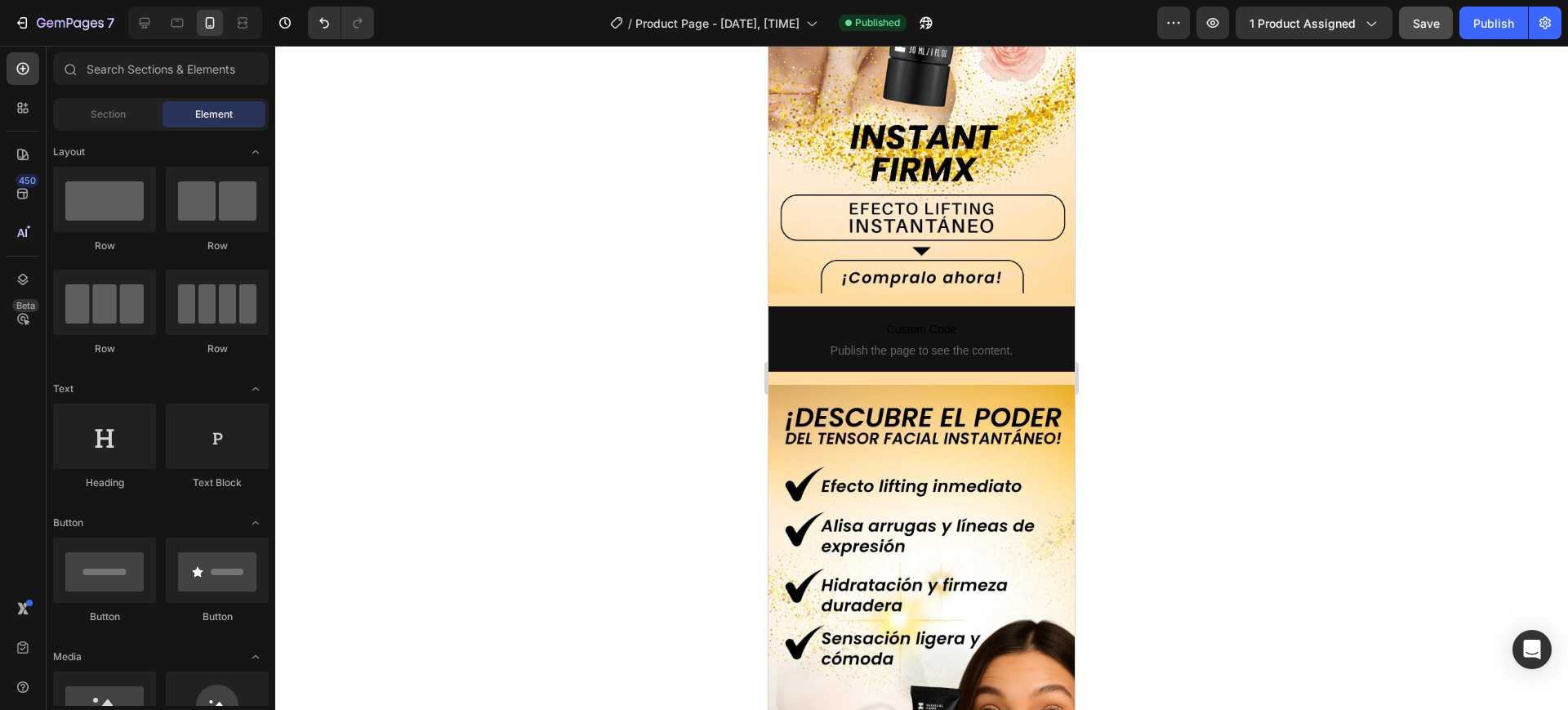 scroll, scrollTop: 352, scrollLeft: 0, axis: vertical 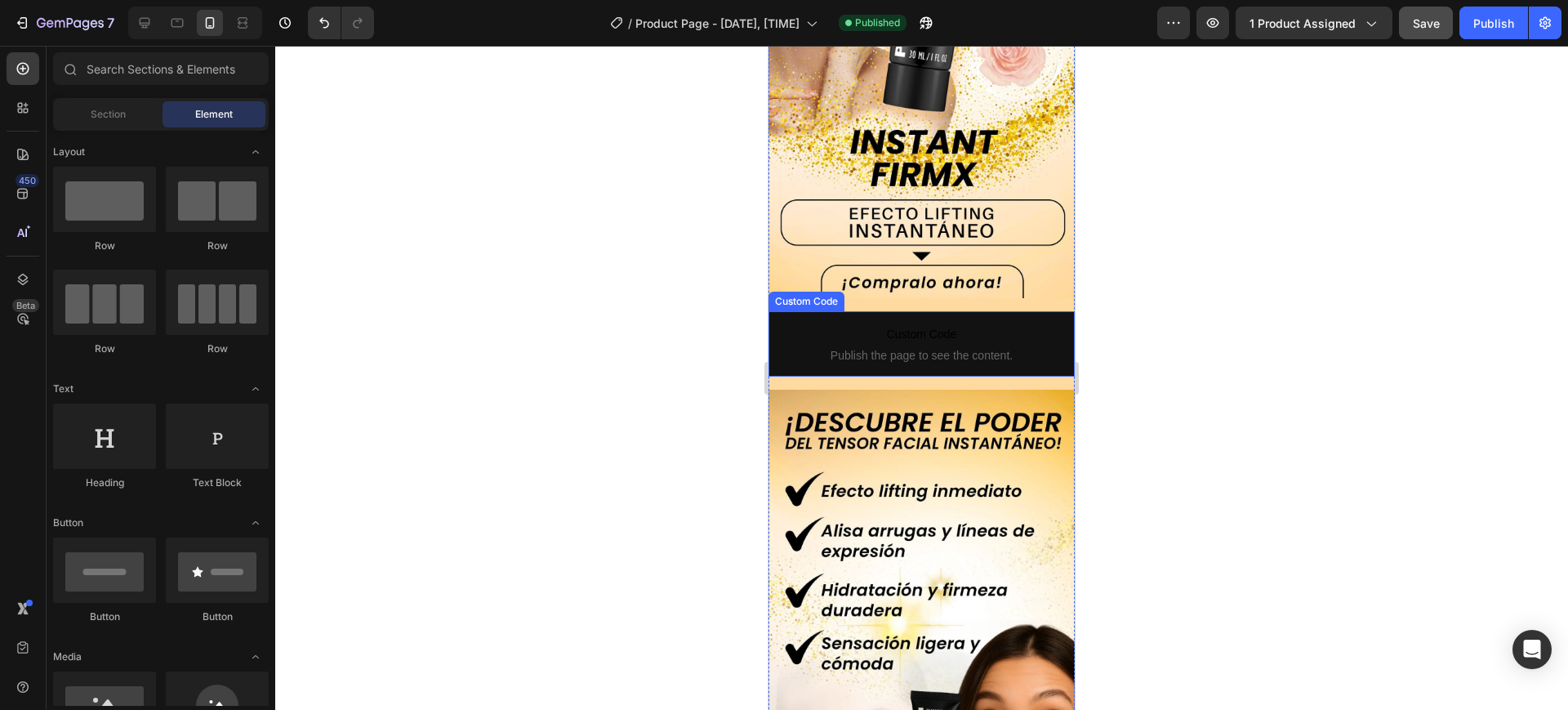 click on "Custom Code" at bounding box center (921, 334) 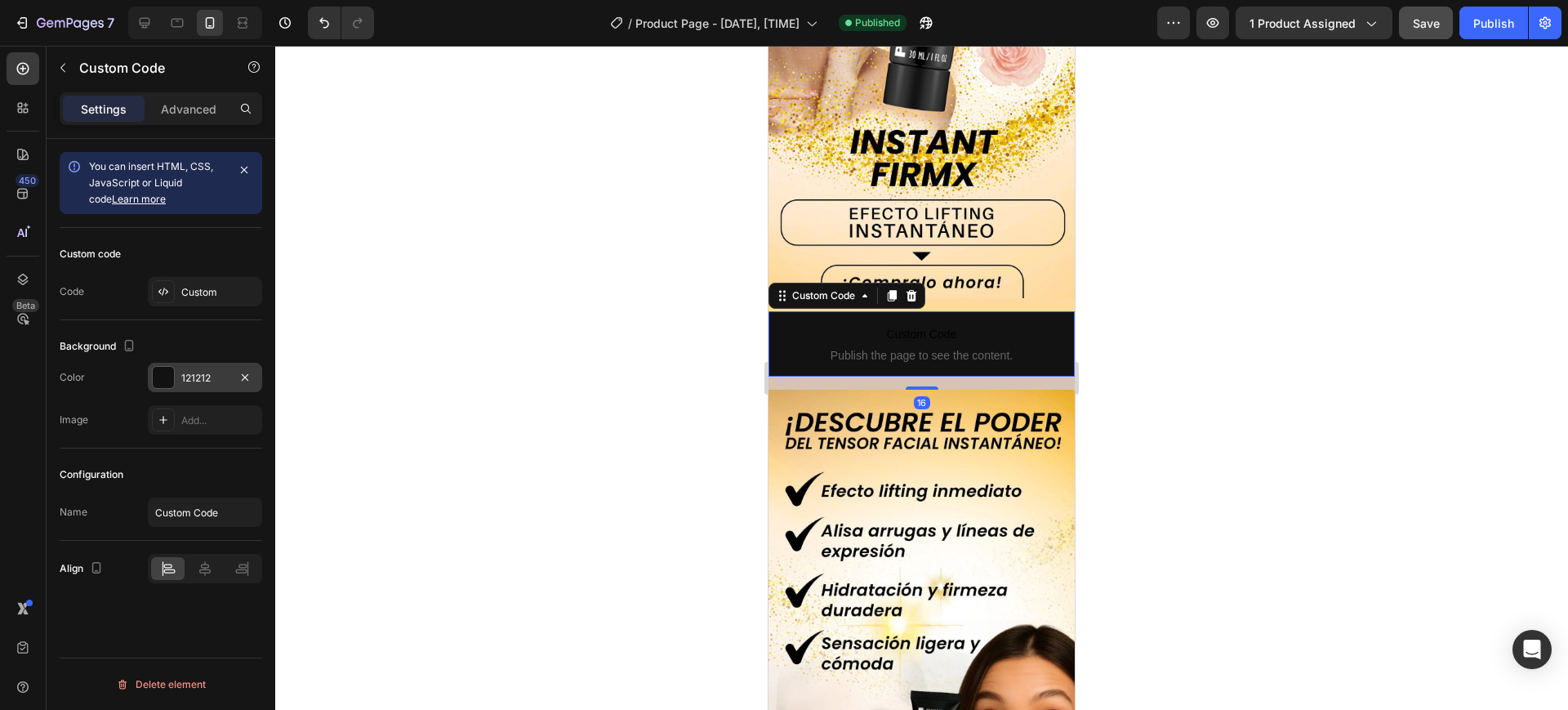 click at bounding box center [163, 377] 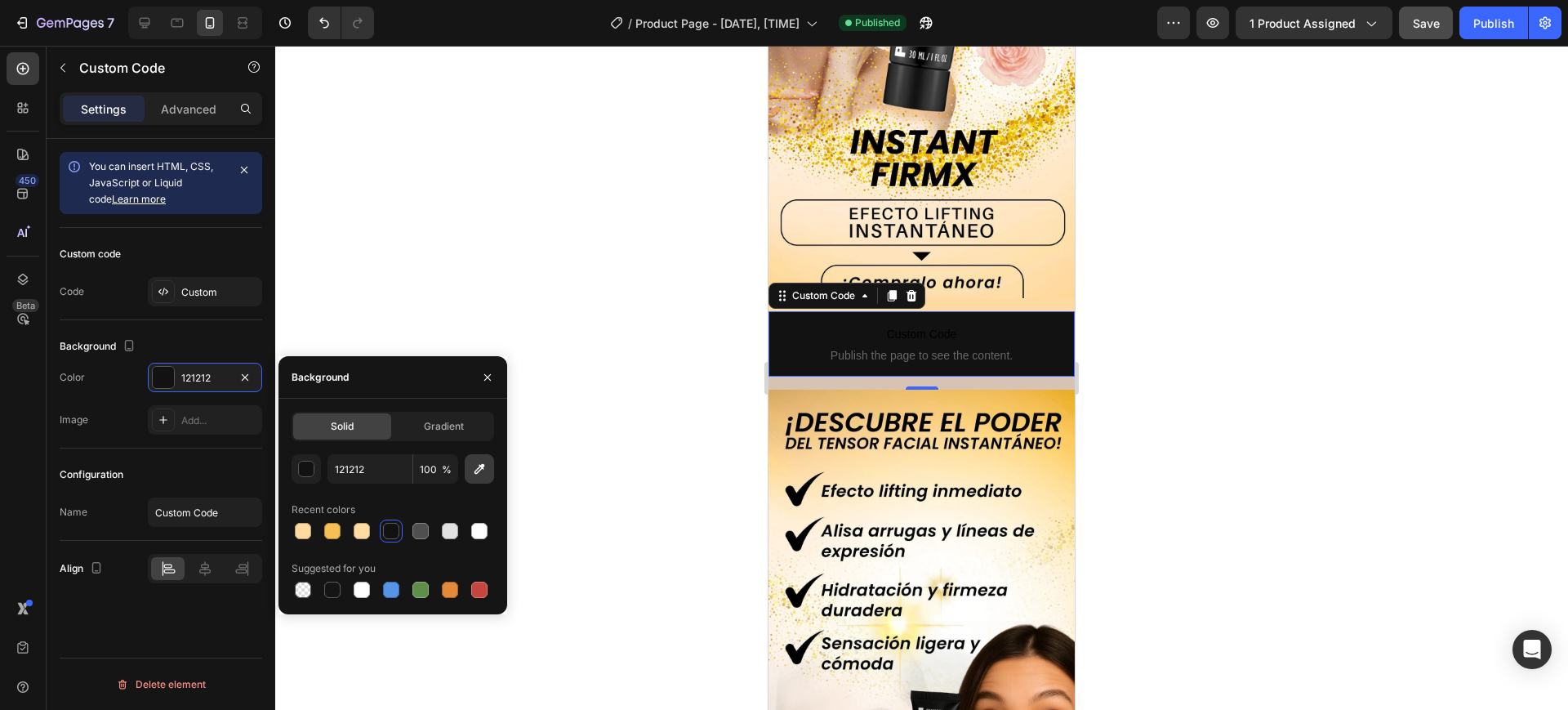 click 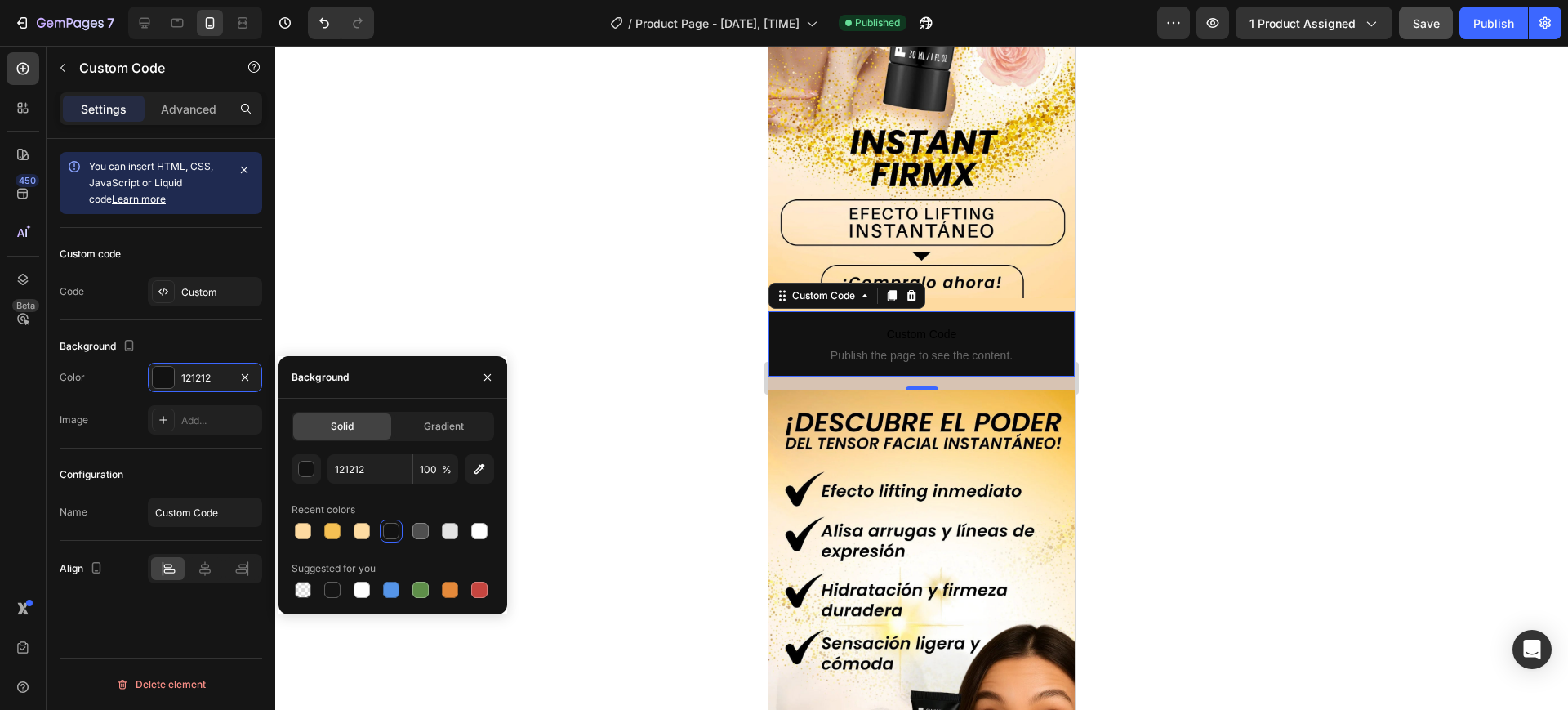 type on "DEAF69" 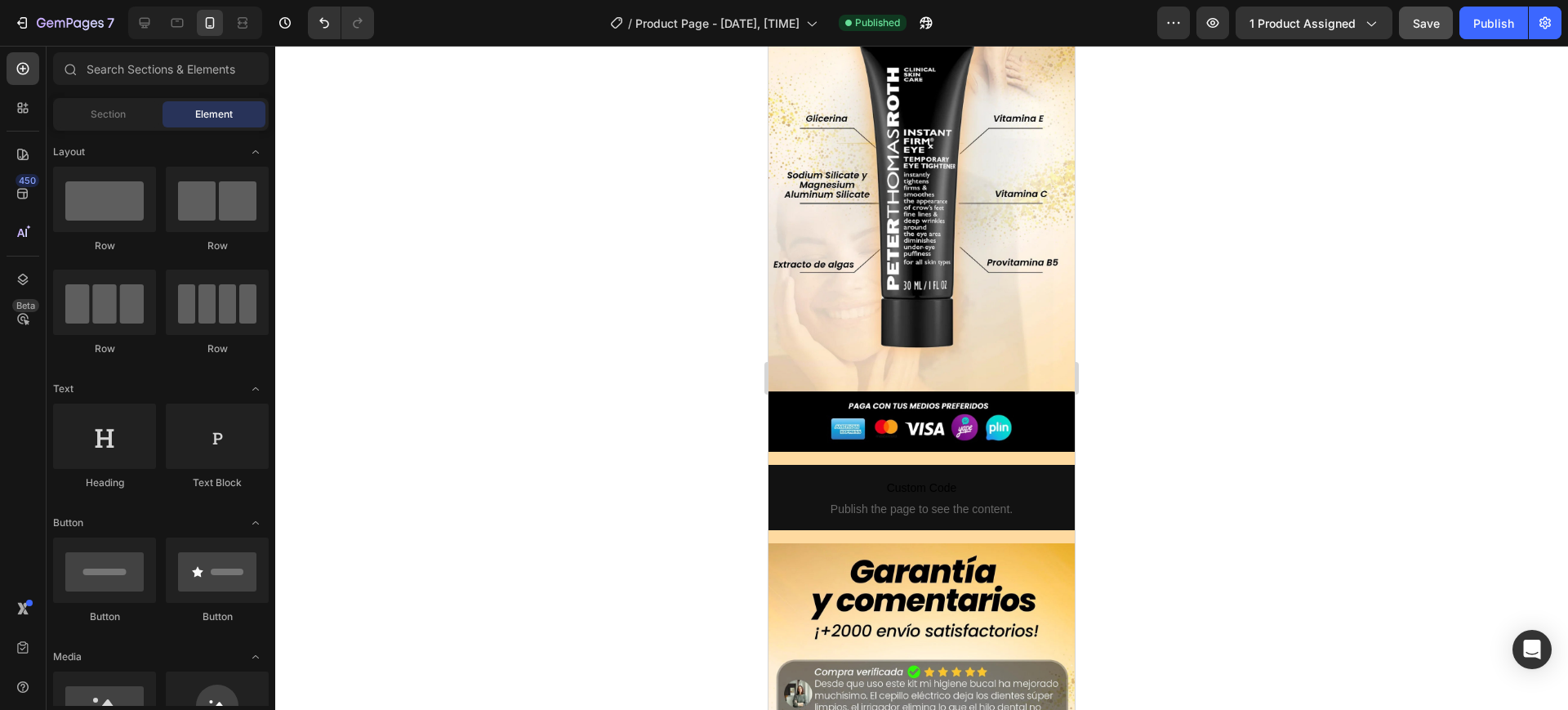 scroll, scrollTop: 1985, scrollLeft: 0, axis: vertical 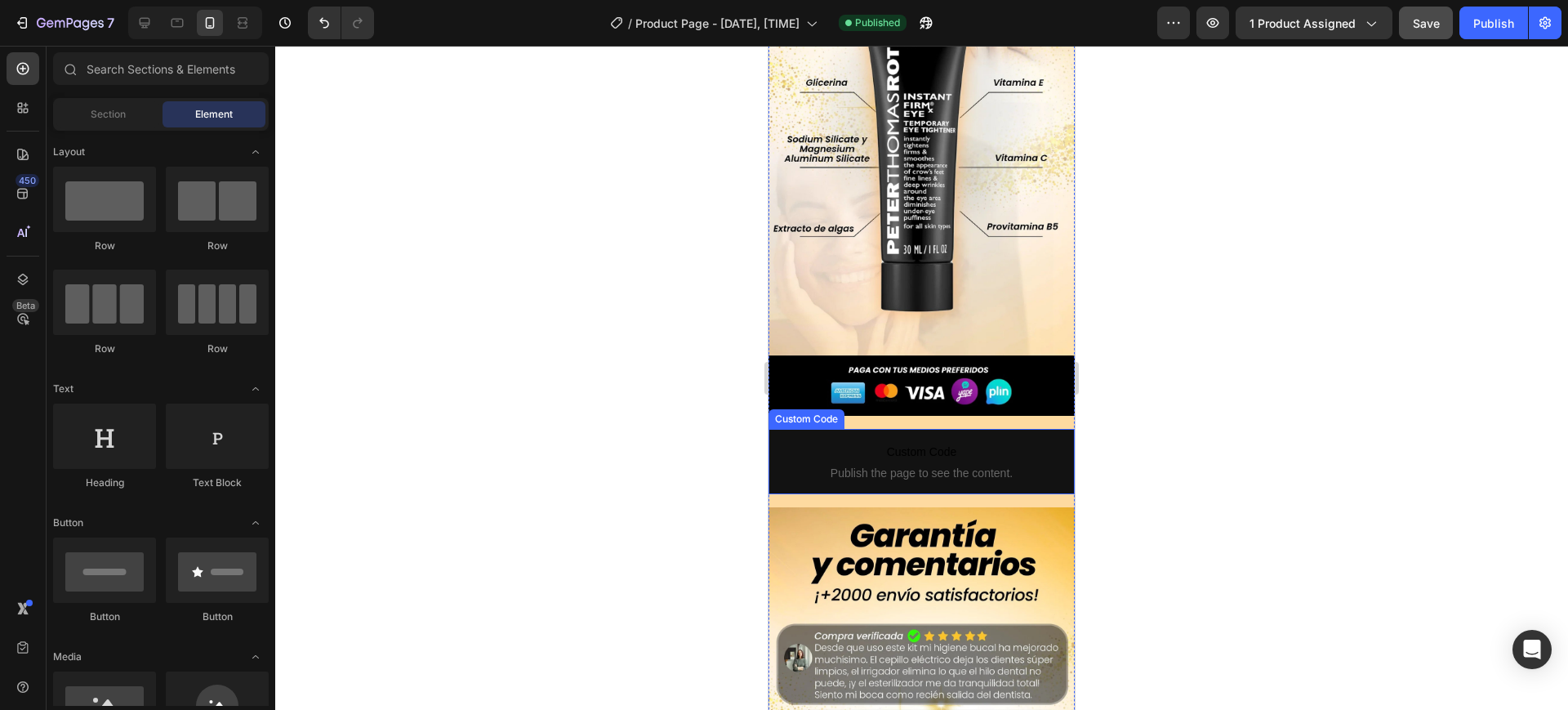 click on "Custom Code" at bounding box center (921, 452) 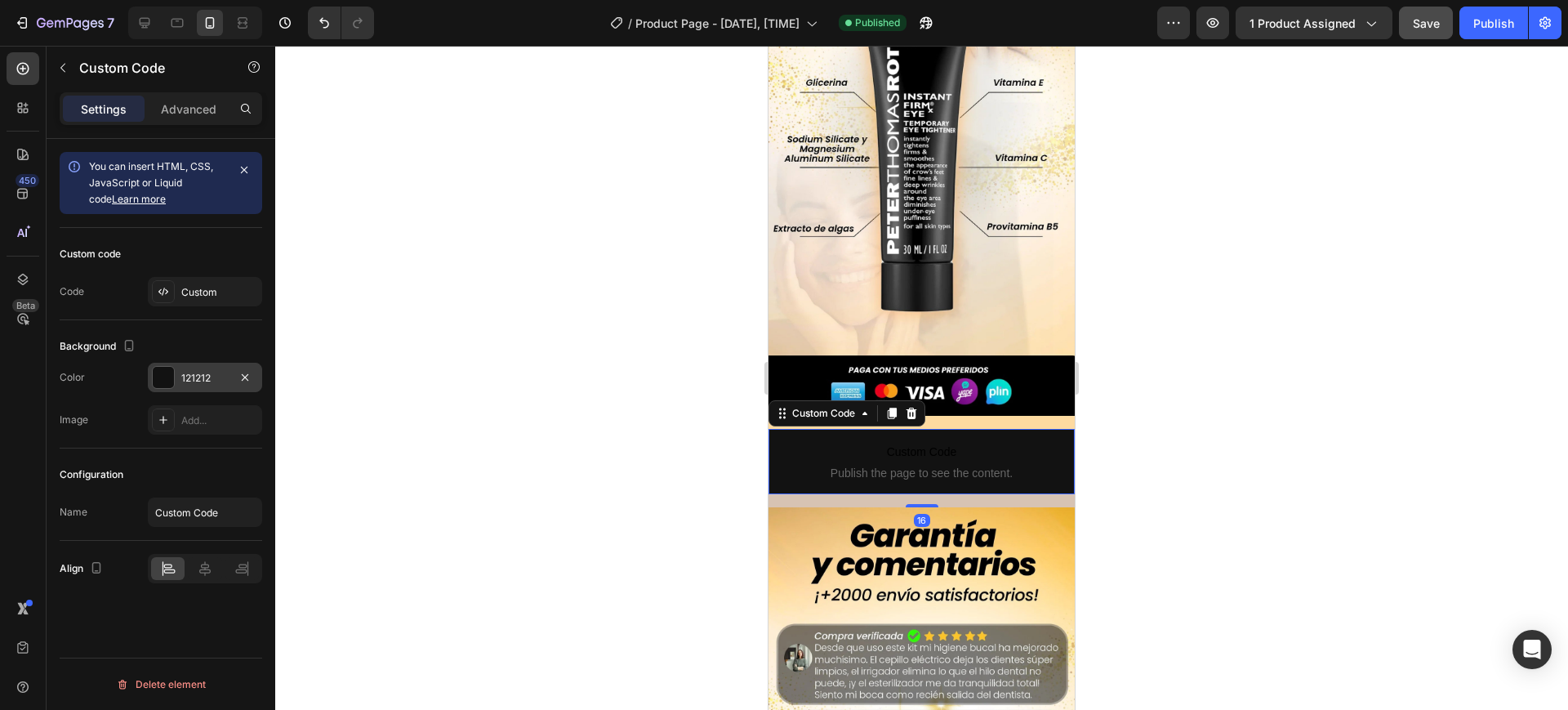 click on "121212" at bounding box center [205, 377] 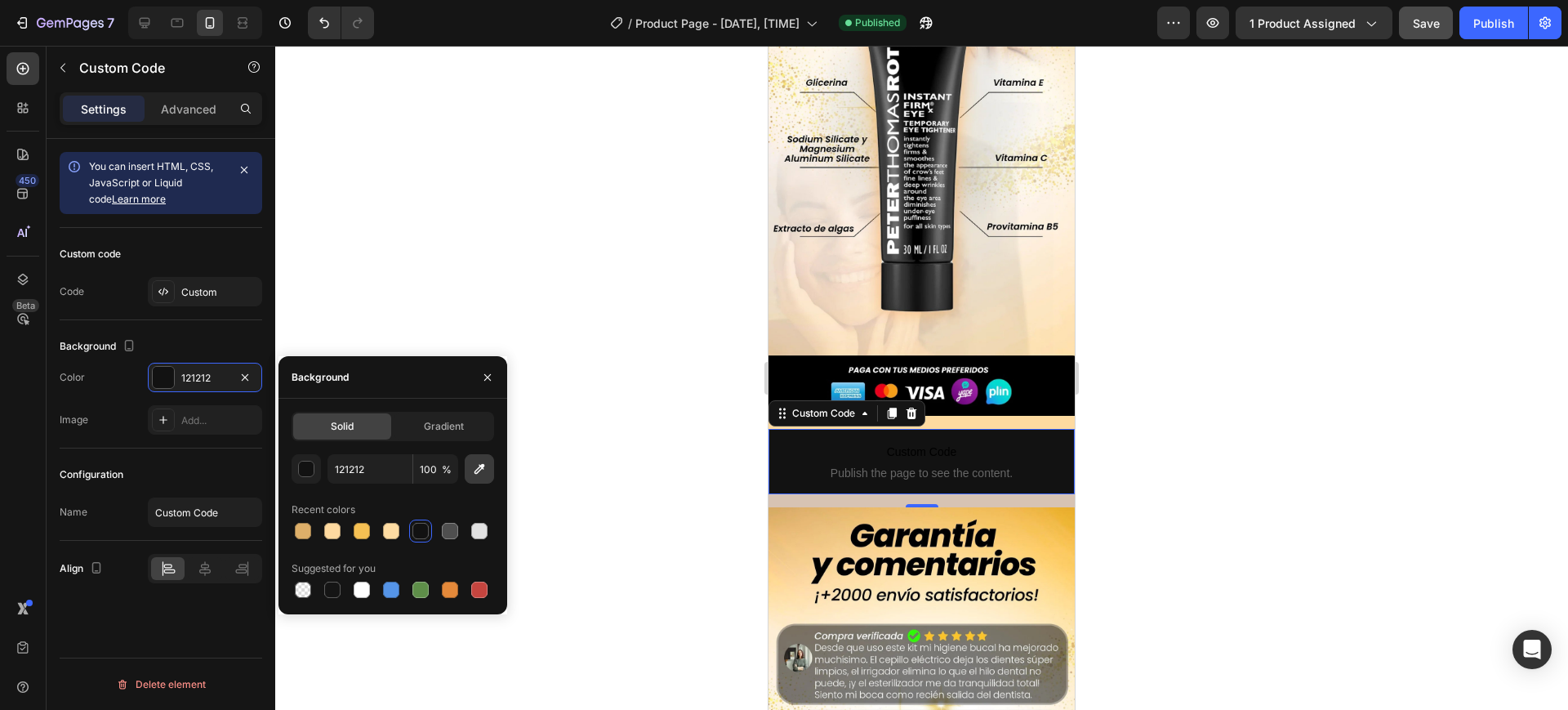 click at bounding box center (479, 469) 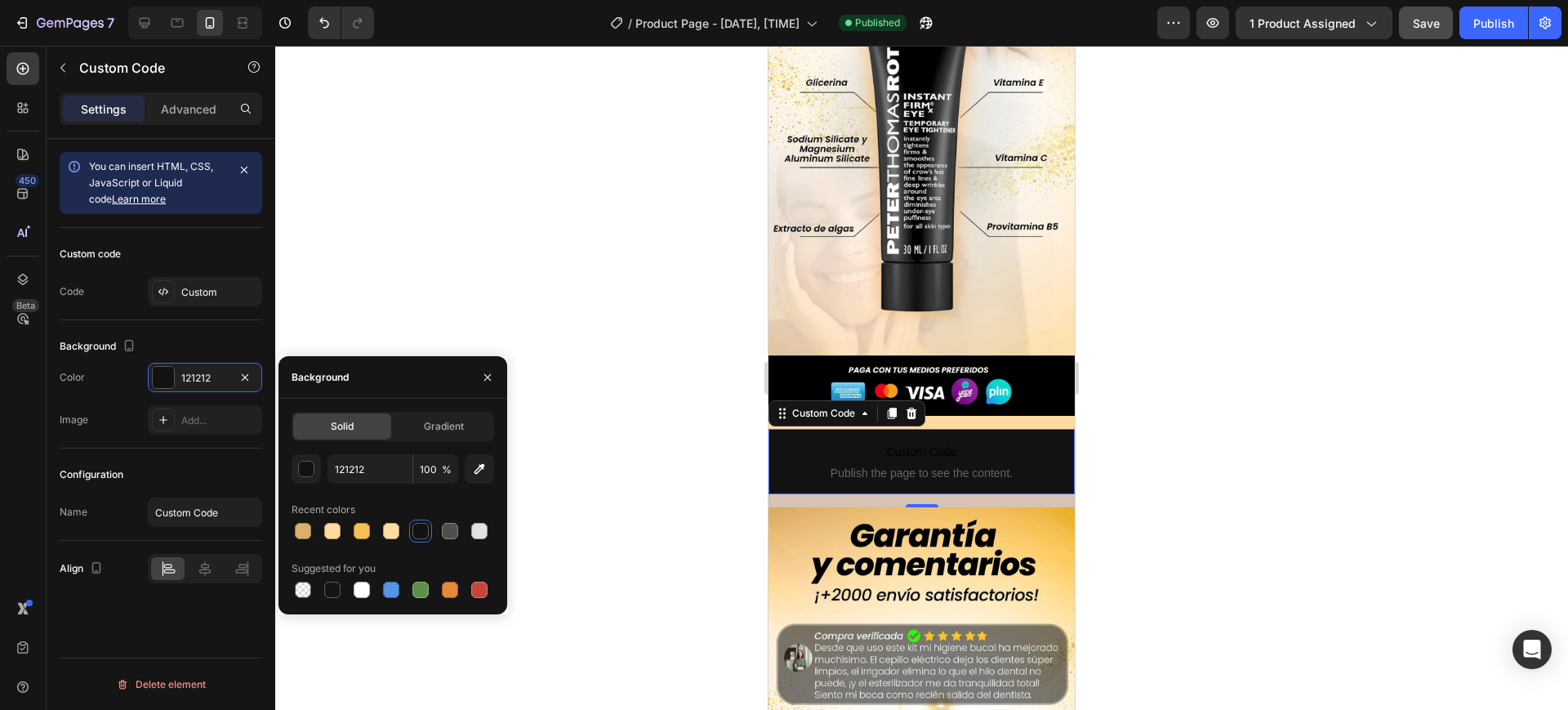 type on "E1B46C" 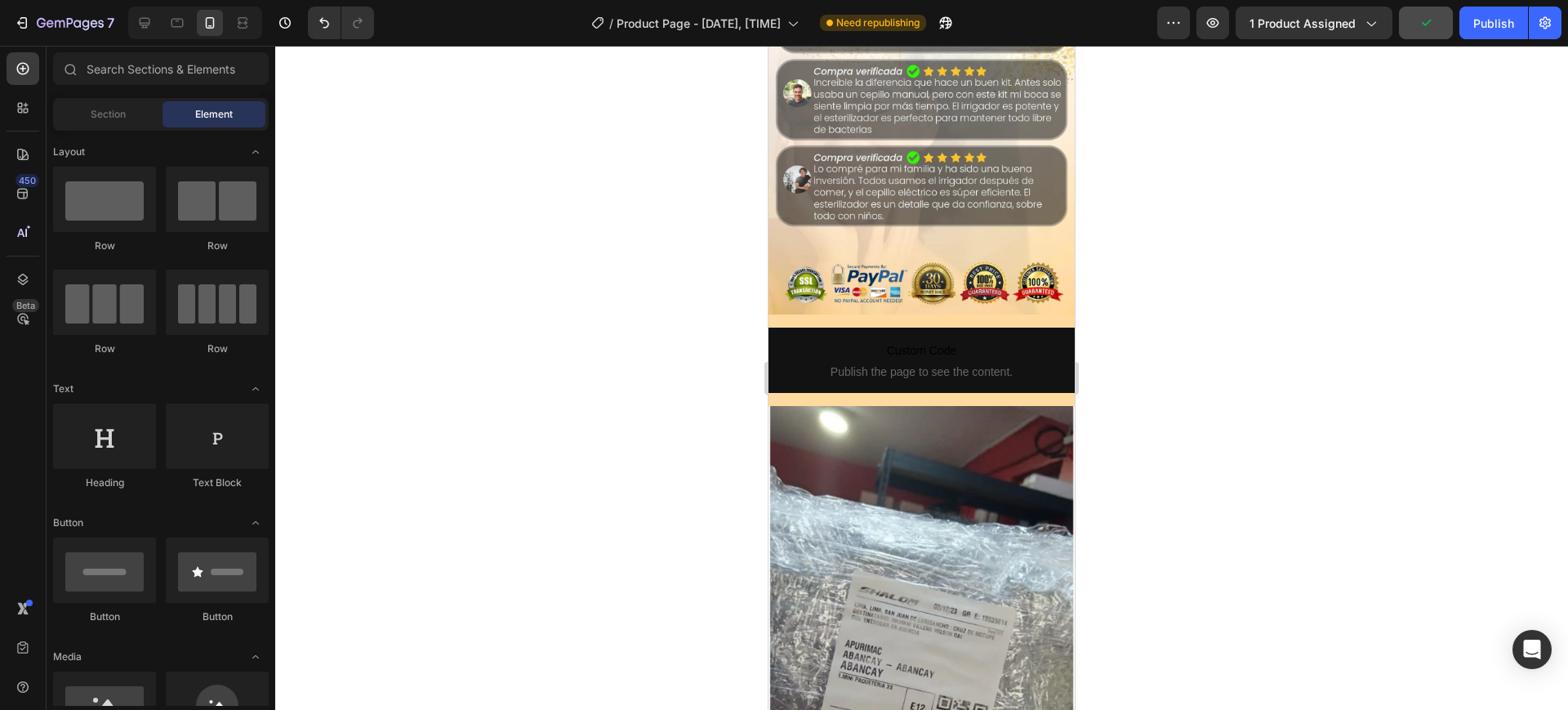 scroll, scrollTop: 2718, scrollLeft: 0, axis: vertical 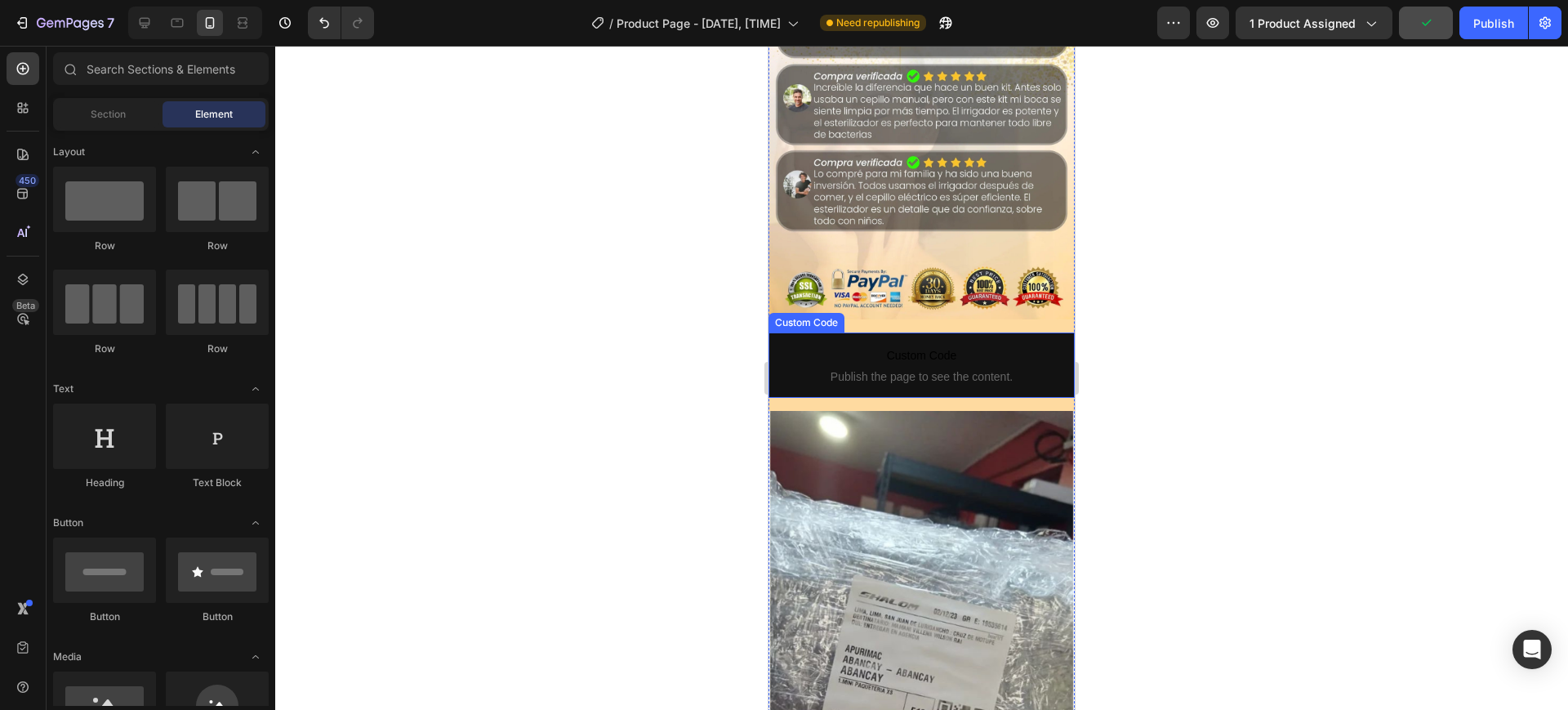 click on "Custom Code
Publish the page to see the content." at bounding box center (921, 365) 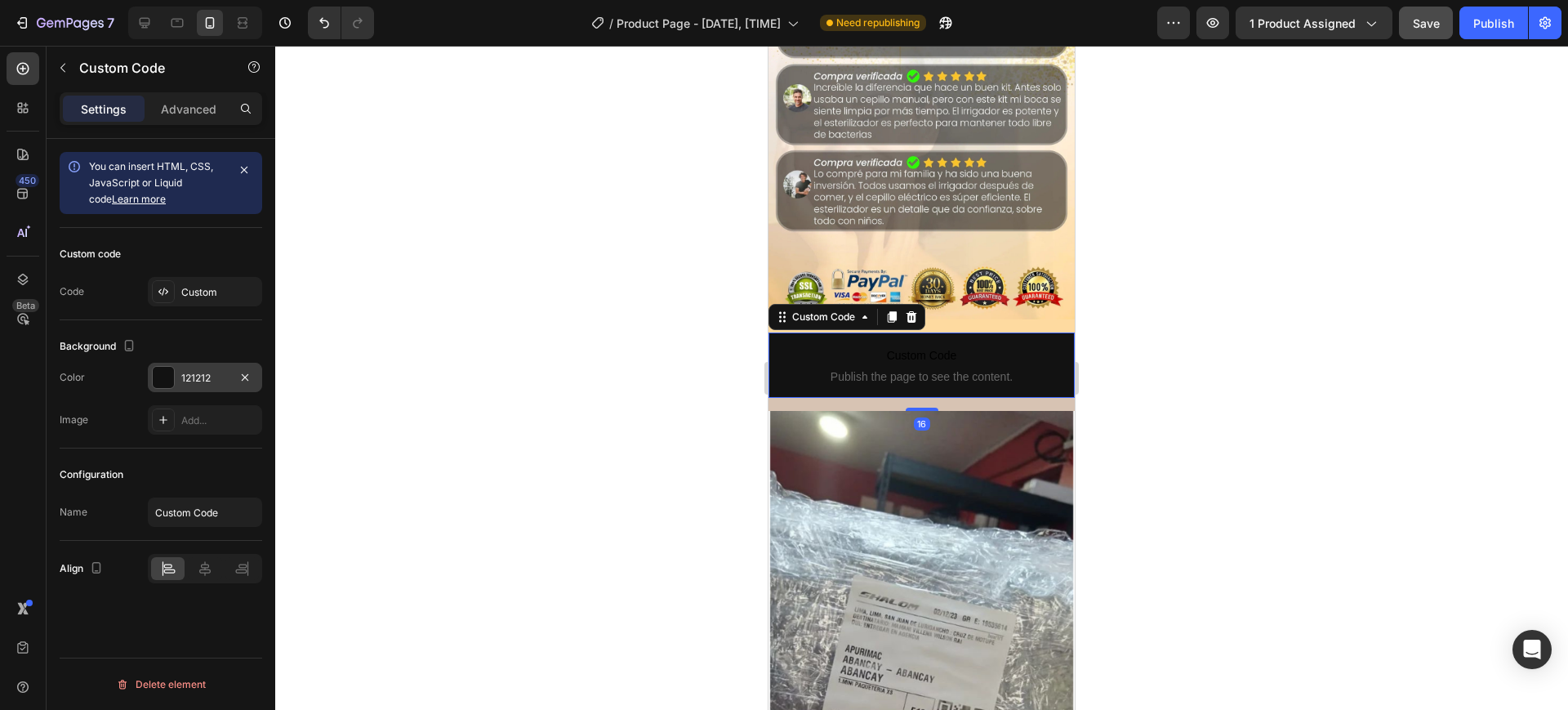 click at bounding box center (163, 377) 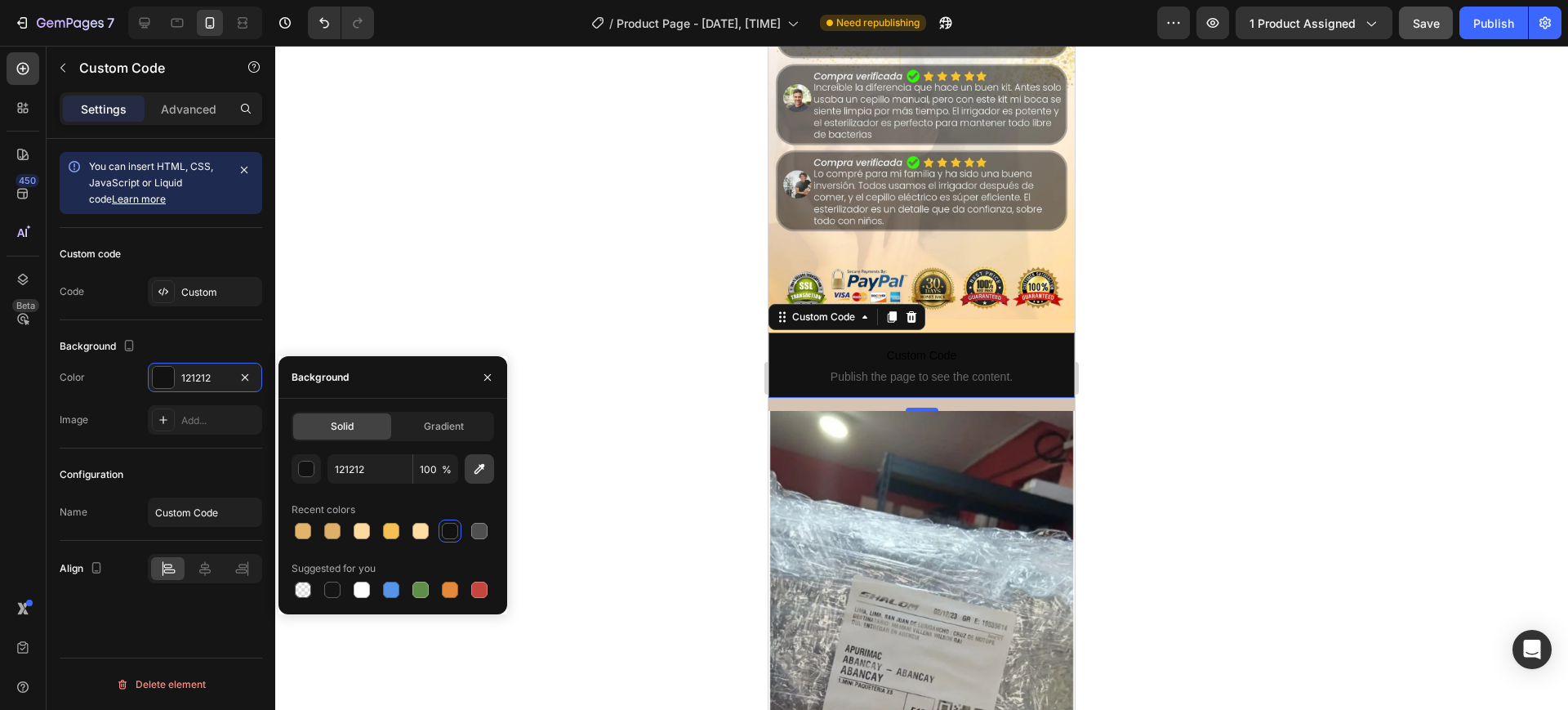 click at bounding box center [479, 469] 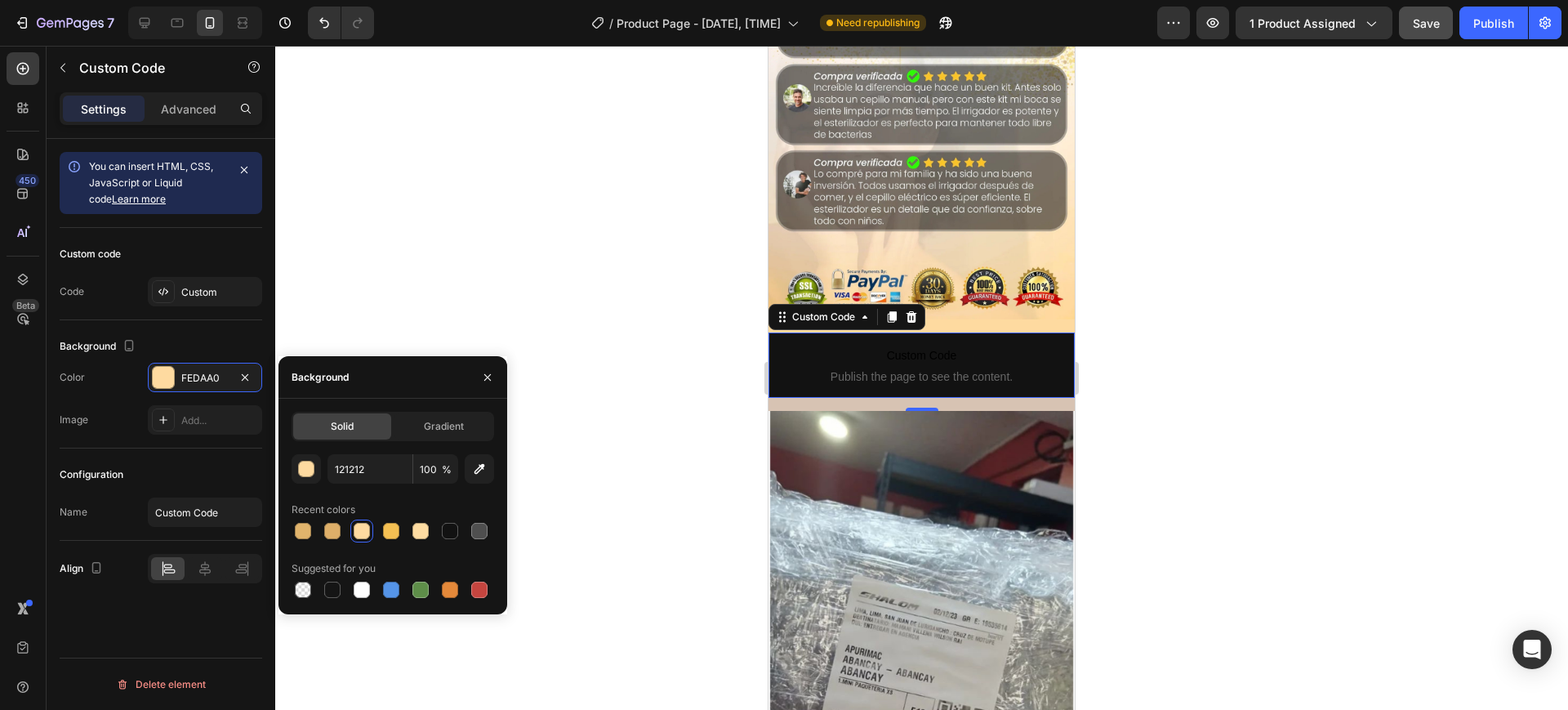 type on "FEDAA0" 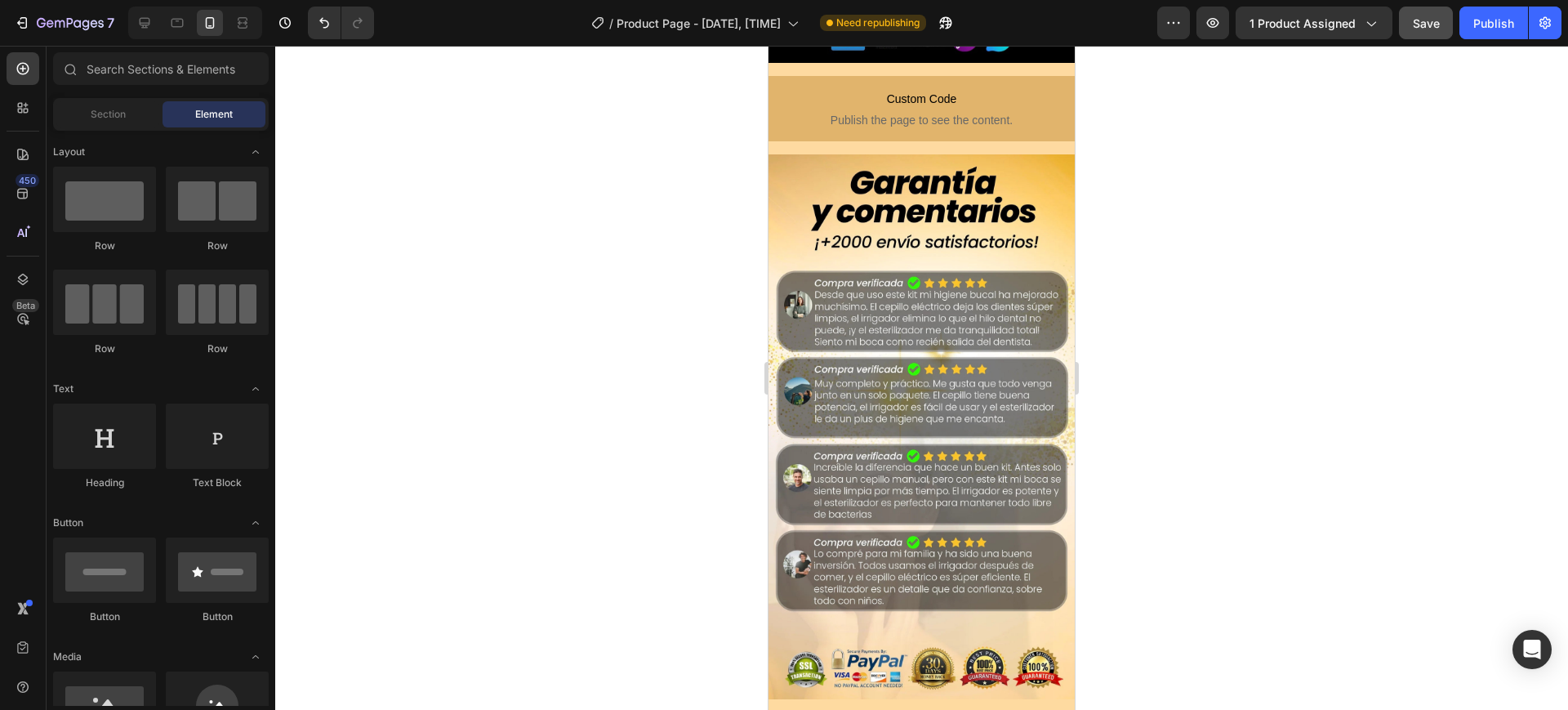 scroll, scrollTop: 2323, scrollLeft: 0, axis: vertical 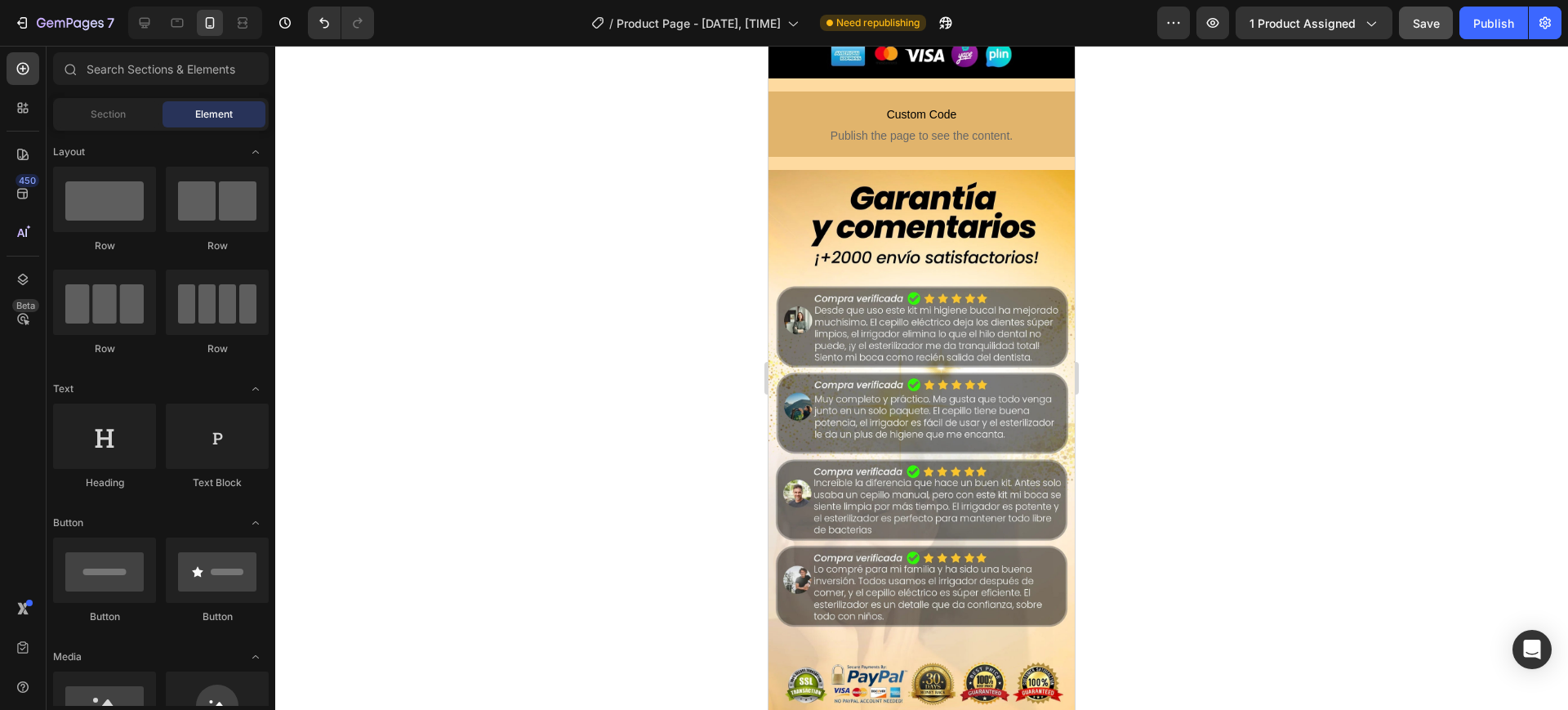 drag, startPoint x: 1062, startPoint y: 516, endPoint x: 1858, endPoint y: 498, distance: 796.20349 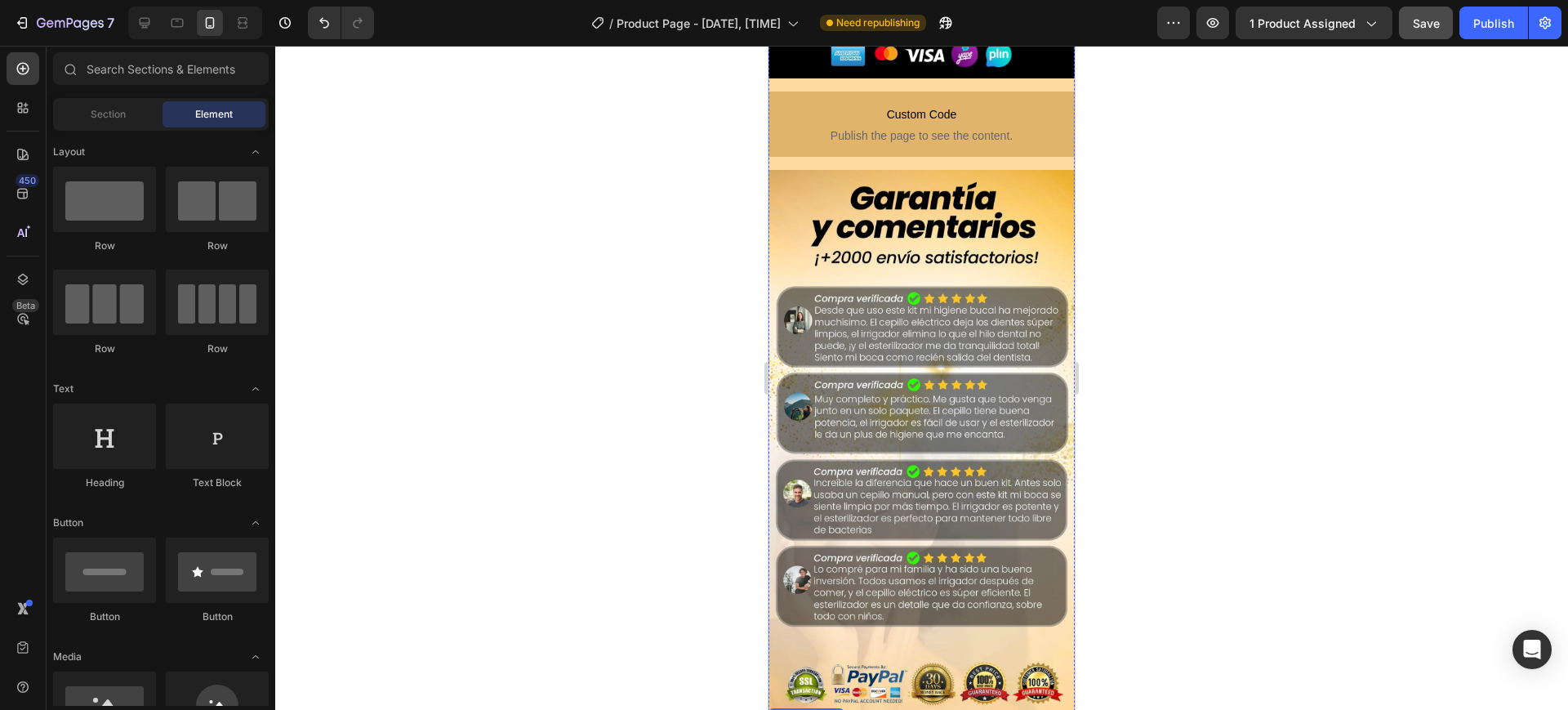 click on "Custom Code" at bounding box center [921, 751] 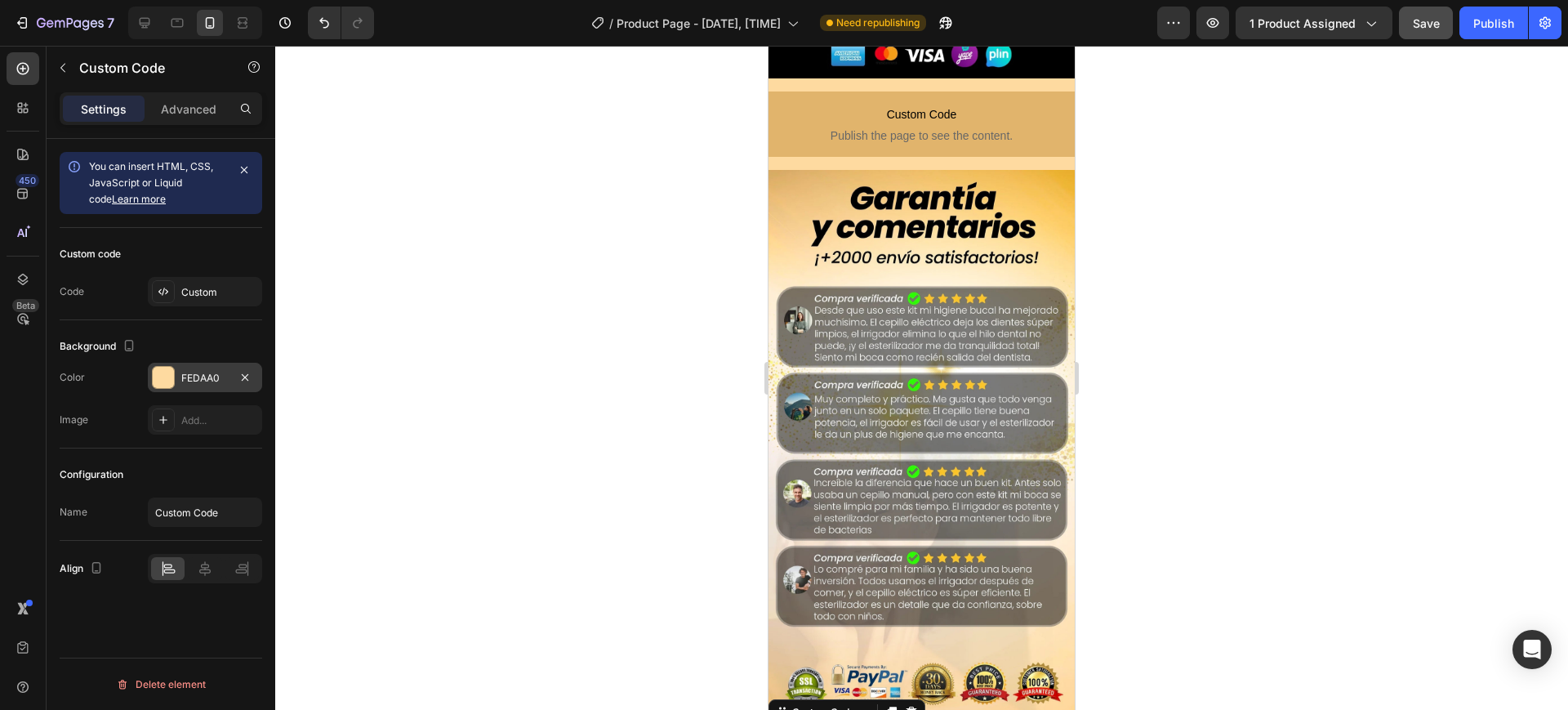 click at bounding box center (163, 377) 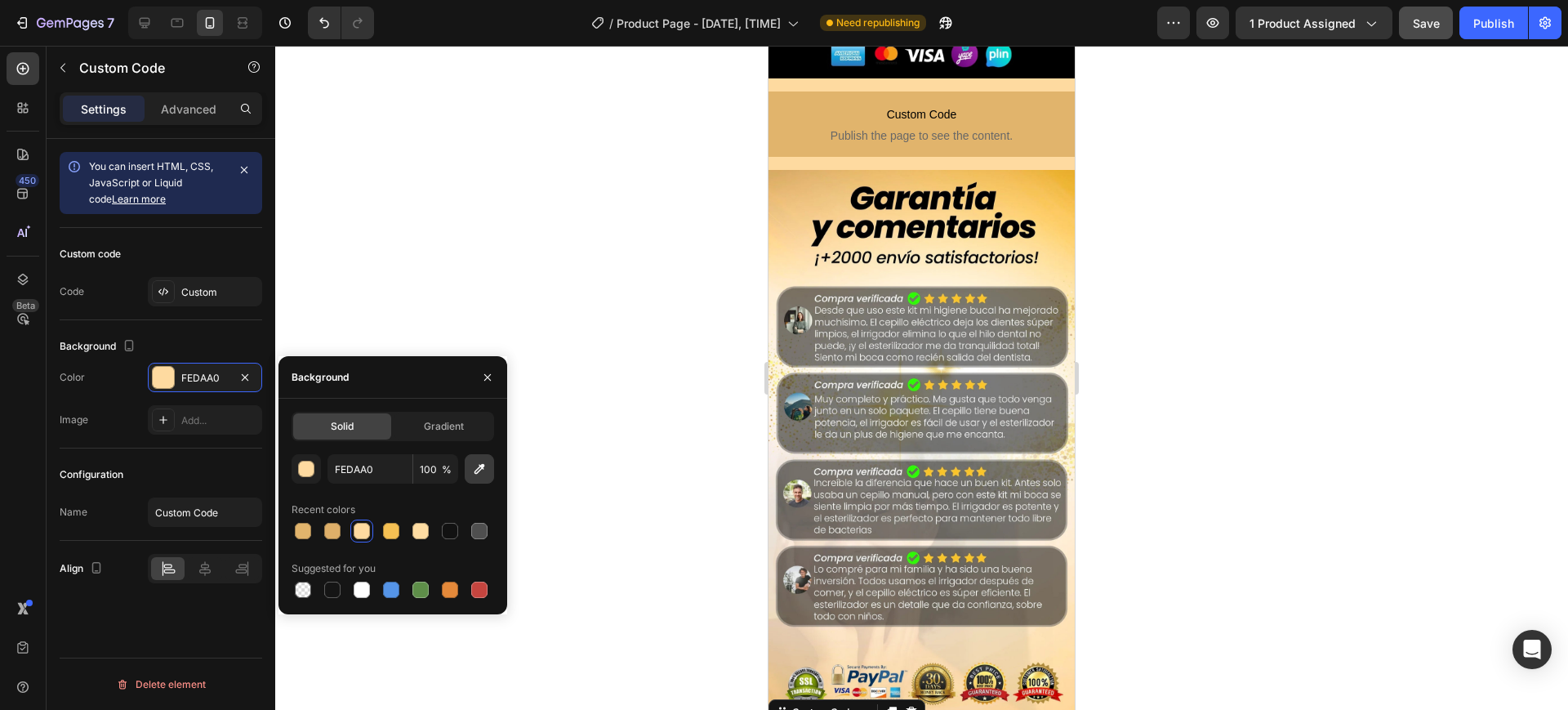 click 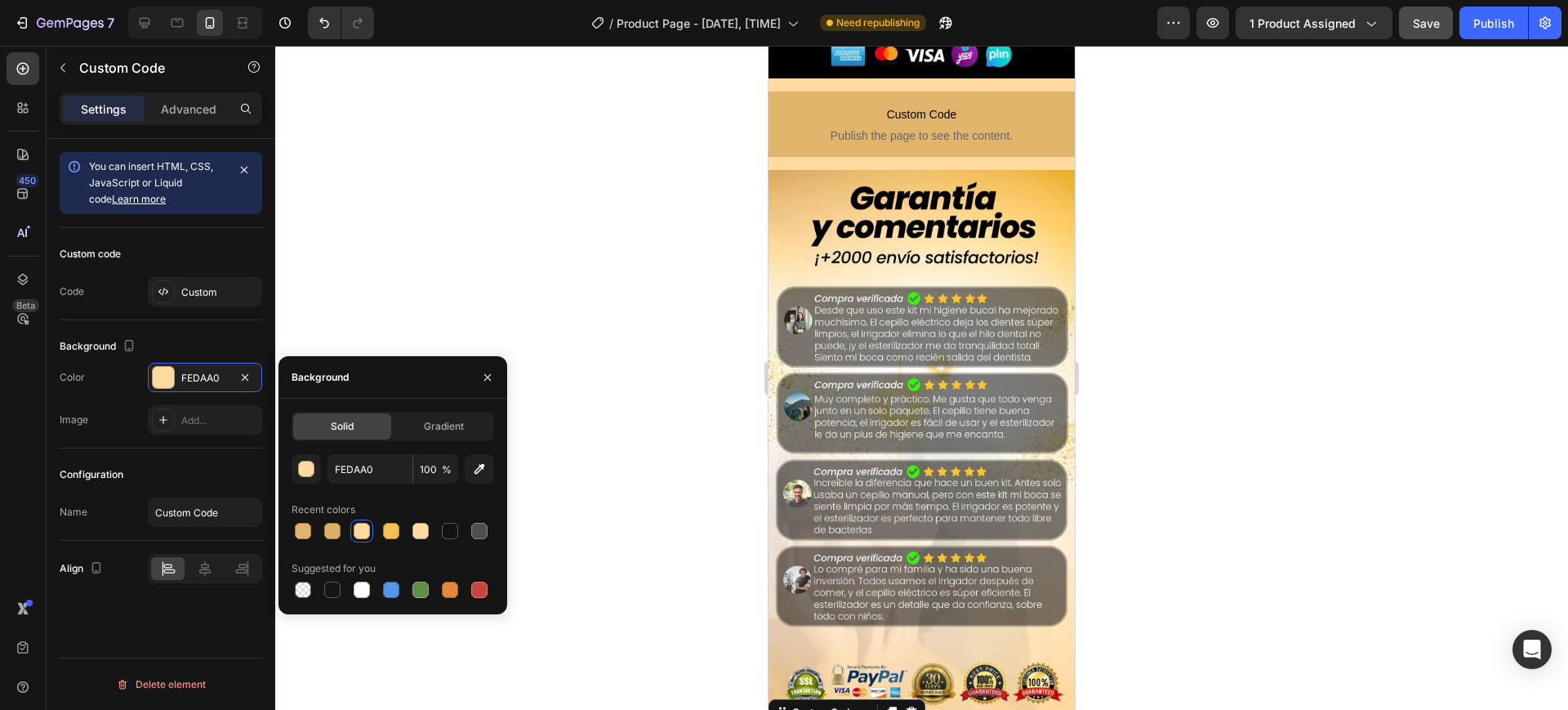 type on "F7CF8F" 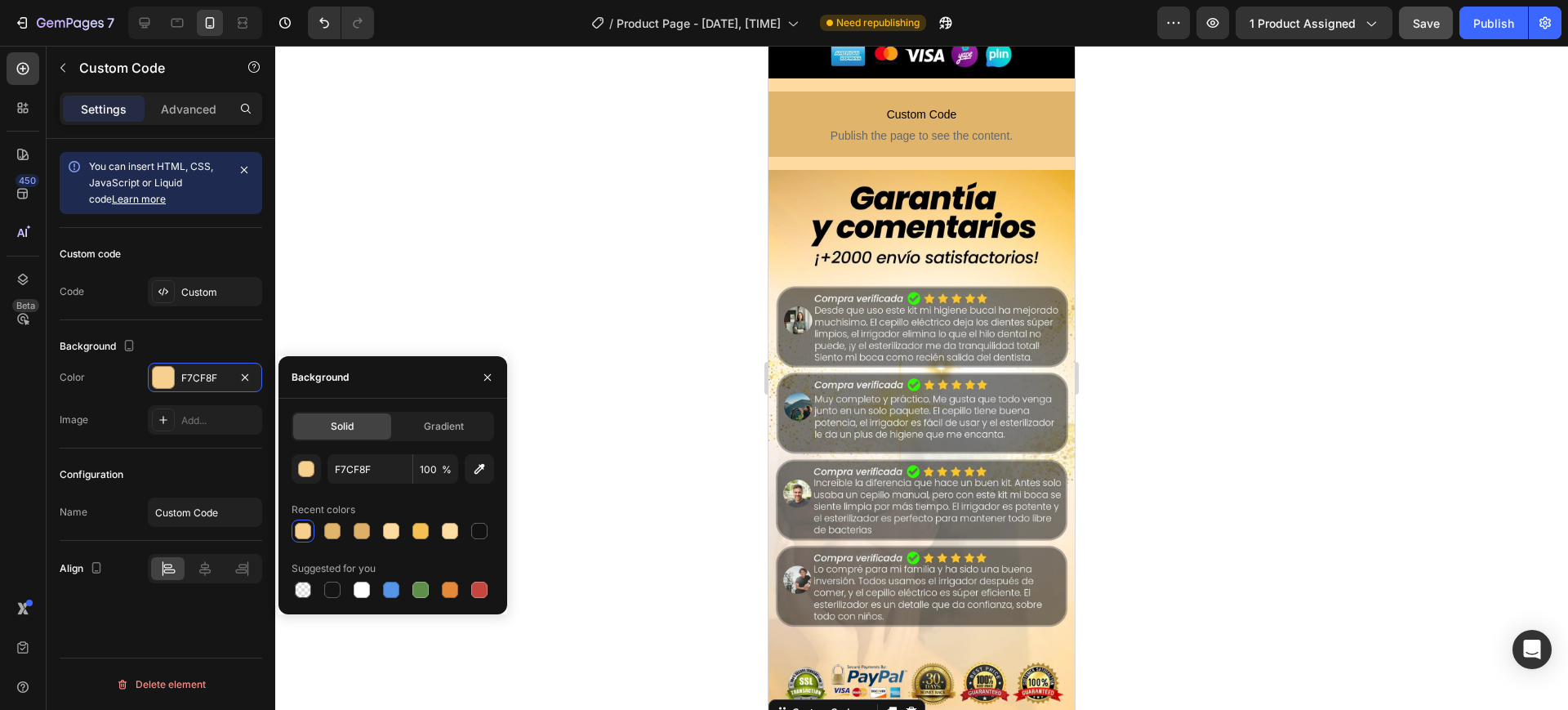 click 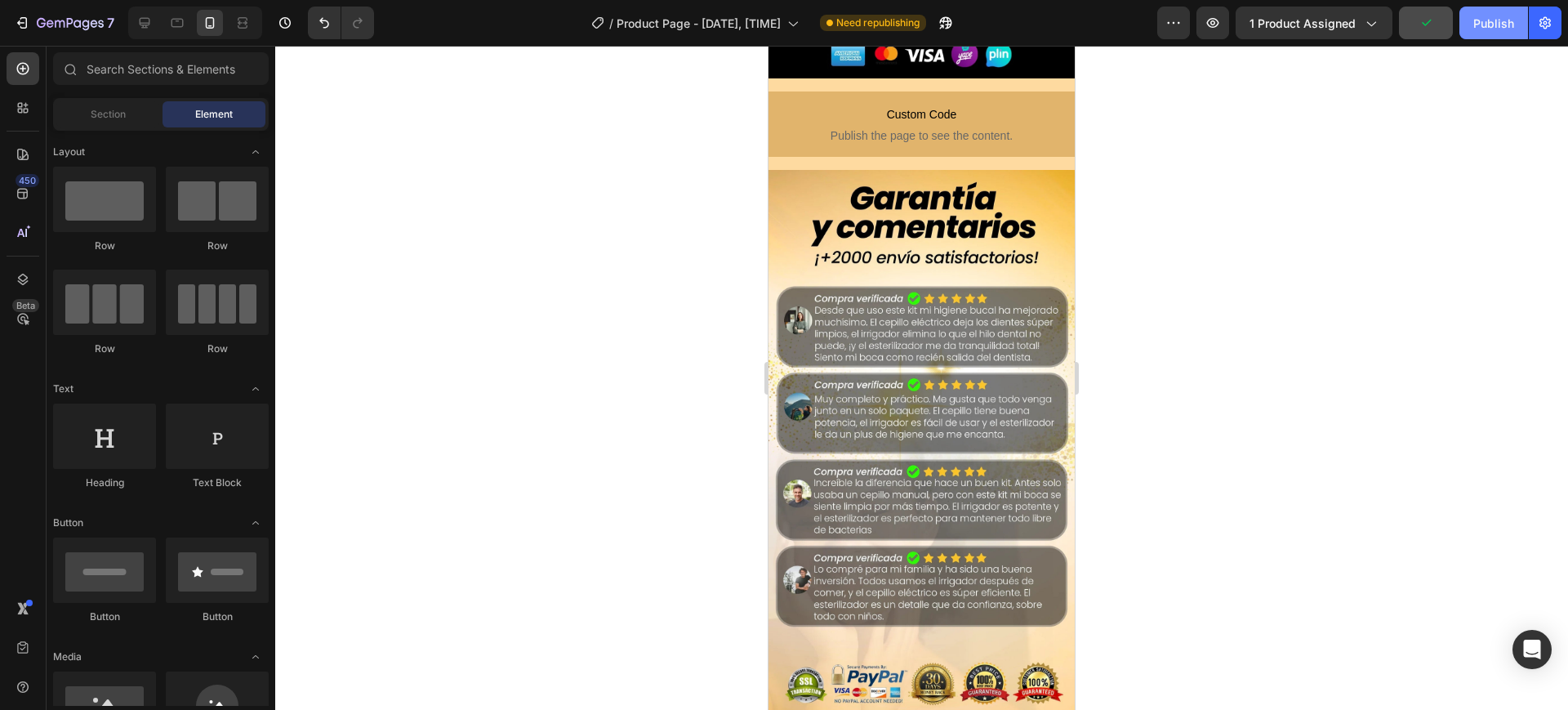 click on "Publish" at bounding box center [1494, 23] 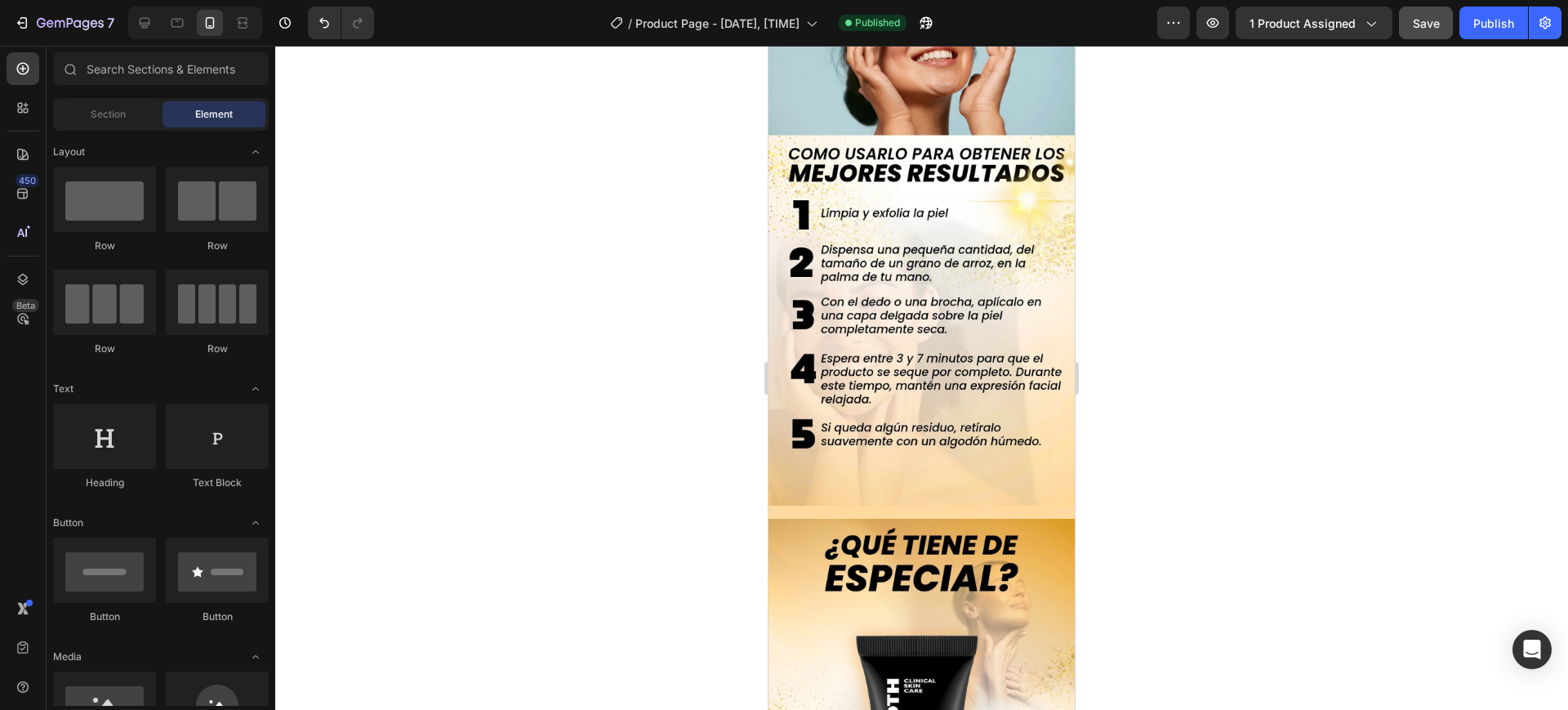 scroll, scrollTop: 1308, scrollLeft: 0, axis: vertical 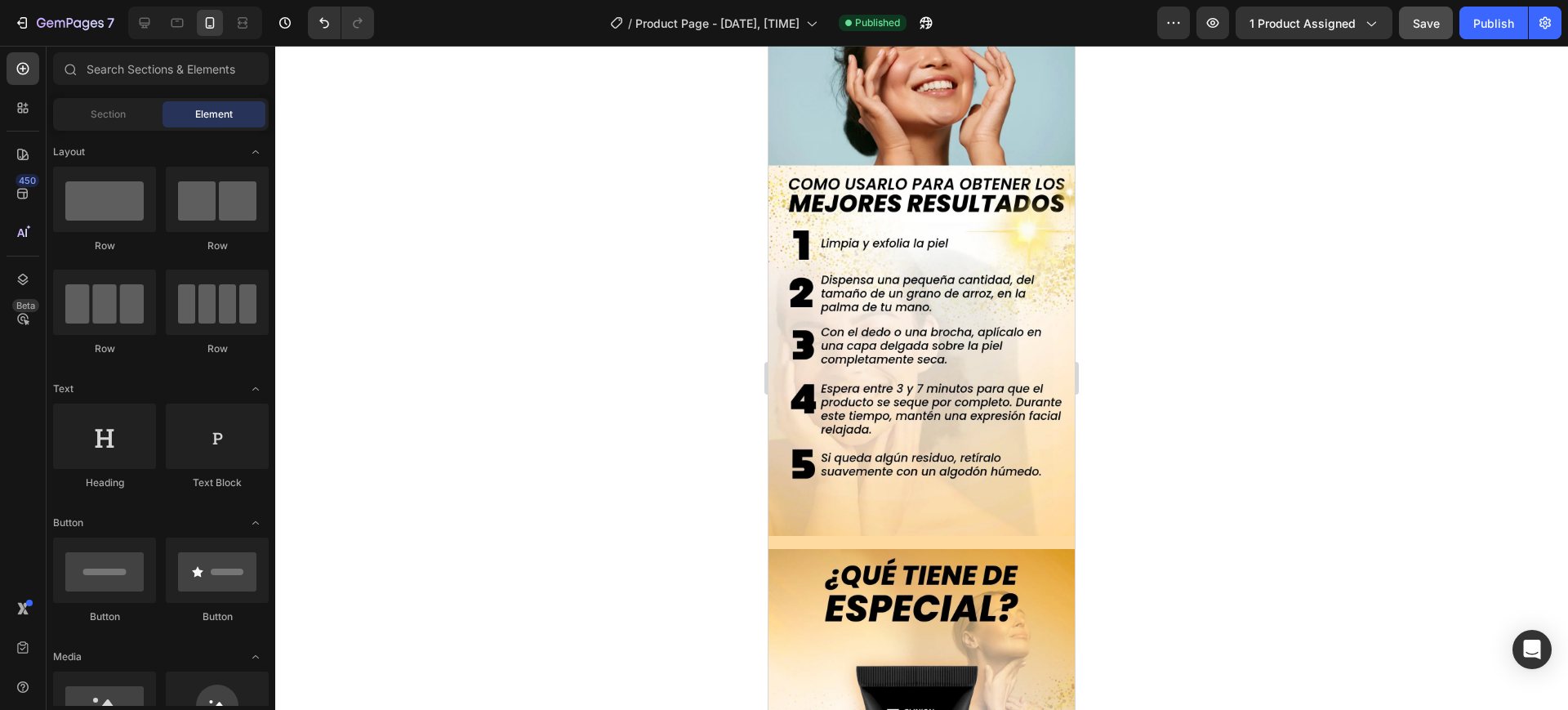 drag, startPoint x: 1068, startPoint y: 461, endPoint x: 1922, endPoint y: 344, distance: 861.9774 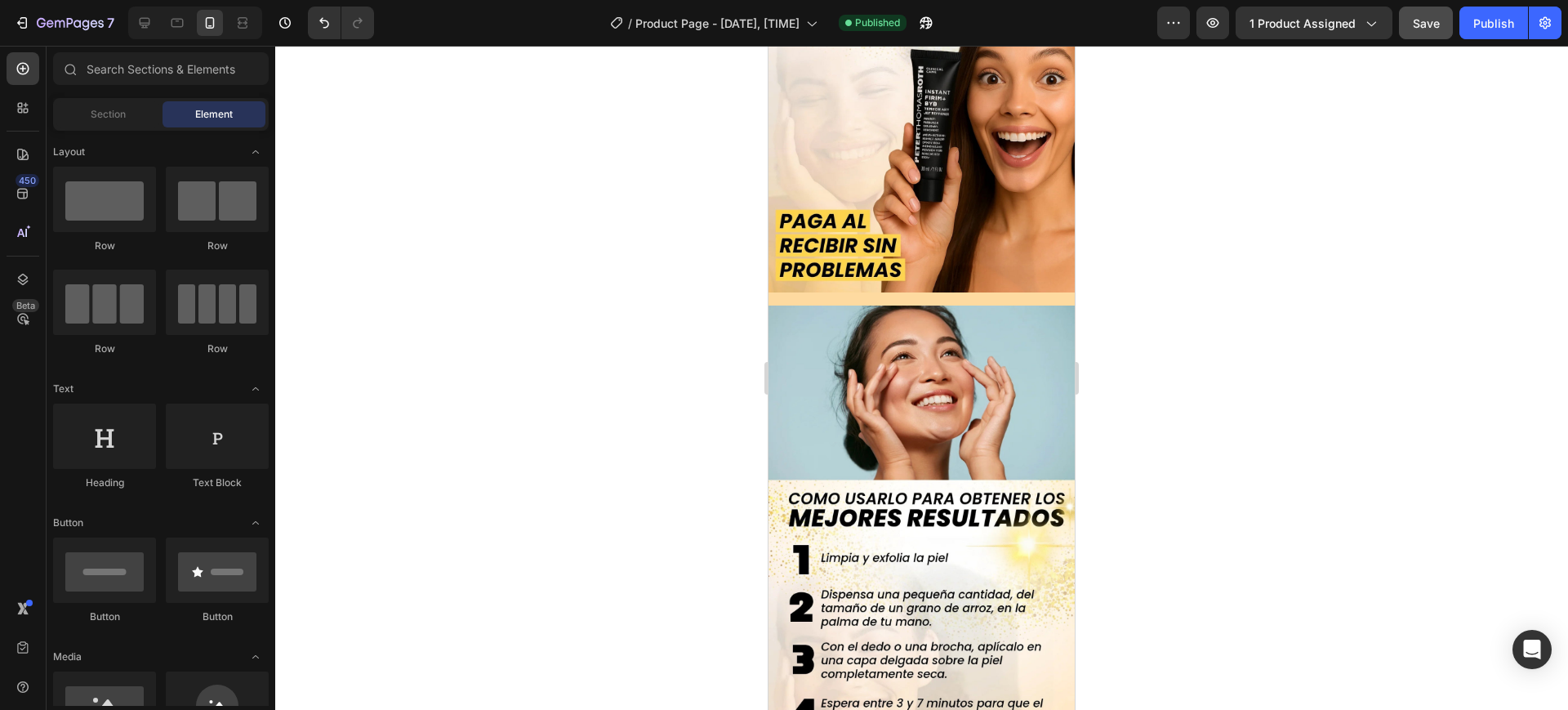 scroll, scrollTop: 1101, scrollLeft: 0, axis: vertical 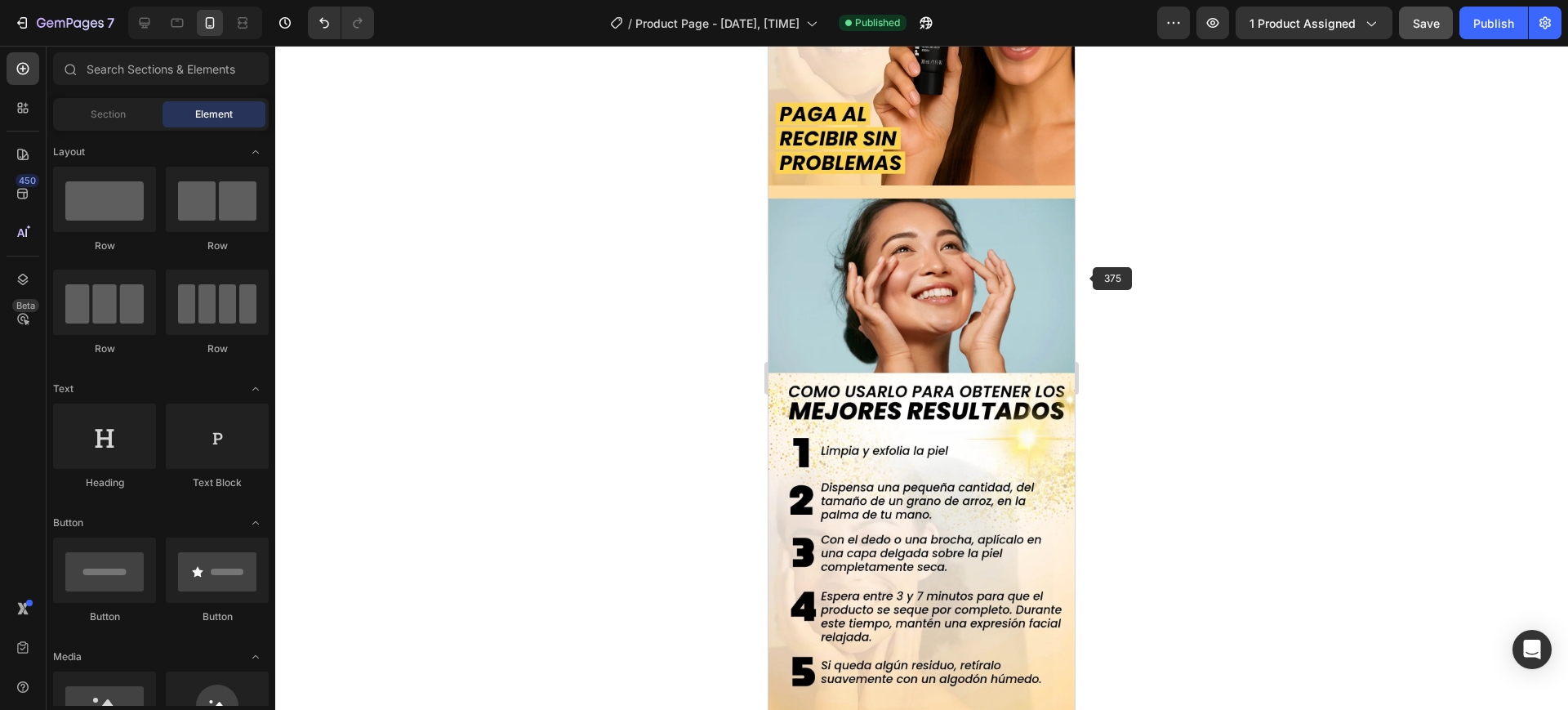 click at bounding box center [921, 471] 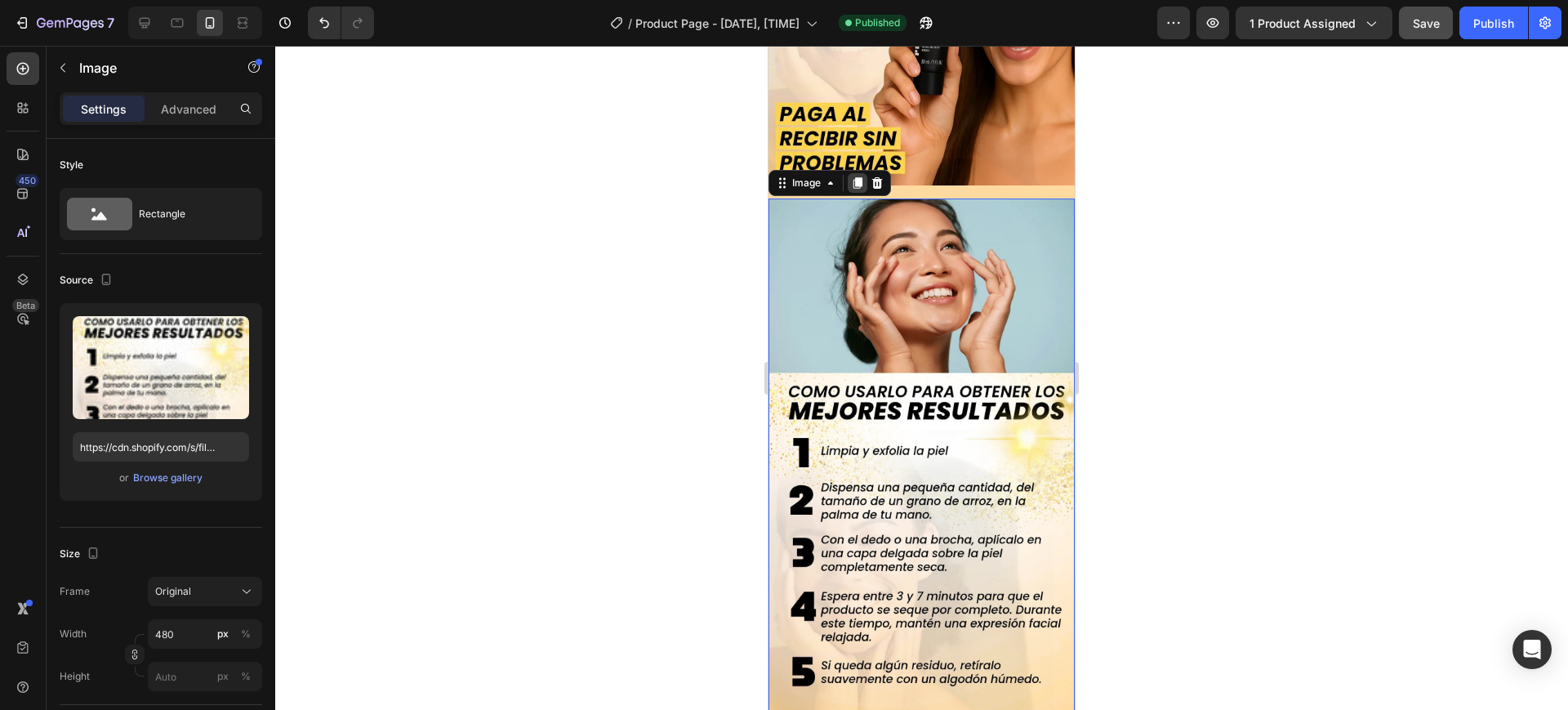 click 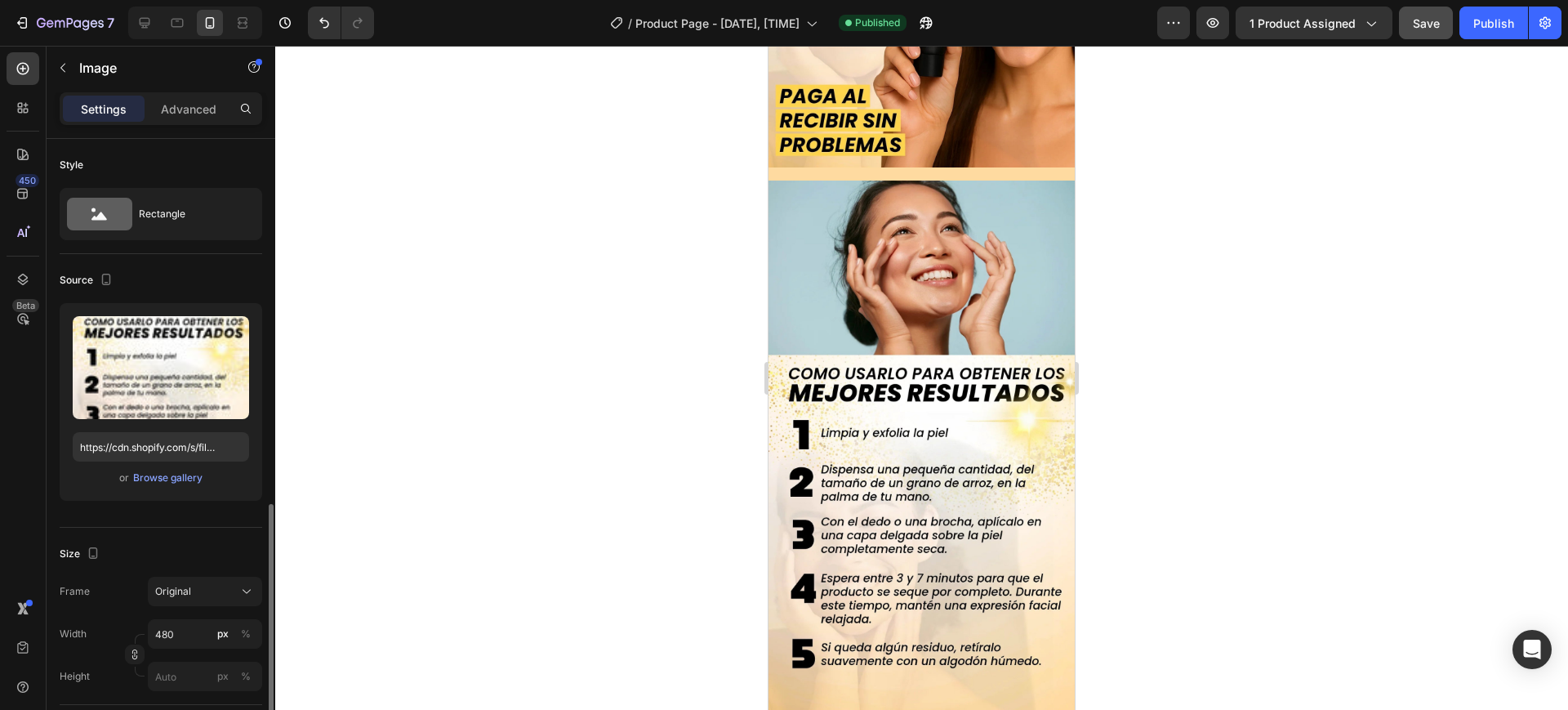 scroll, scrollTop: 243, scrollLeft: 0, axis: vertical 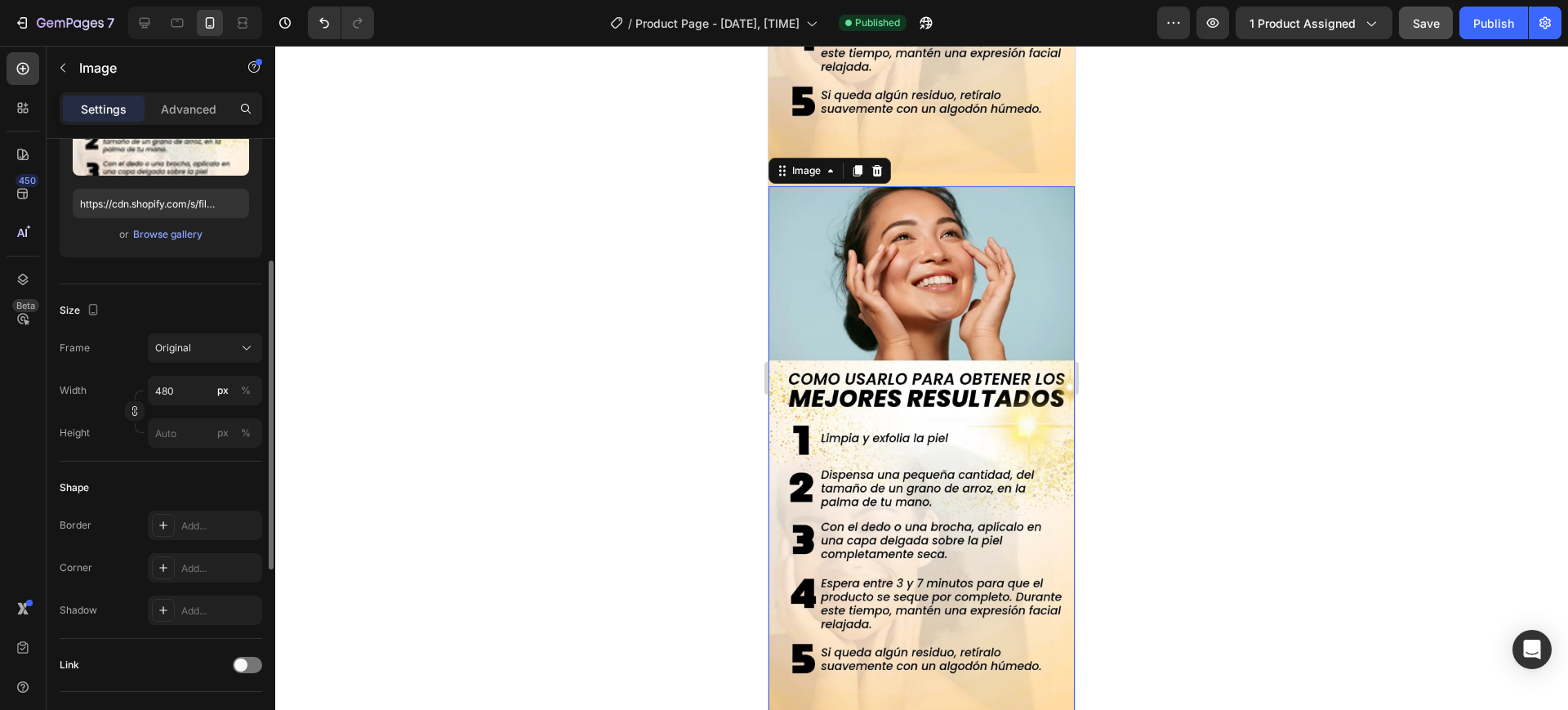click at bounding box center [921, 458] 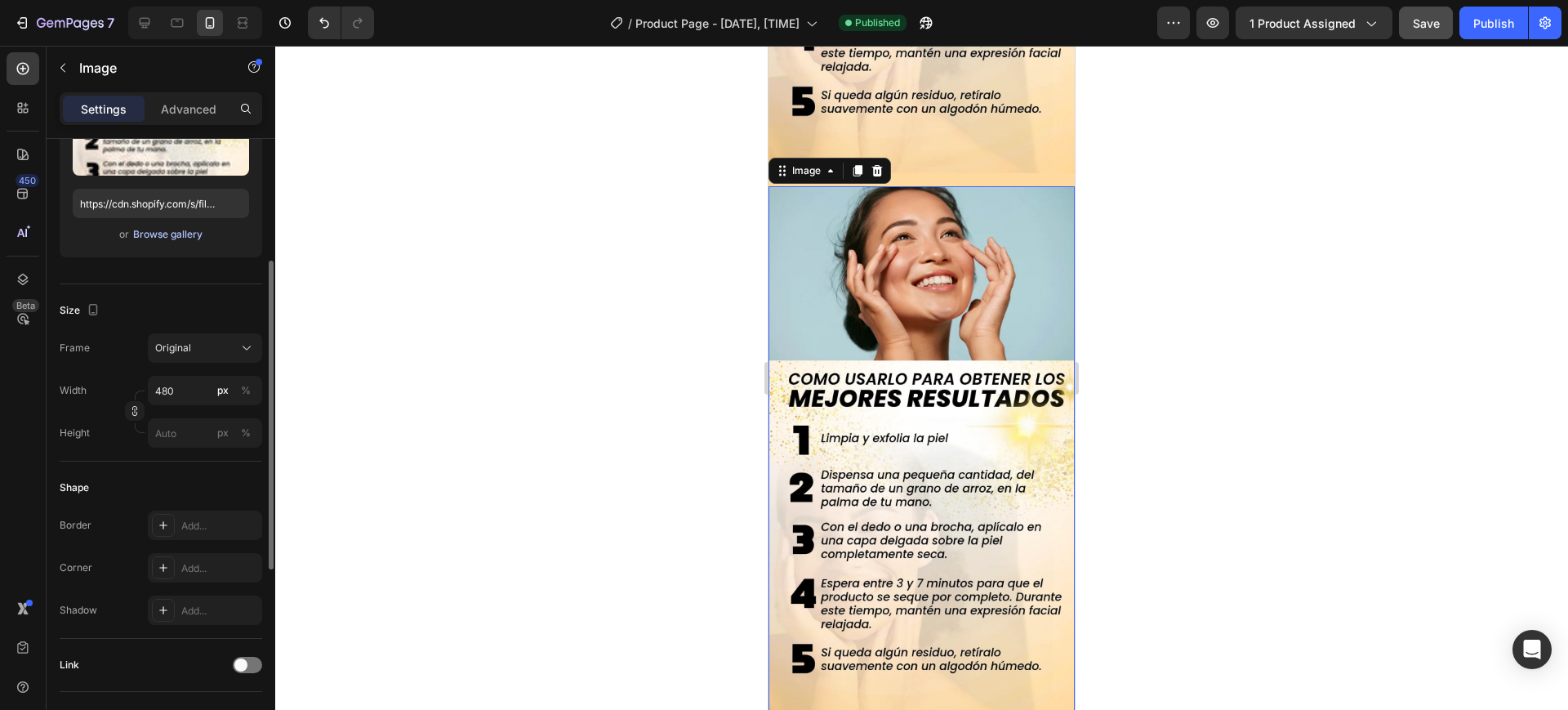 click on "Browse gallery" at bounding box center [167, 234] 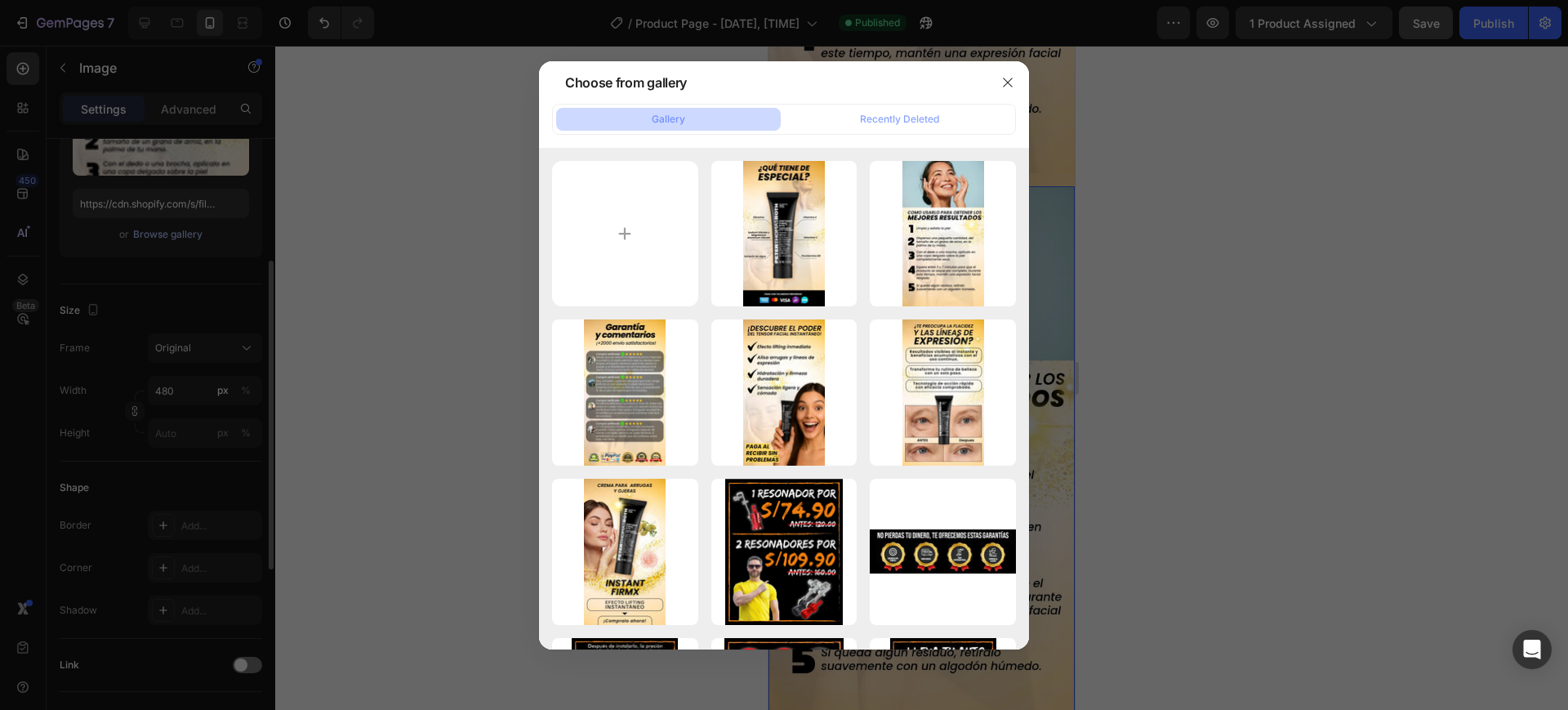 type 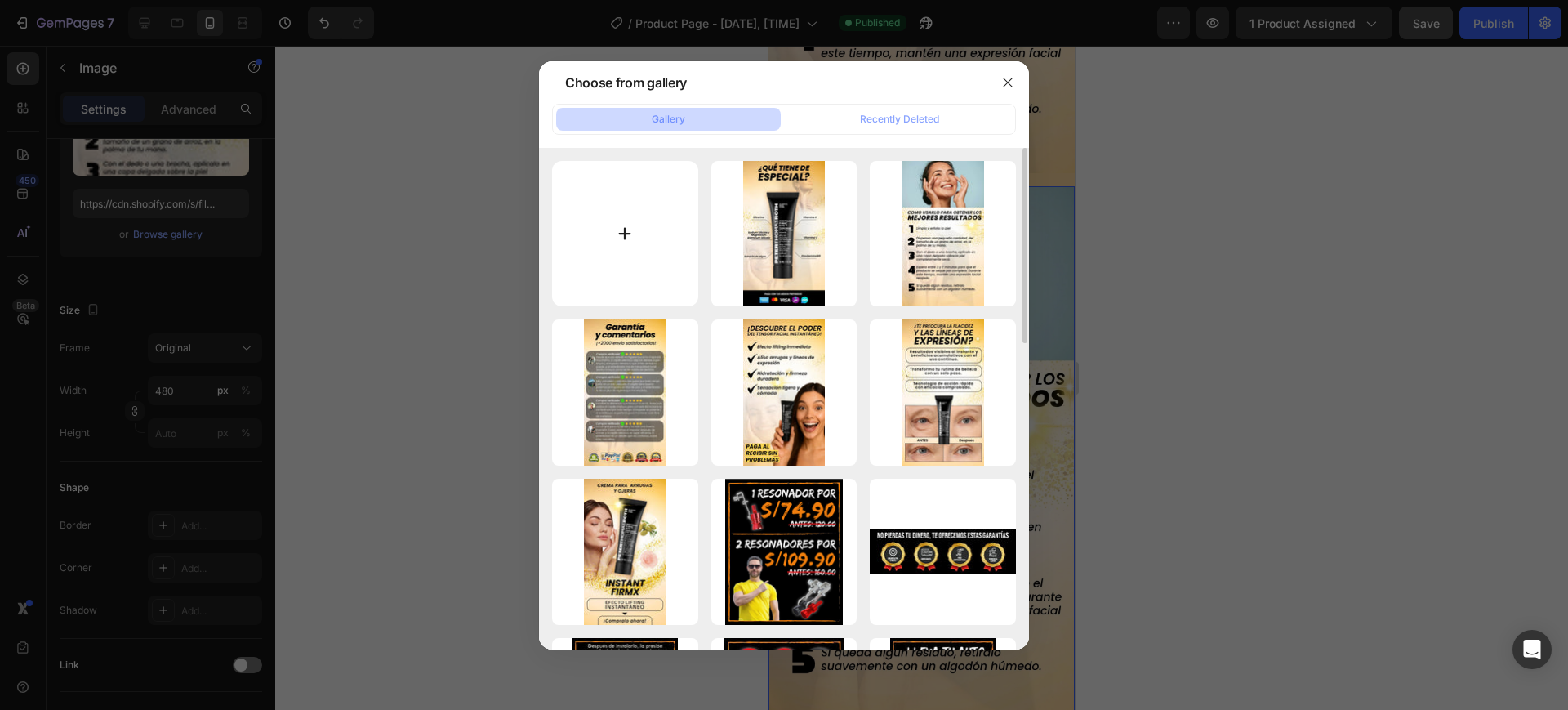 click at bounding box center (625, 234) 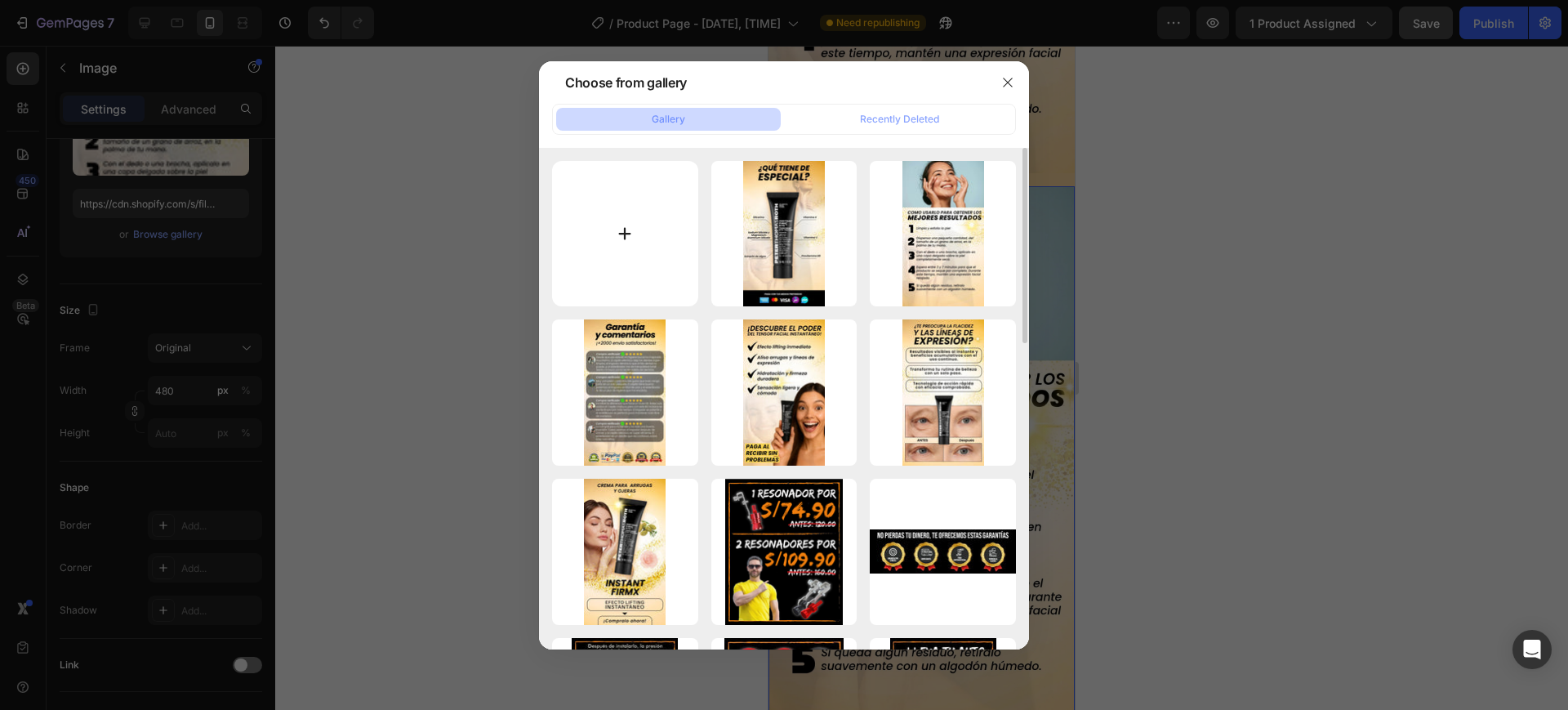 type on "C:\fakepath\DIOR-Prestige-Le-Micro-Fluide-Teint-de-Rose-Foundation-Escentual_[SIZE].gif" 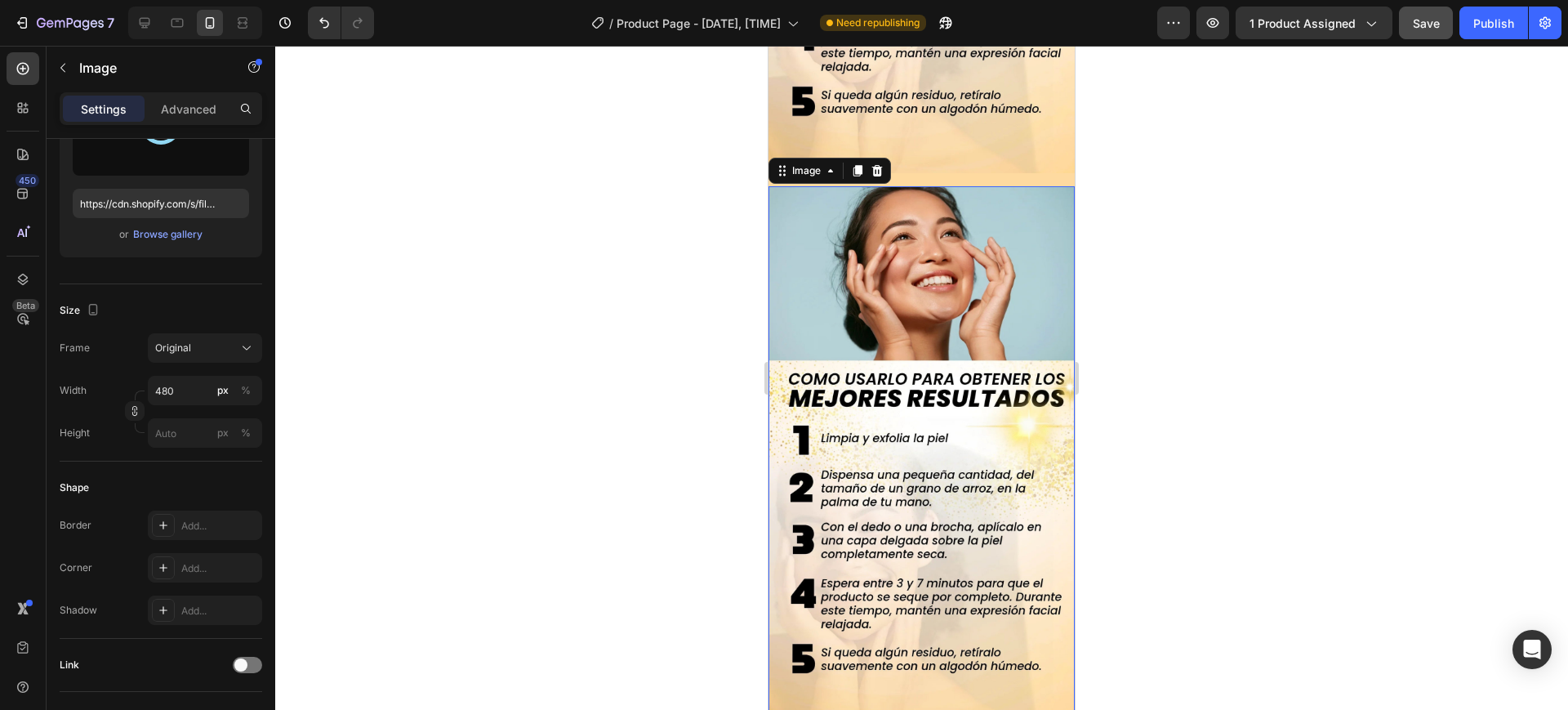 type on "https://cdn.shopify.com/s/files/1/0567/0522/0707/files/gempages_[ID].gif" 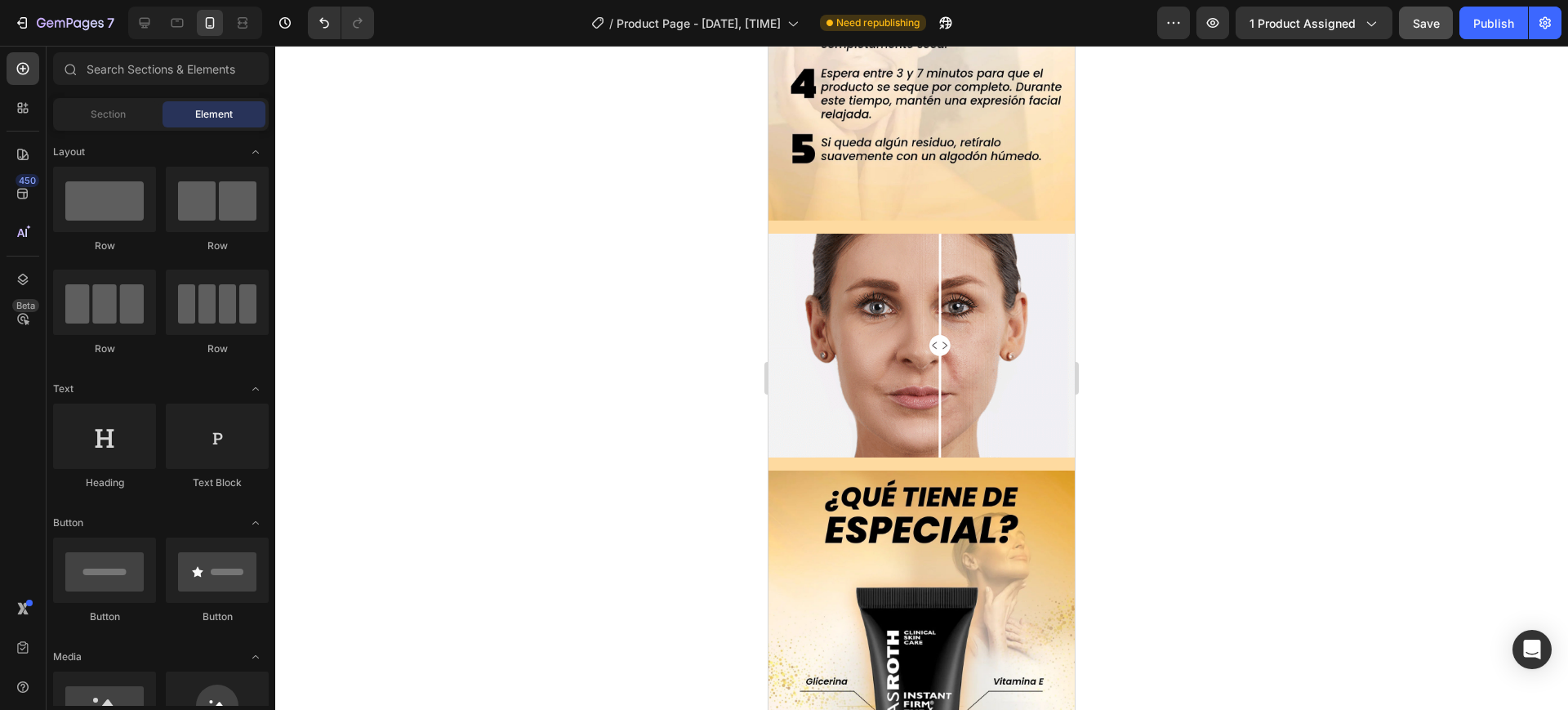 scroll, scrollTop: 1596, scrollLeft: 0, axis: vertical 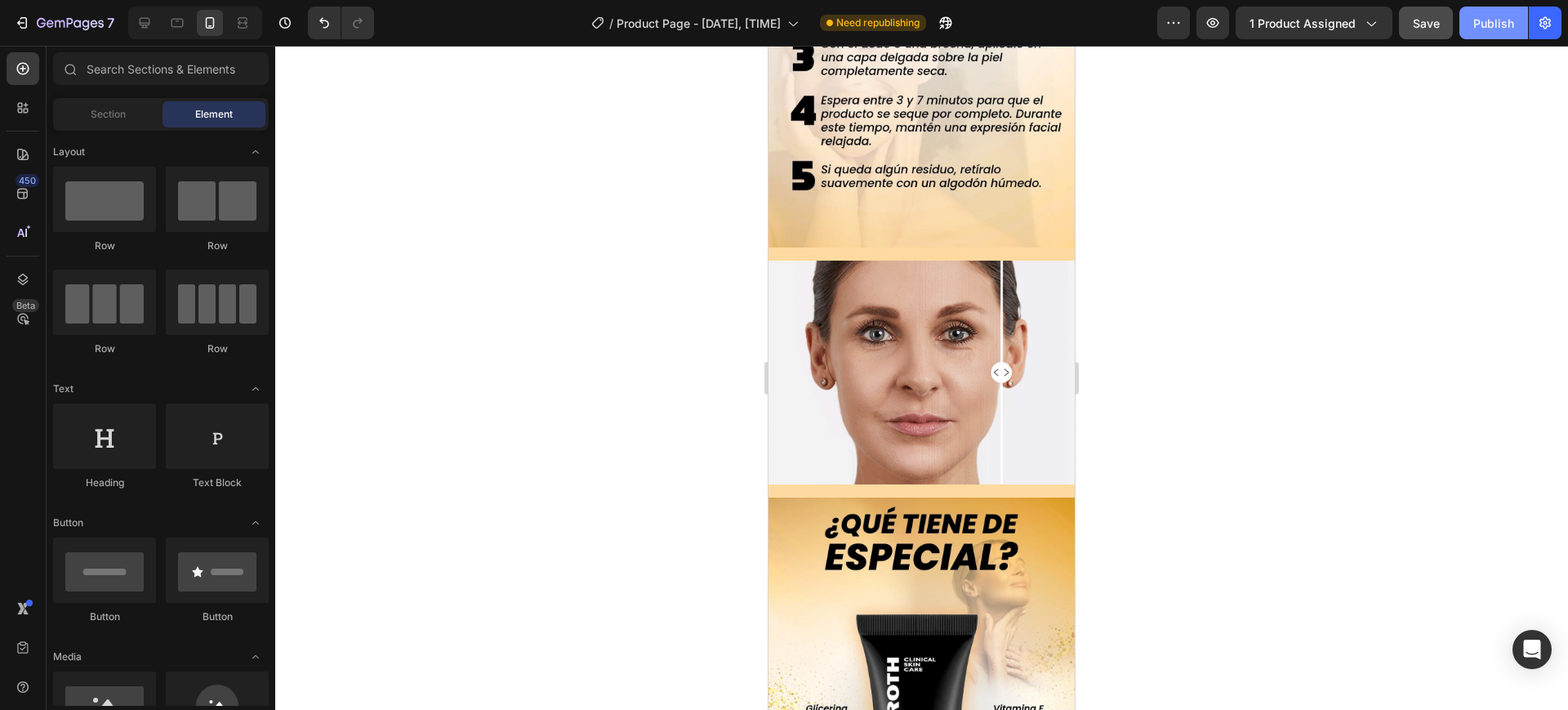 click on "Publish" 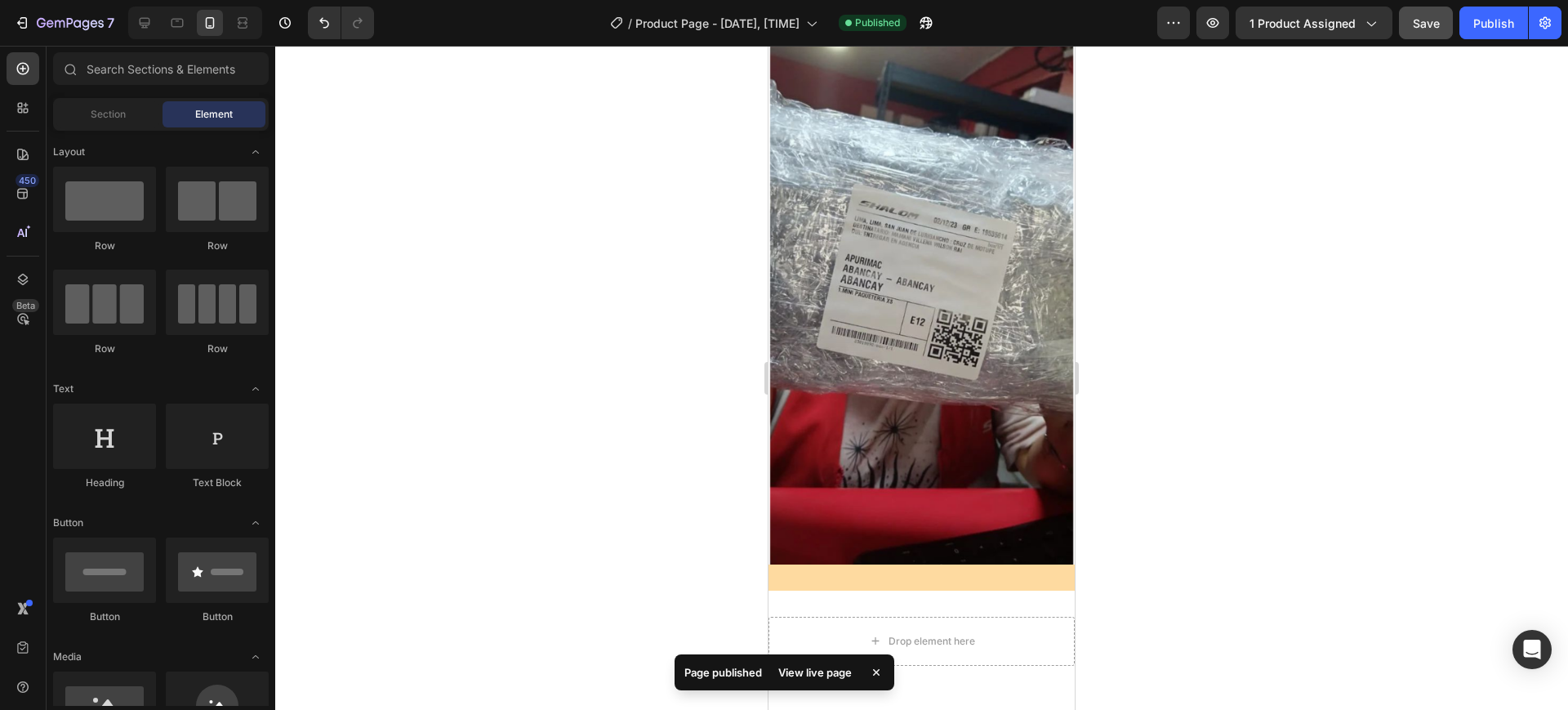 scroll, scrollTop: 3458, scrollLeft: 0, axis: vertical 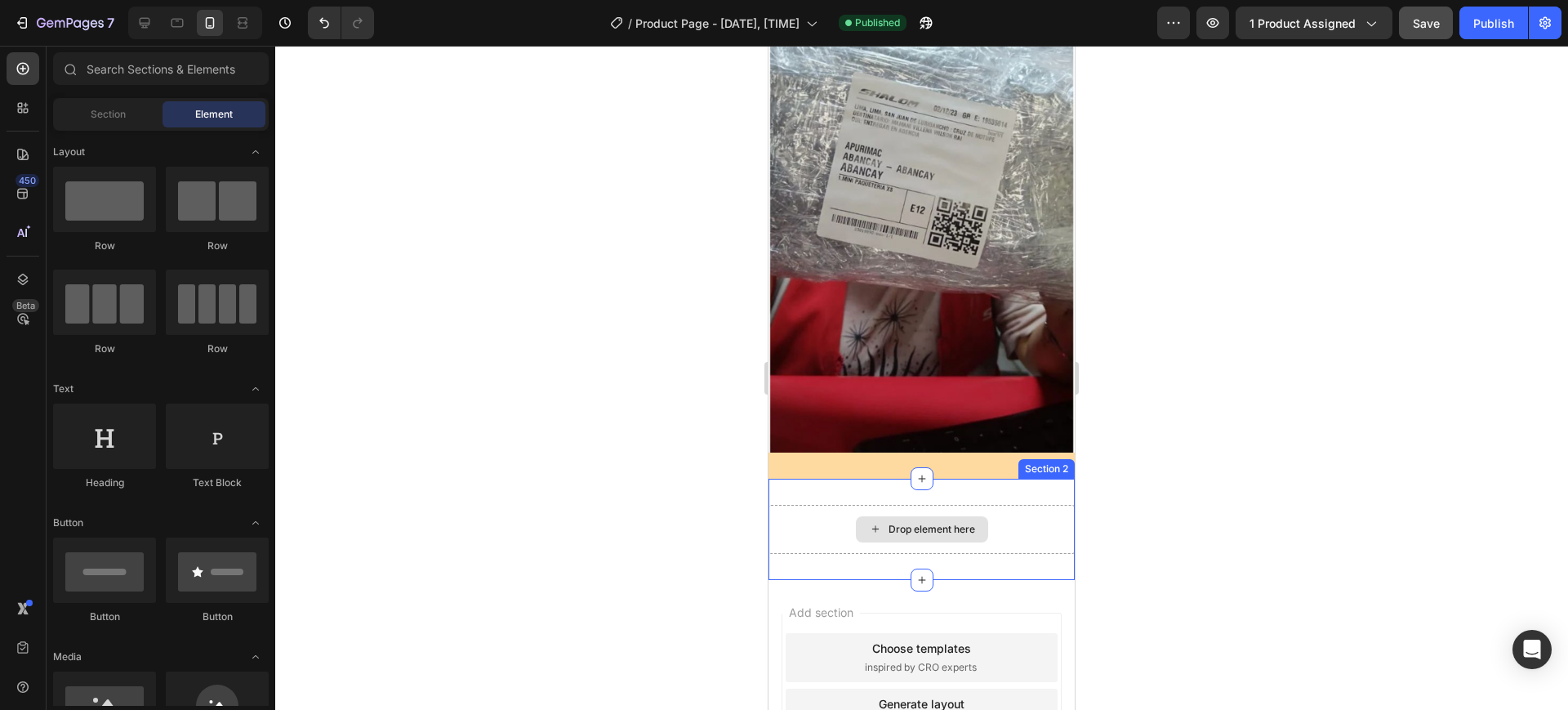 click on "Drop element here" at bounding box center (921, 529) 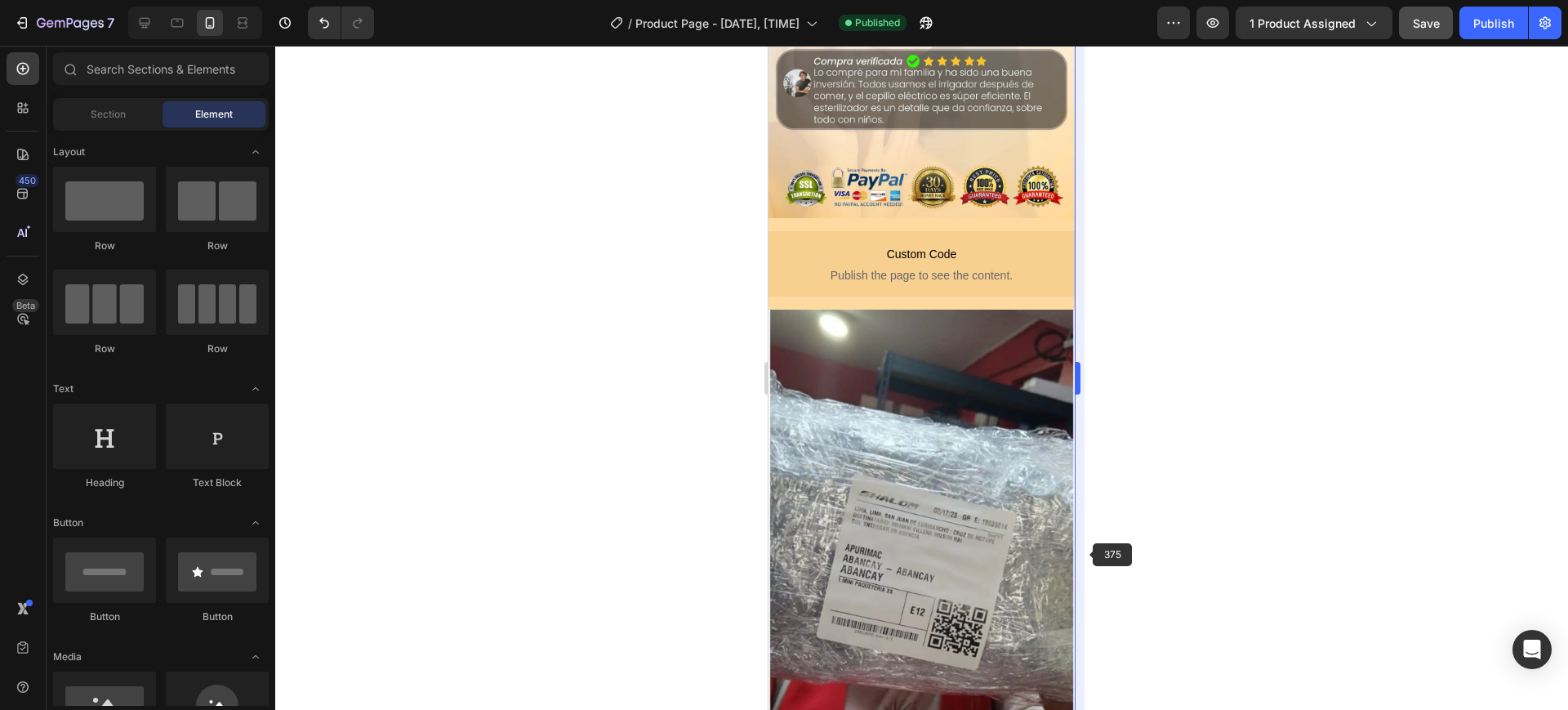 scroll, scrollTop: 3061, scrollLeft: 0, axis: vertical 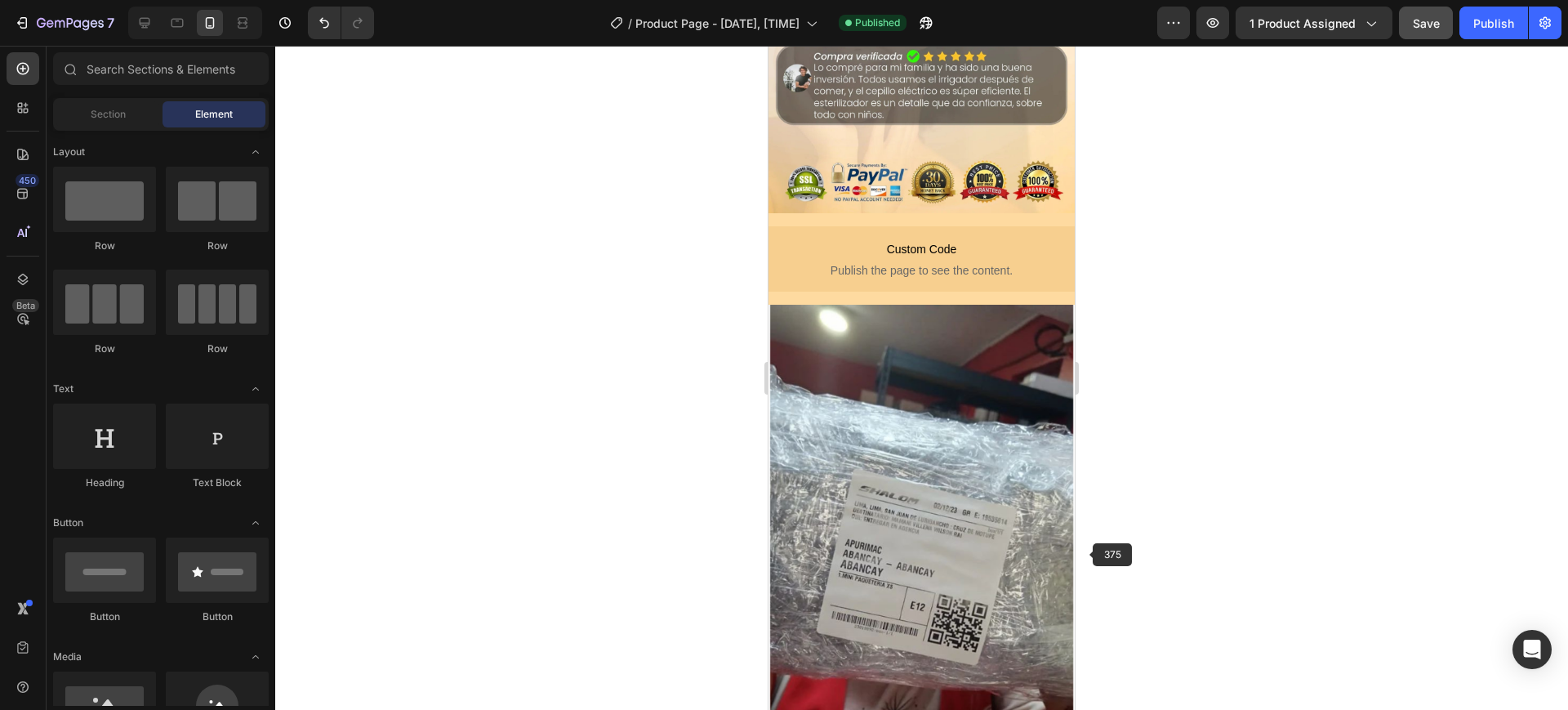 click at bounding box center [921, 577] 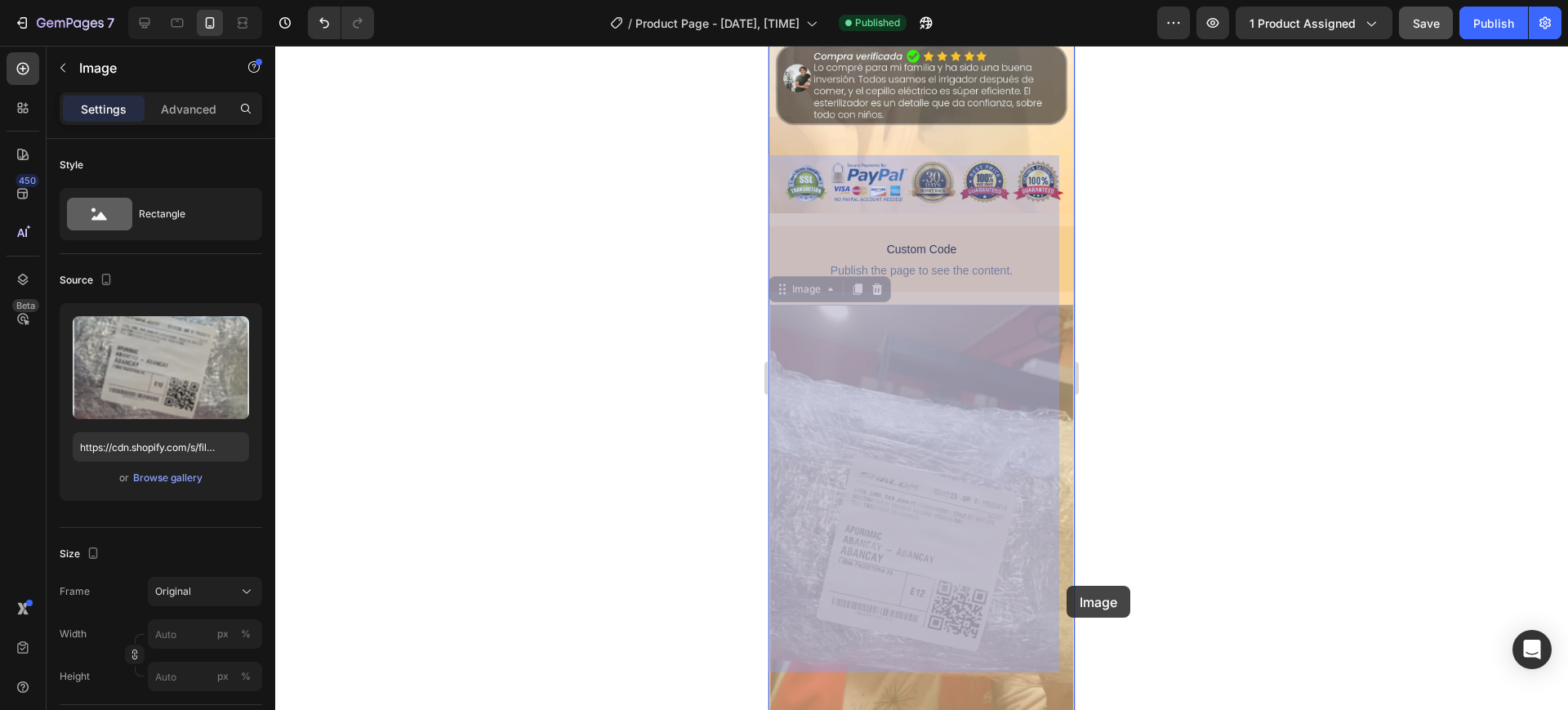 drag, startPoint x: 1058, startPoint y: 539, endPoint x: 1062, endPoint y: 578, distance: 39.20459 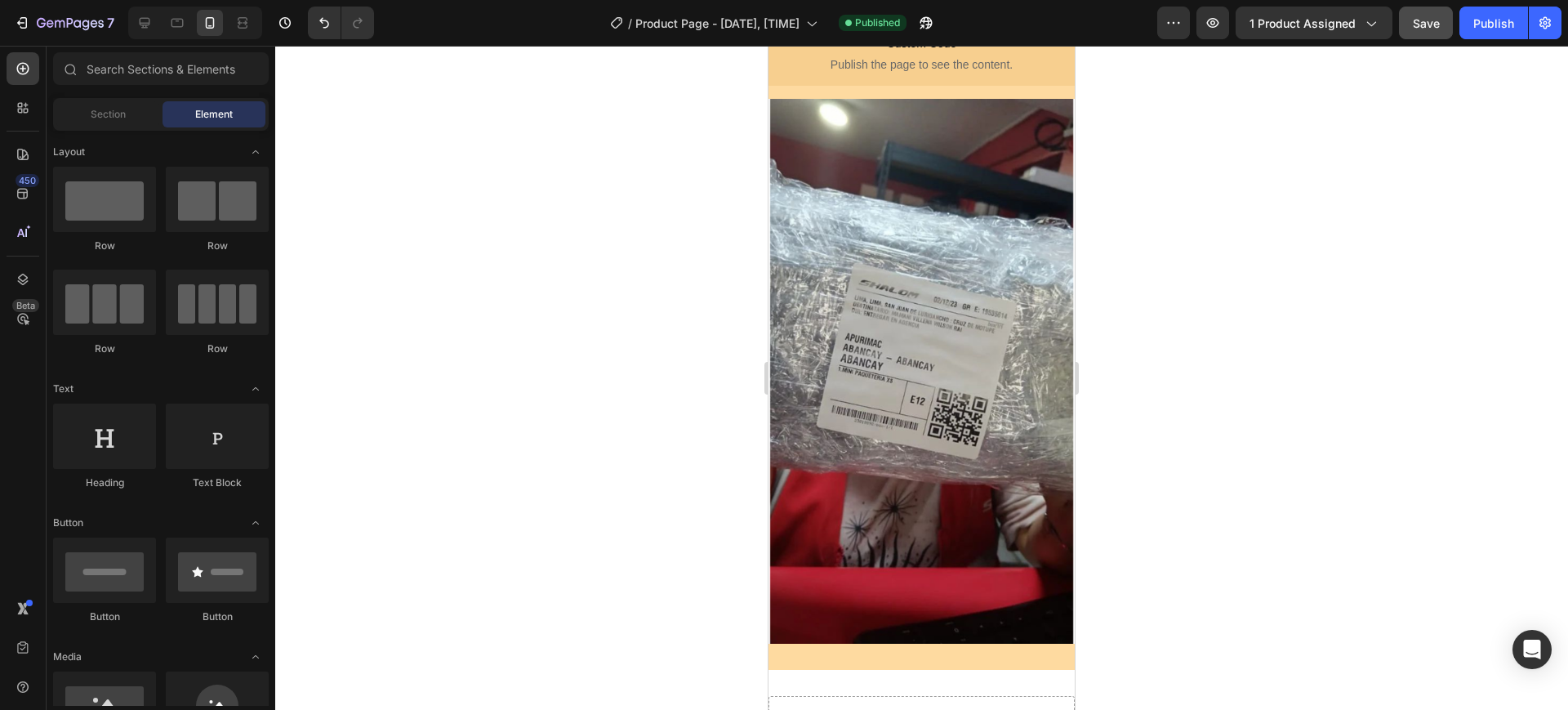 scroll, scrollTop: 3262, scrollLeft: 0, axis: vertical 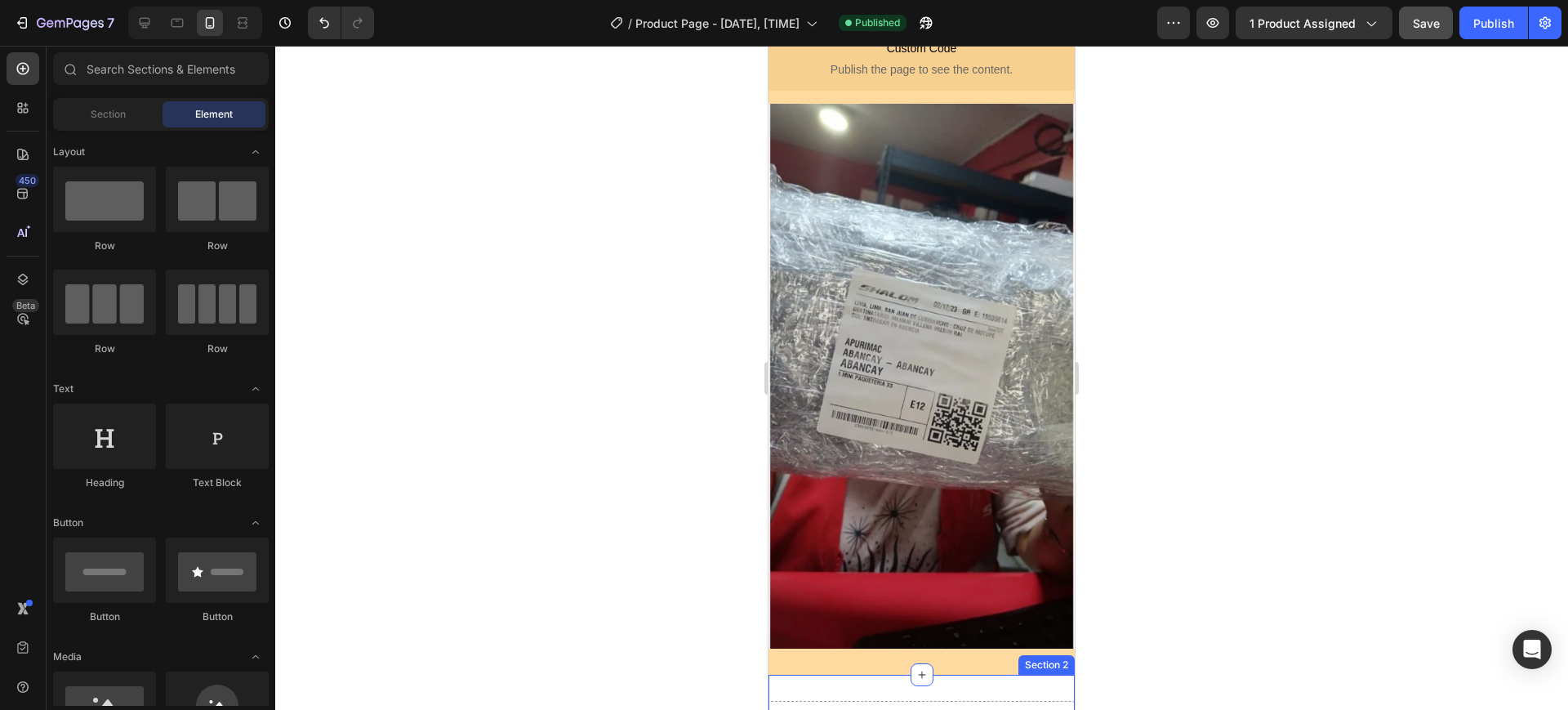 click on "Drop element here" at bounding box center [922, 726] 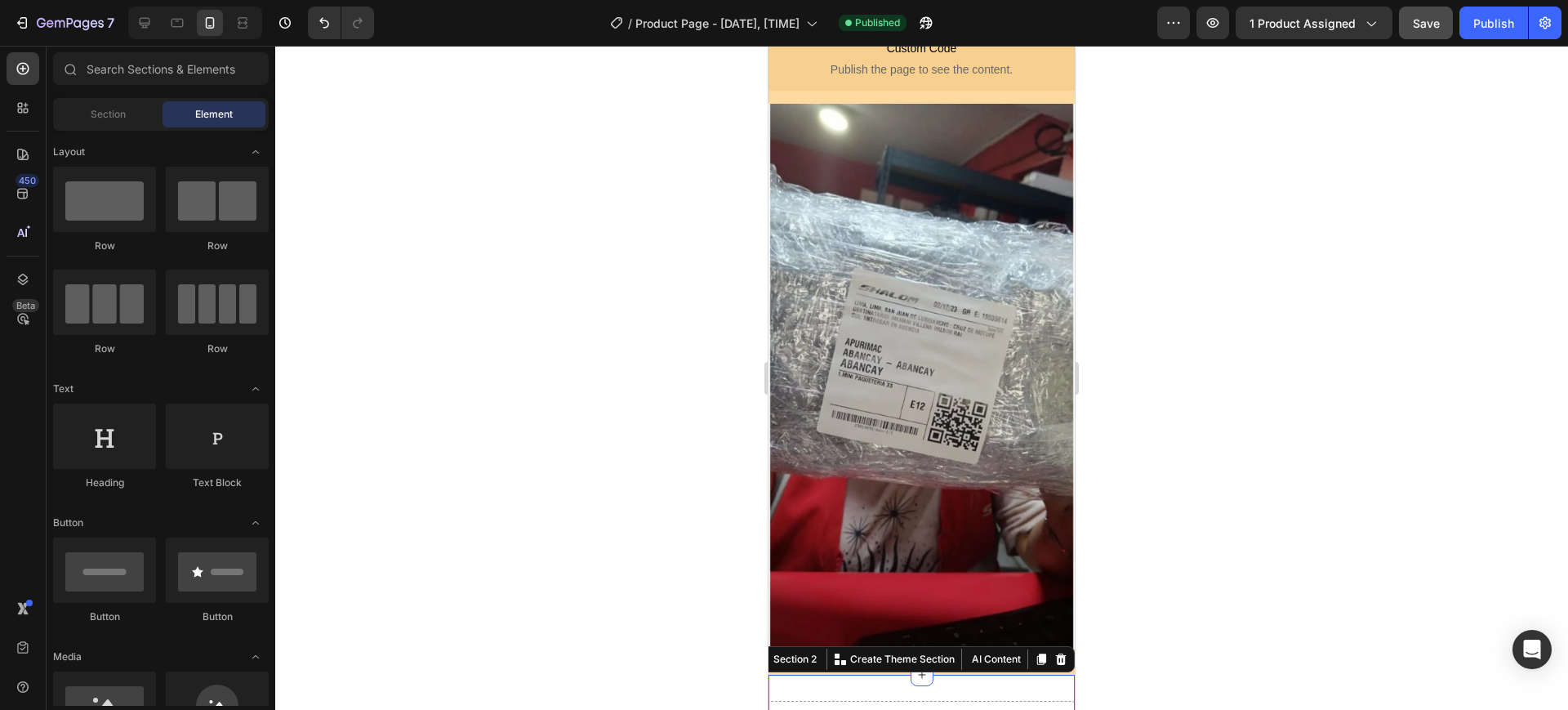 click on "Drop element here" at bounding box center (922, 726) 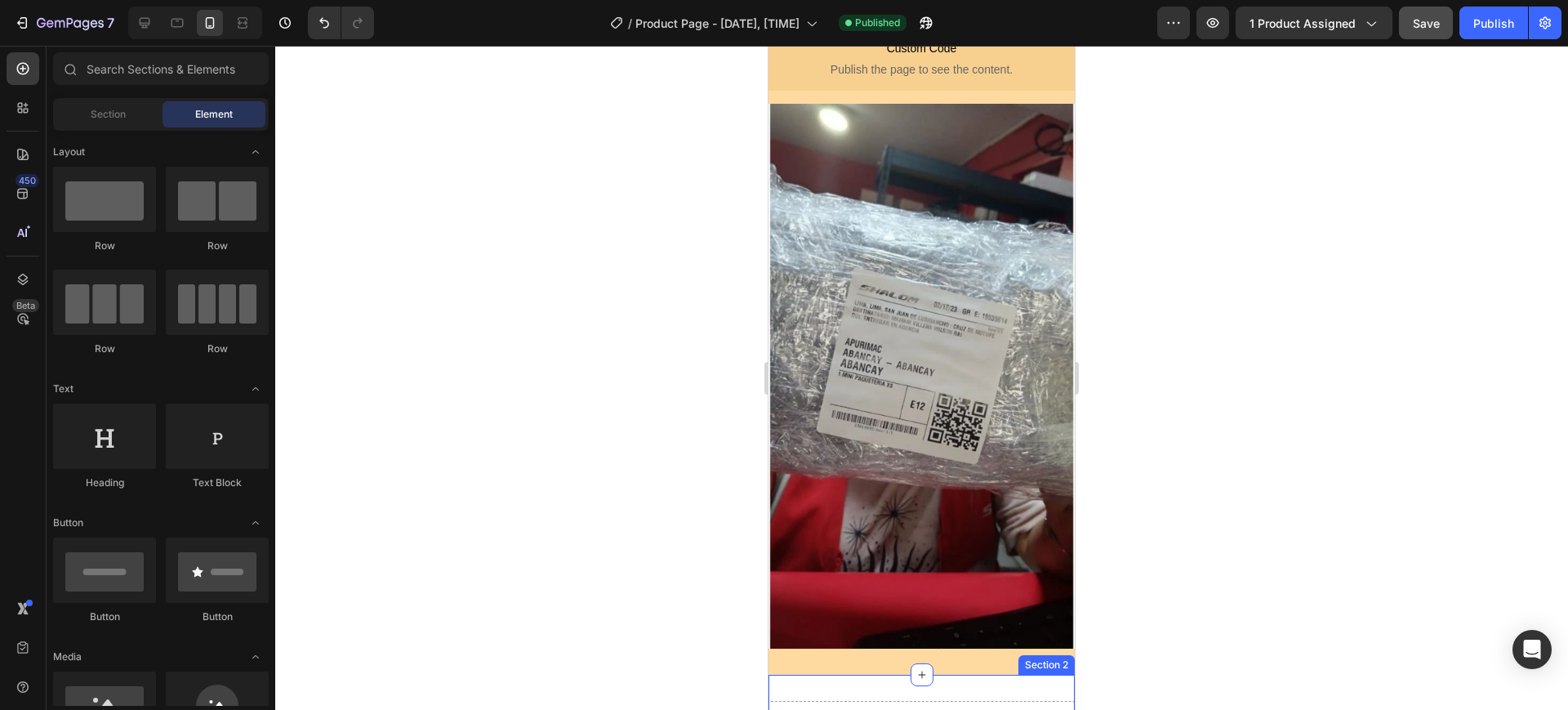 click on "Drop element here" at bounding box center (932, 726) 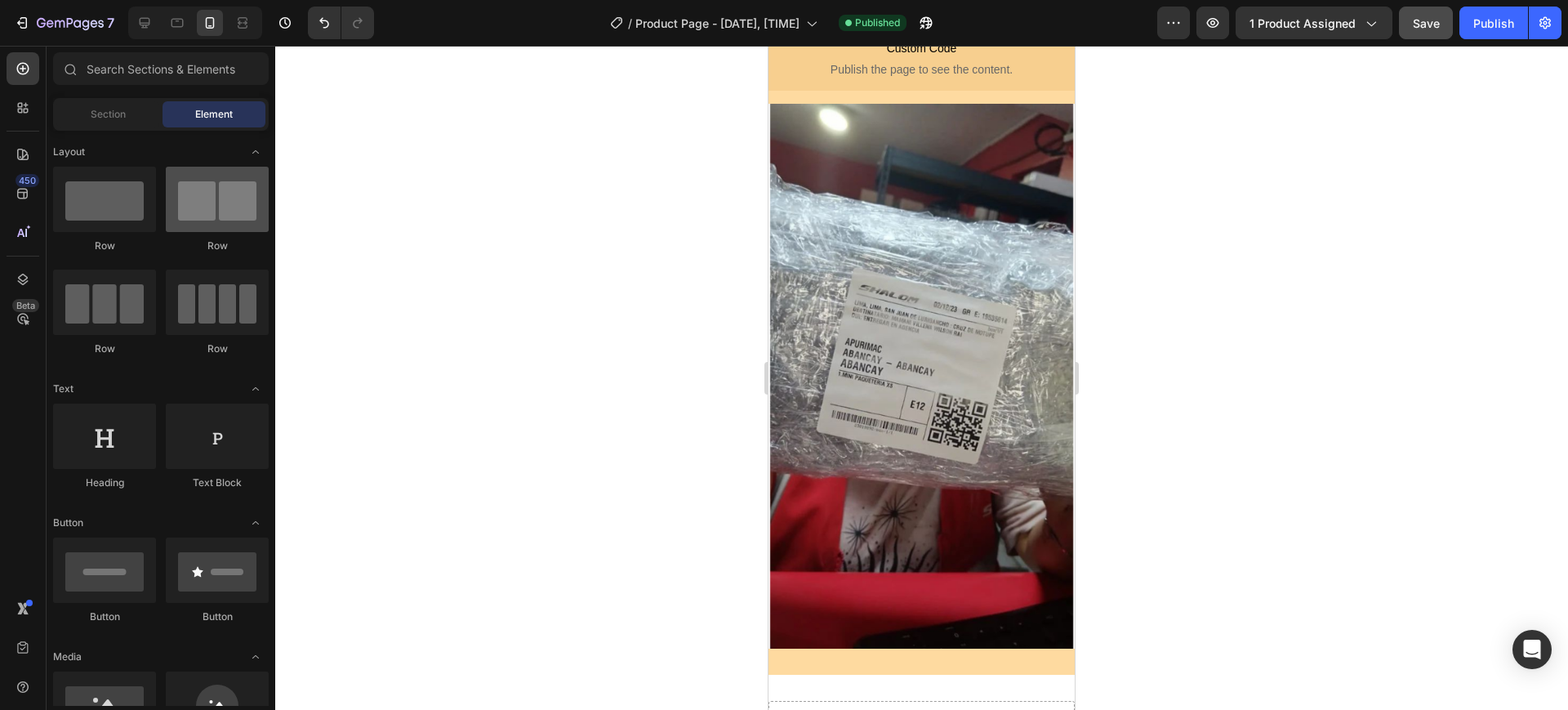 click at bounding box center (217, 199) 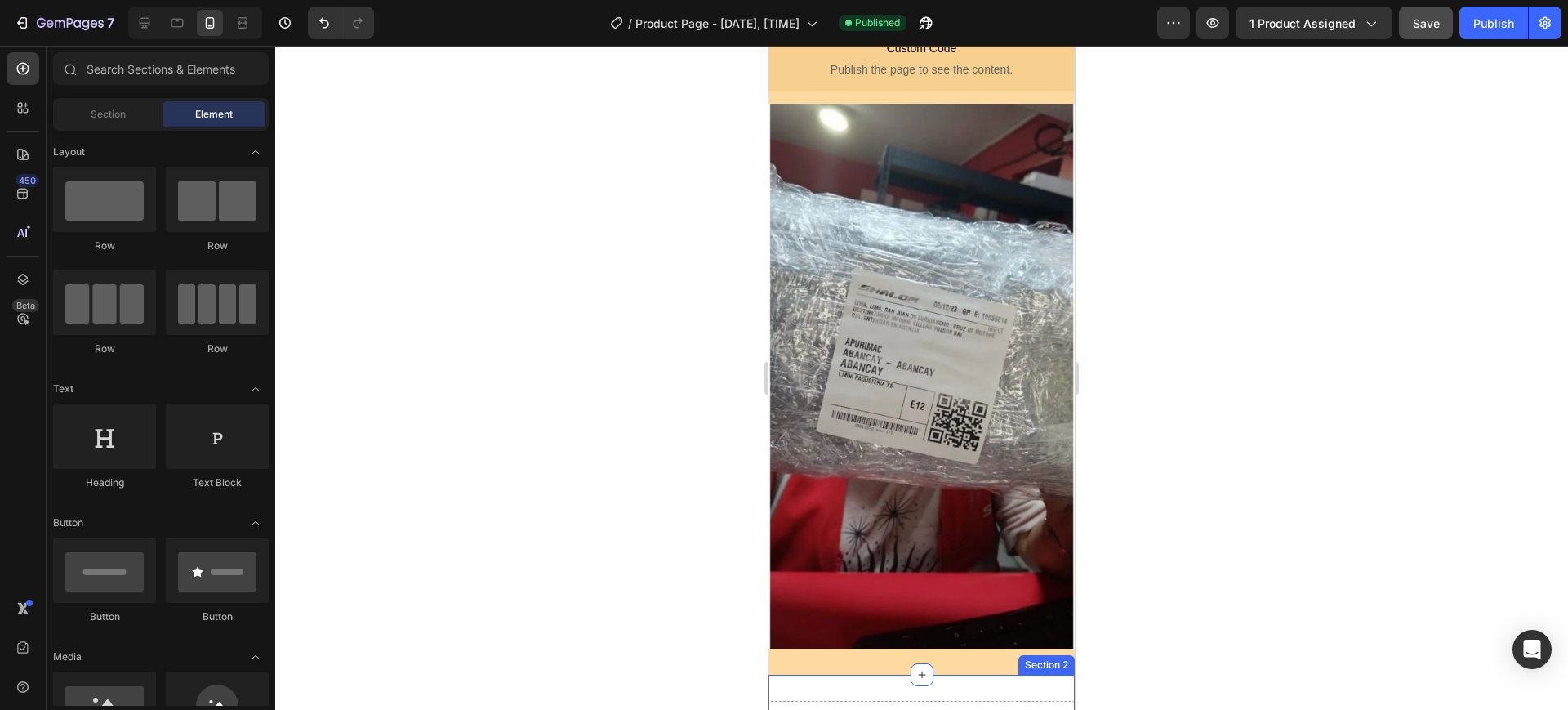 click on "Drop element here" at bounding box center (921, 726) 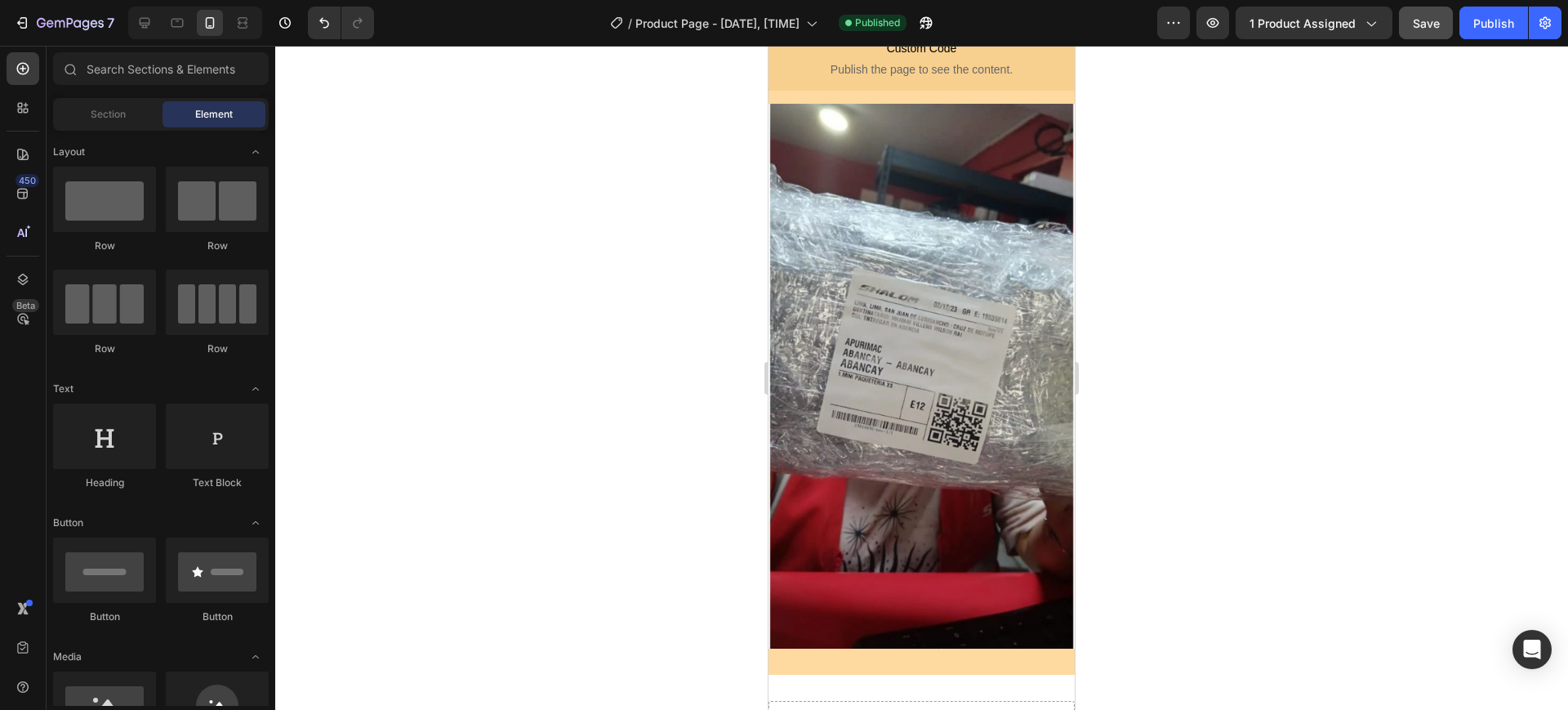 click on "Drop element here" at bounding box center [932, 726] 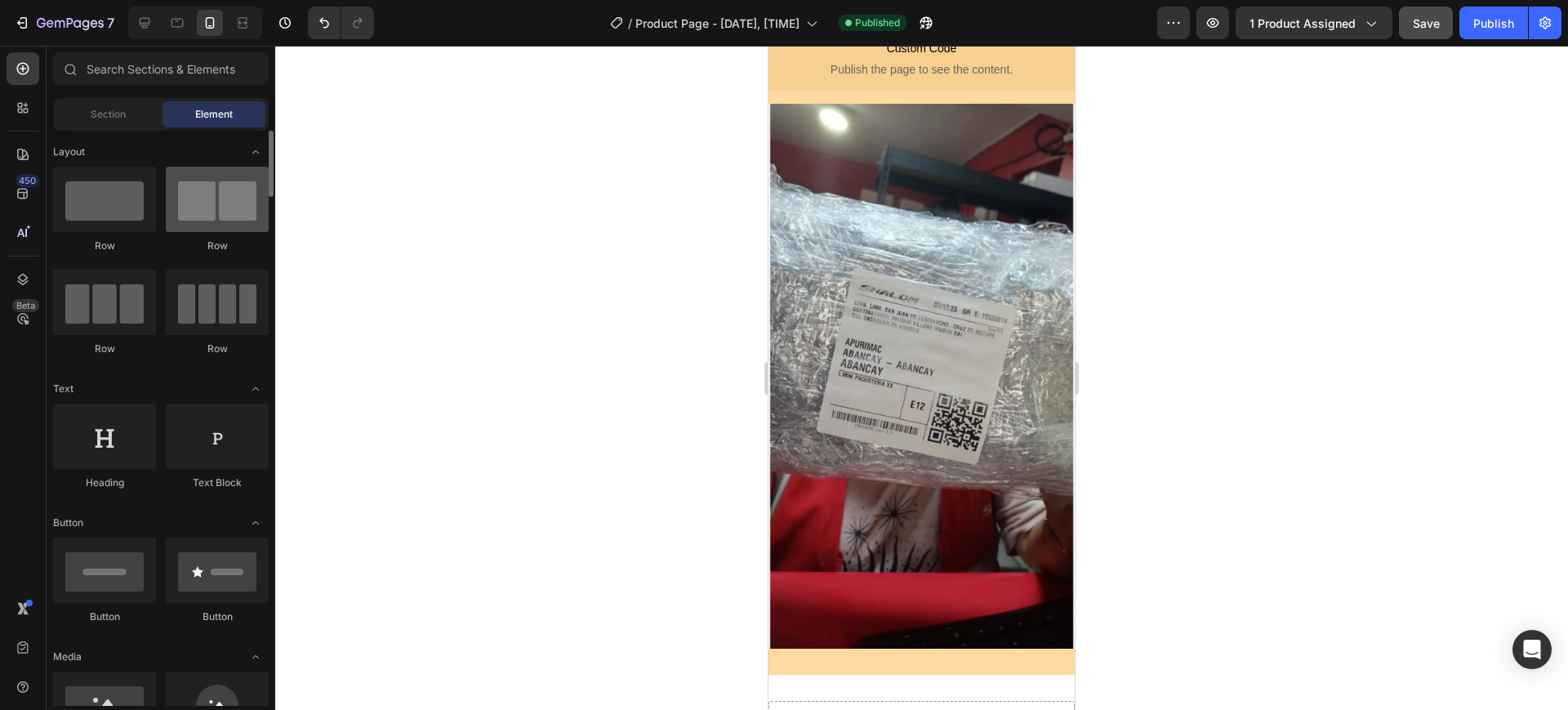 click at bounding box center (217, 199) 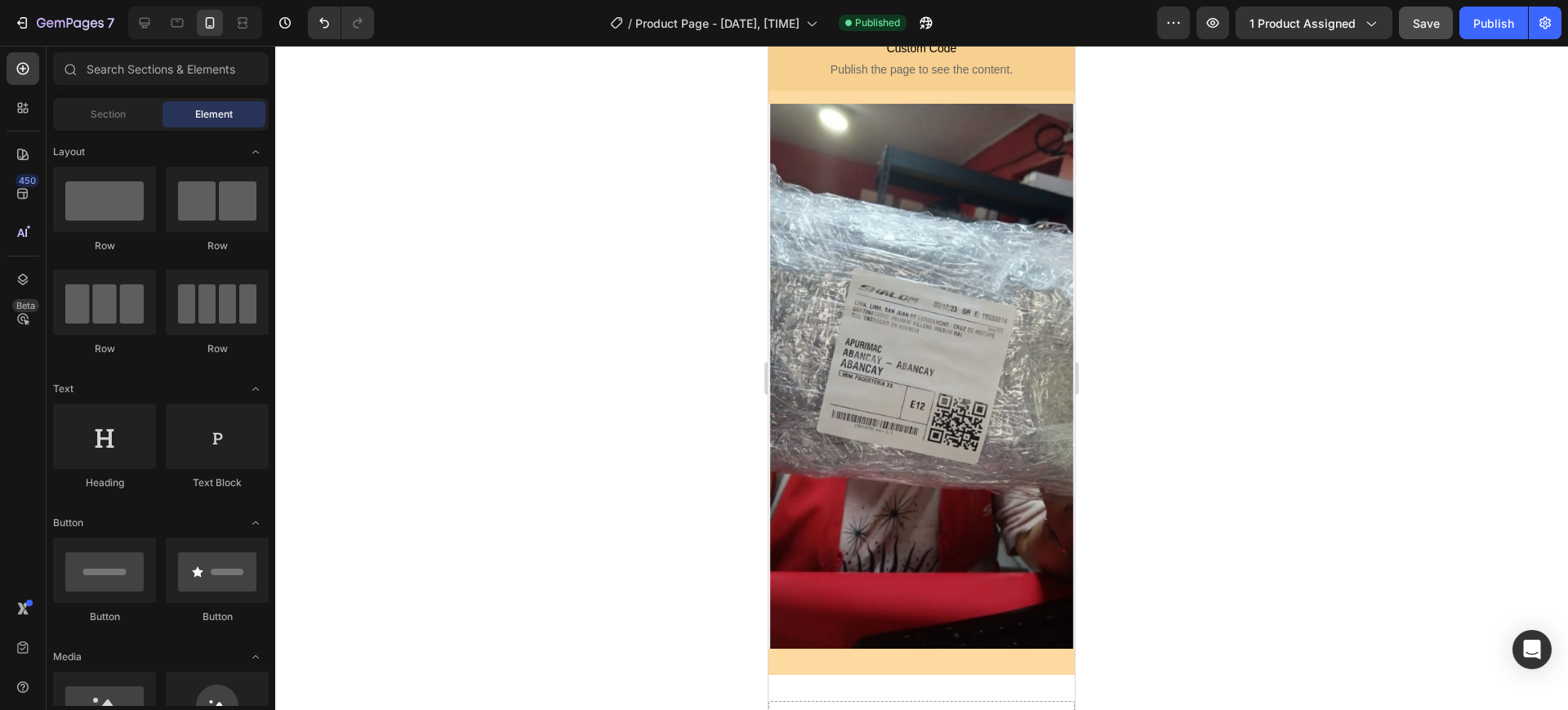 click at bounding box center (921, 376) 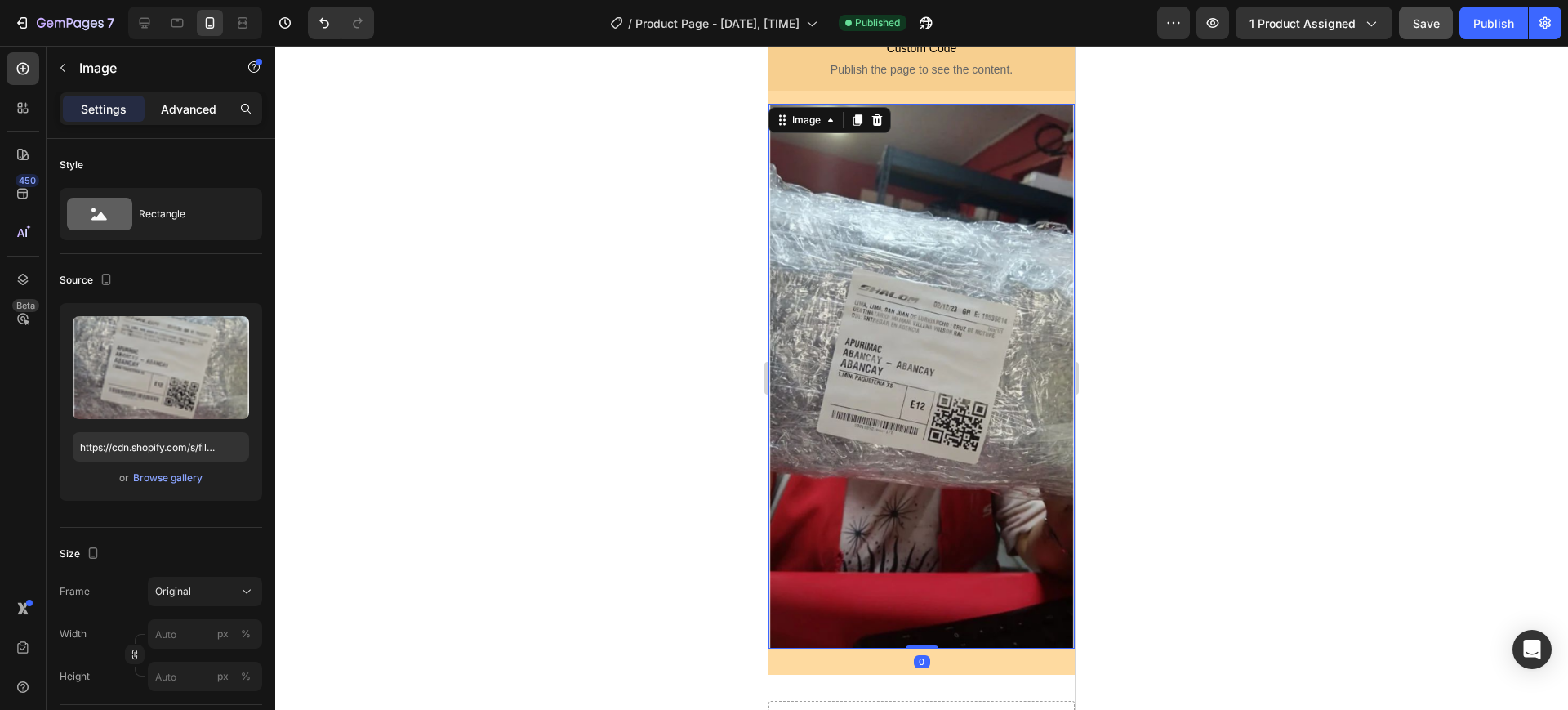 click on "Advanced" at bounding box center [189, 109] 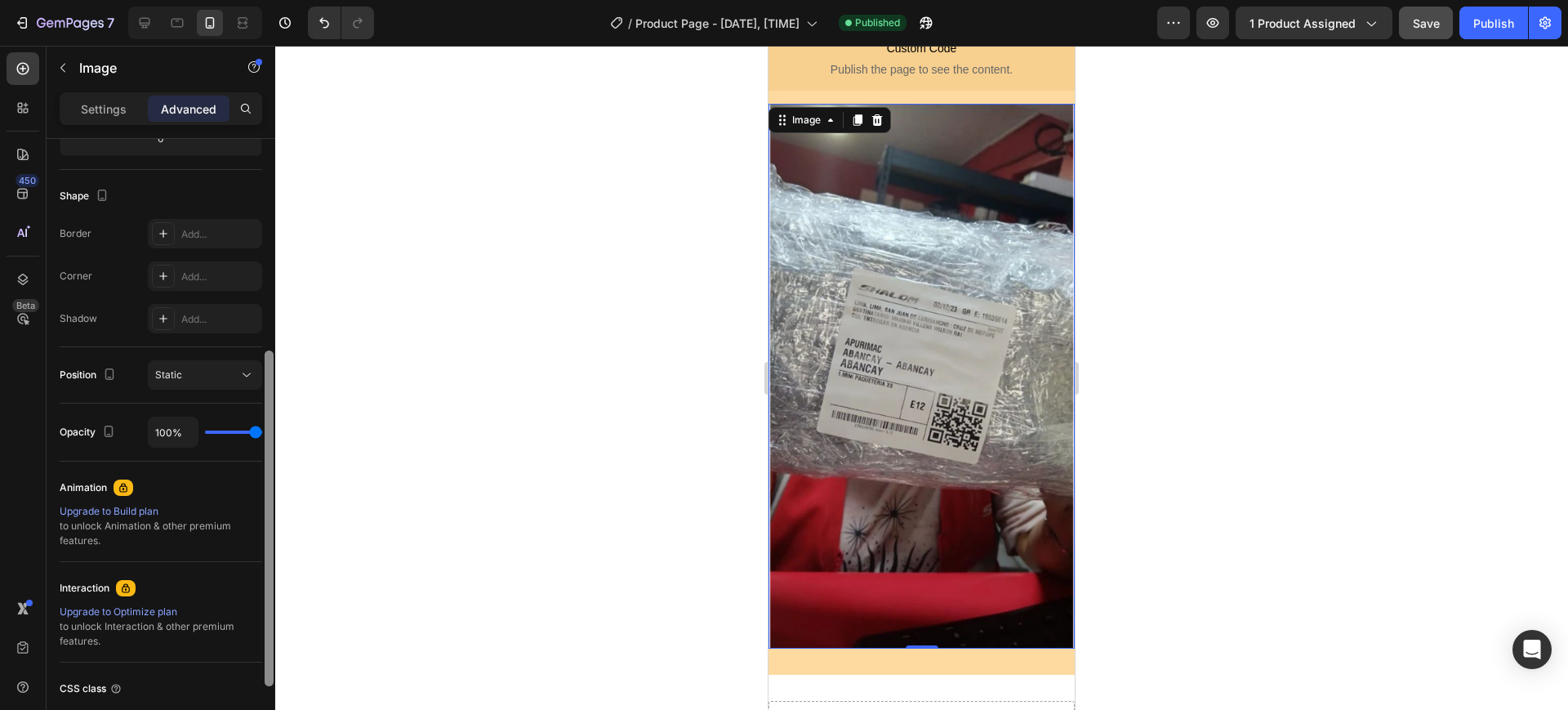 scroll, scrollTop: 12, scrollLeft: 0, axis: vertical 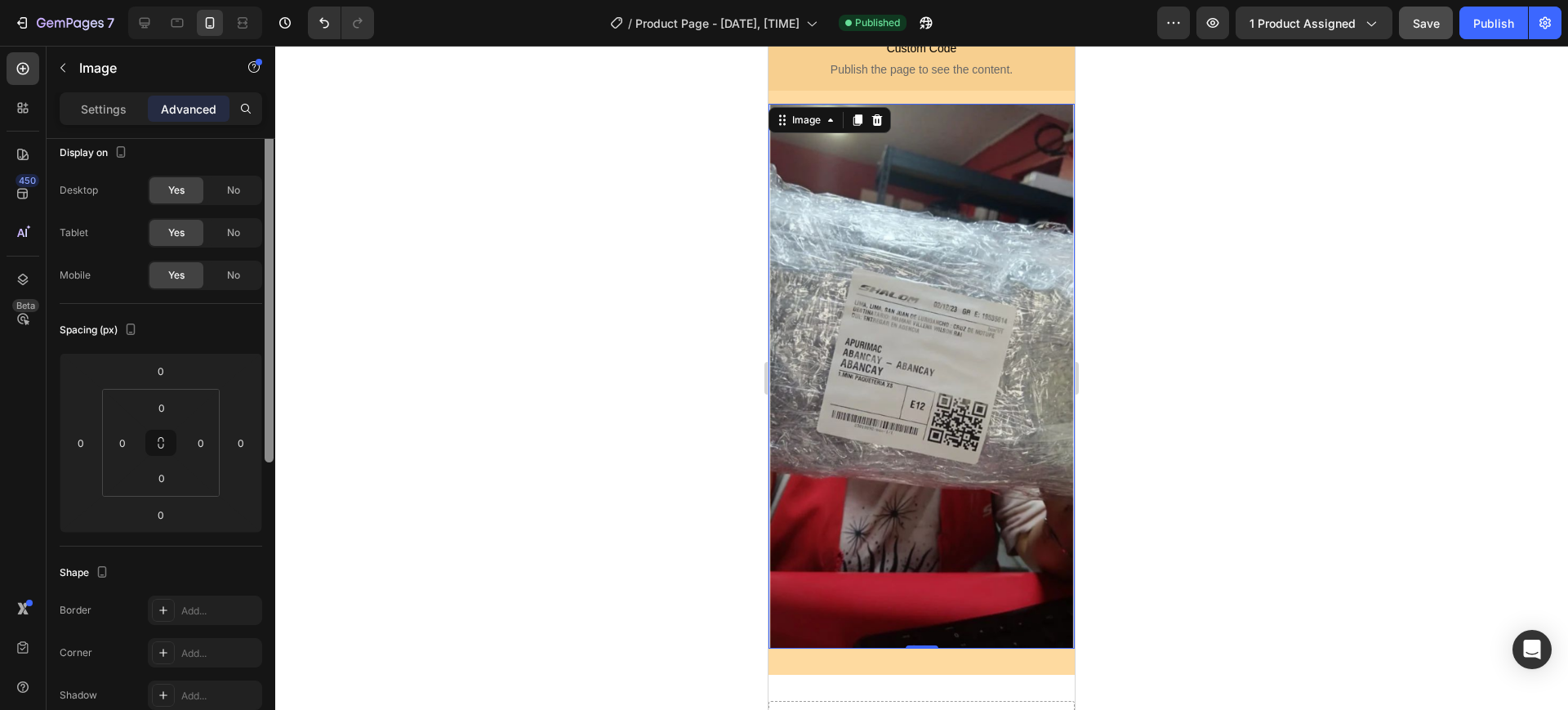 drag, startPoint x: 270, startPoint y: 162, endPoint x: 292, endPoint y: 46, distance: 118.06778 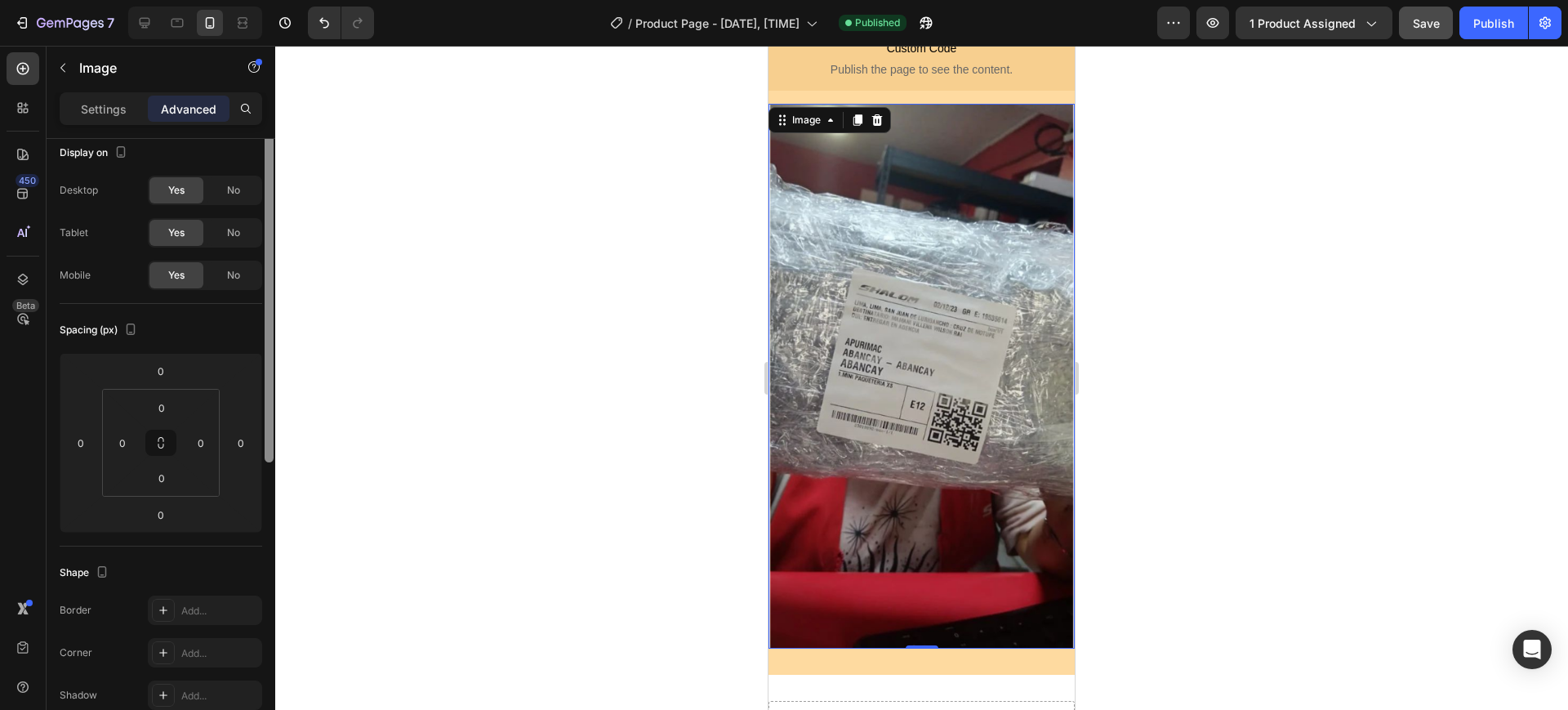 click on "[DATE] / Product Page - [TIME] Published Preview 1 product assigned Save Publish 450 Beta Sections(18) Elements(84) Section Element Hero Section Product Detail Brands Trusted Badges Guarantee Product Breakdown How to use Testimonials Compare Bundle FAQs Social Proof Brand Story Product List Collection Blog List Contact Sticky Add to Cart Custom Footer Browse Library 450 Layout Row Row Row Row Text Heading Text Block Button Button Button Media Image Image Video" 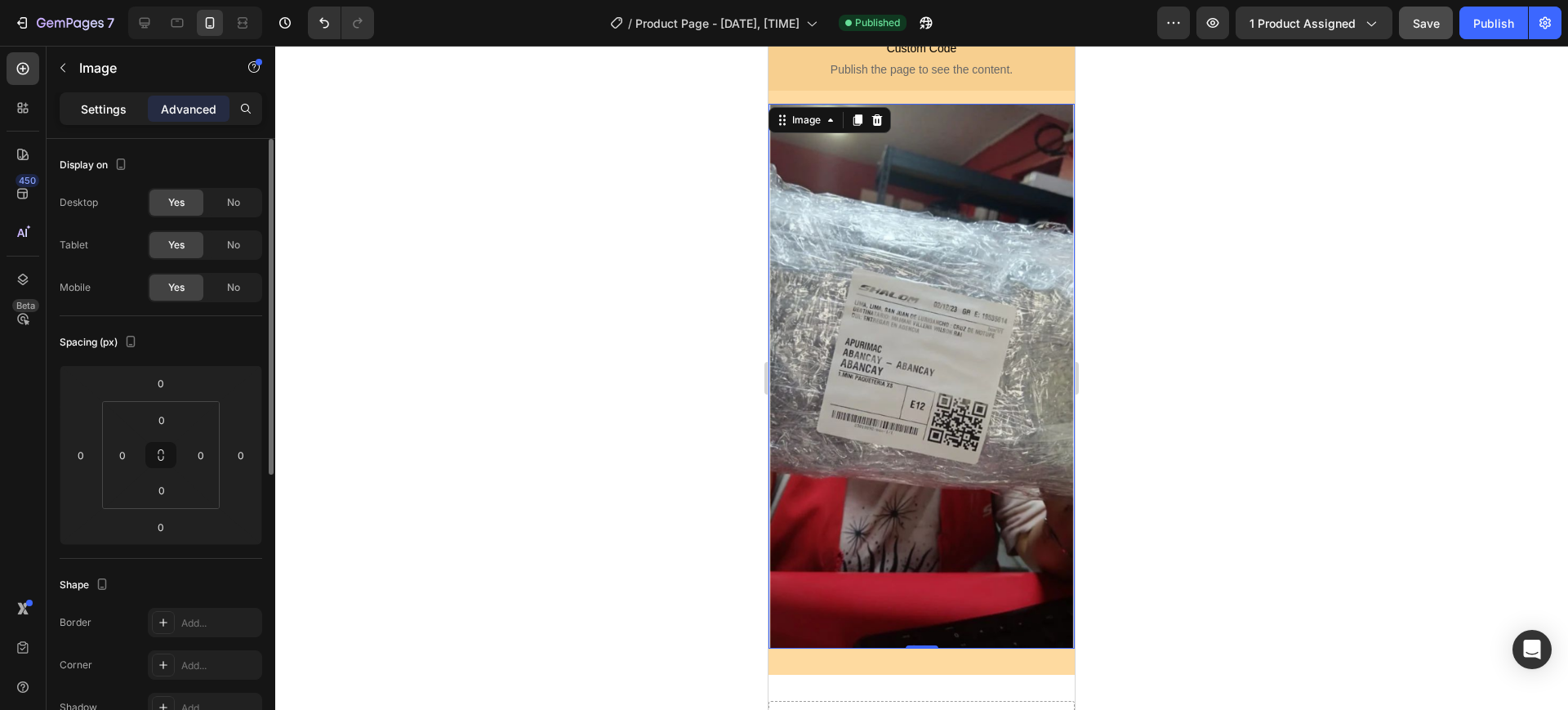 click on "Settings" at bounding box center [104, 109] 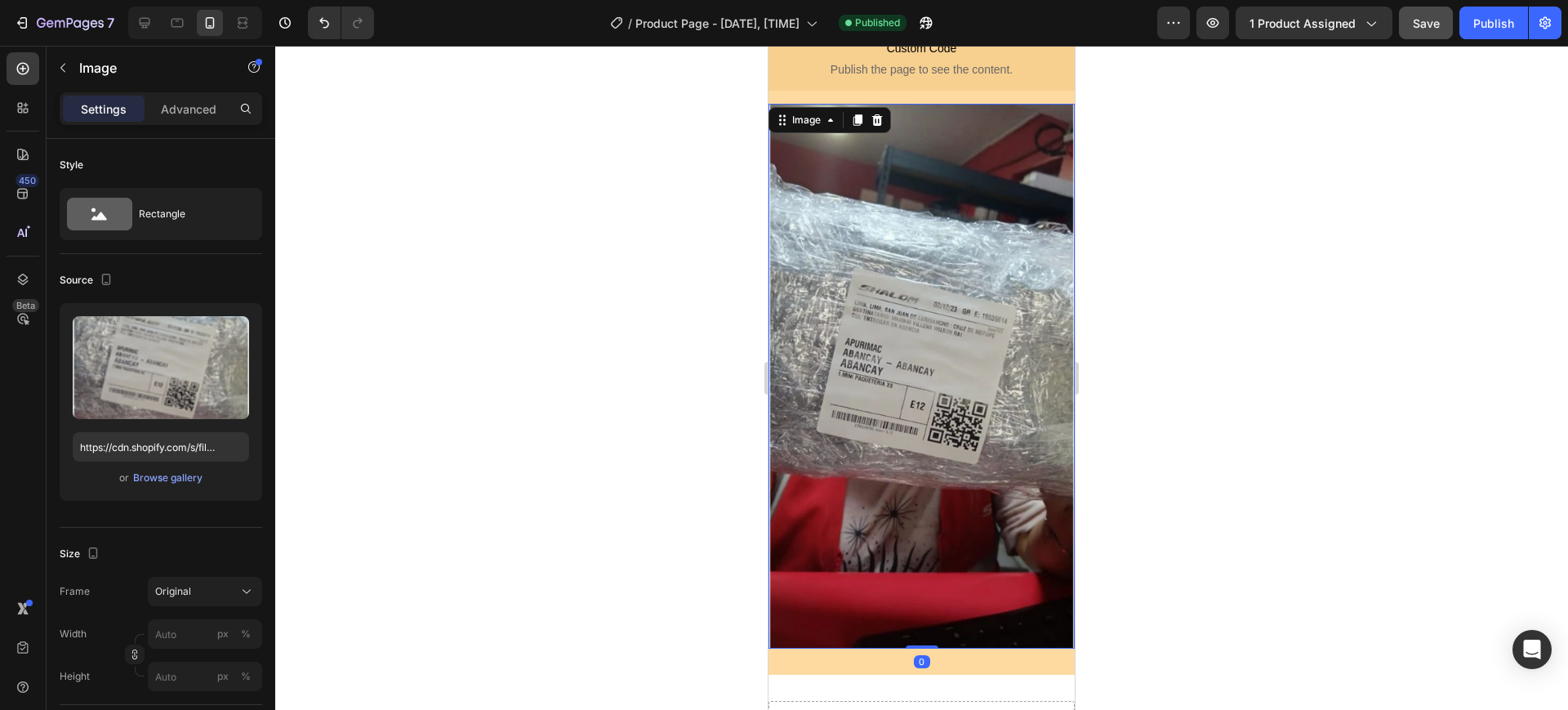 click at bounding box center [921, 376] 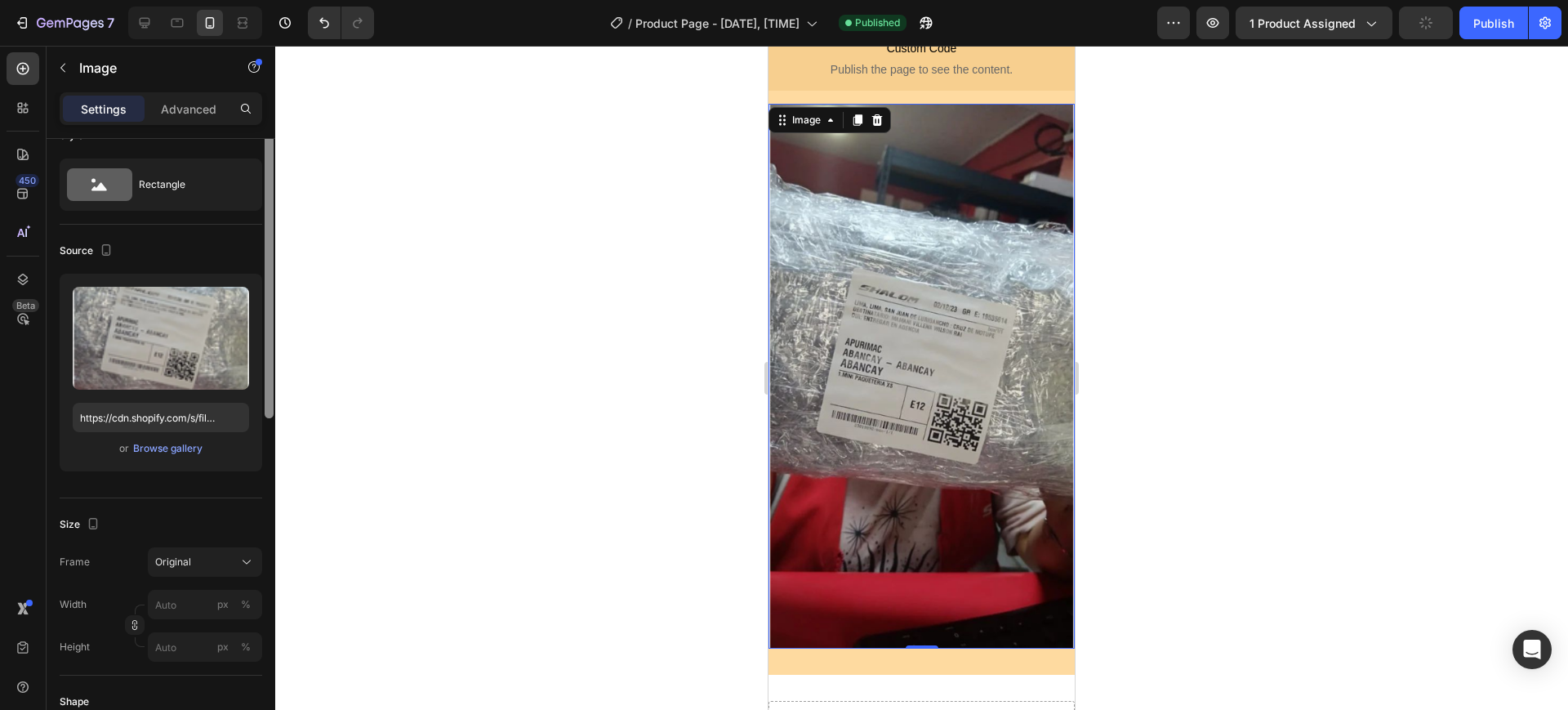 scroll, scrollTop: 0, scrollLeft: 0, axis: both 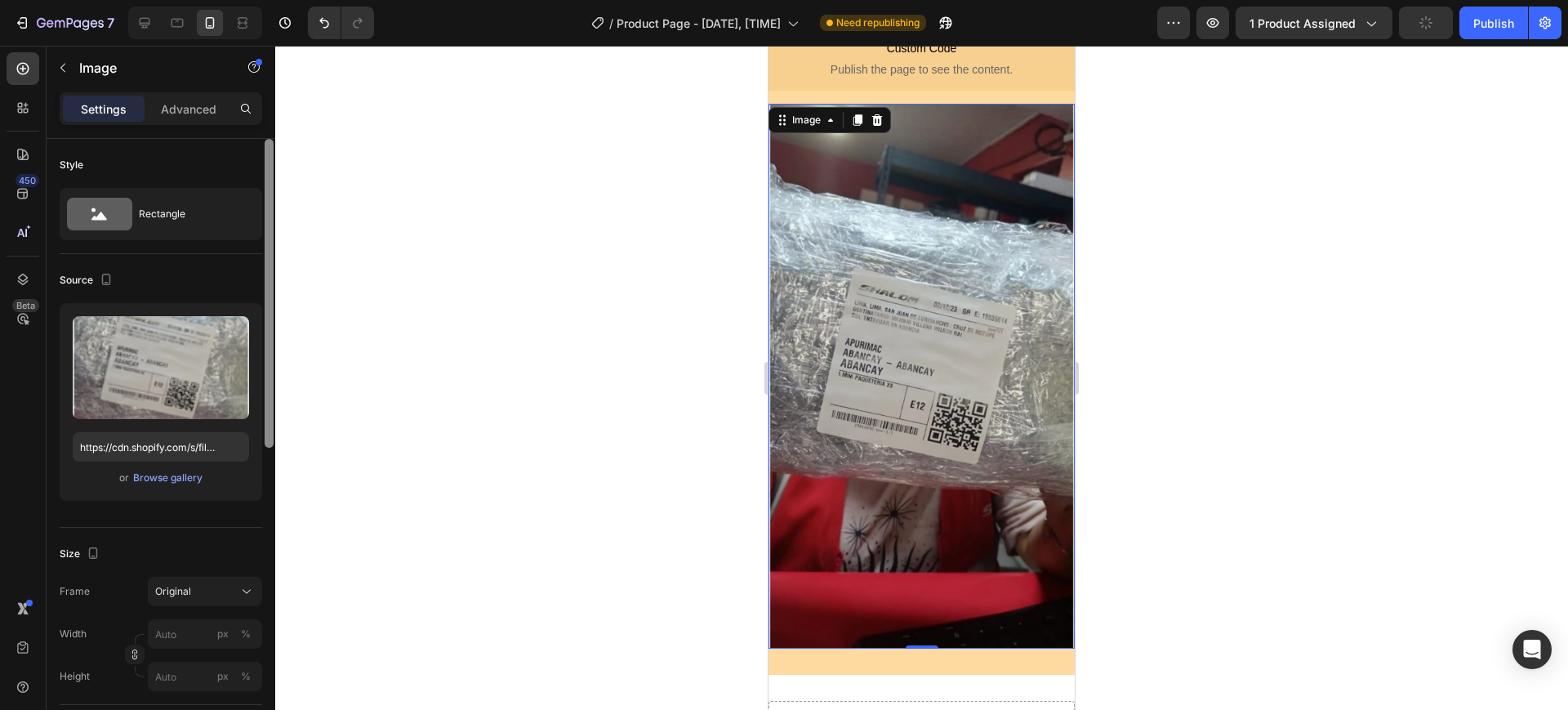 drag, startPoint x: 270, startPoint y: 309, endPoint x: 321, endPoint y: 255, distance: 74.27651 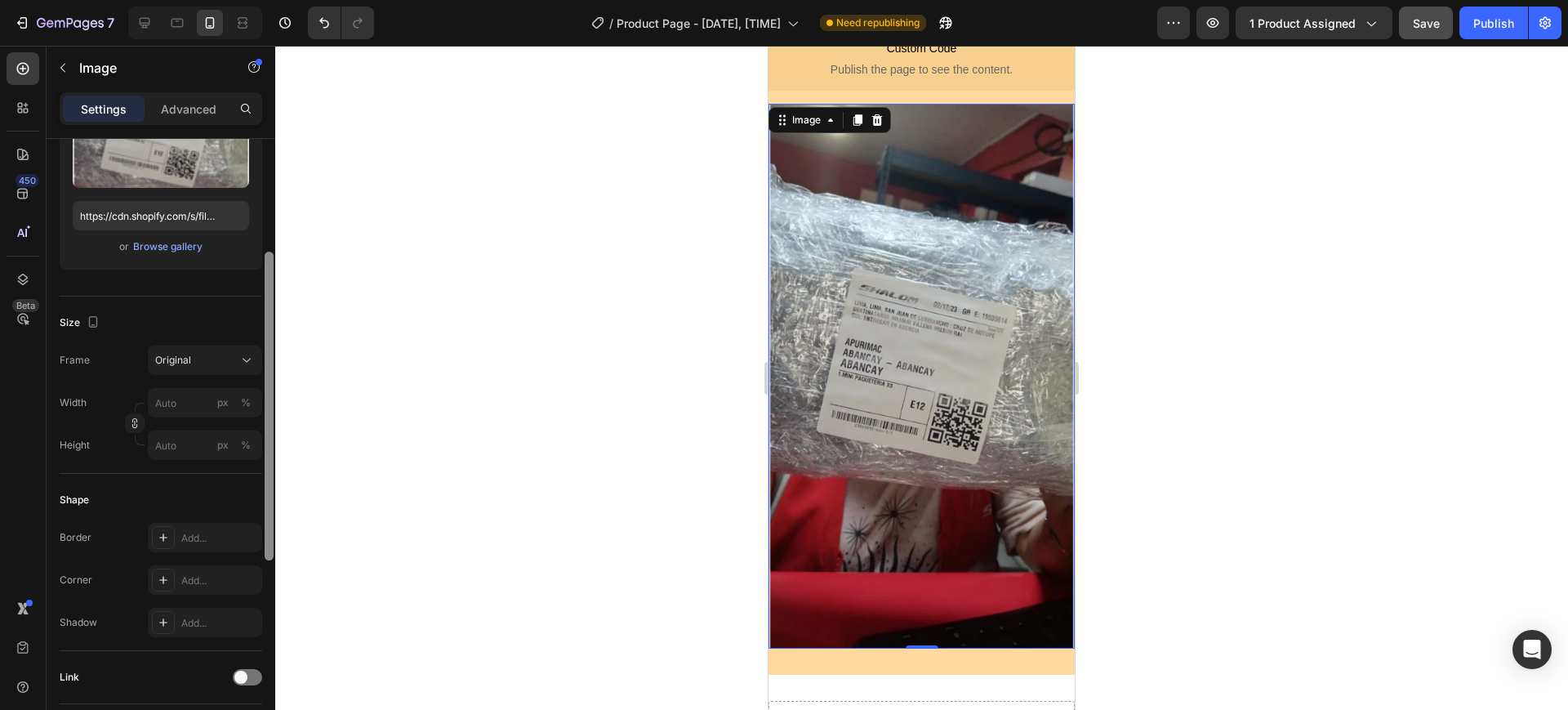 scroll, scrollTop: 234, scrollLeft: 0, axis: vertical 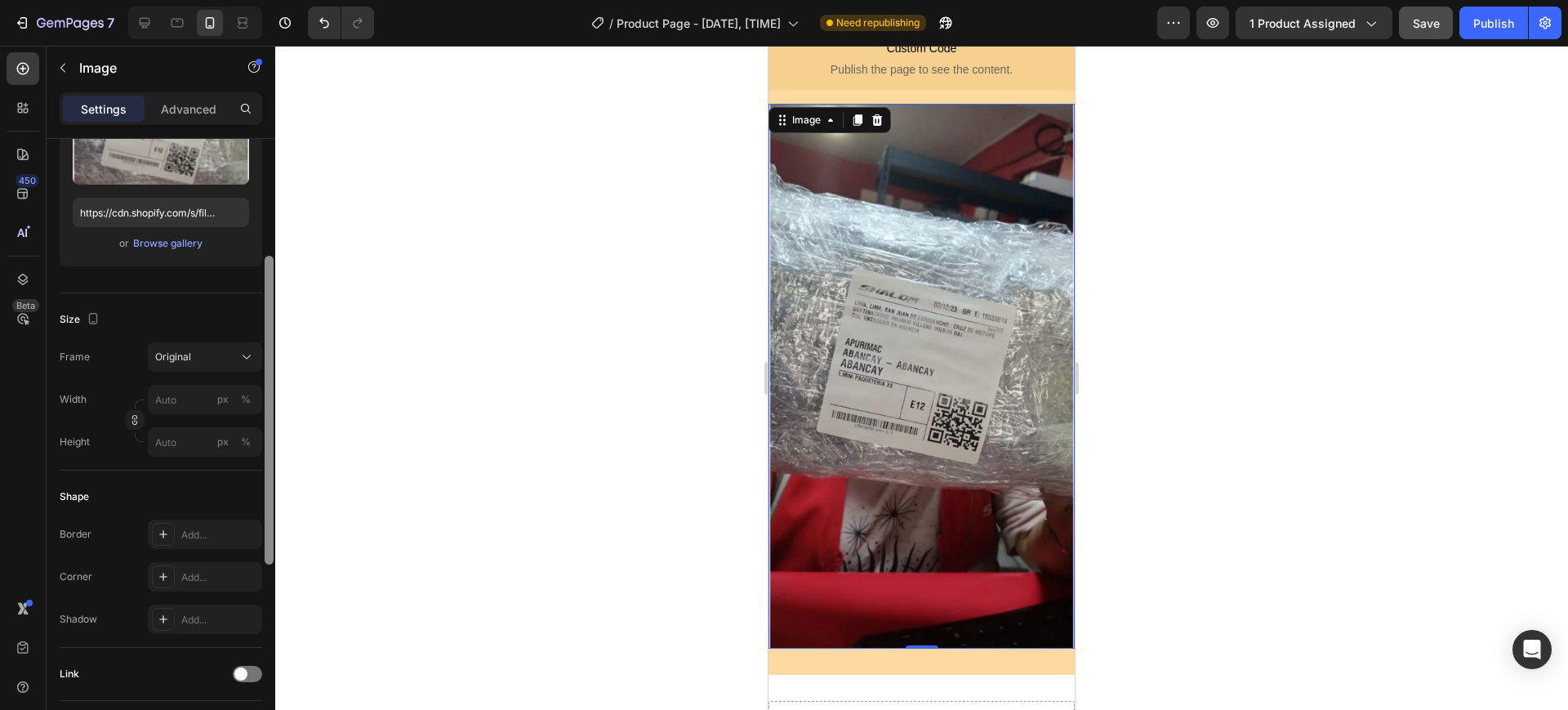 drag, startPoint x: 273, startPoint y: 391, endPoint x: 264, endPoint y: 509, distance: 118.34272 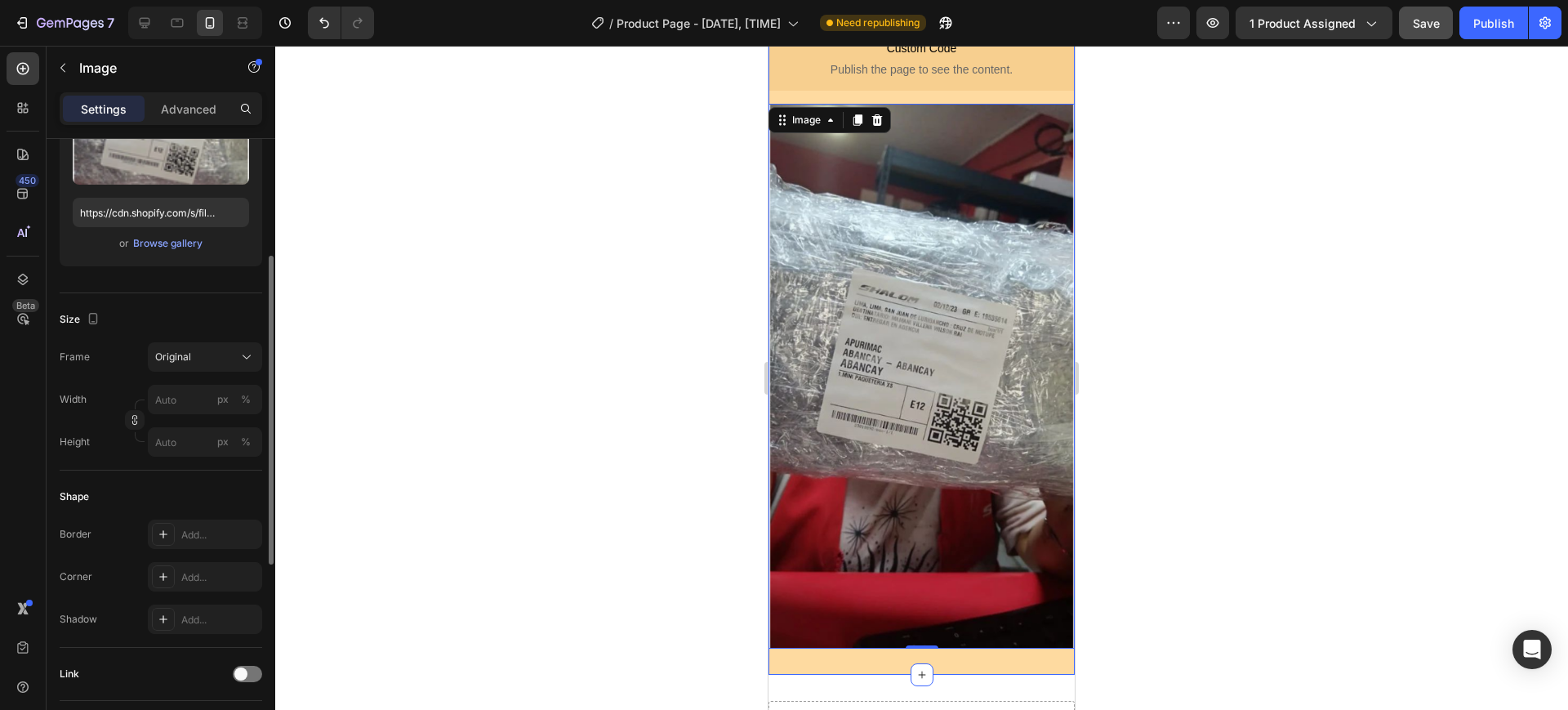 click 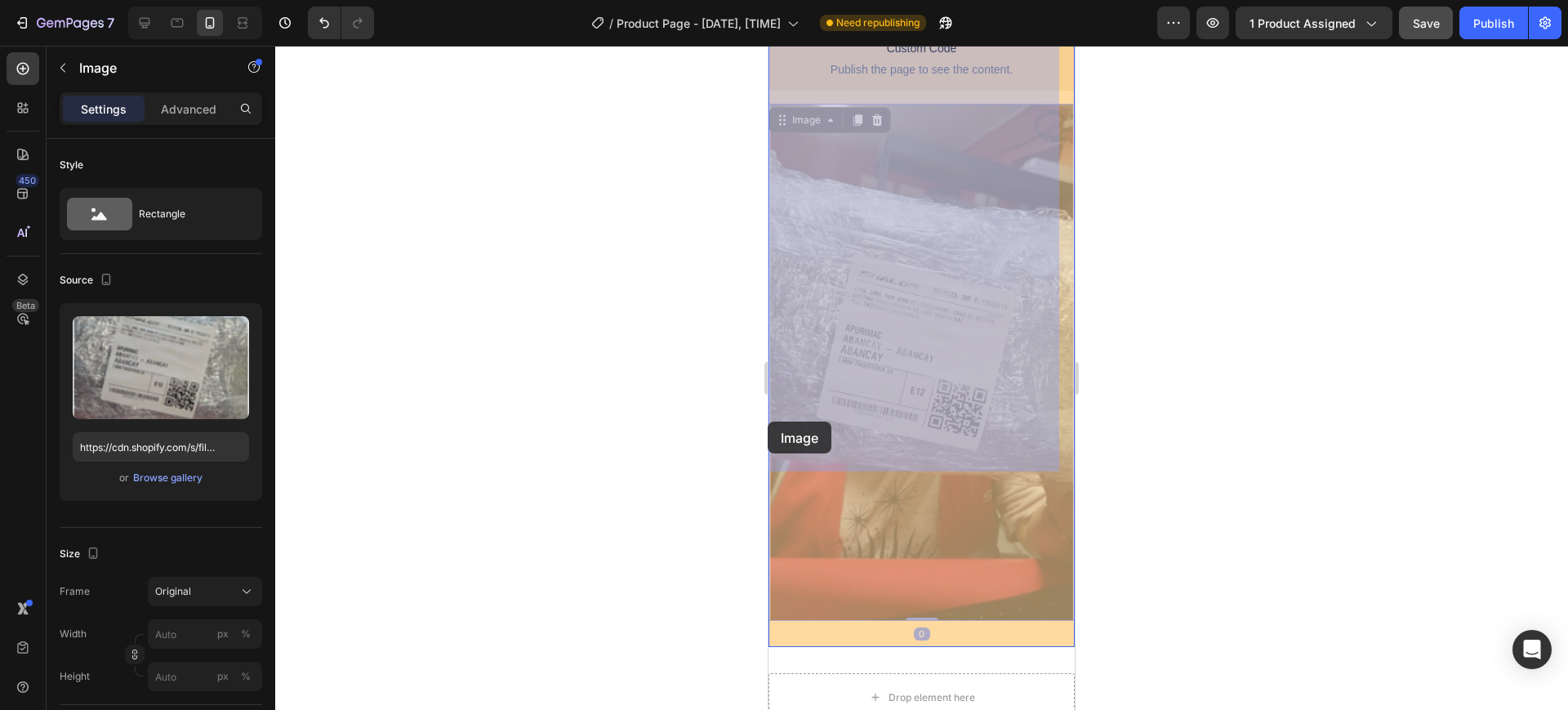 drag, startPoint x: 809, startPoint y: 422, endPoint x: 768, endPoint y: 422, distance: 41 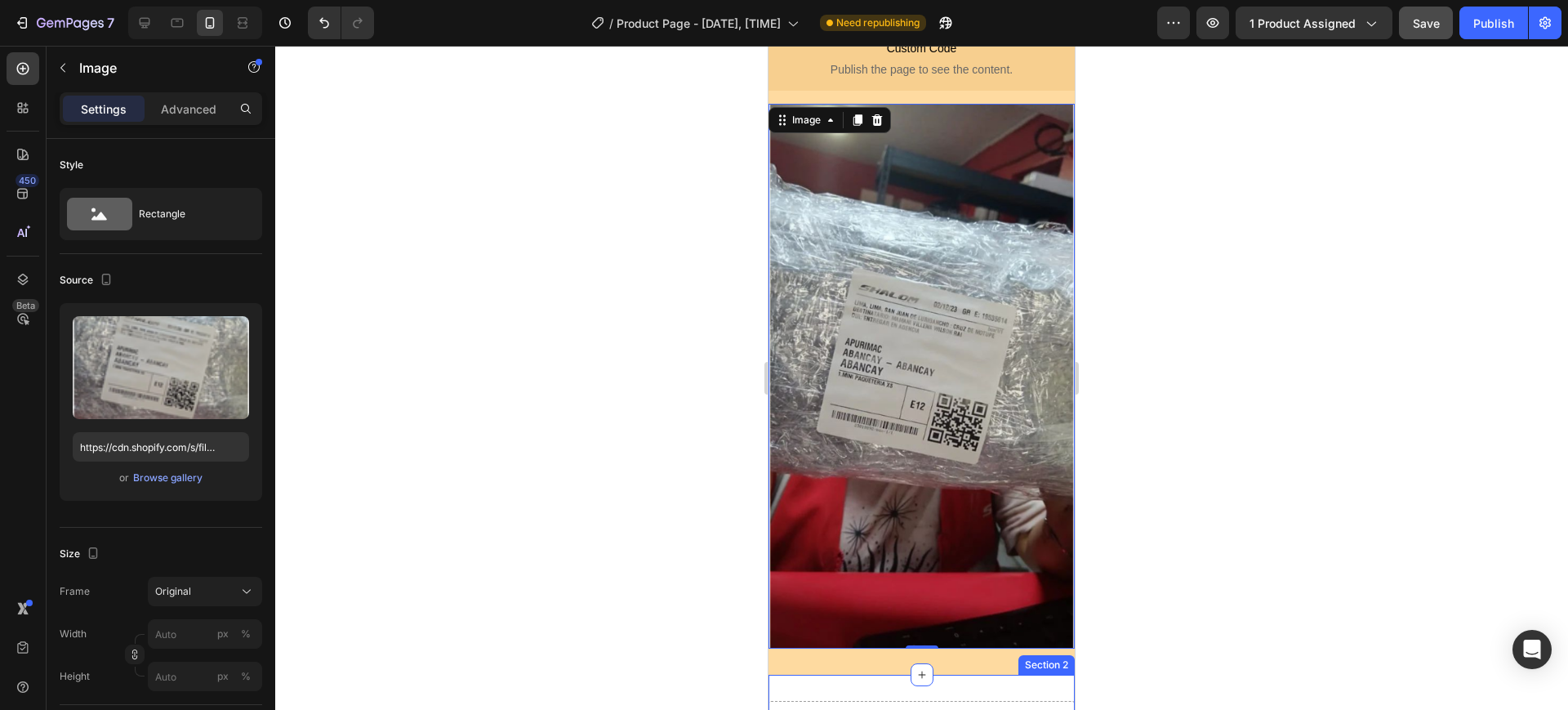 click on "Drop element here" at bounding box center (921, 726) 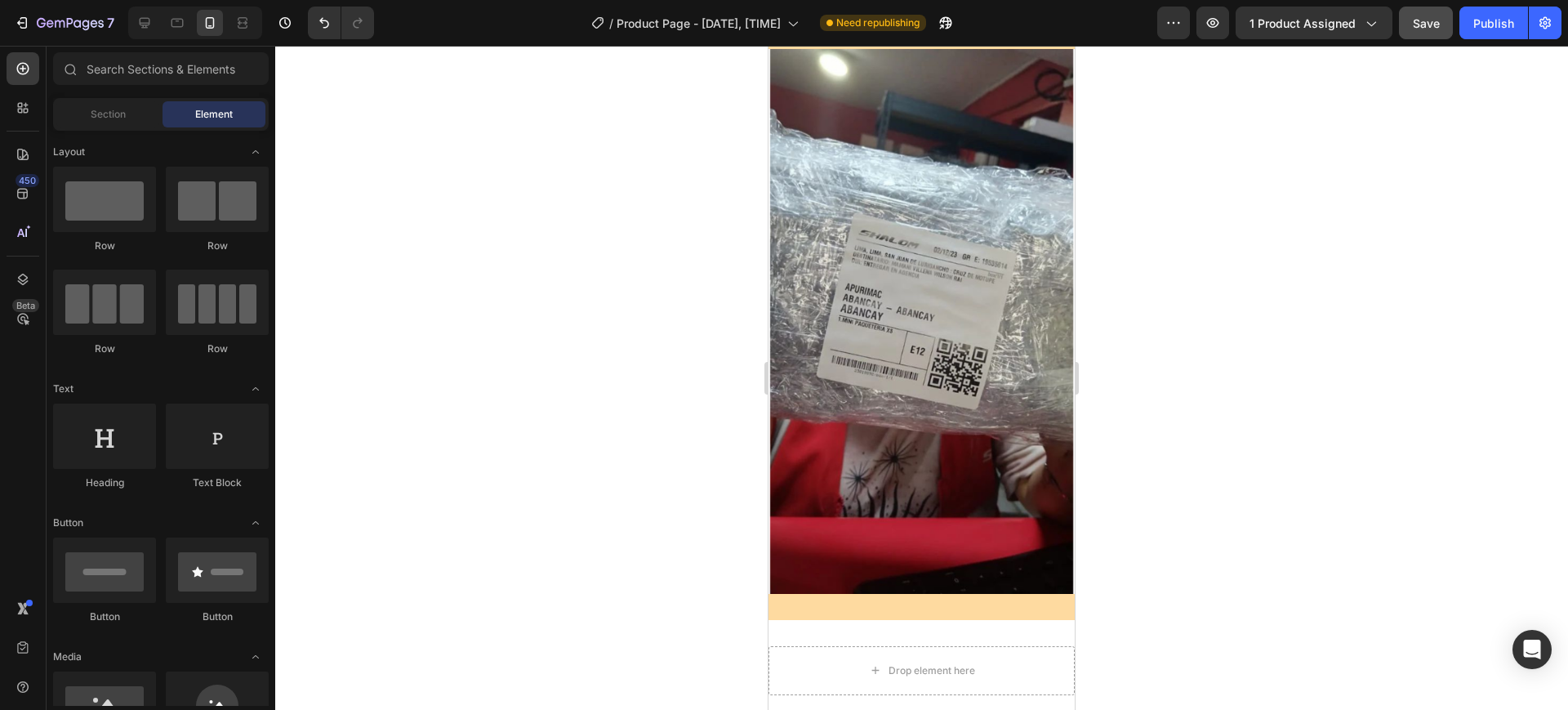 scroll, scrollTop: 3323, scrollLeft: 0, axis: vertical 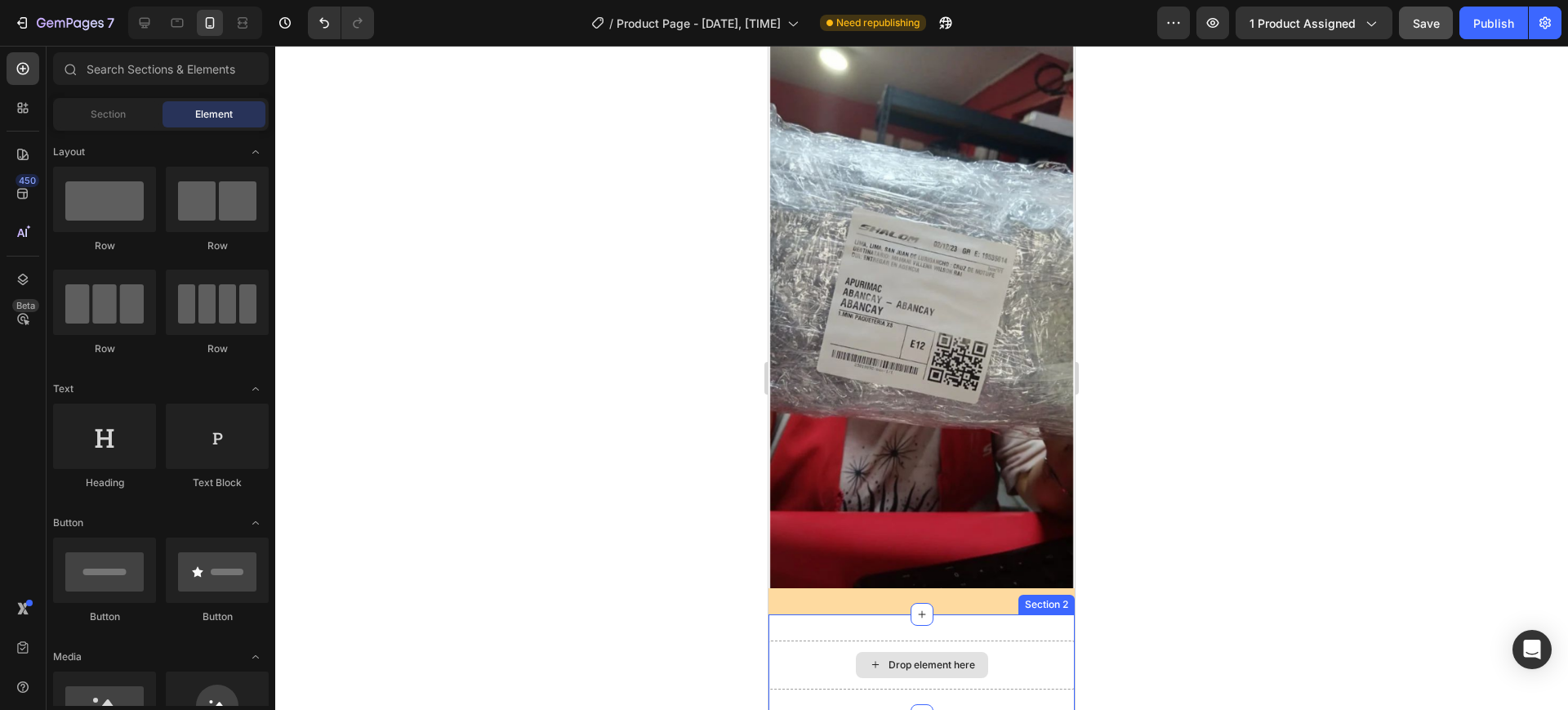 click on "Drop element here" at bounding box center (921, 665) 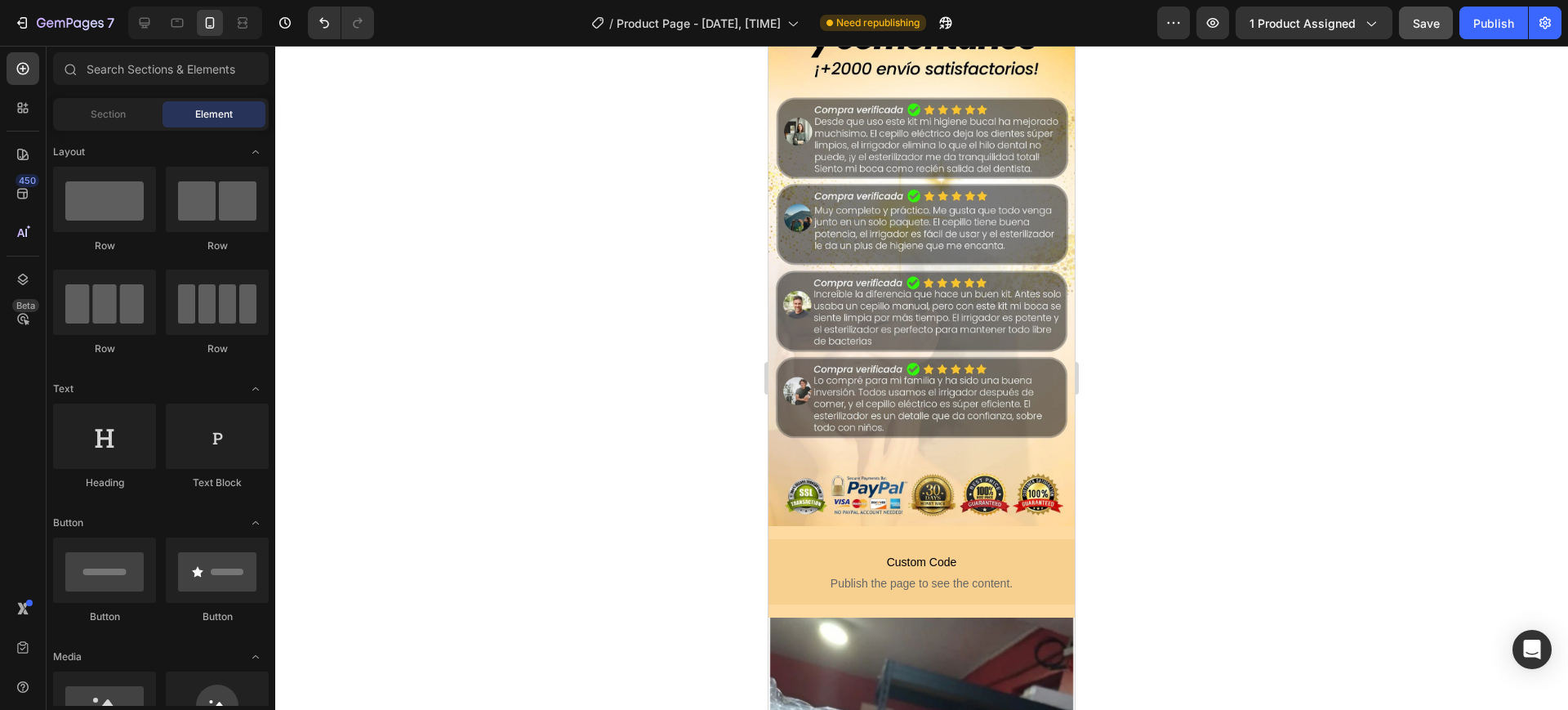 scroll, scrollTop: 3367, scrollLeft: 0, axis: vertical 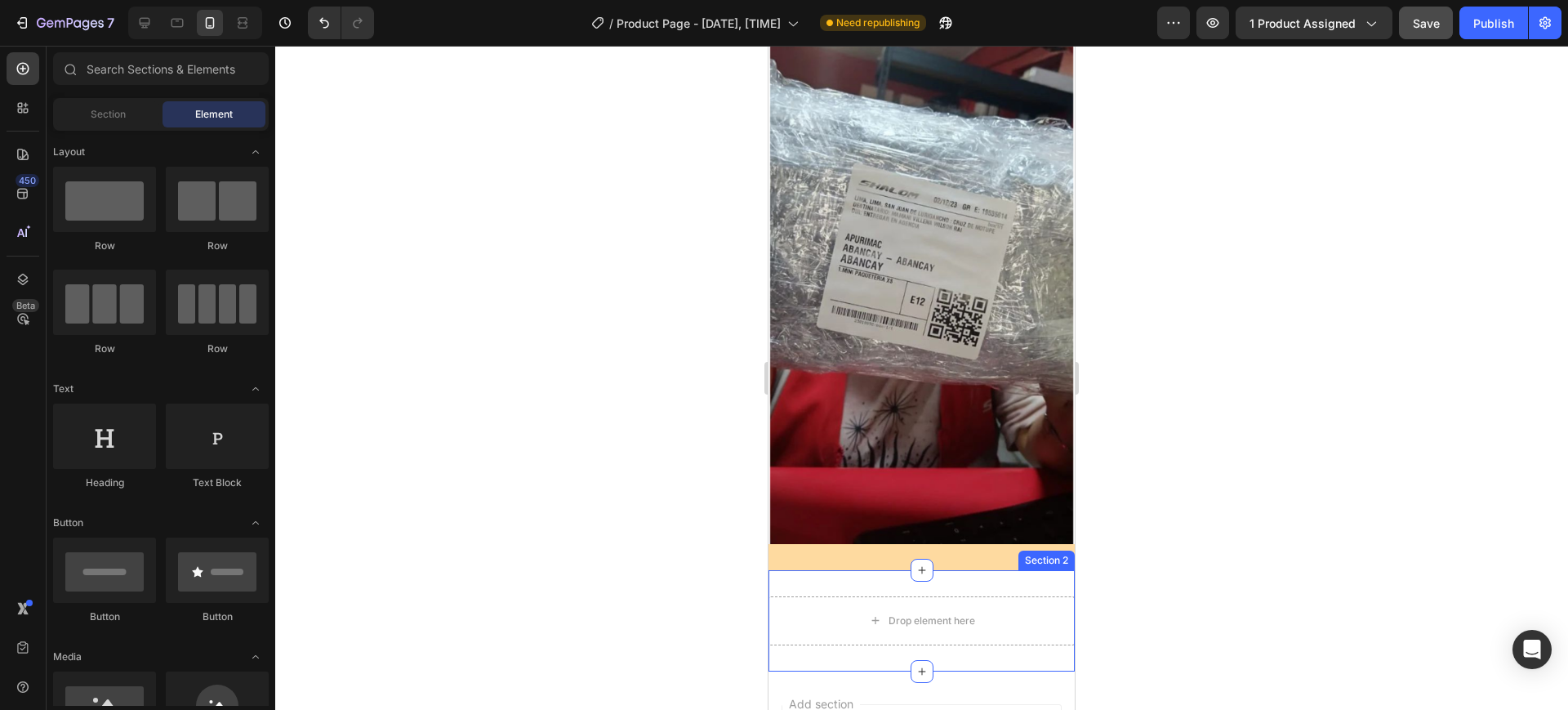 click on "Drop element here Section 2" at bounding box center [921, 621] 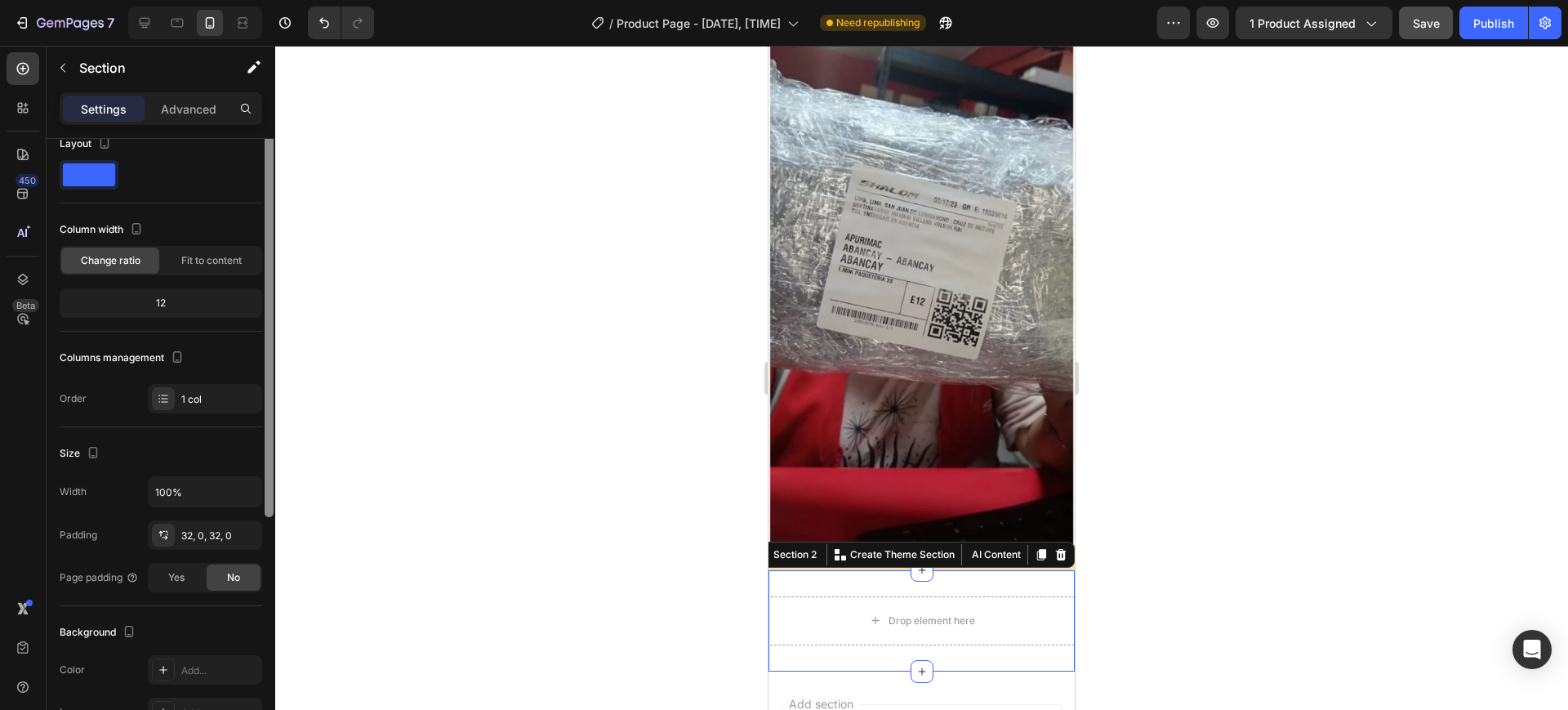 scroll, scrollTop: 0, scrollLeft: 0, axis: both 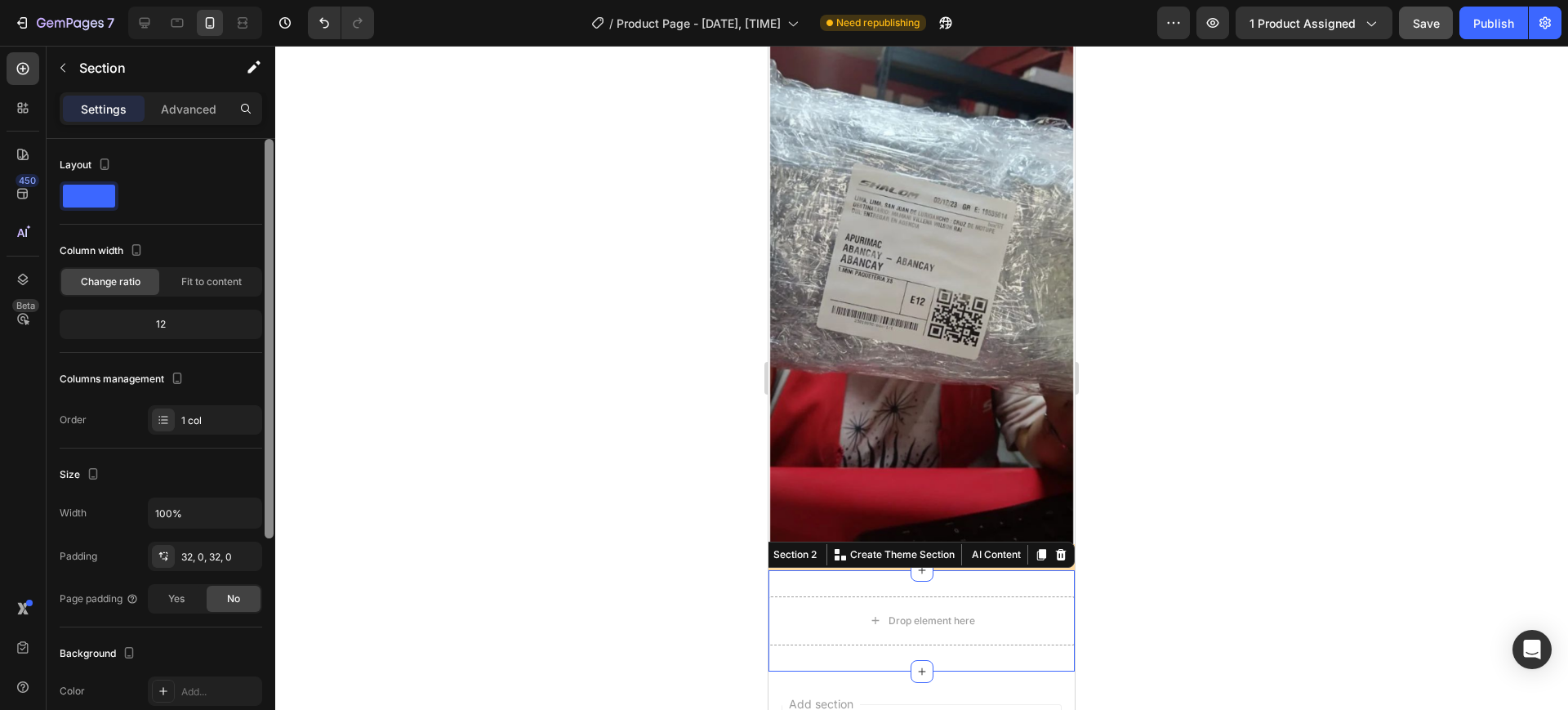 drag, startPoint x: 270, startPoint y: 373, endPoint x: 336, endPoint y: 246, distance: 143.12582 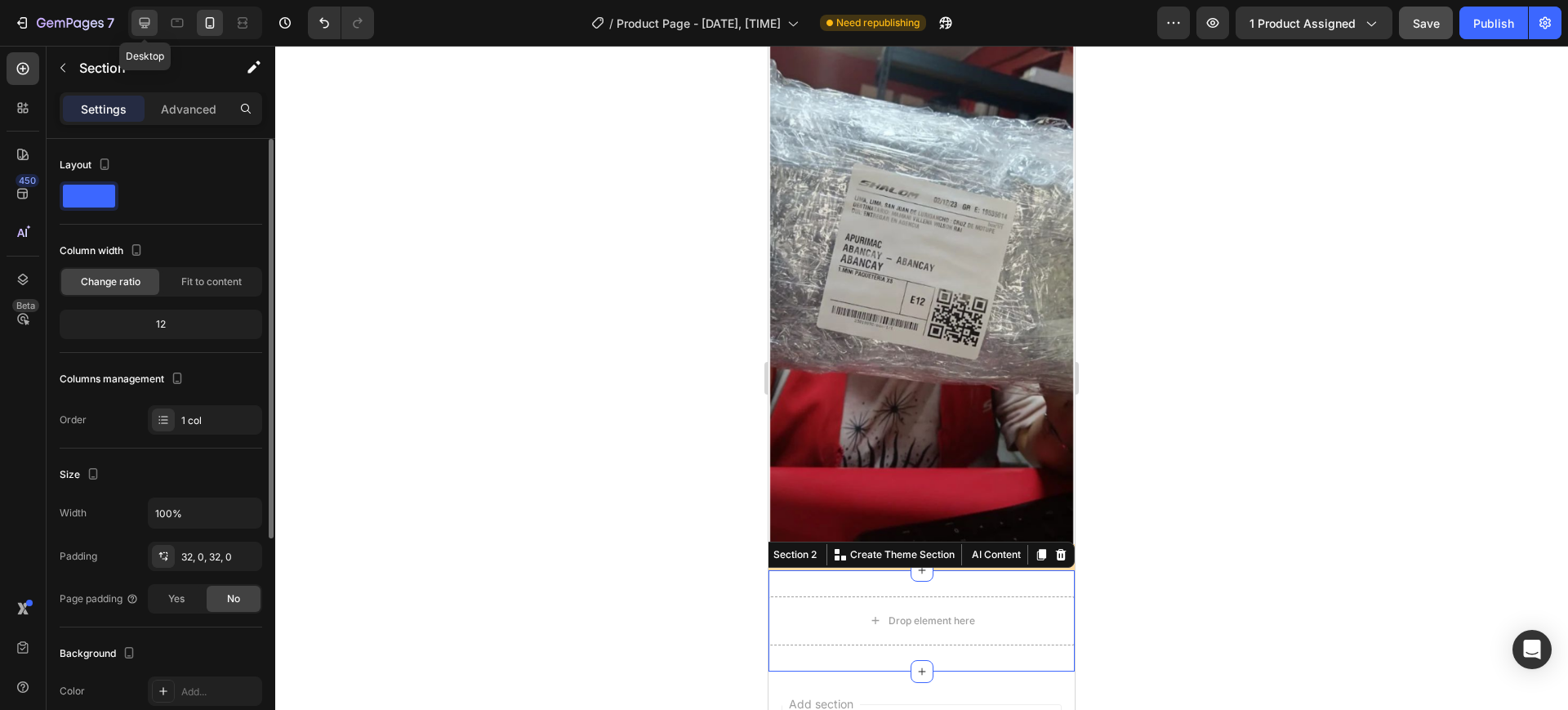 click 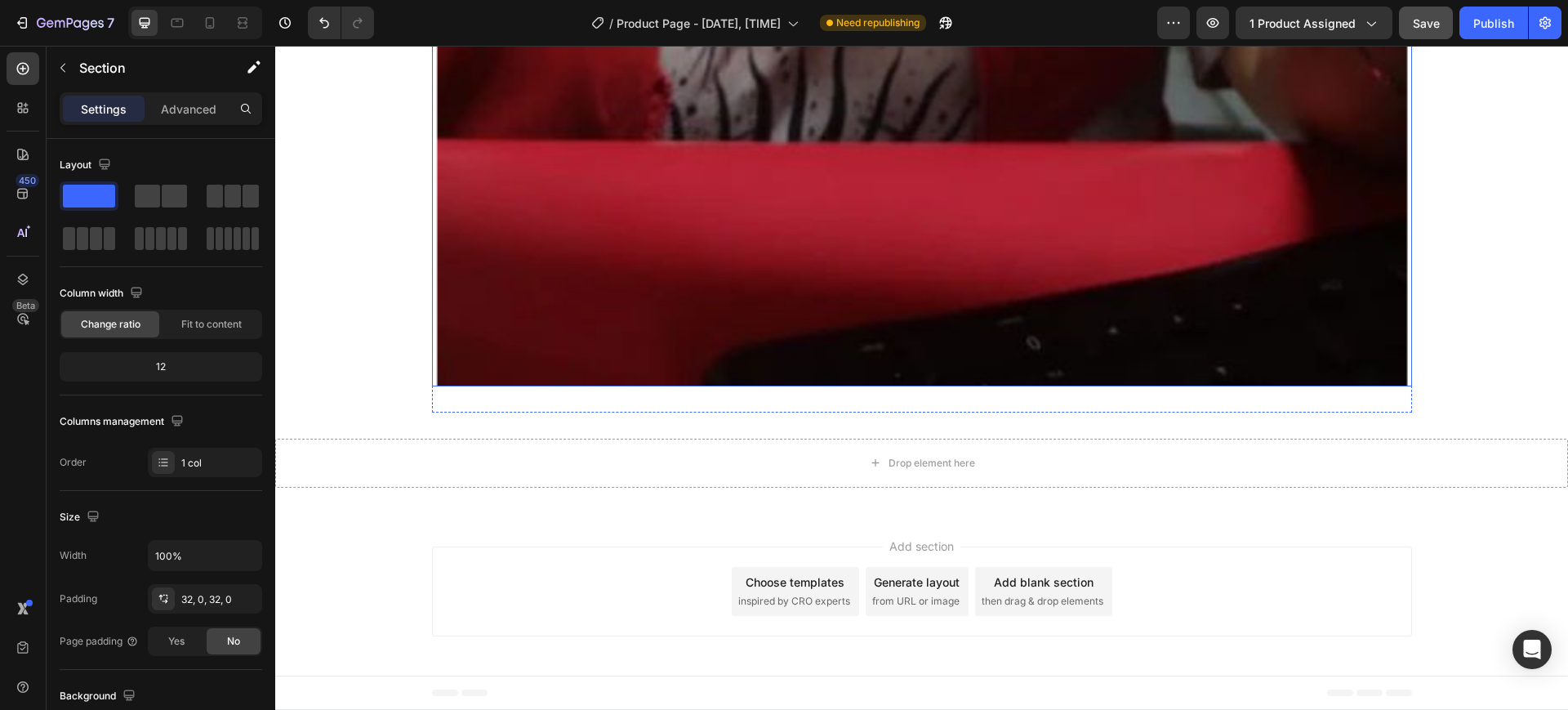 scroll, scrollTop: 10143, scrollLeft: 0, axis: vertical 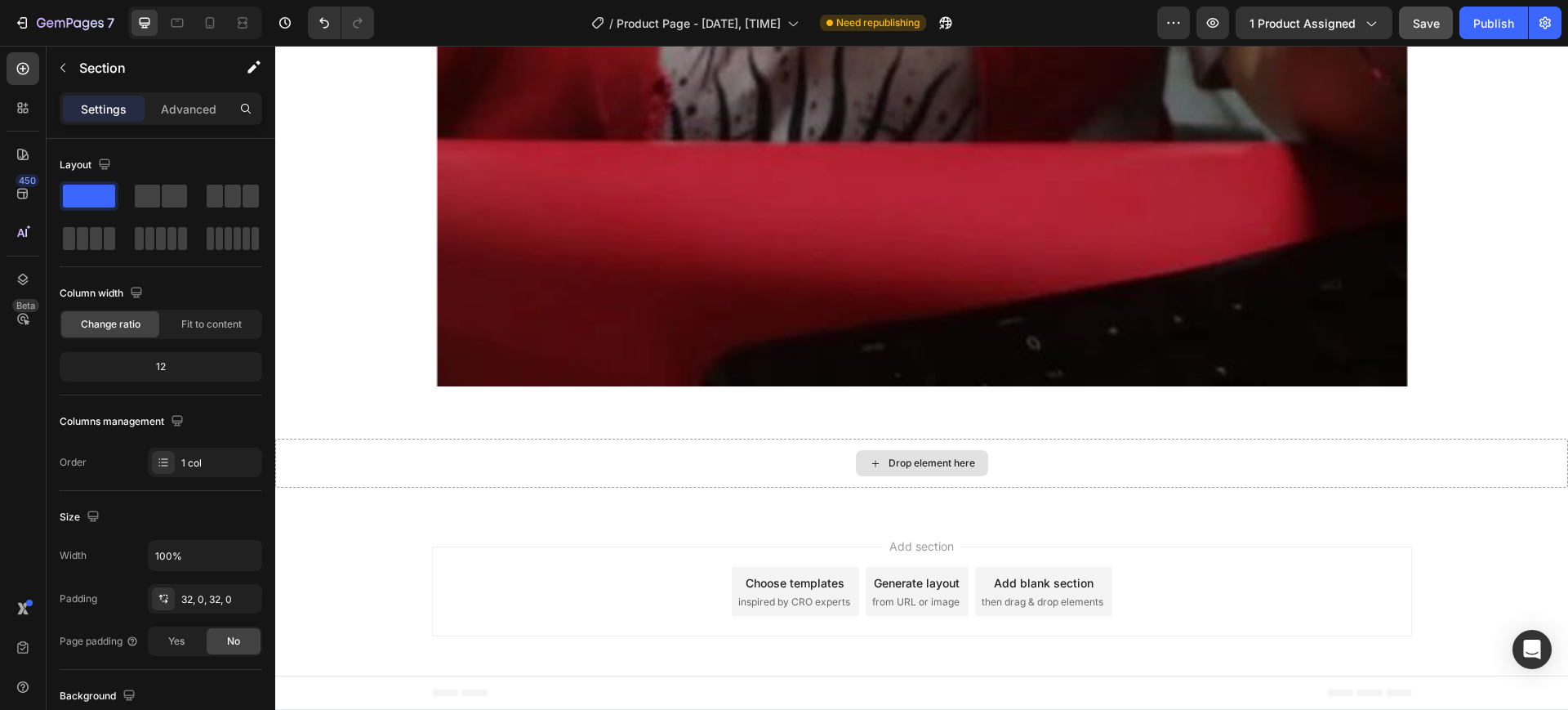 click on "Drop element here" at bounding box center (921, 463) 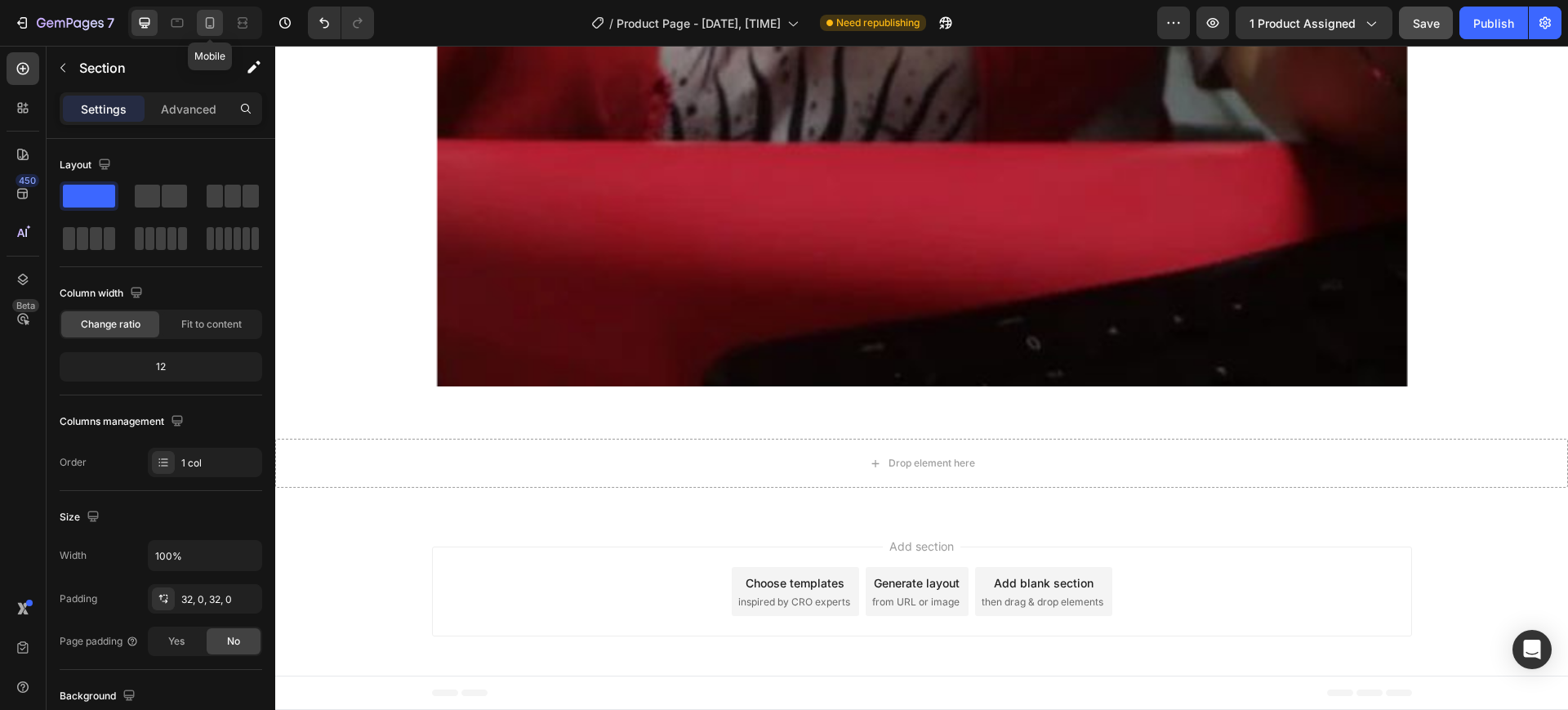 click 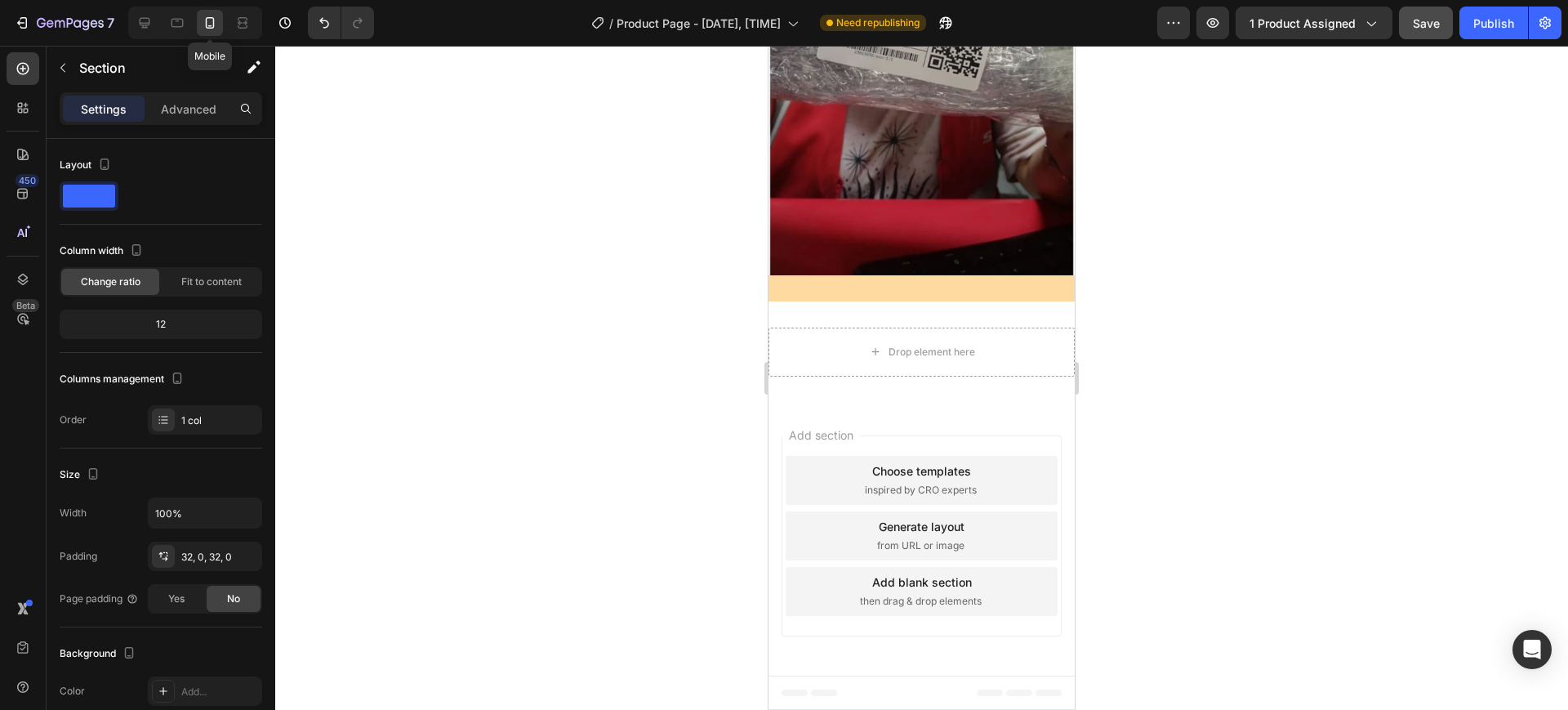 scroll, scrollTop: 3458, scrollLeft: 0, axis: vertical 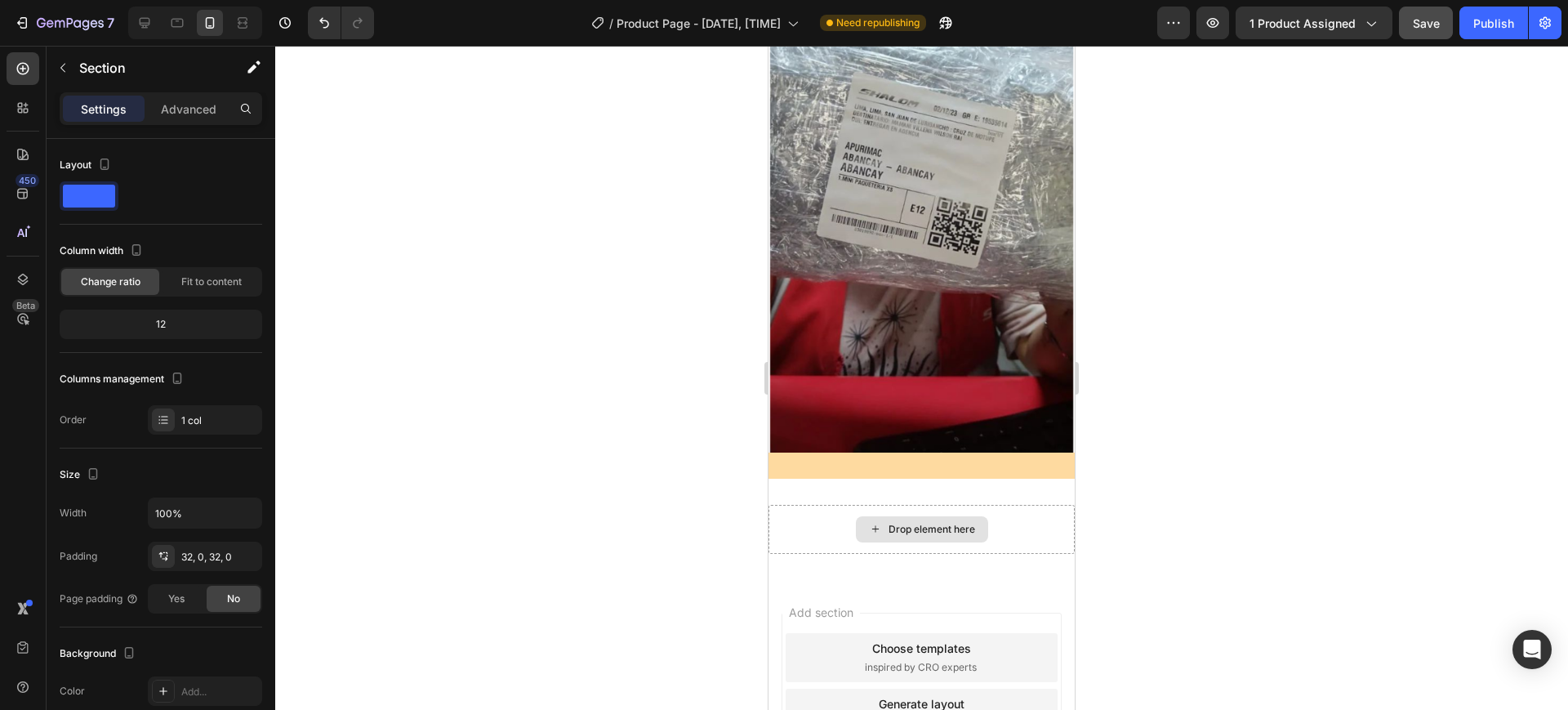 click on "Drop element here" at bounding box center (921, 529) 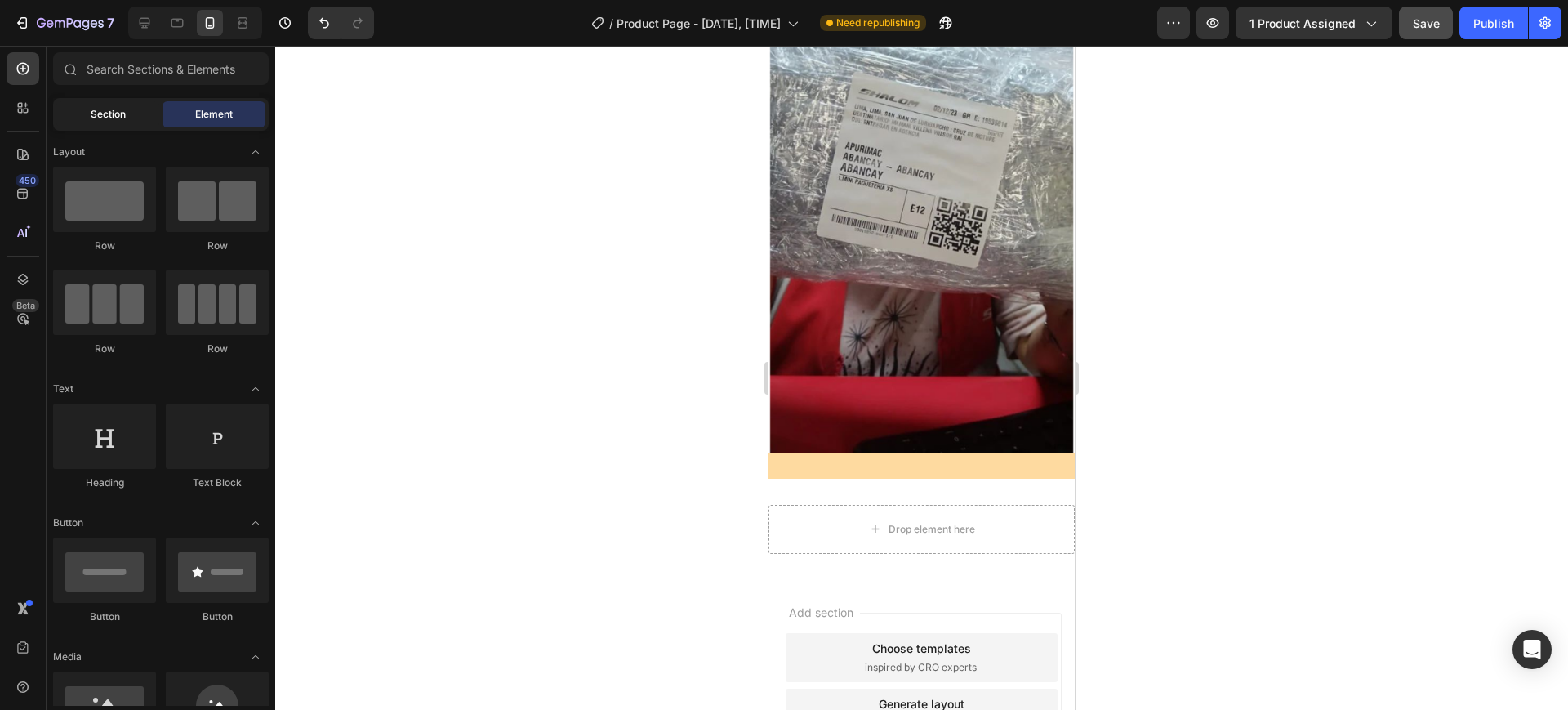 click on "Section" 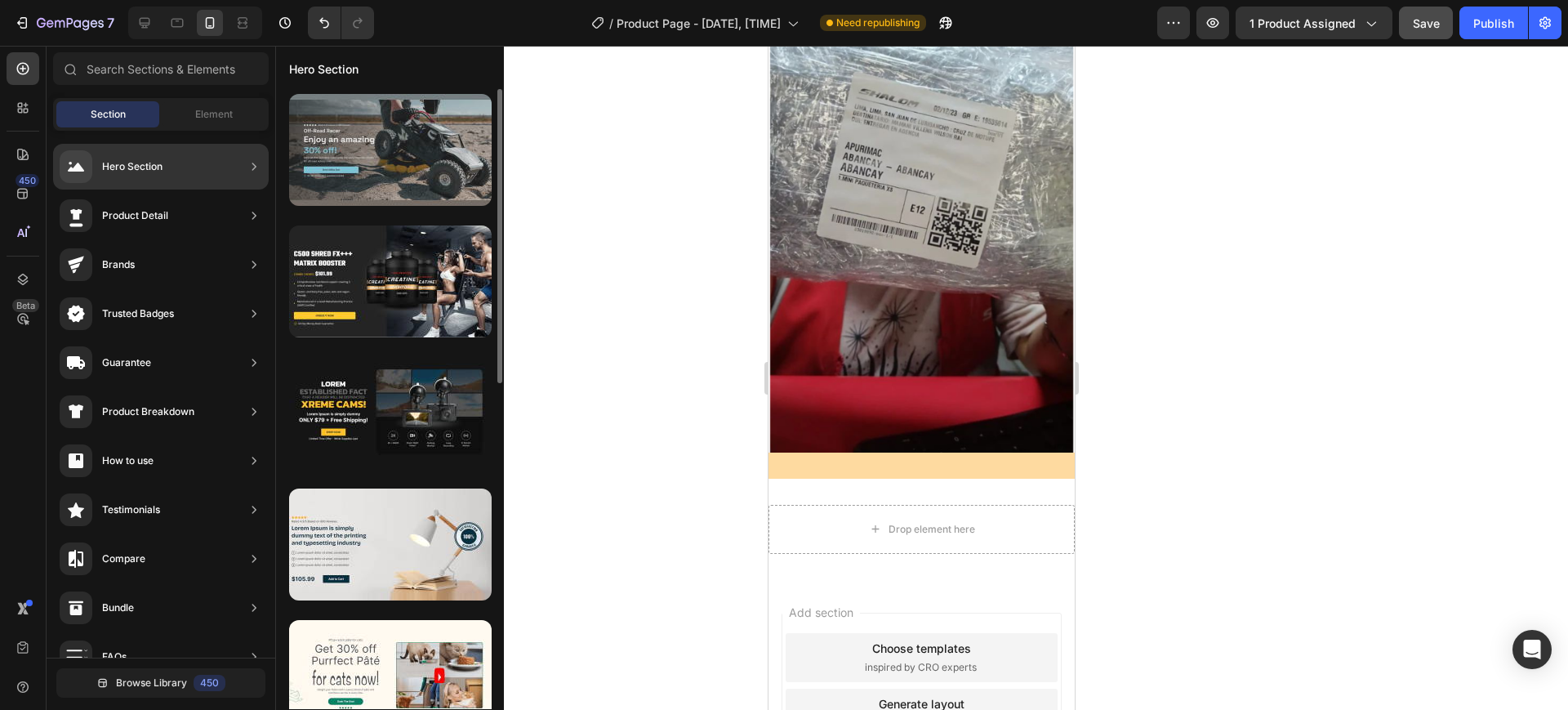 click at bounding box center [390, 150] 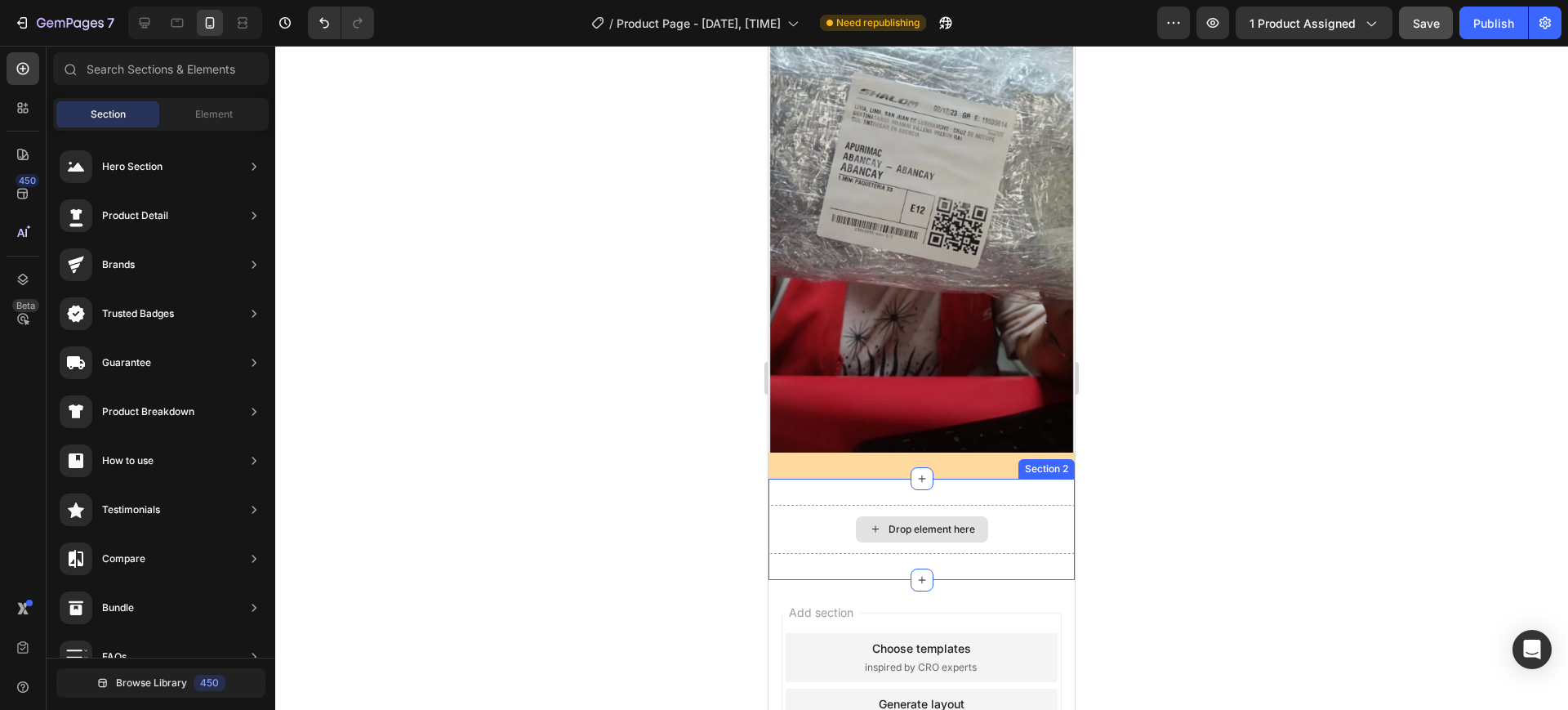 click on "Drop element here" at bounding box center [921, 529] 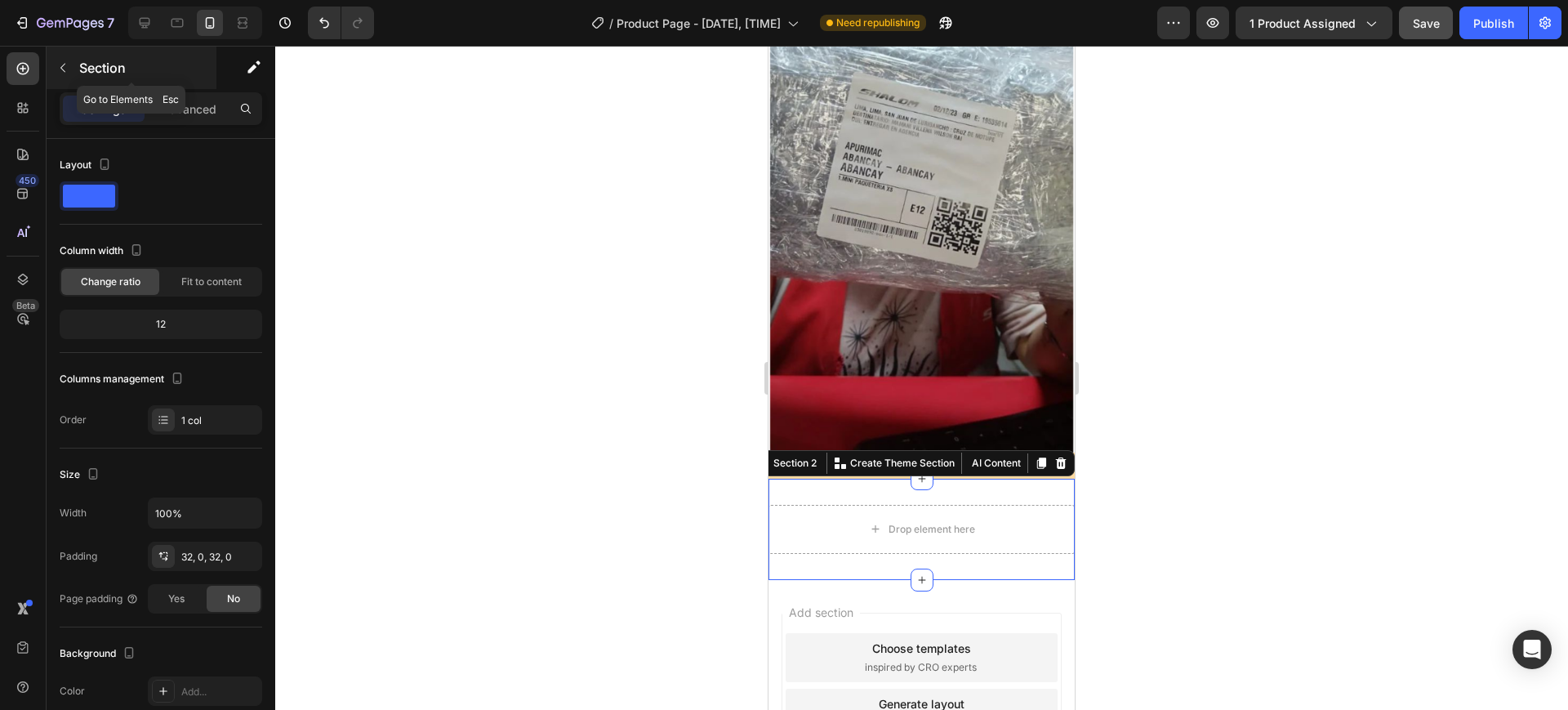 click at bounding box center [63, 68] 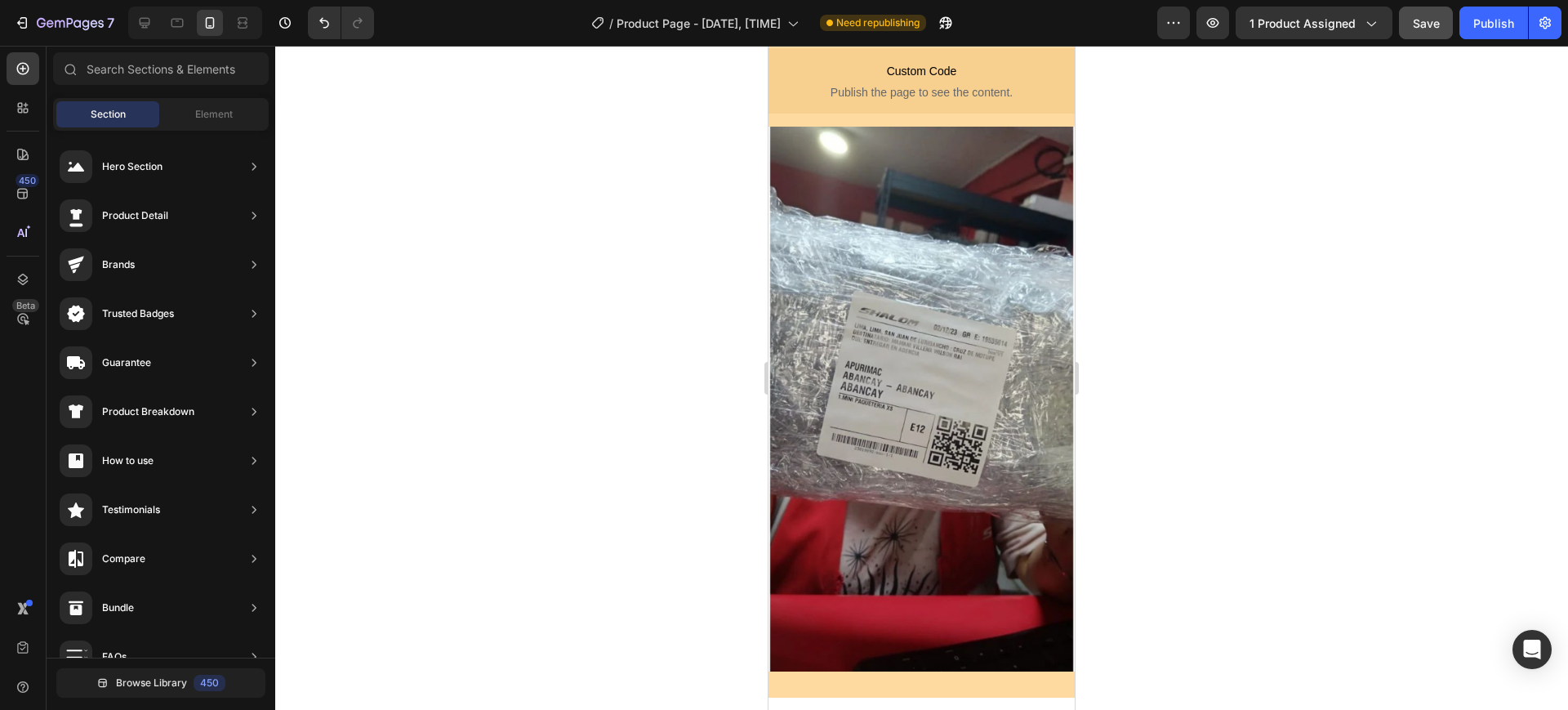 scroll, scrollTop: 3458, scrollLeft: 0, axis: vertical 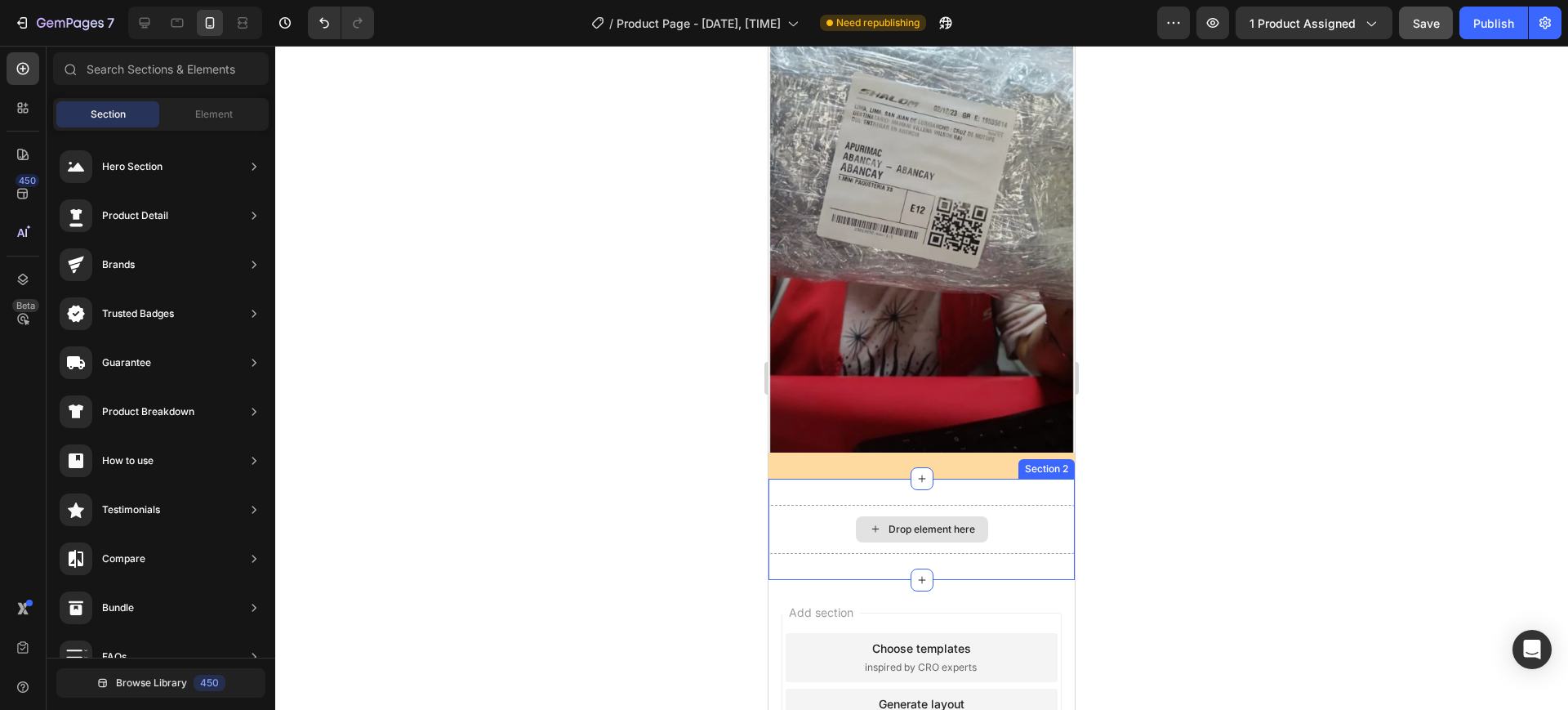 click on "Drop element here" at bounding box center [921, 529] 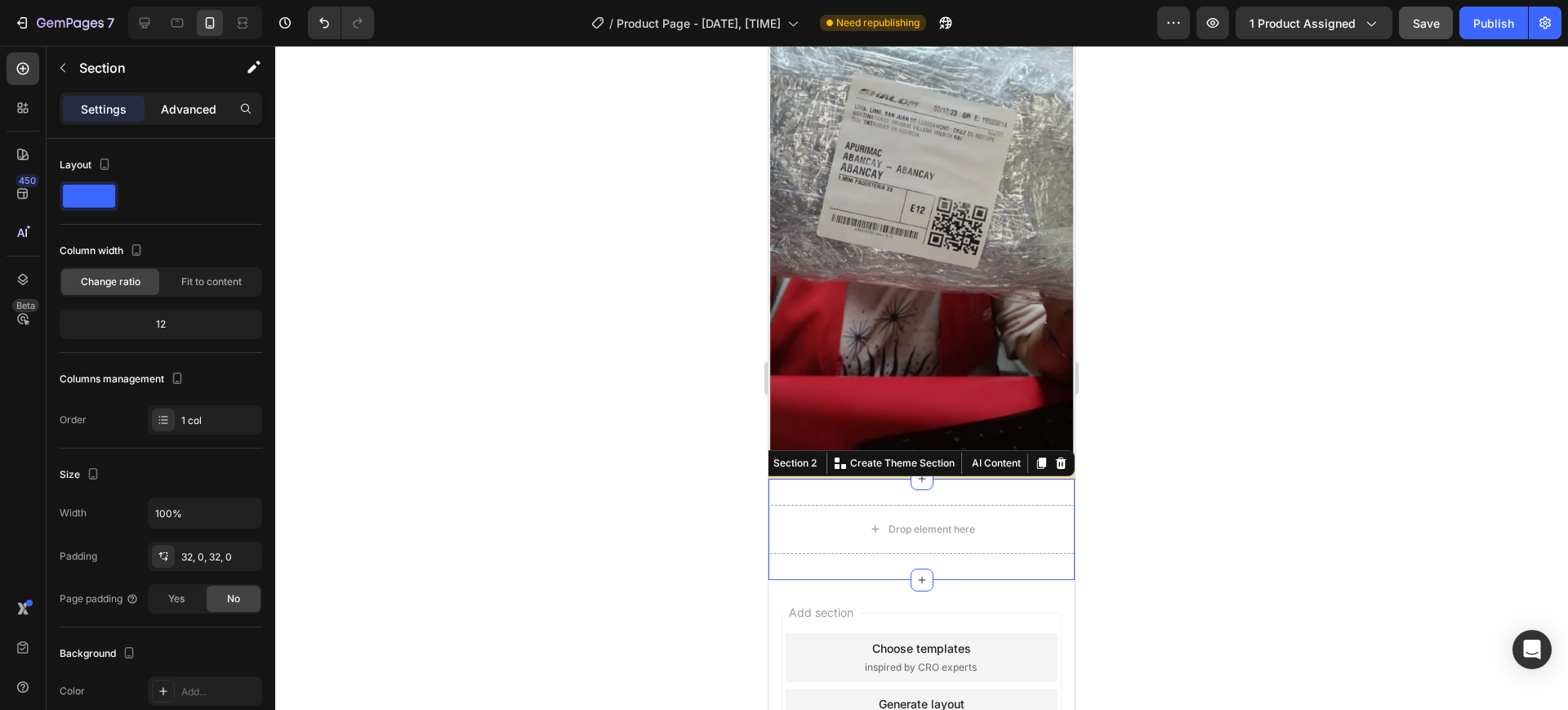 click on "Advanced" at bounding box center [189, 109] 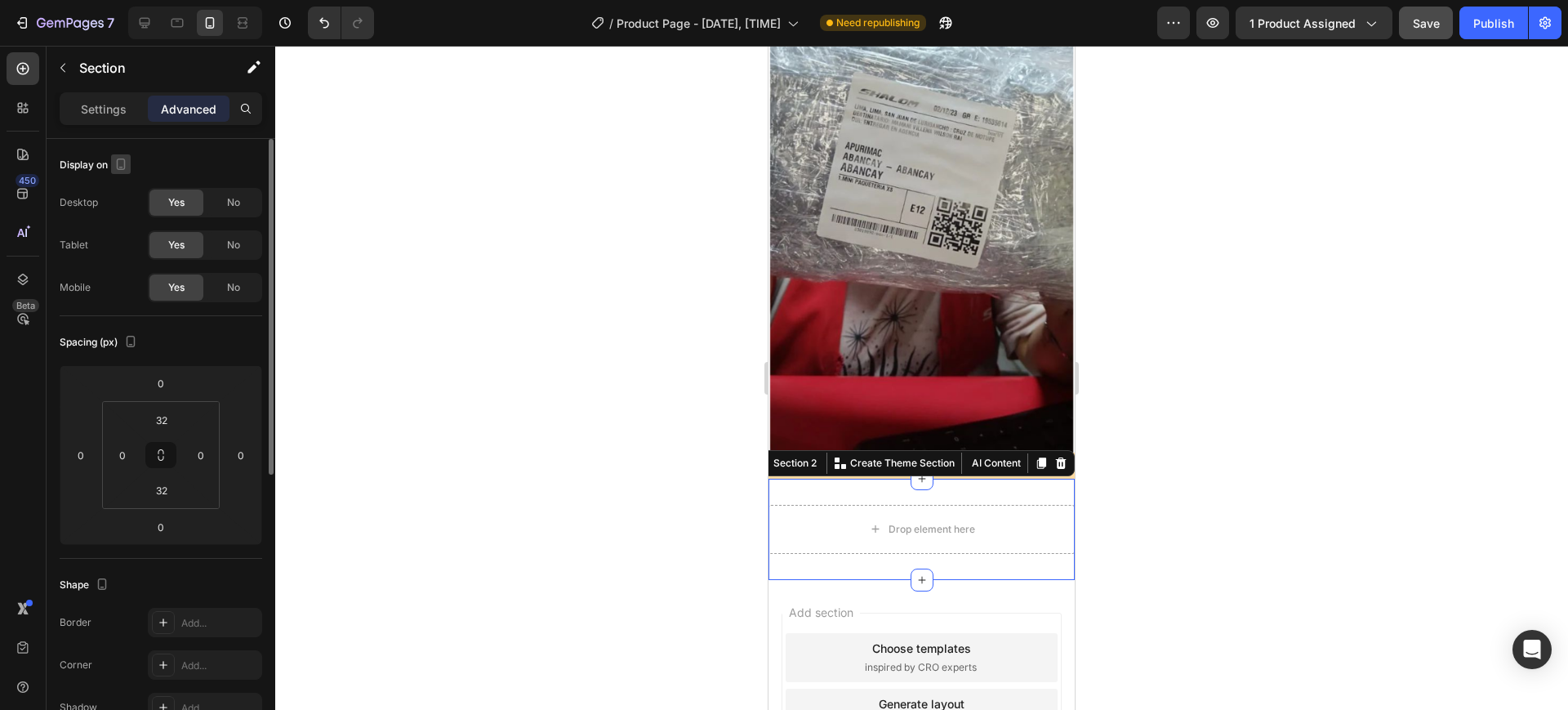 click 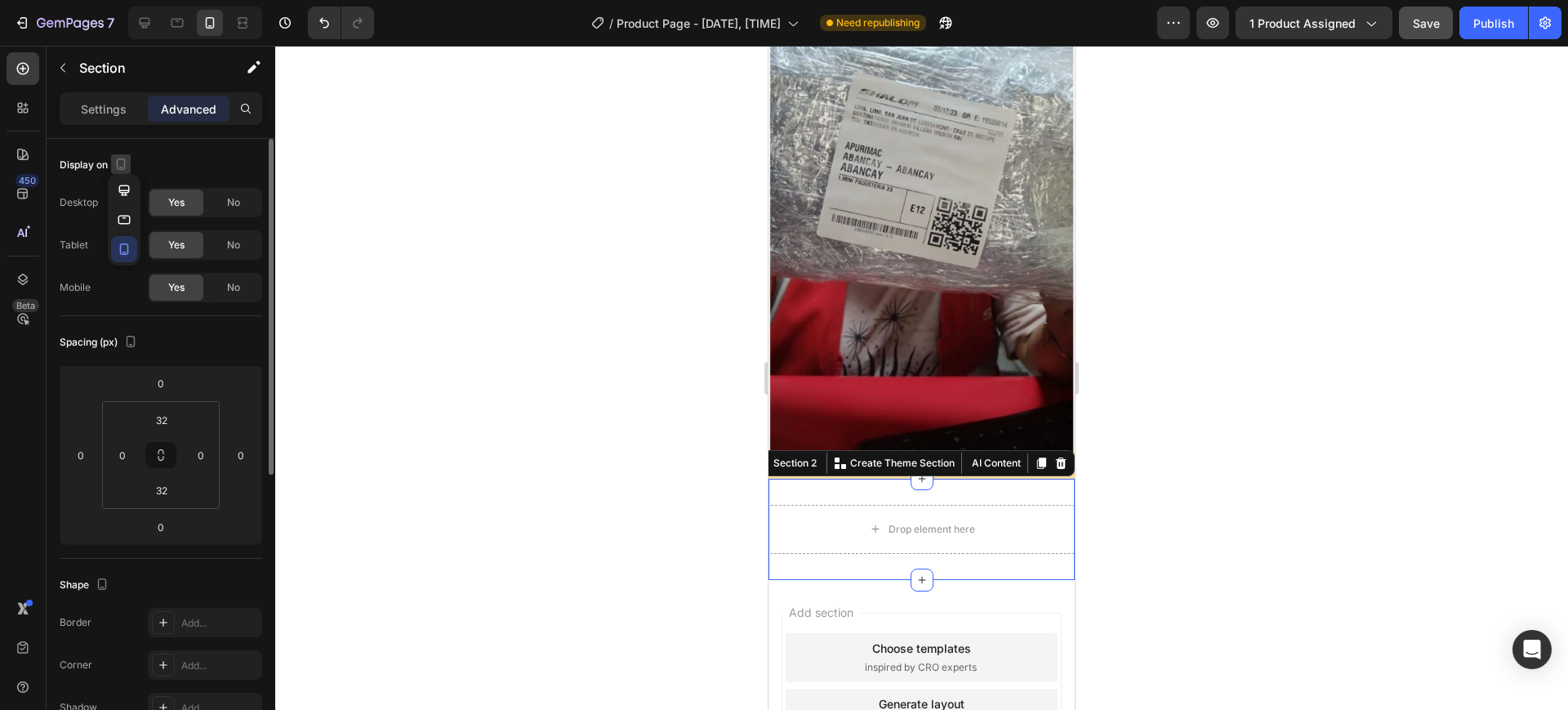click 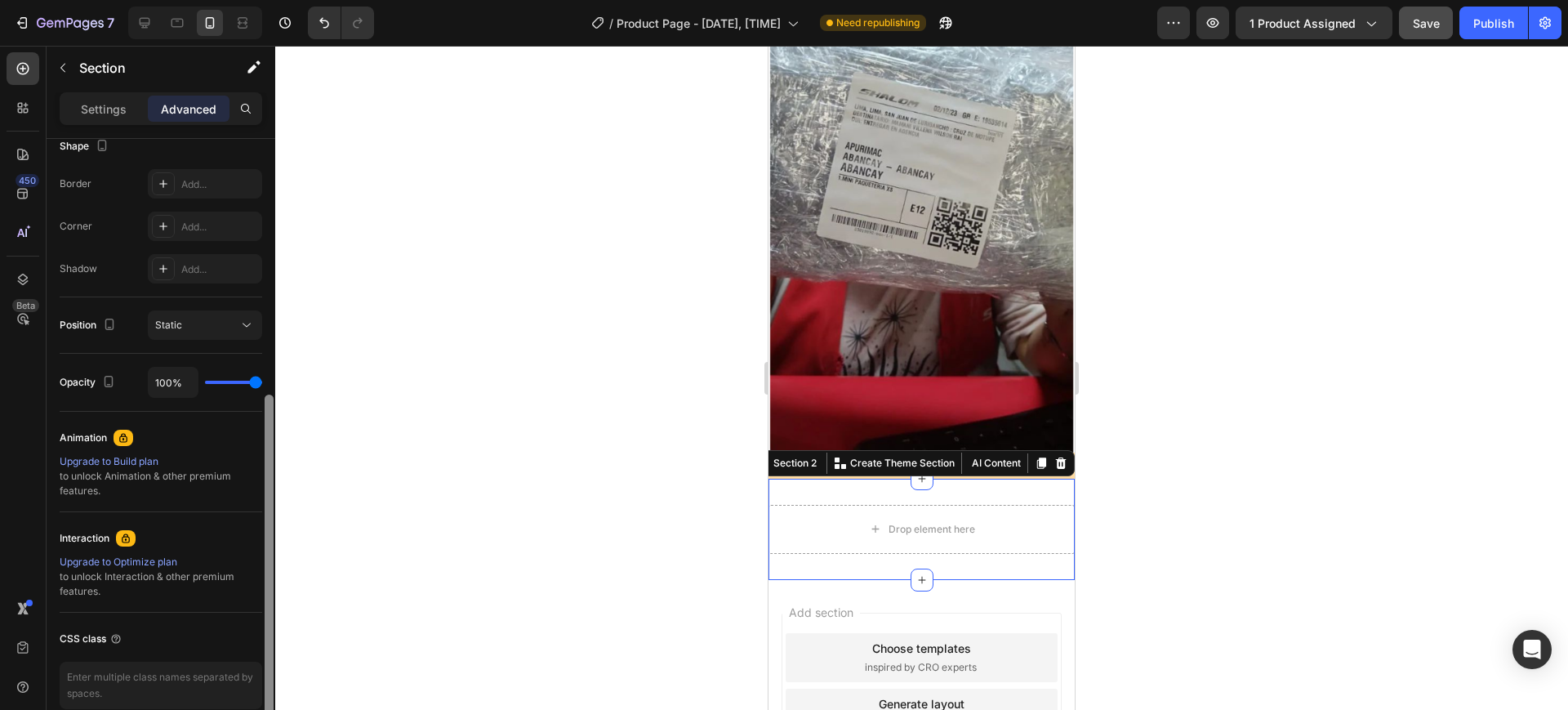 scroll, scrollTop: 450, scrollLeft: 0, axis: vertical 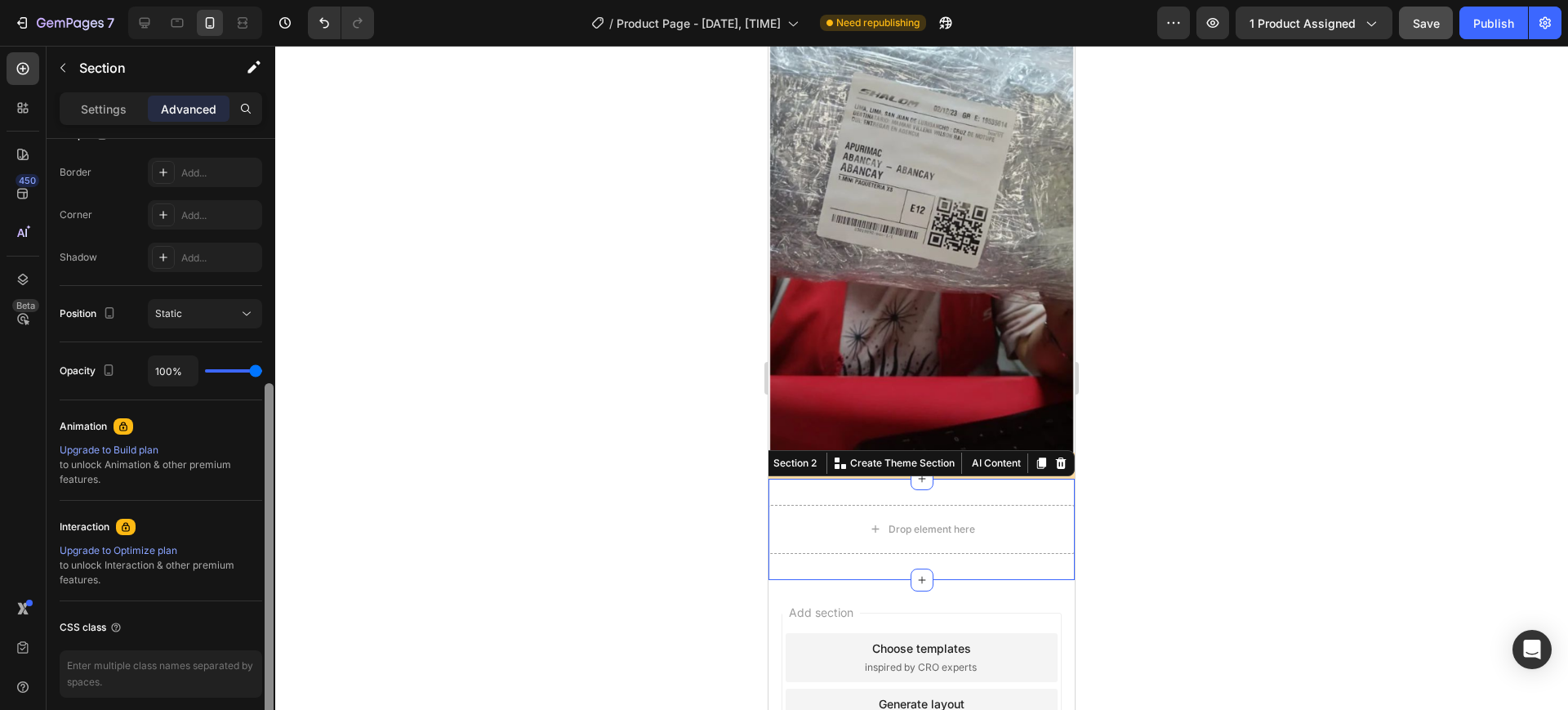 drag, startPoint x: 269, startPoint y: 270, endPoint x: 273, endPoint y: 516, distance: 246.03252 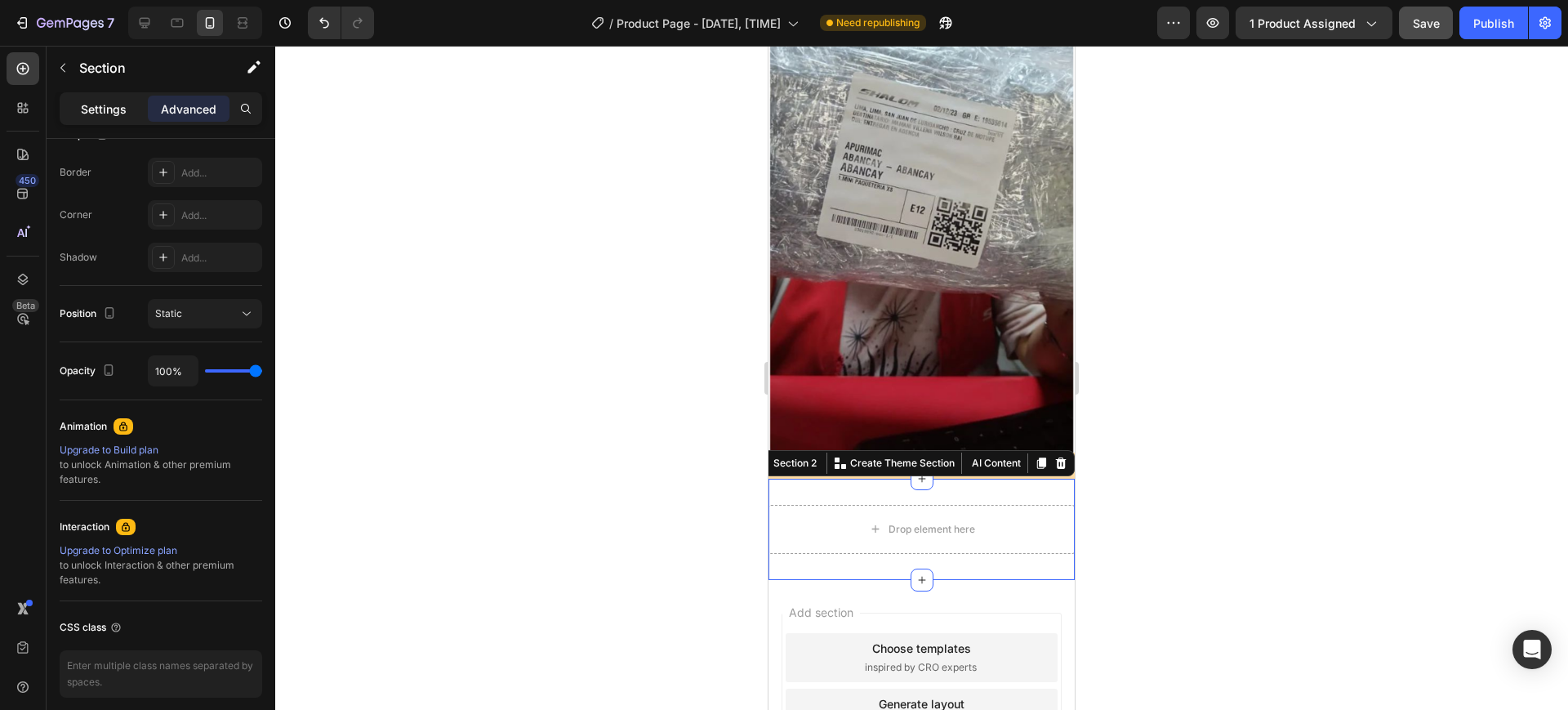 click on "Settings" at bounding box center (104, 109) 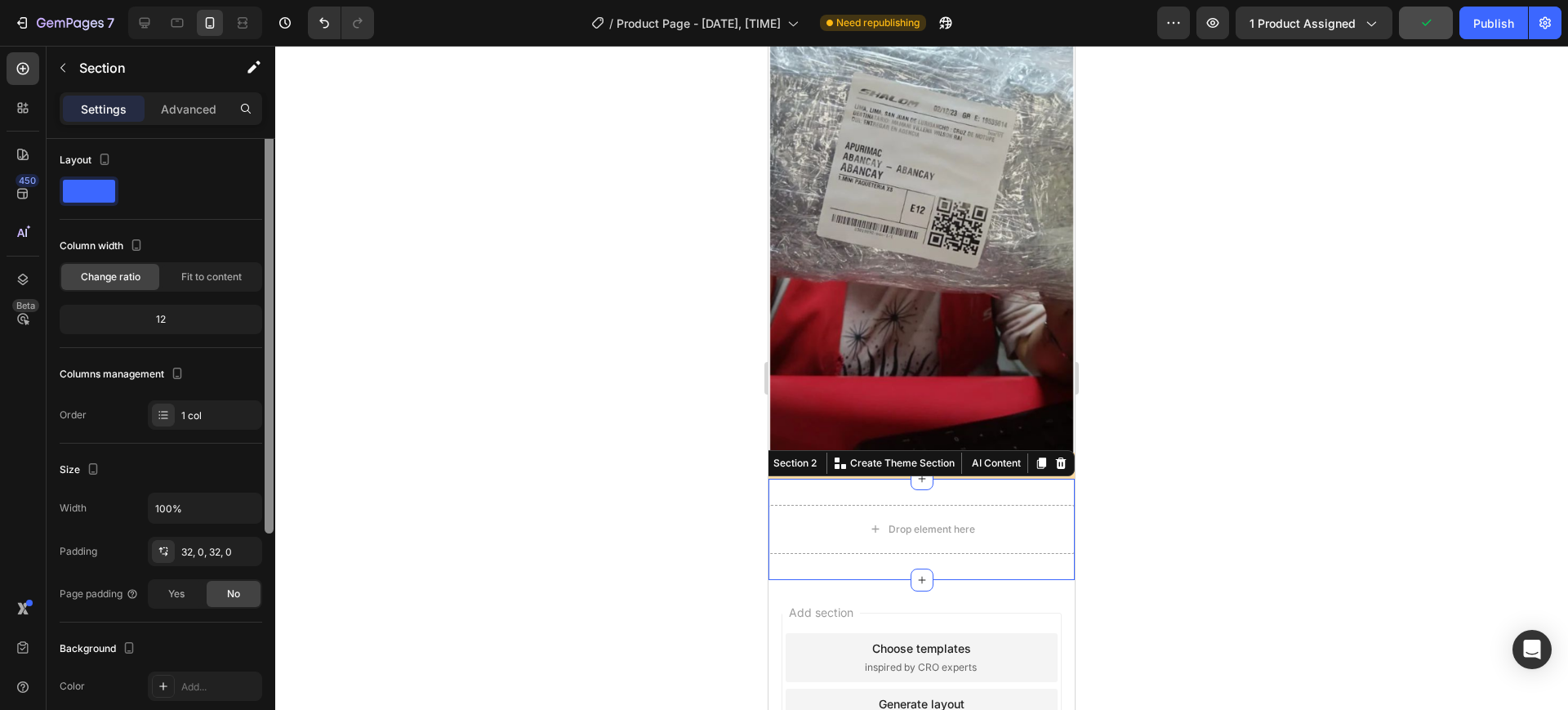 scroll, scrollTop: 0, scrollLeft: 0, axis: both 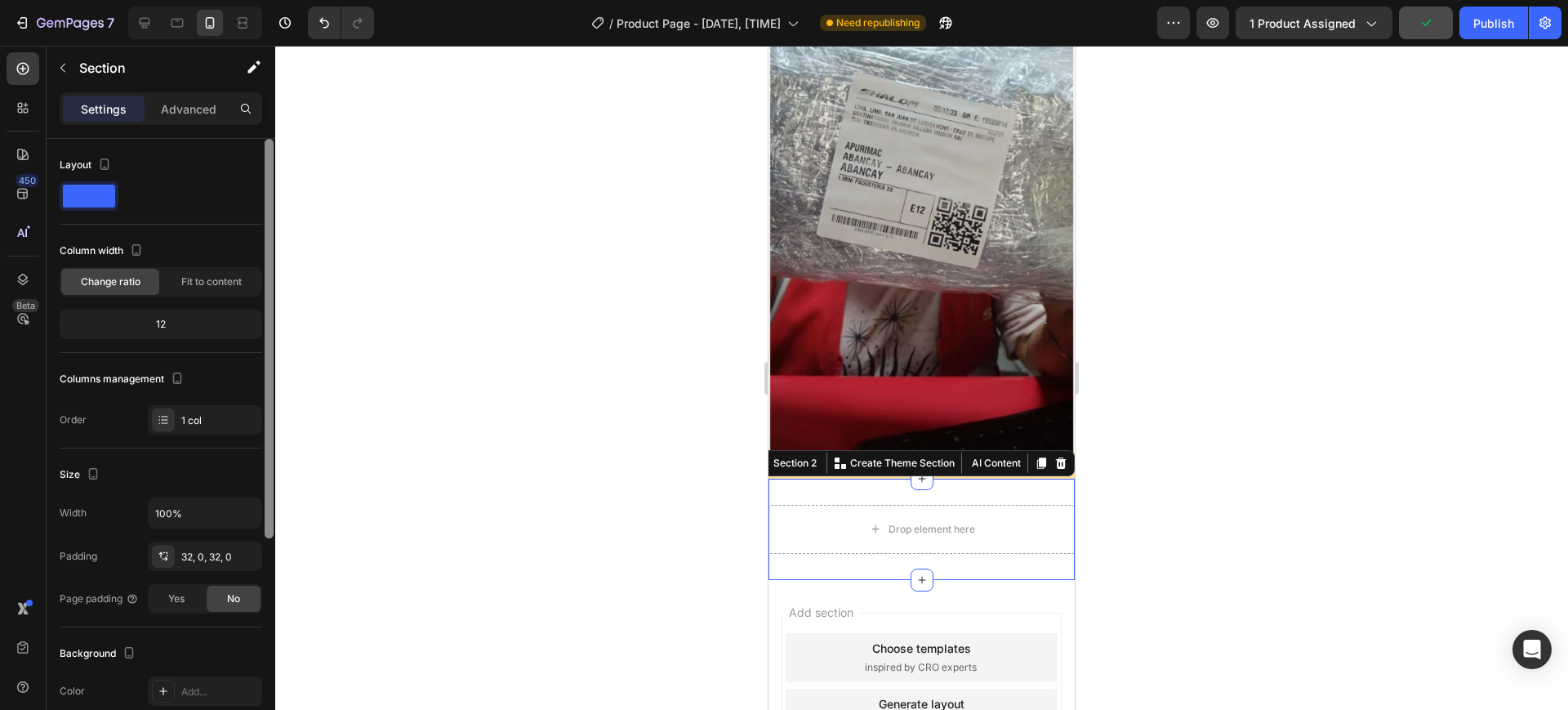 drag, startPoint x: 269, startPoint y: 377, endPoint x: 290, endPoint y: 146, distance: 231.95258 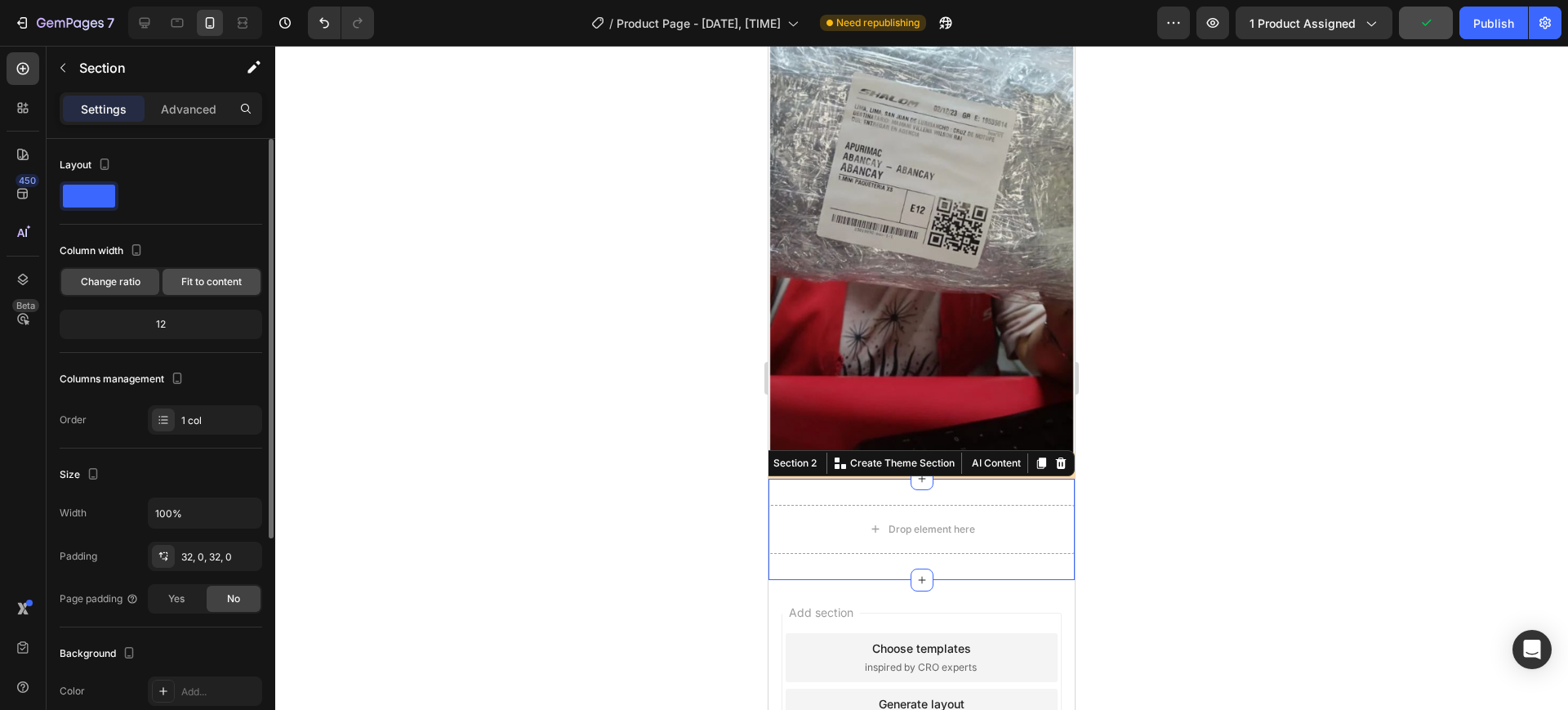 click on "Fit to content" 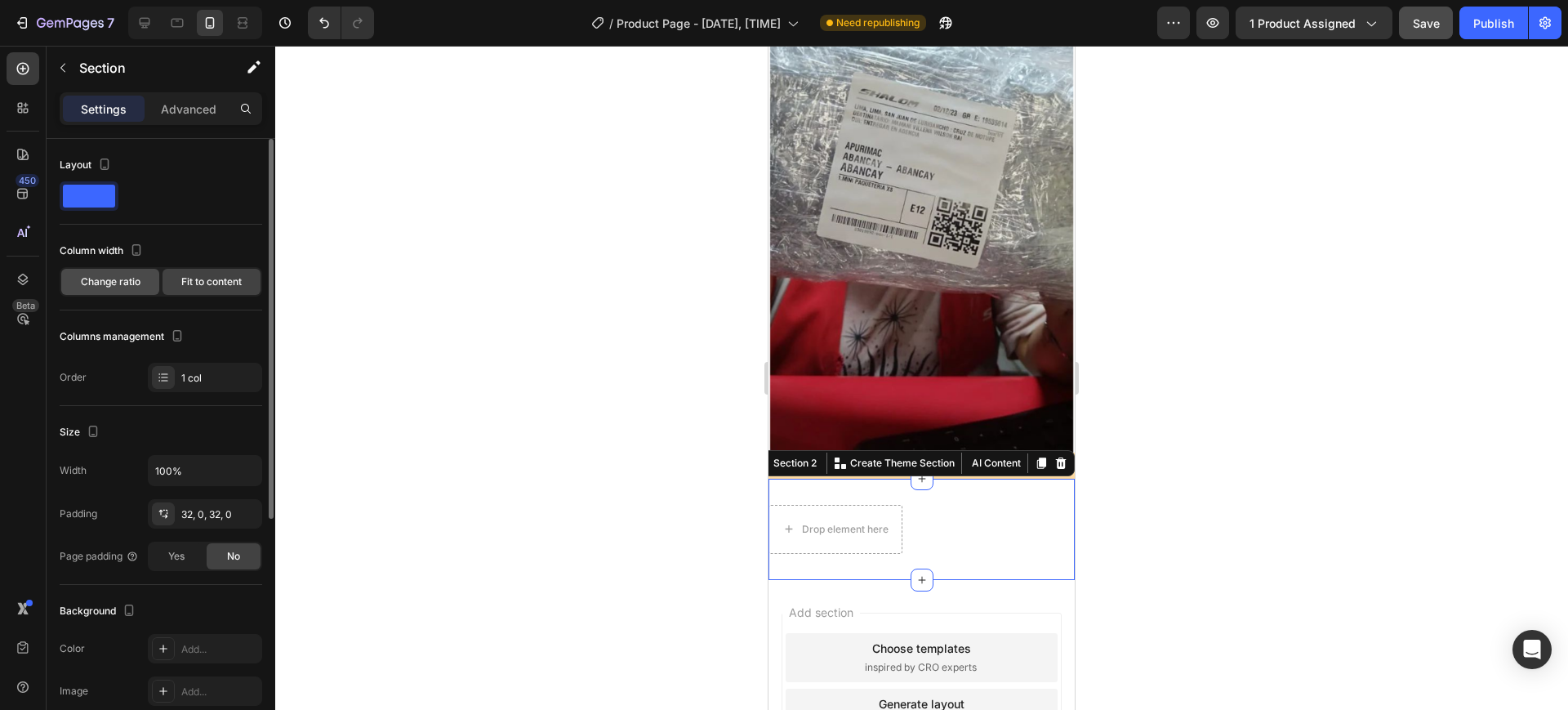 click on "Change ratio" 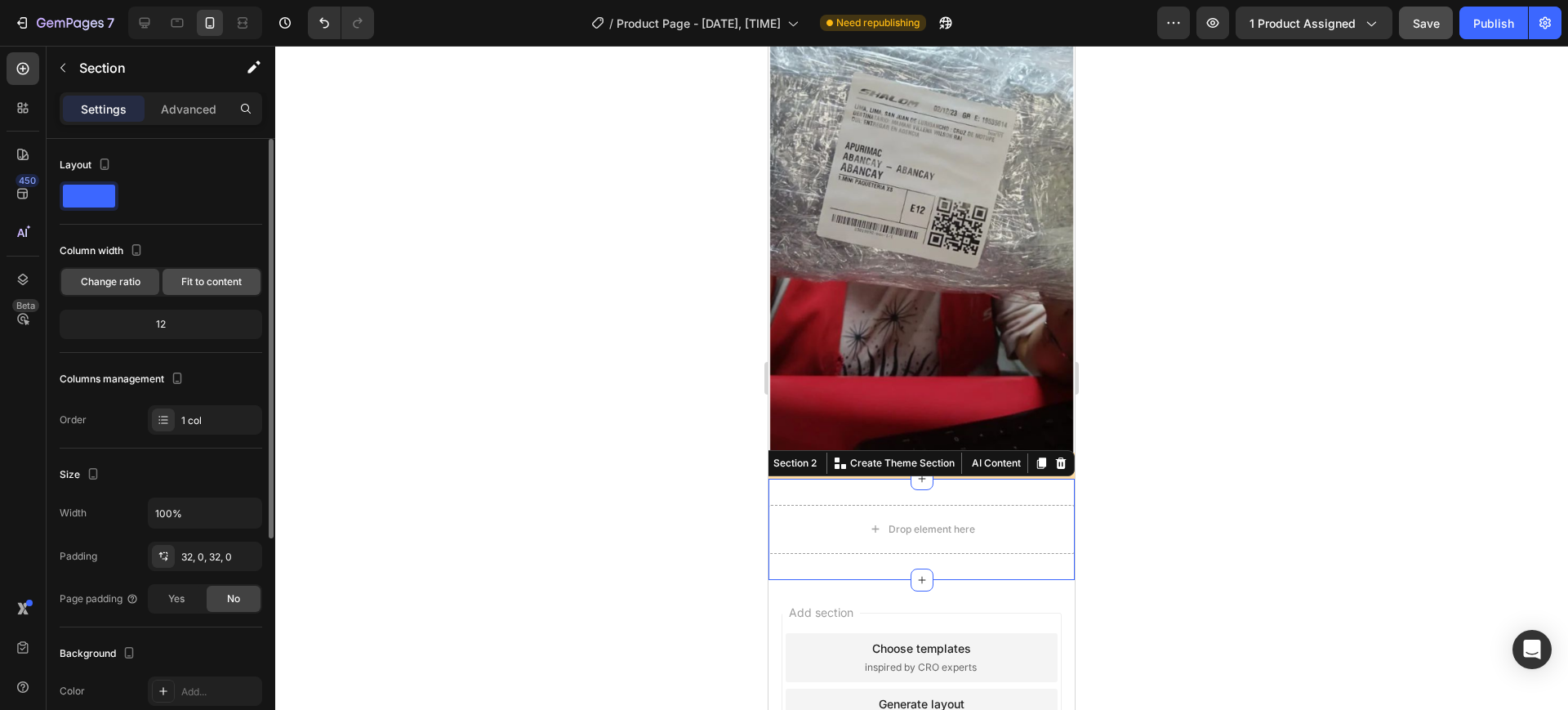 click on "Fit to content" 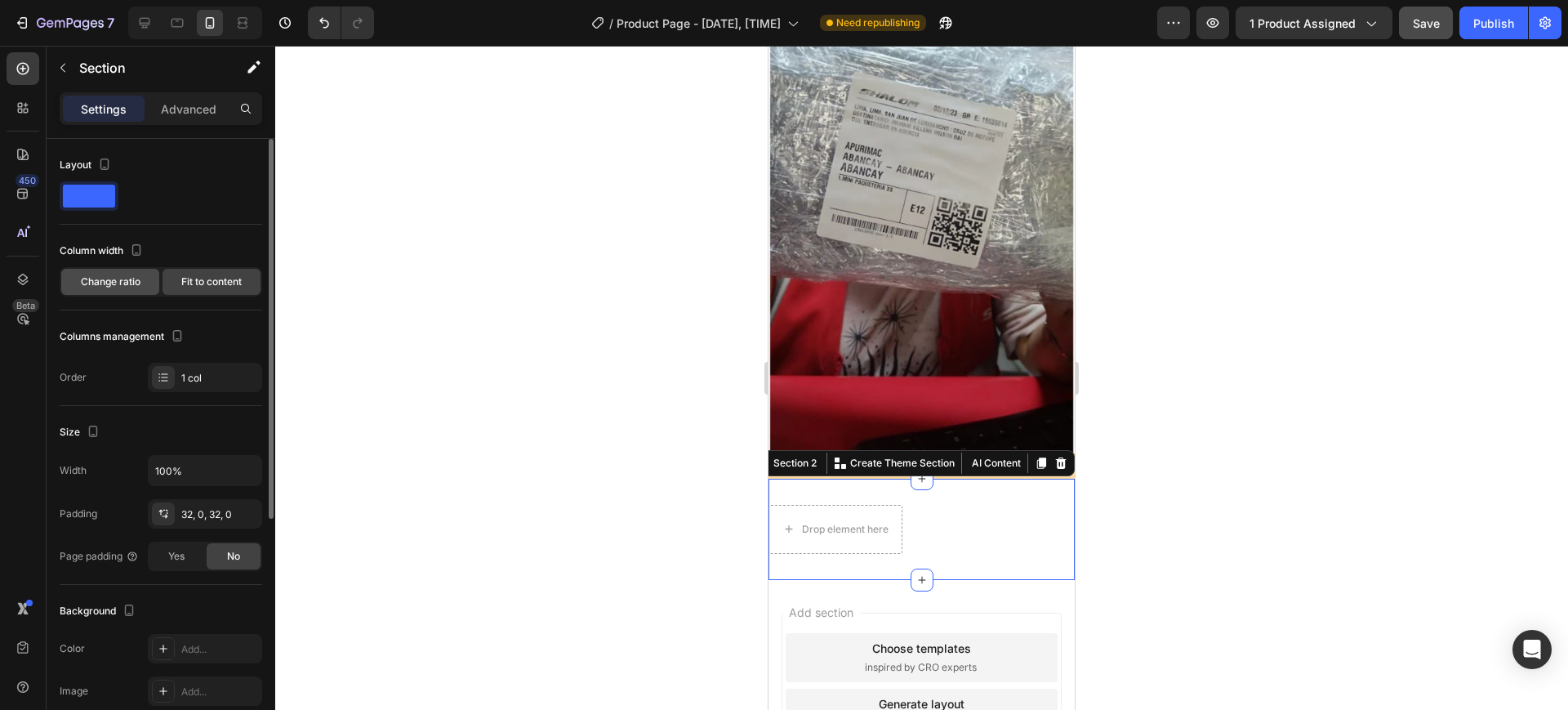 click on "Change ratio" 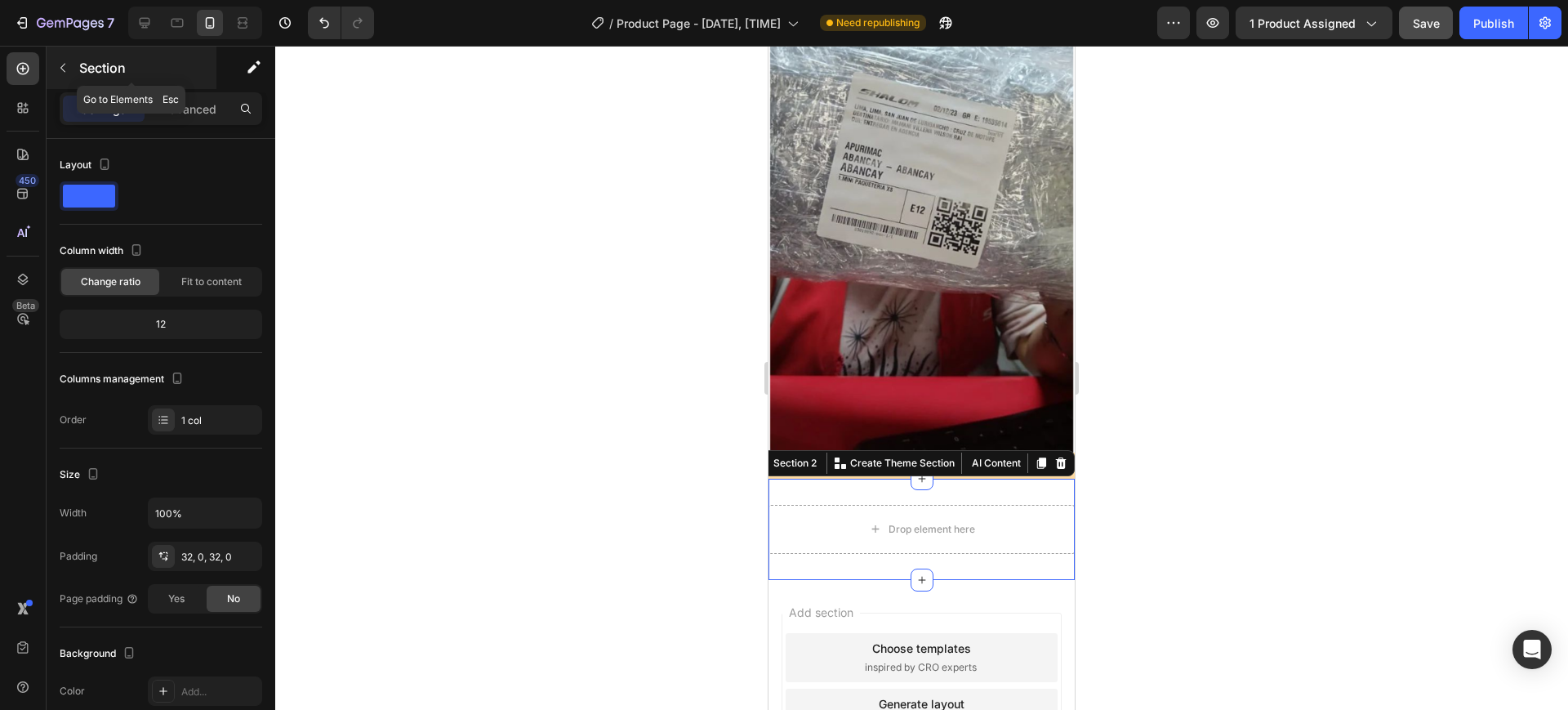 click 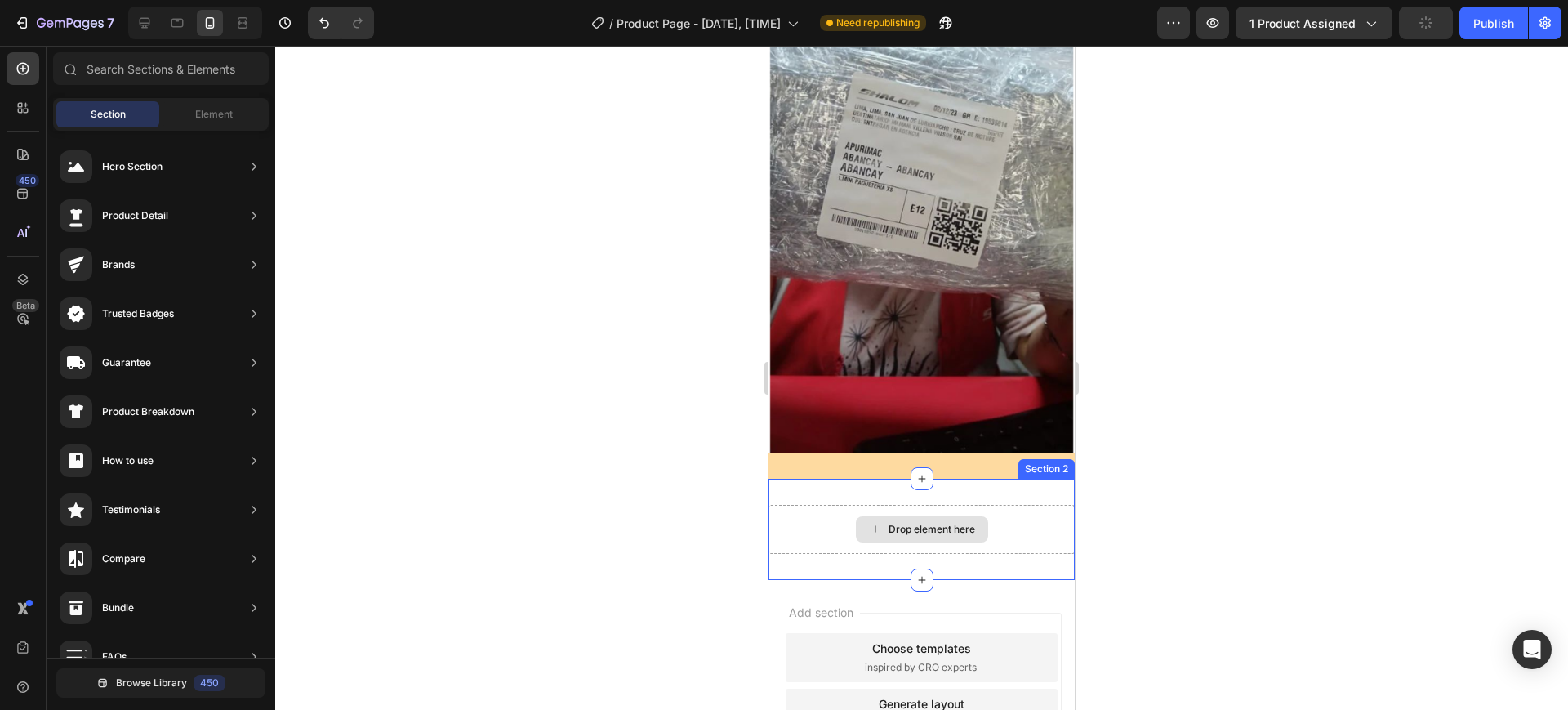 click on "Drop element here" at bounding box center [932, 529] 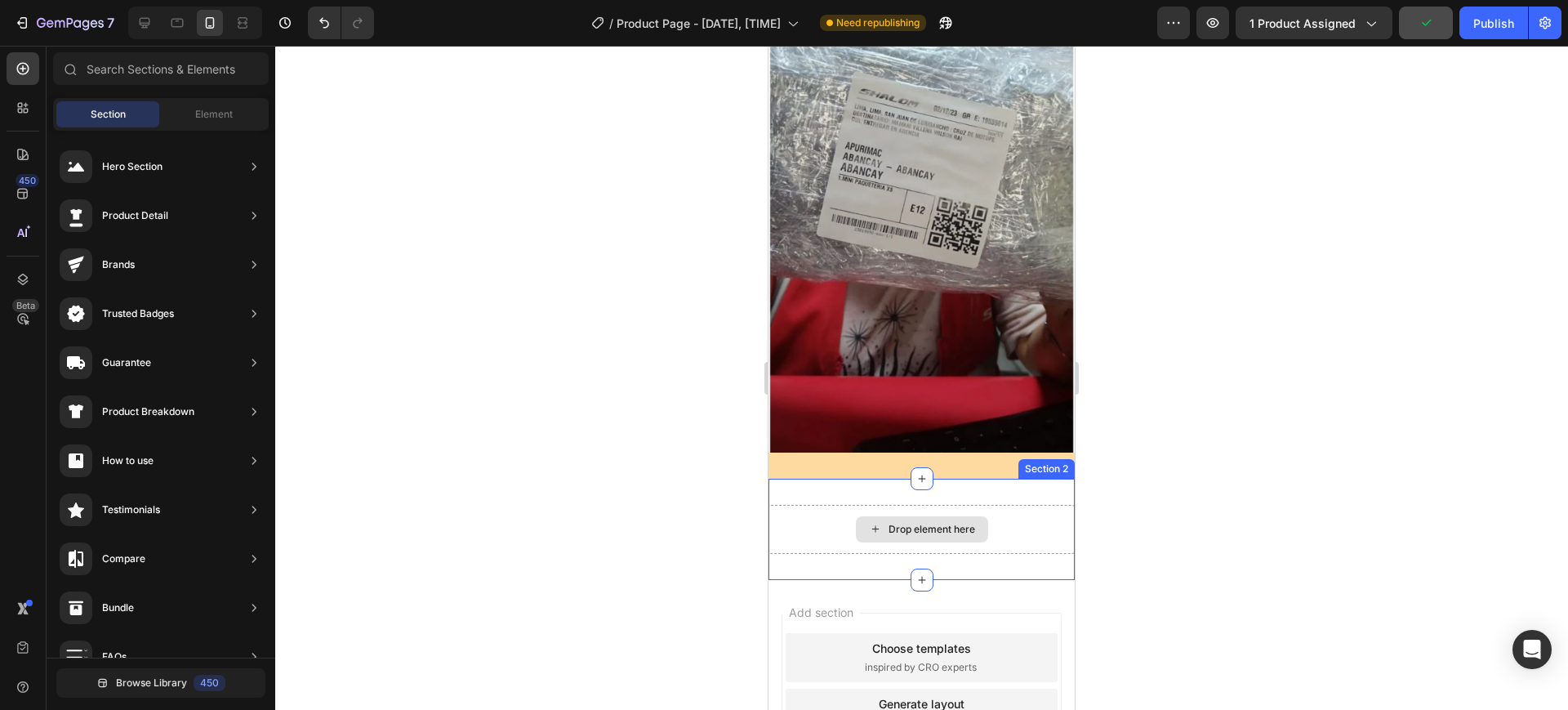 click on "Drop element here" at bounding box center [921, 529] 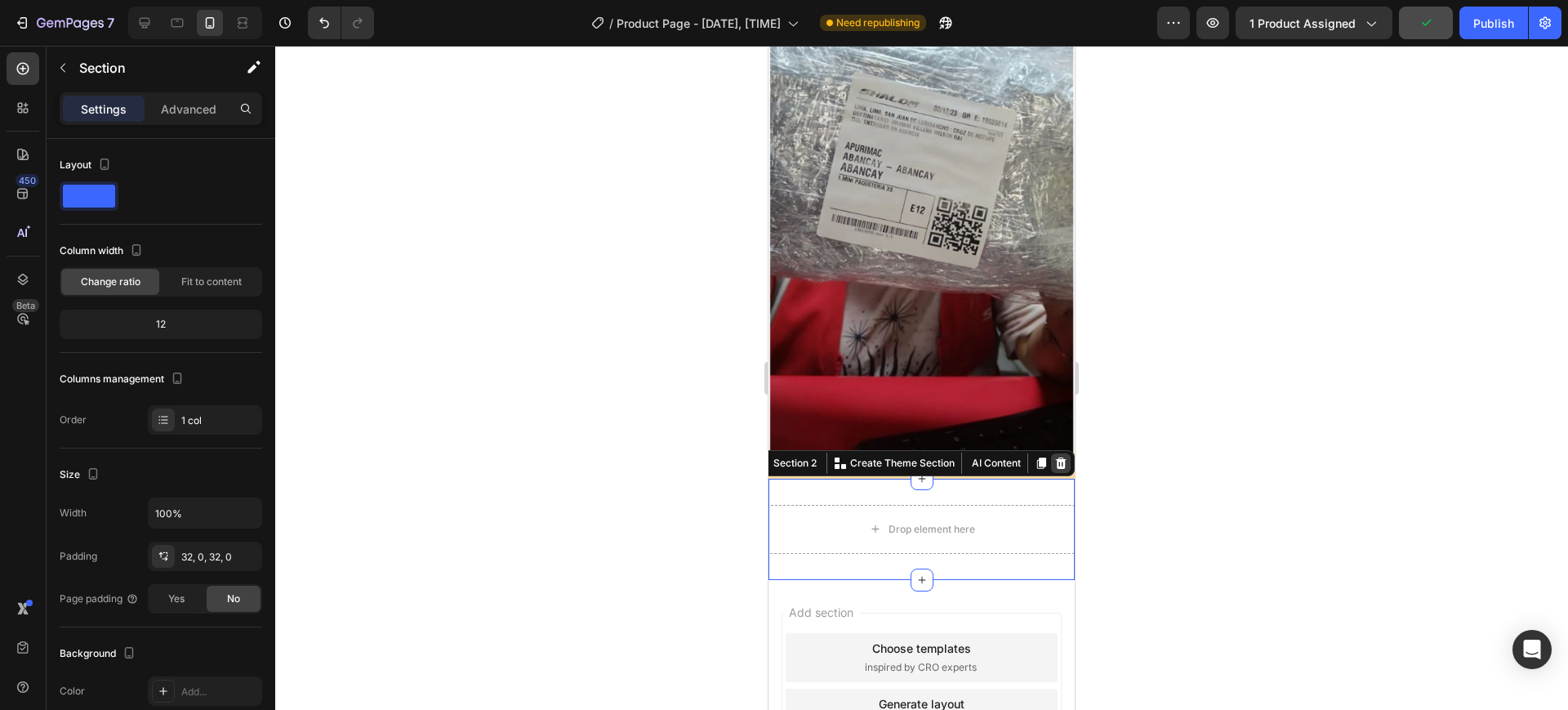 click at bounding box center [1061, 463] 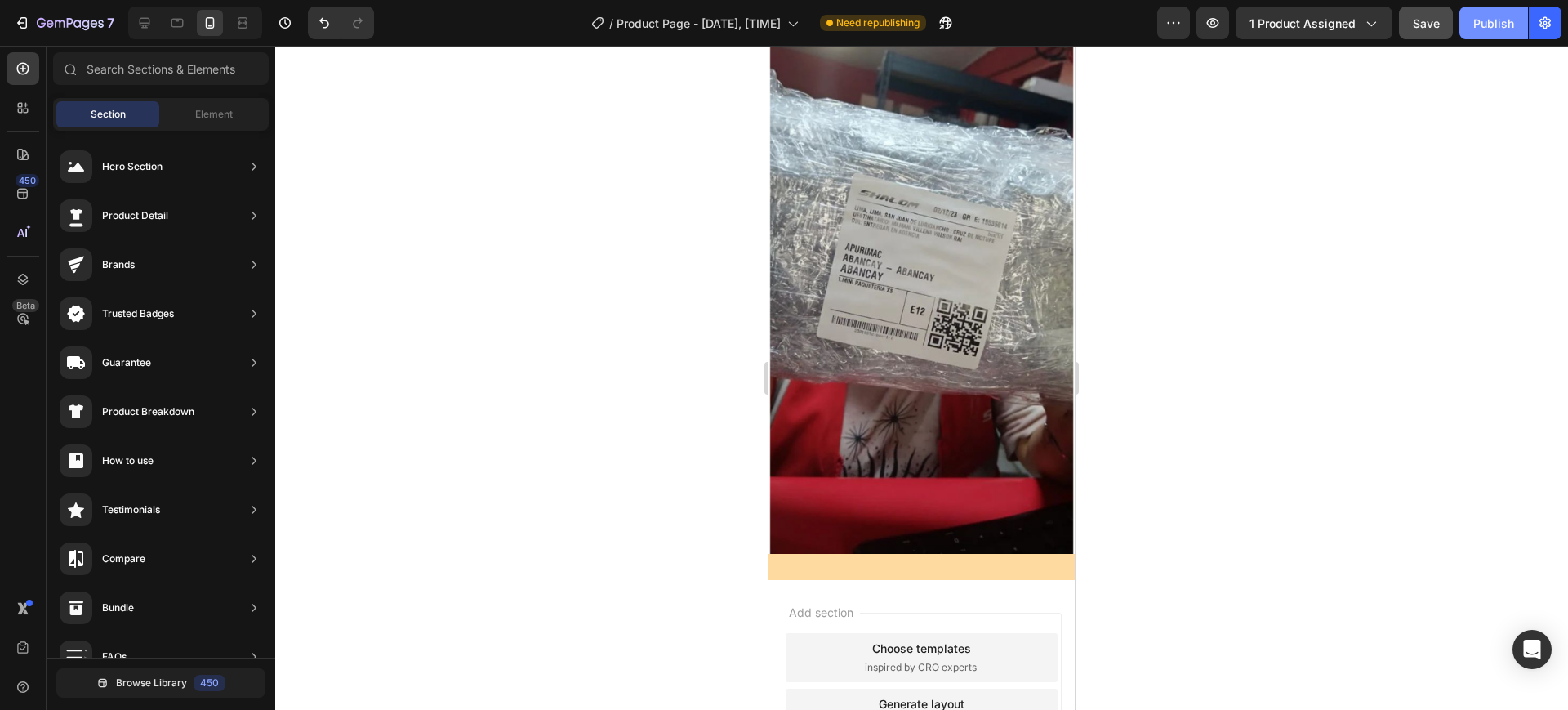 click on "Publish" at bounding box center [1494, 23] 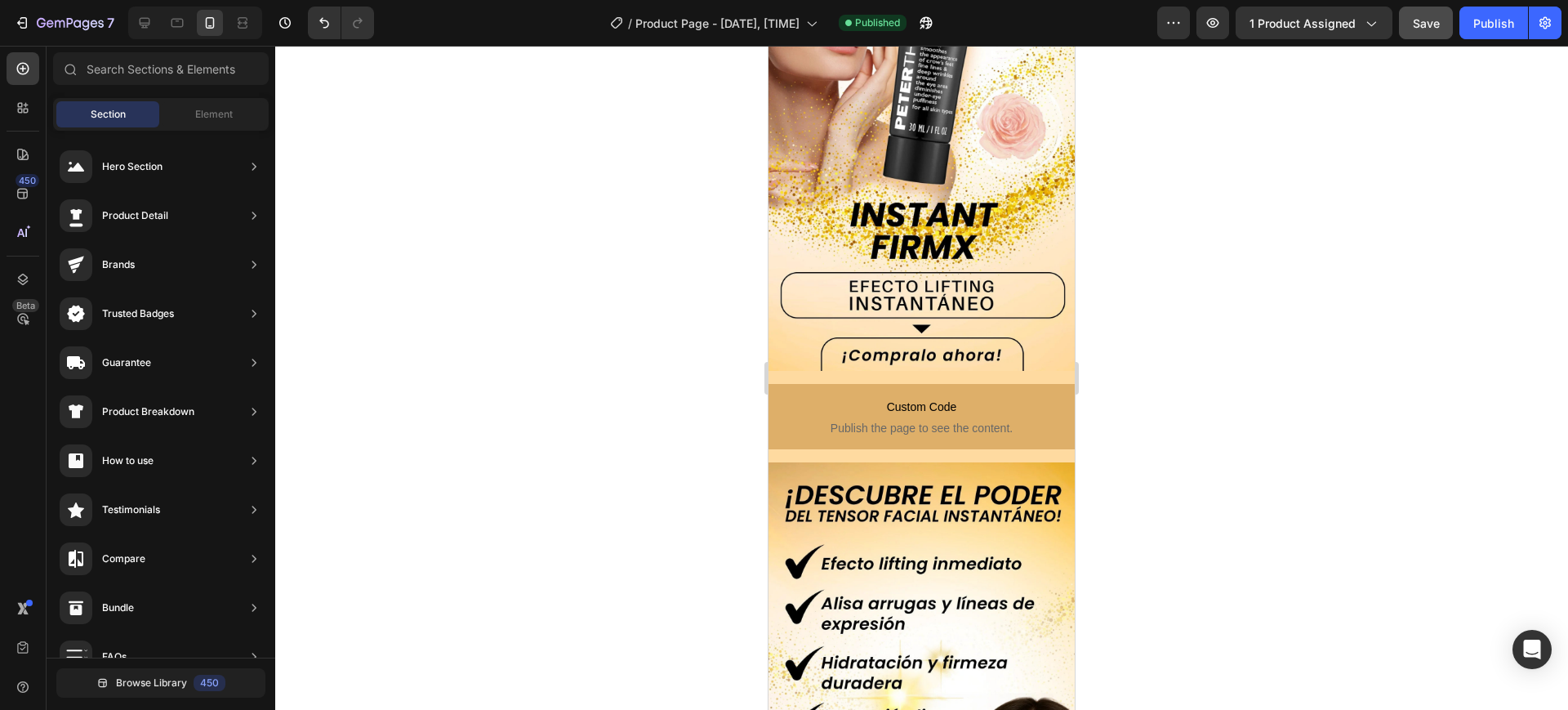 scroll, scrollTop: 0, scrollLeft: 0, axis: both 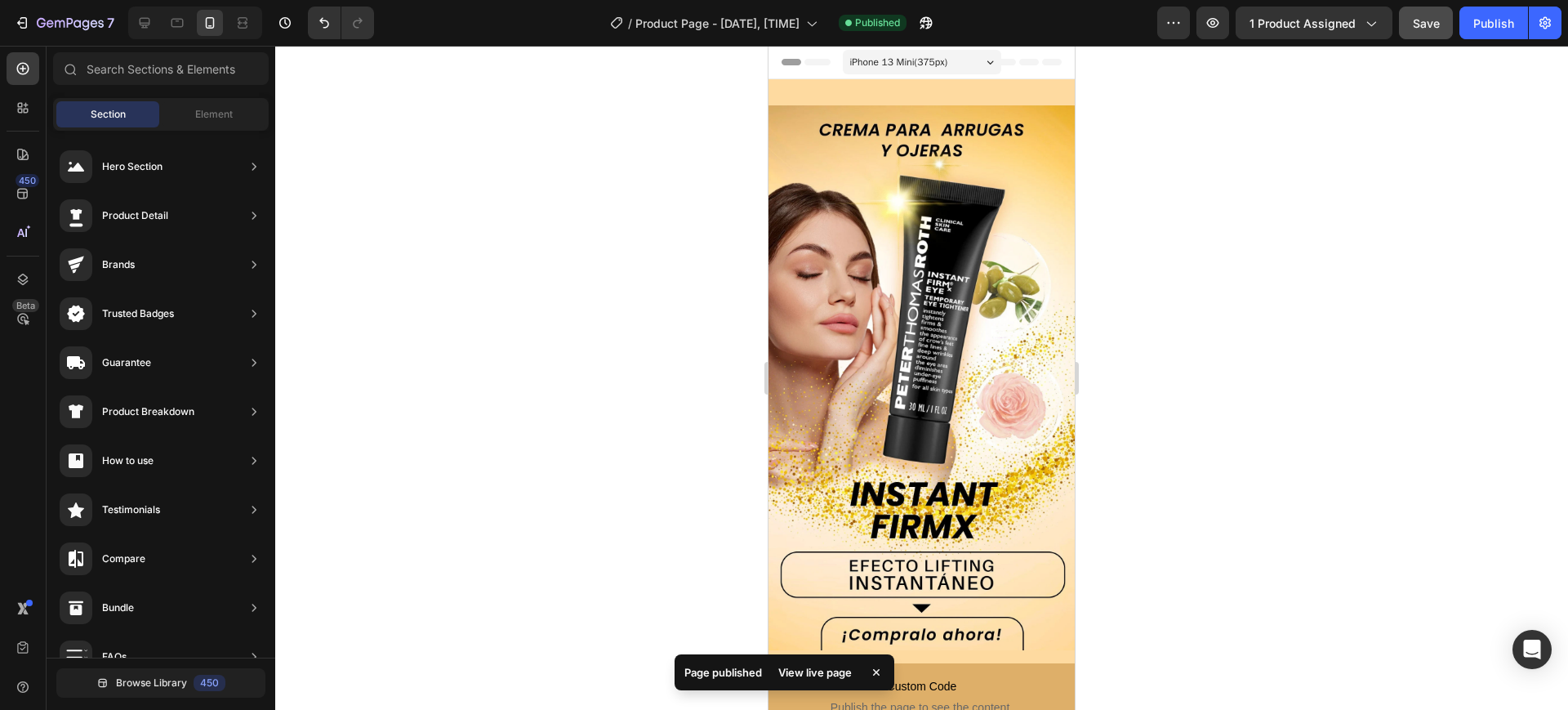 drag, startPoint x: 1071, startPoint y: 608, endPoint x: 1868, endPoint y: 65, distance: 964.3951 